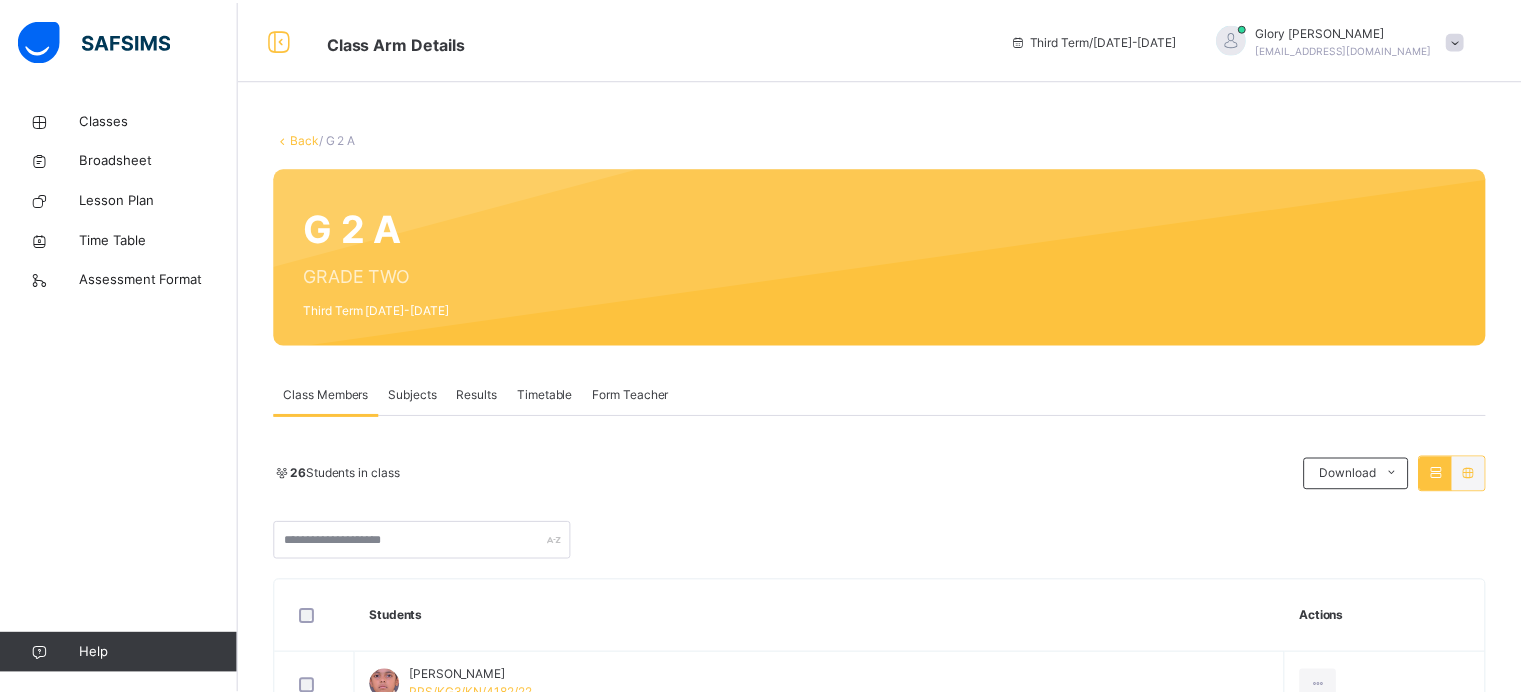 scroll, scrollTop: 0, scrollLeft: 0, axis: both 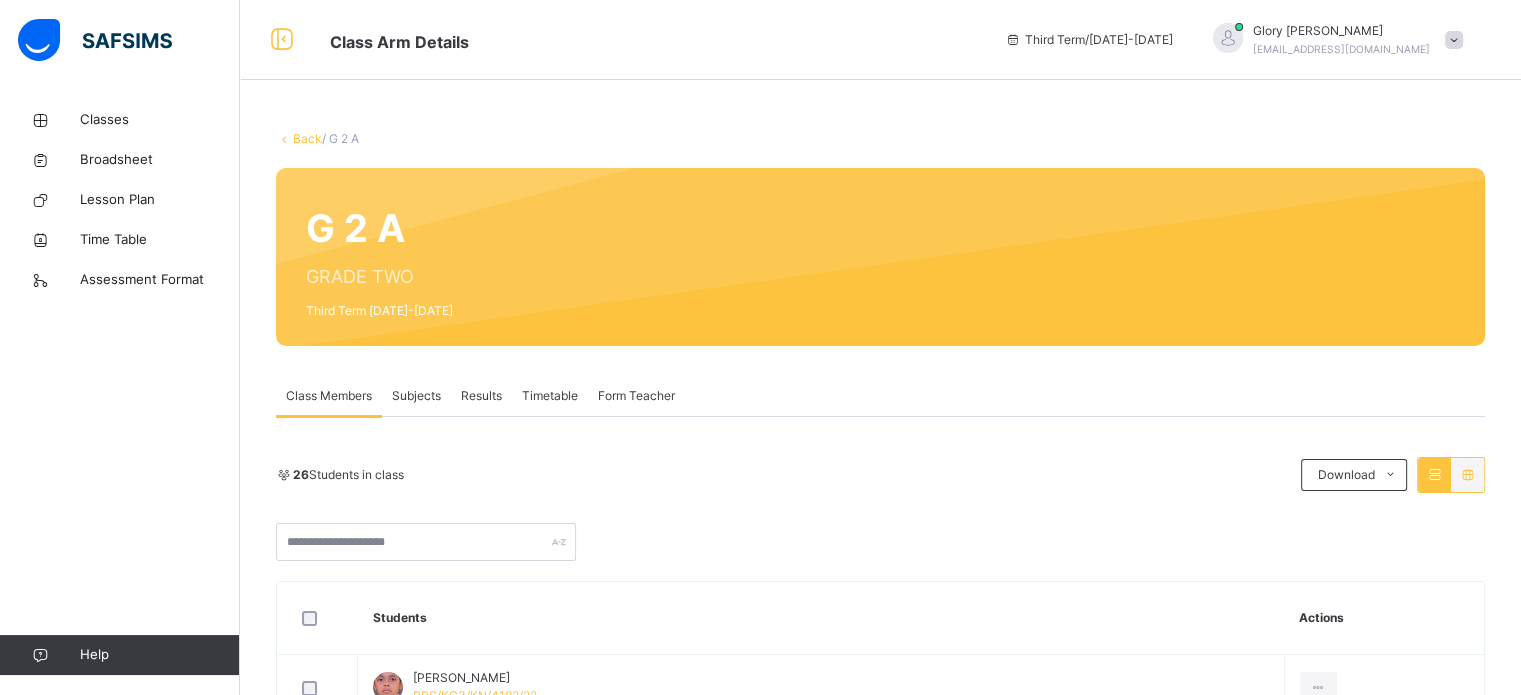 click on "Subjects" at bounding box center [416, 396] 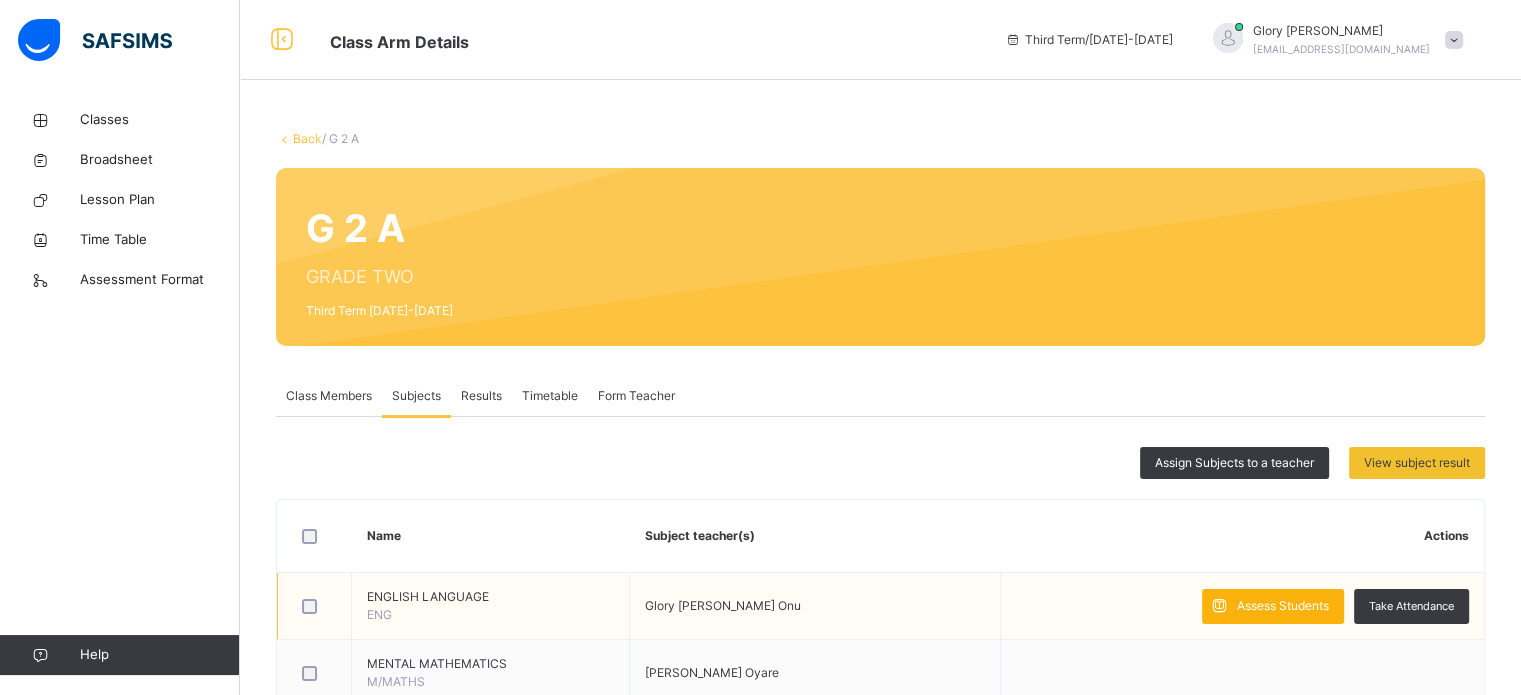 click on "Assess Students" at bounding box center [1283, 606] 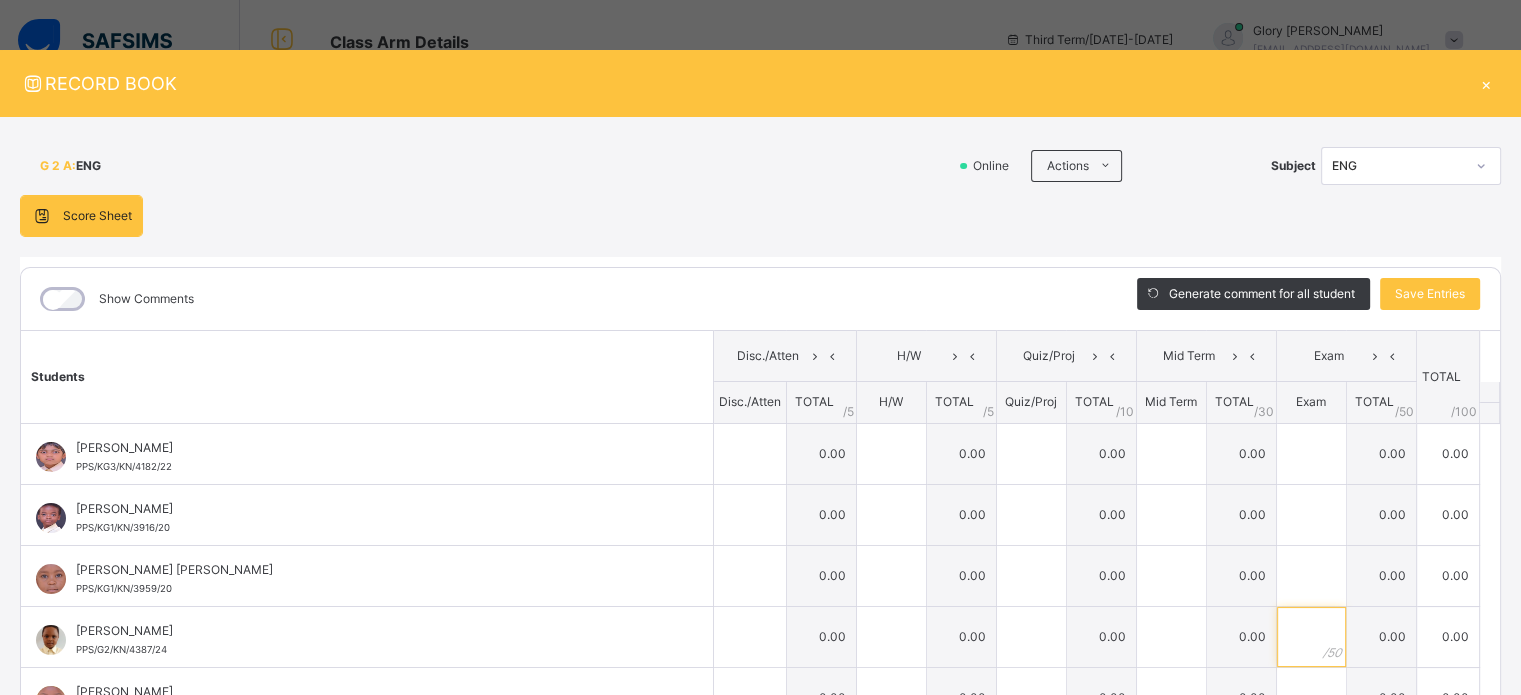 click at bounding box center (1311, 637) 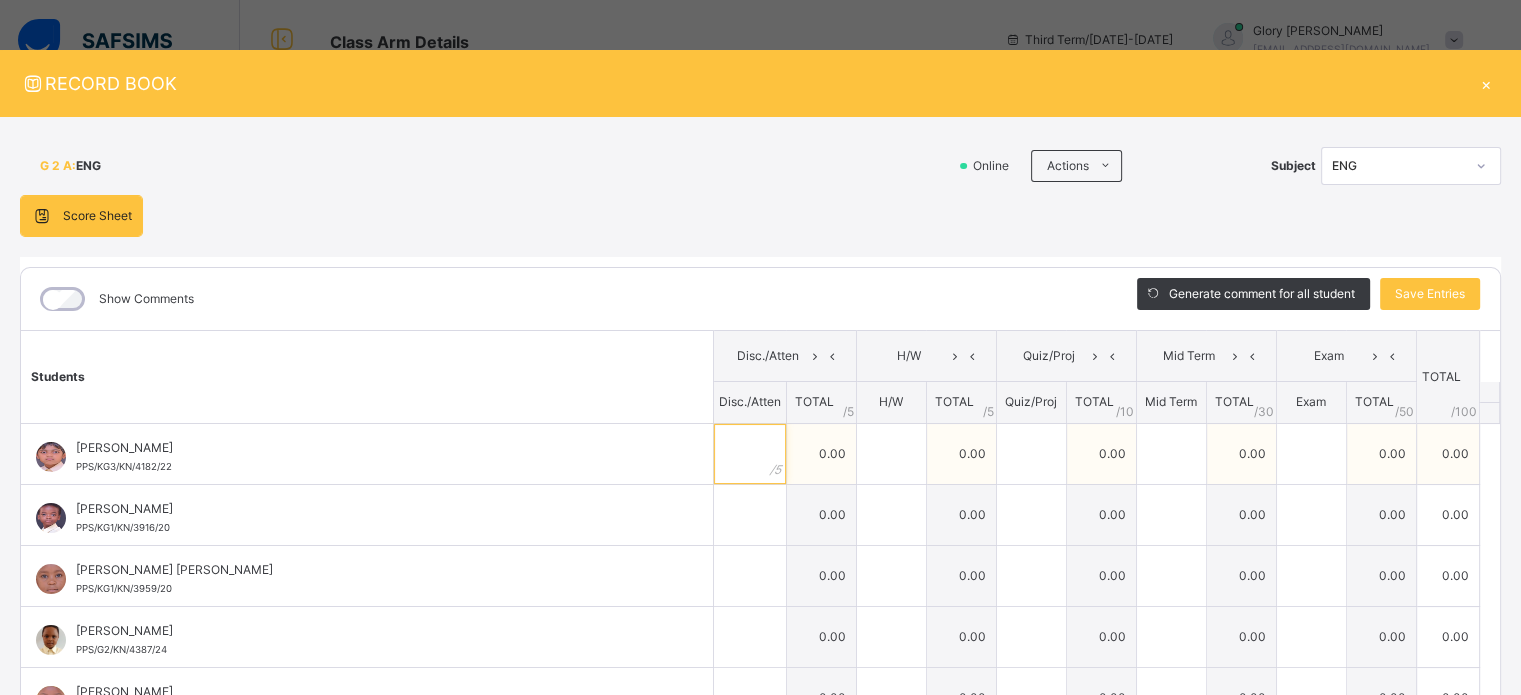 click at bounding box center [750, 454] 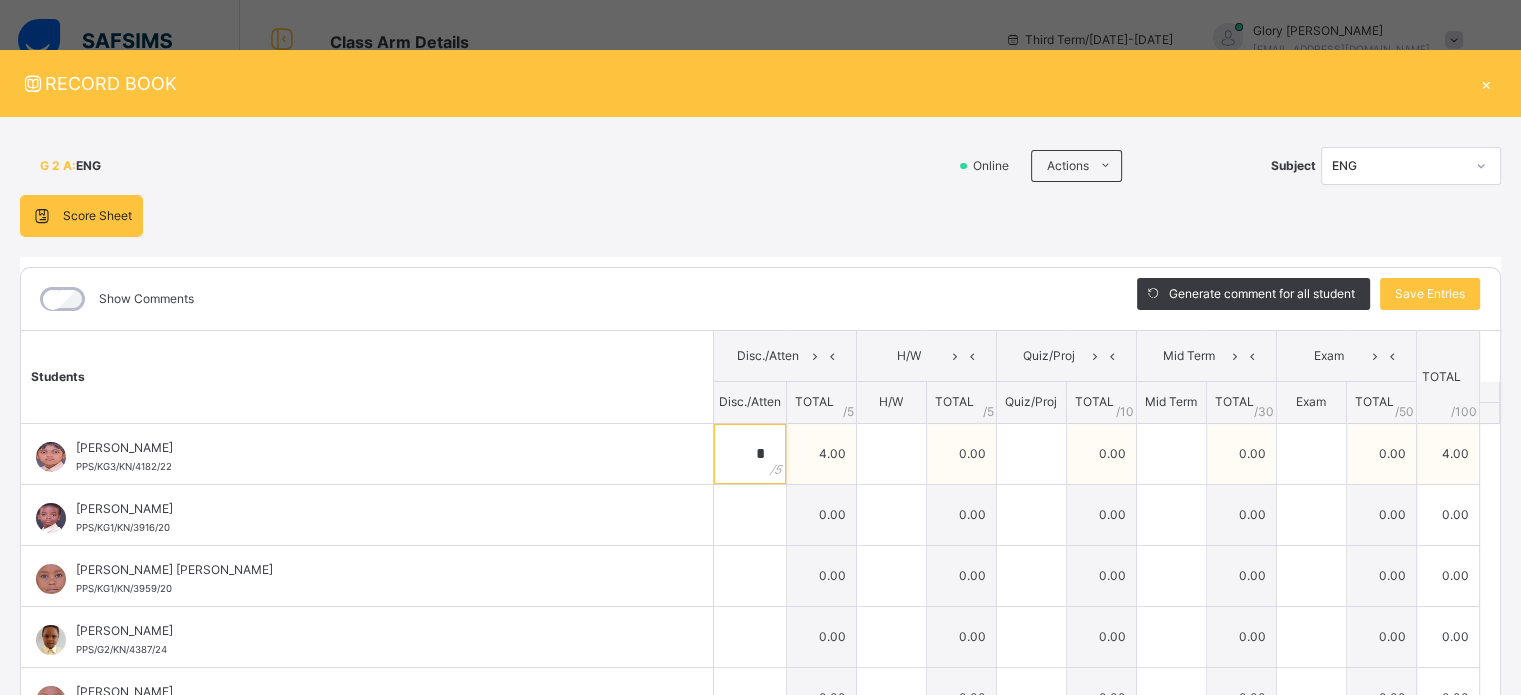 type on "*" 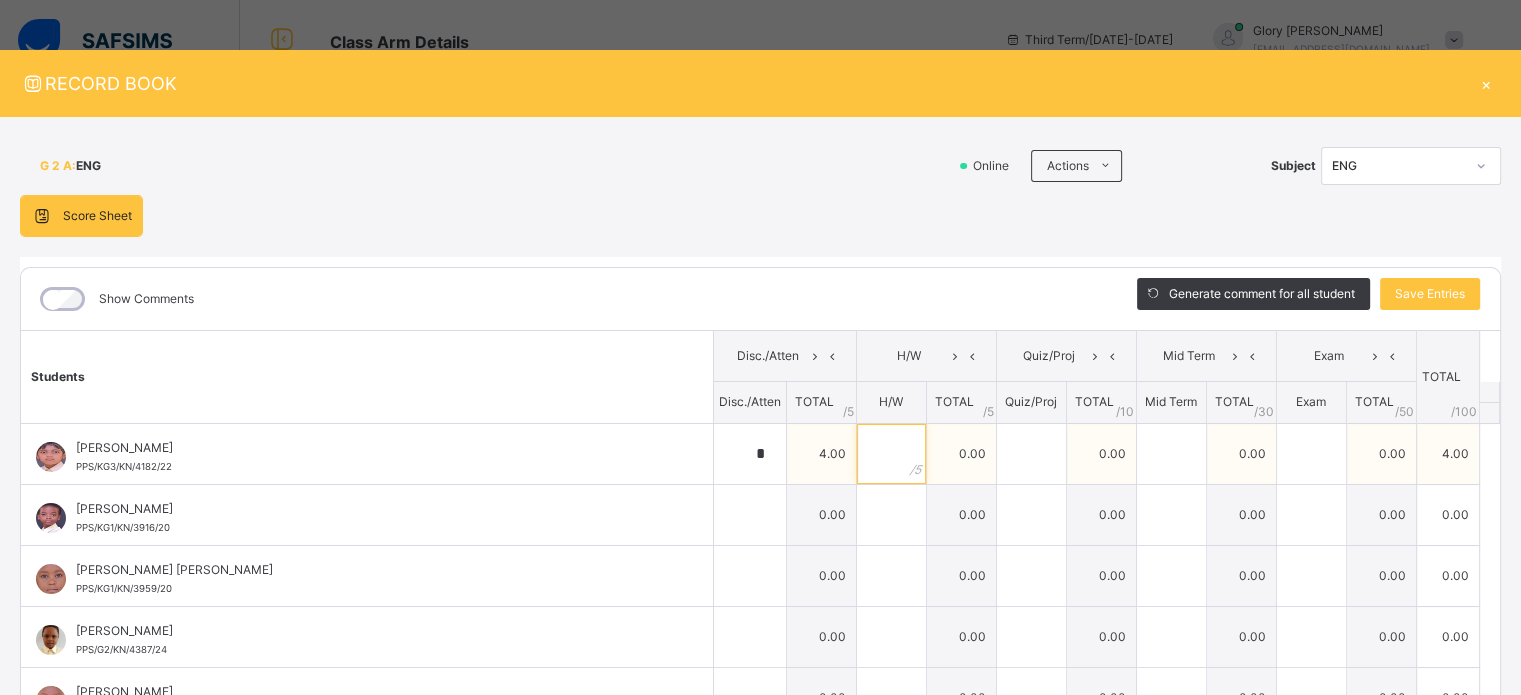 click at bounding box center (891, 454) 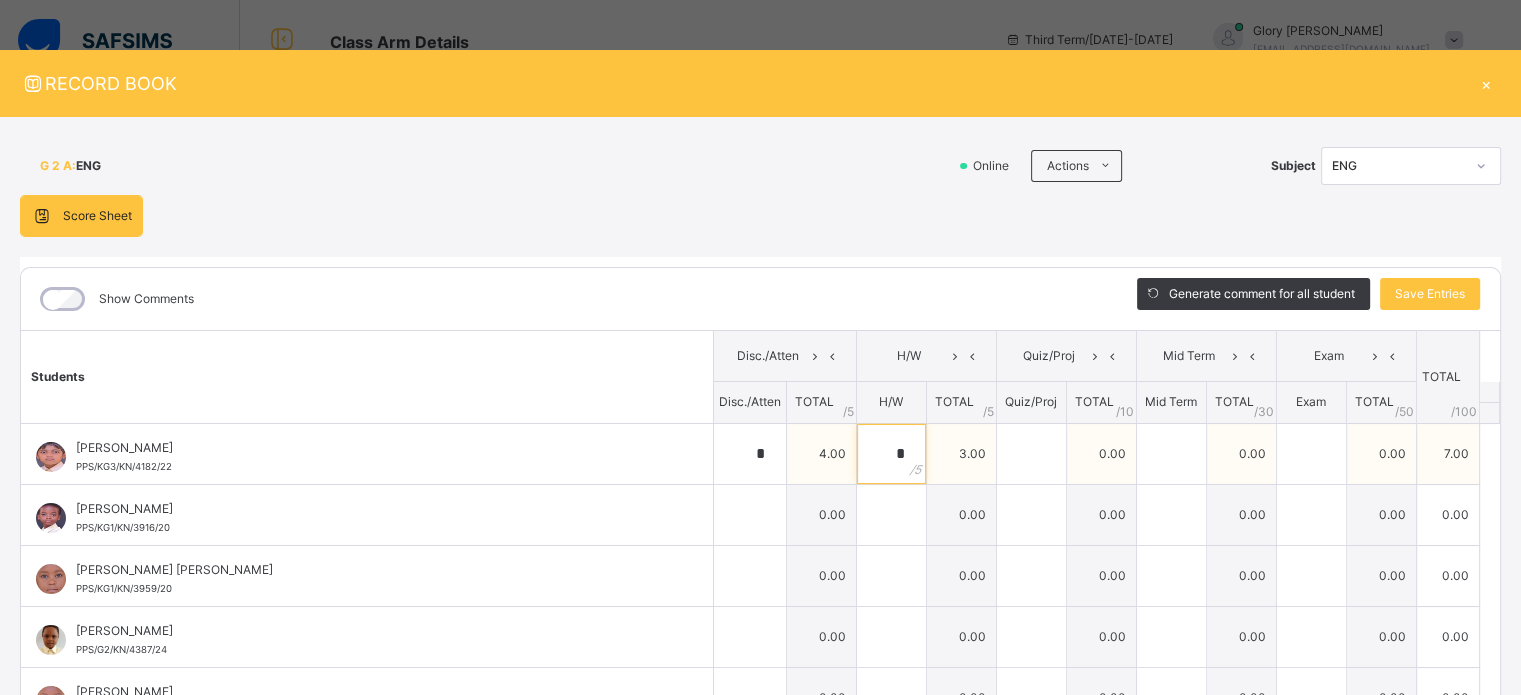 type on "*" 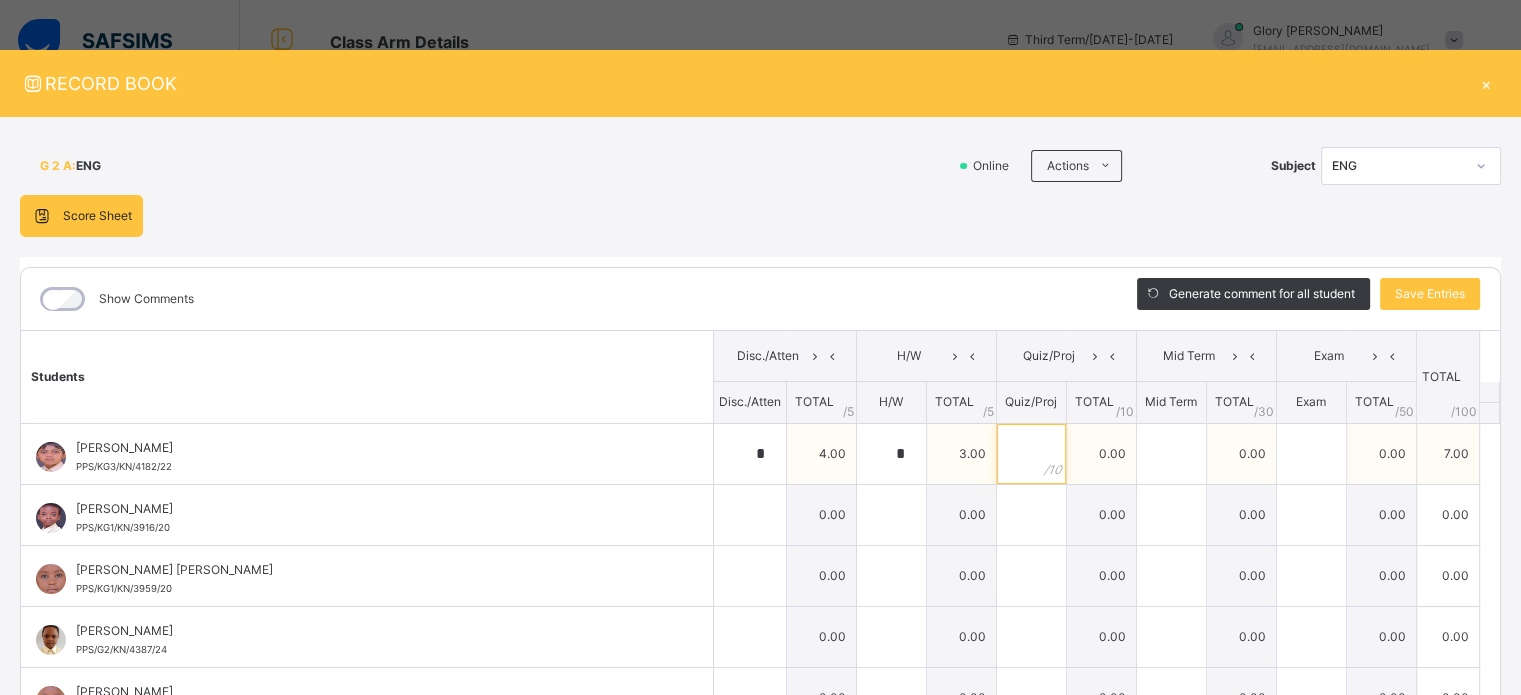click at bounding box center [1031, 454] 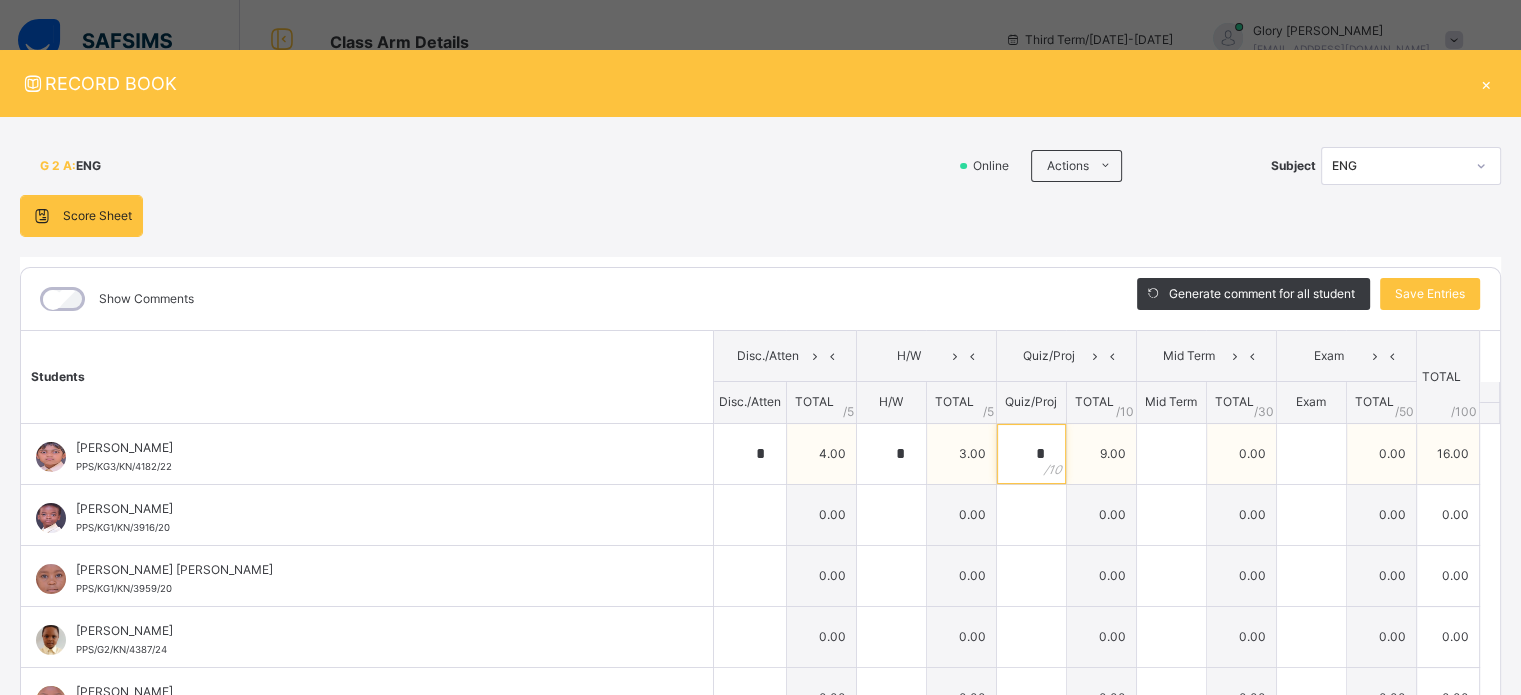 type on "*" 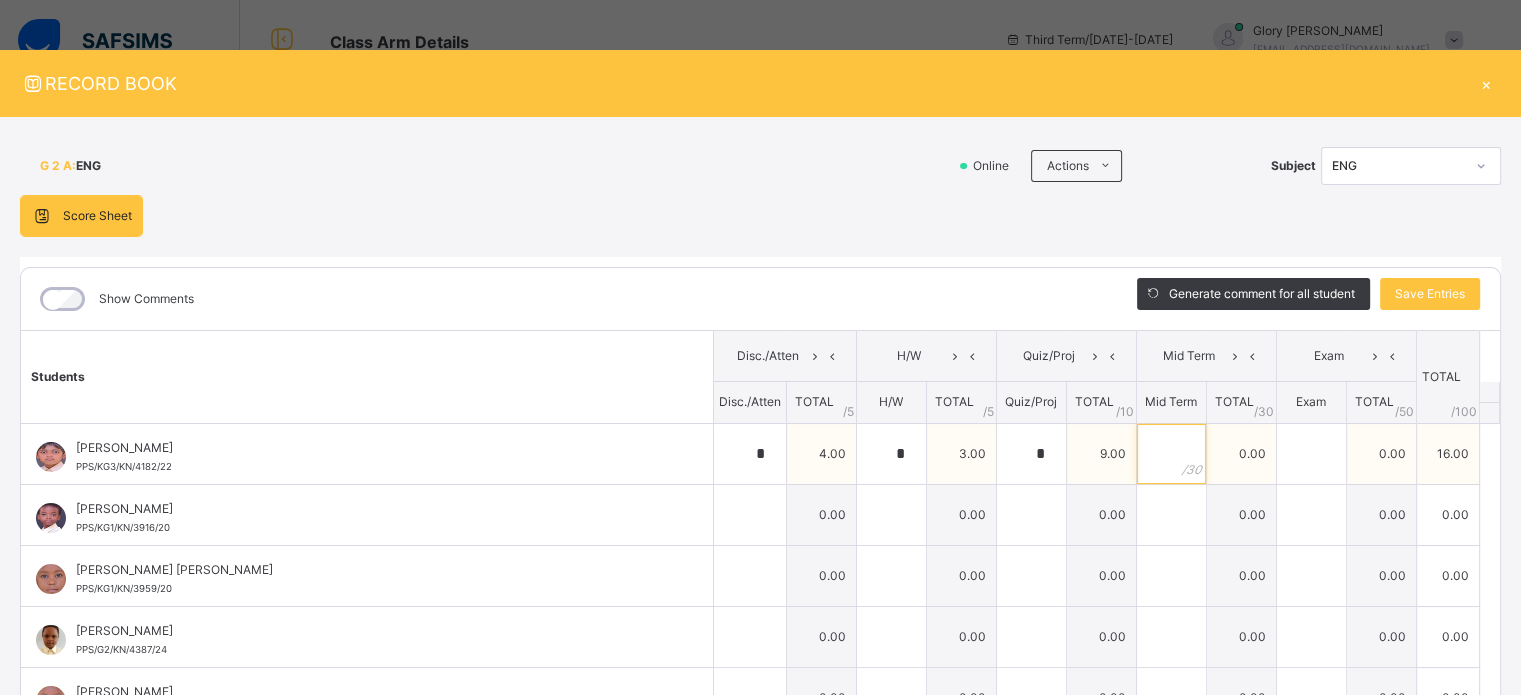 click at bounding box center (1171, 454) 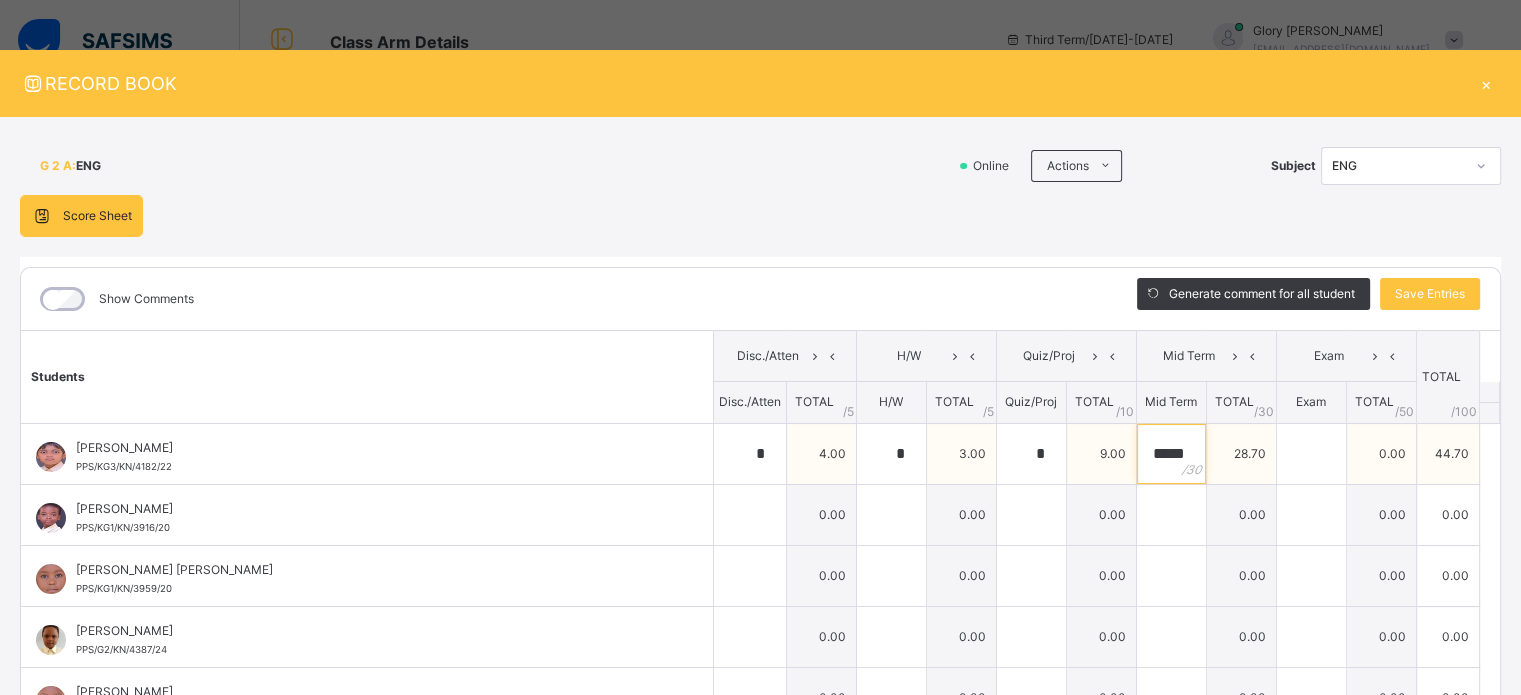 scroll, scrollTop: 0, scrollLeft: 2, axis: horizontal 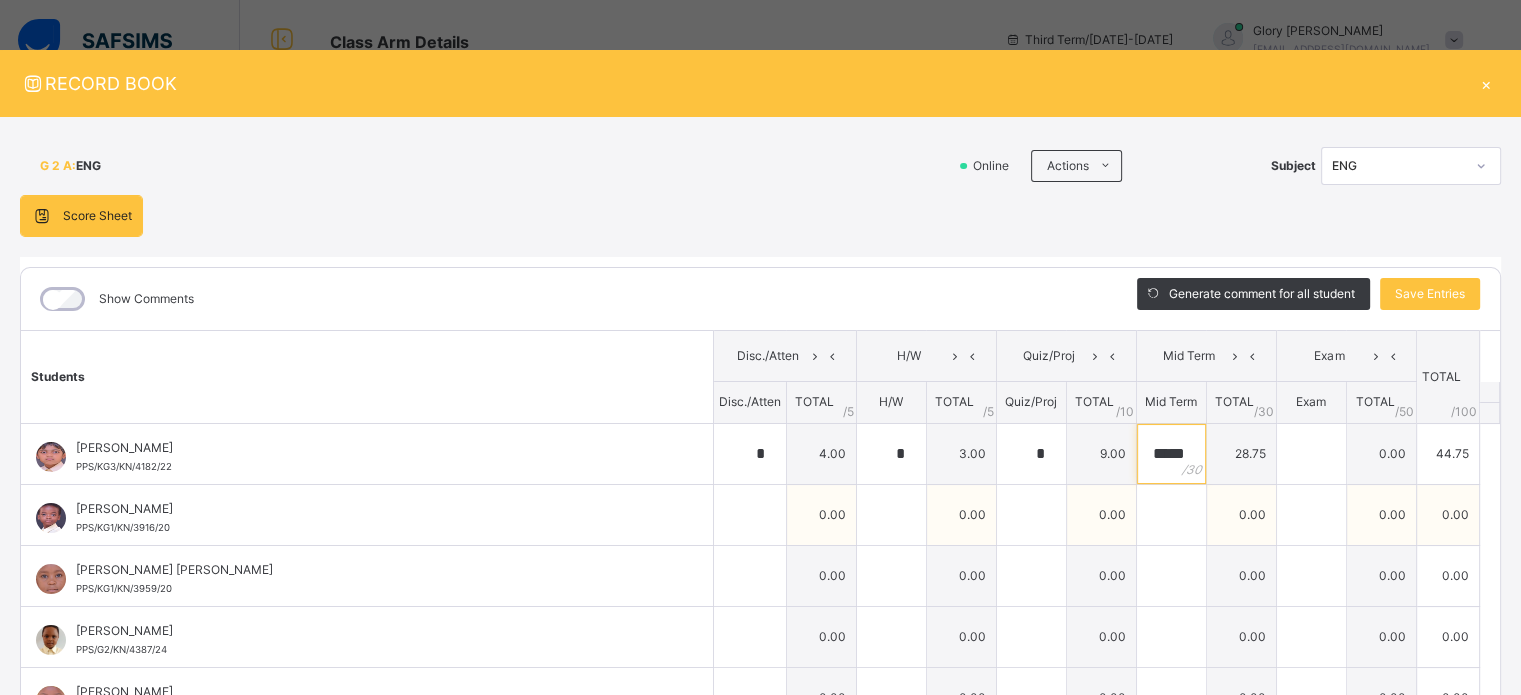 type on "*****" 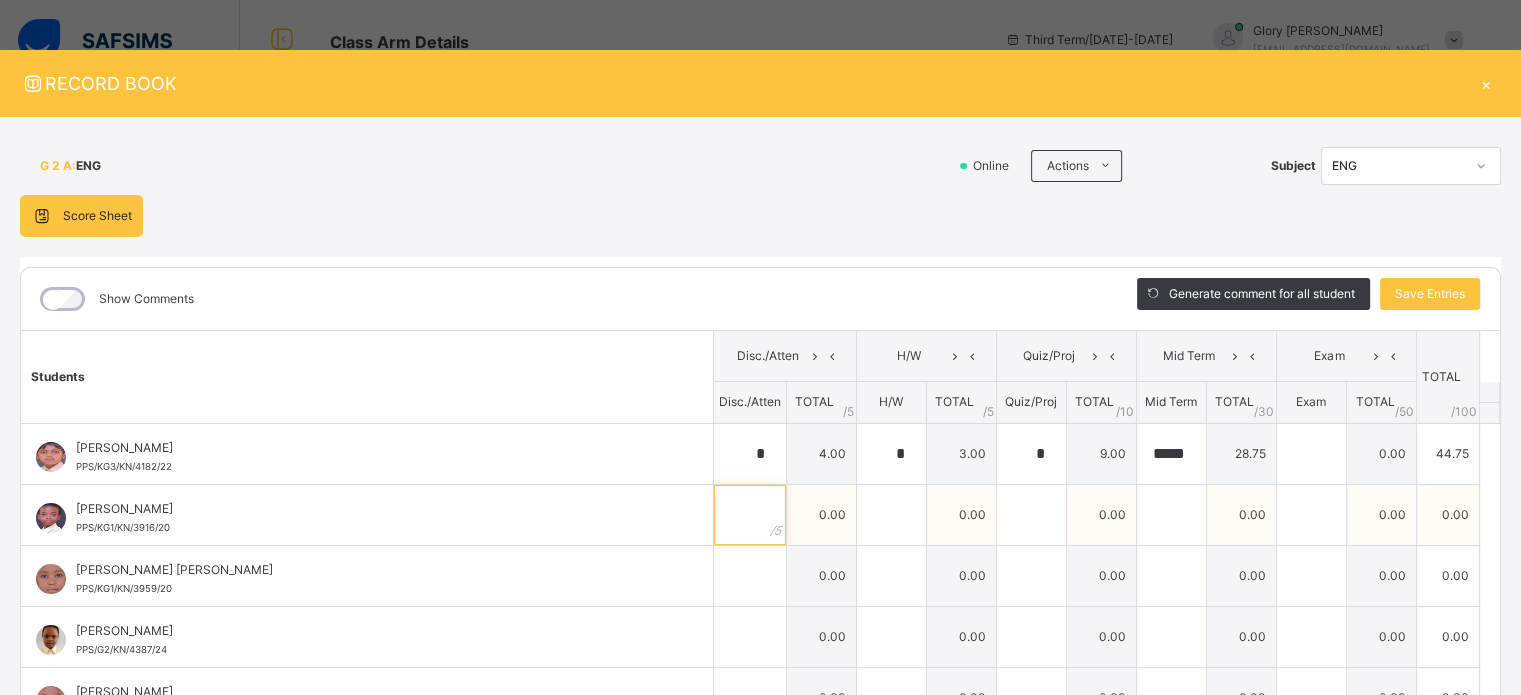 scroll, scrollTop: 0, scrollLeft: 0, axis: both 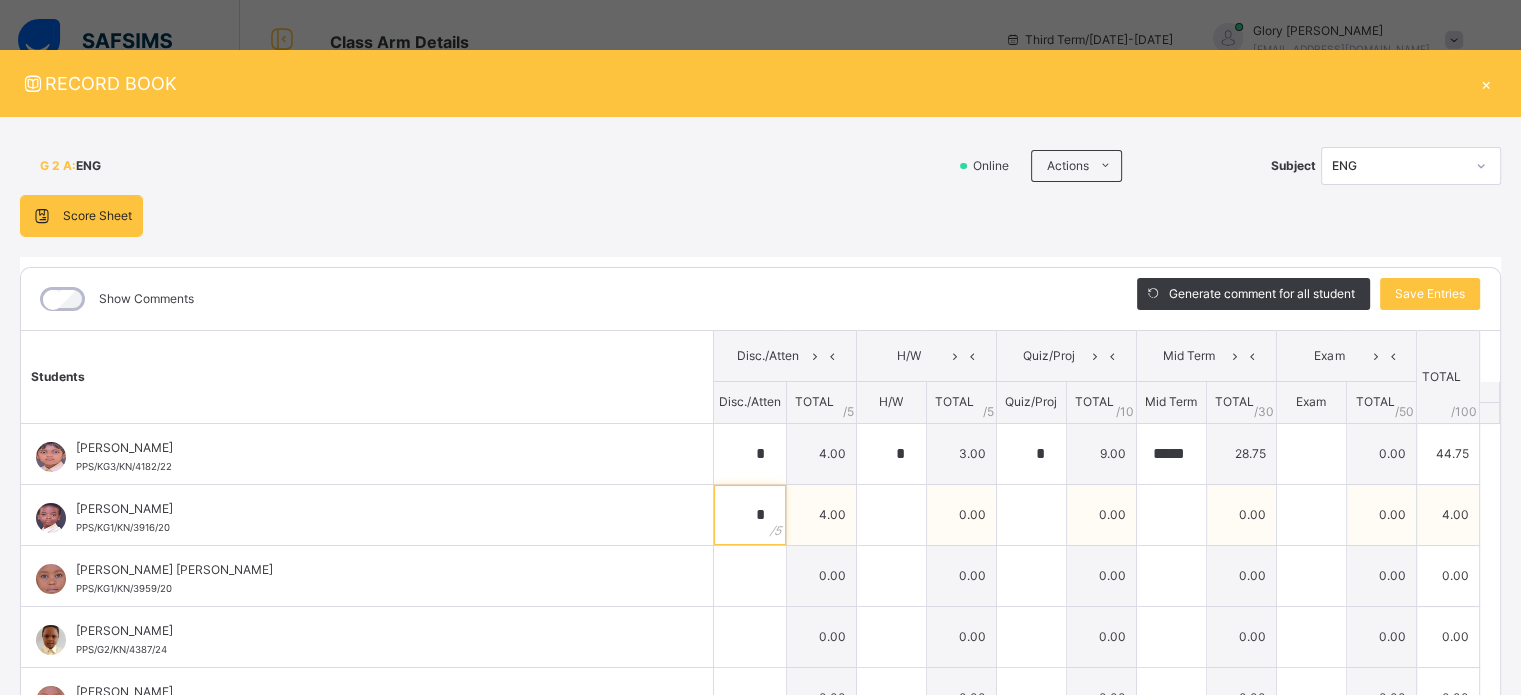 type on "*" 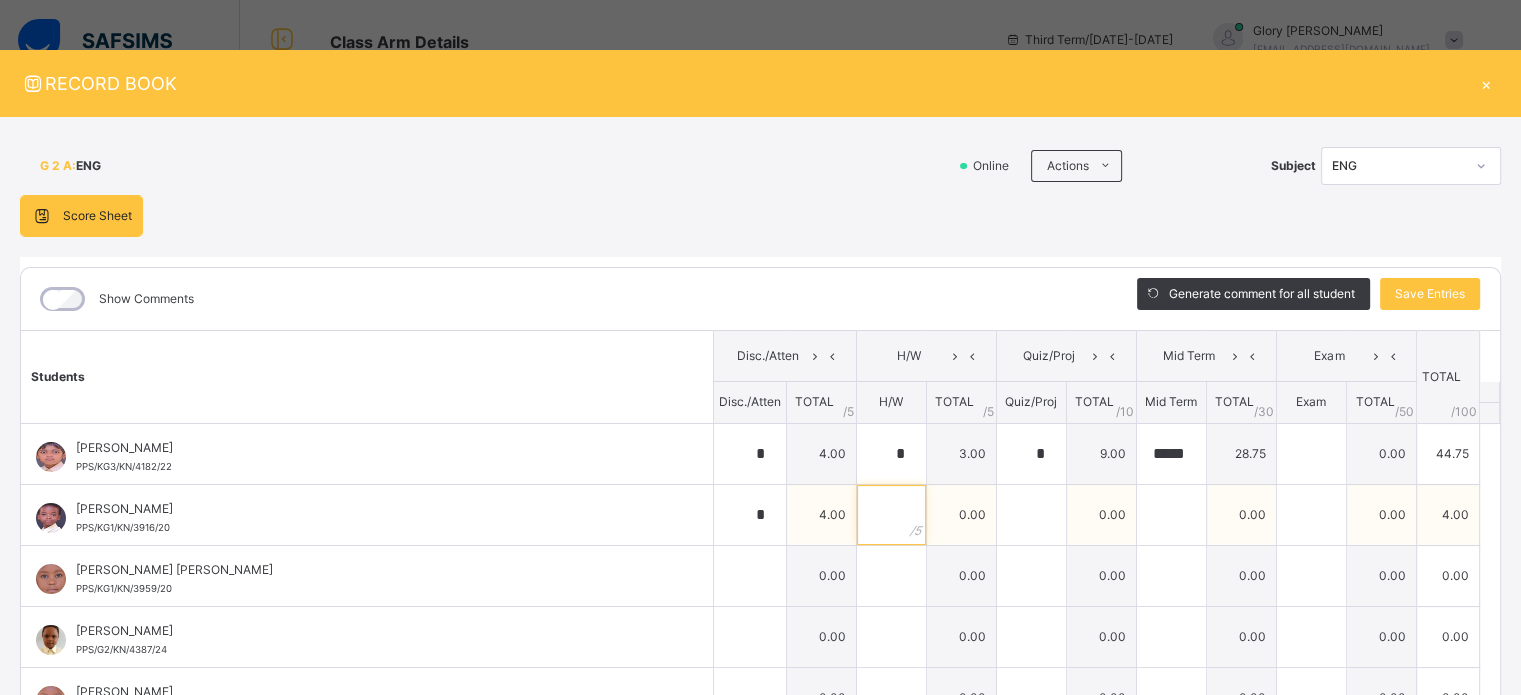 click at bounding box center (891, 515) 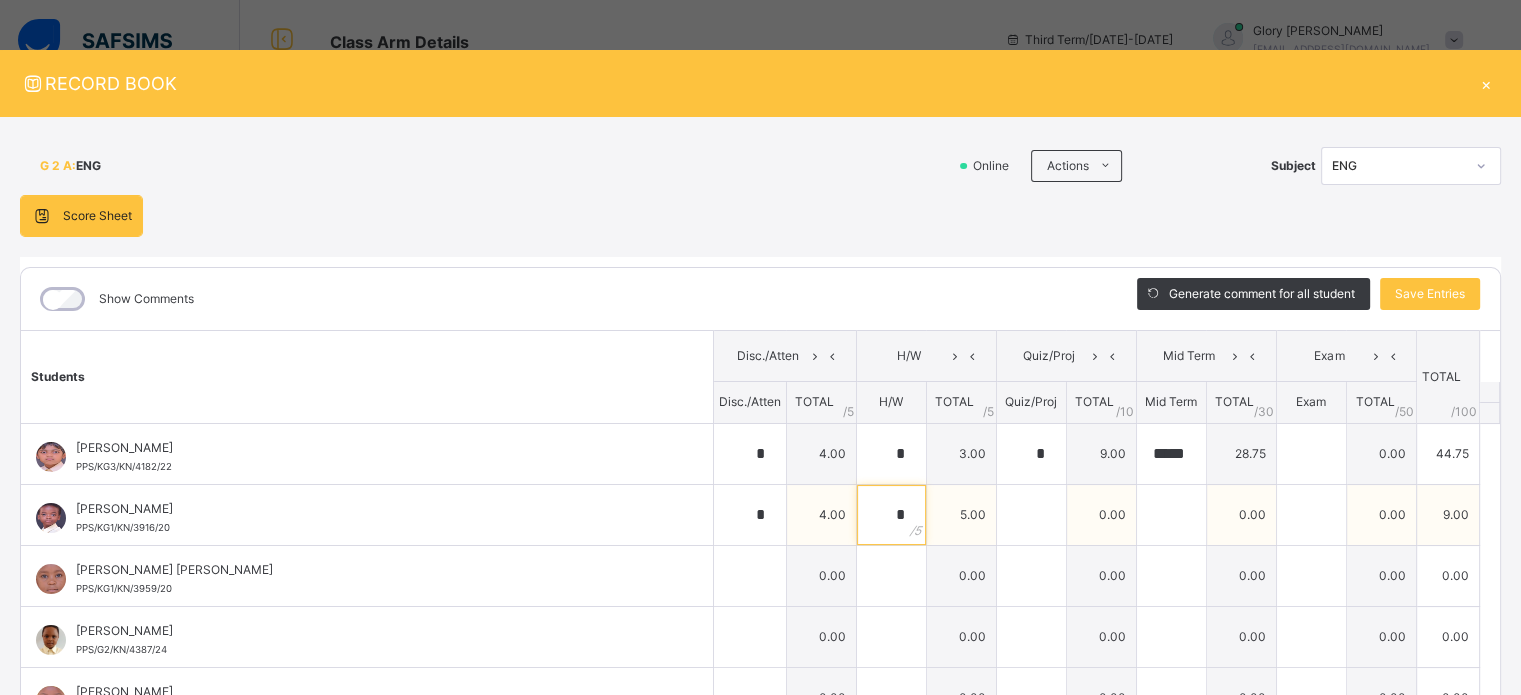 type on "*" 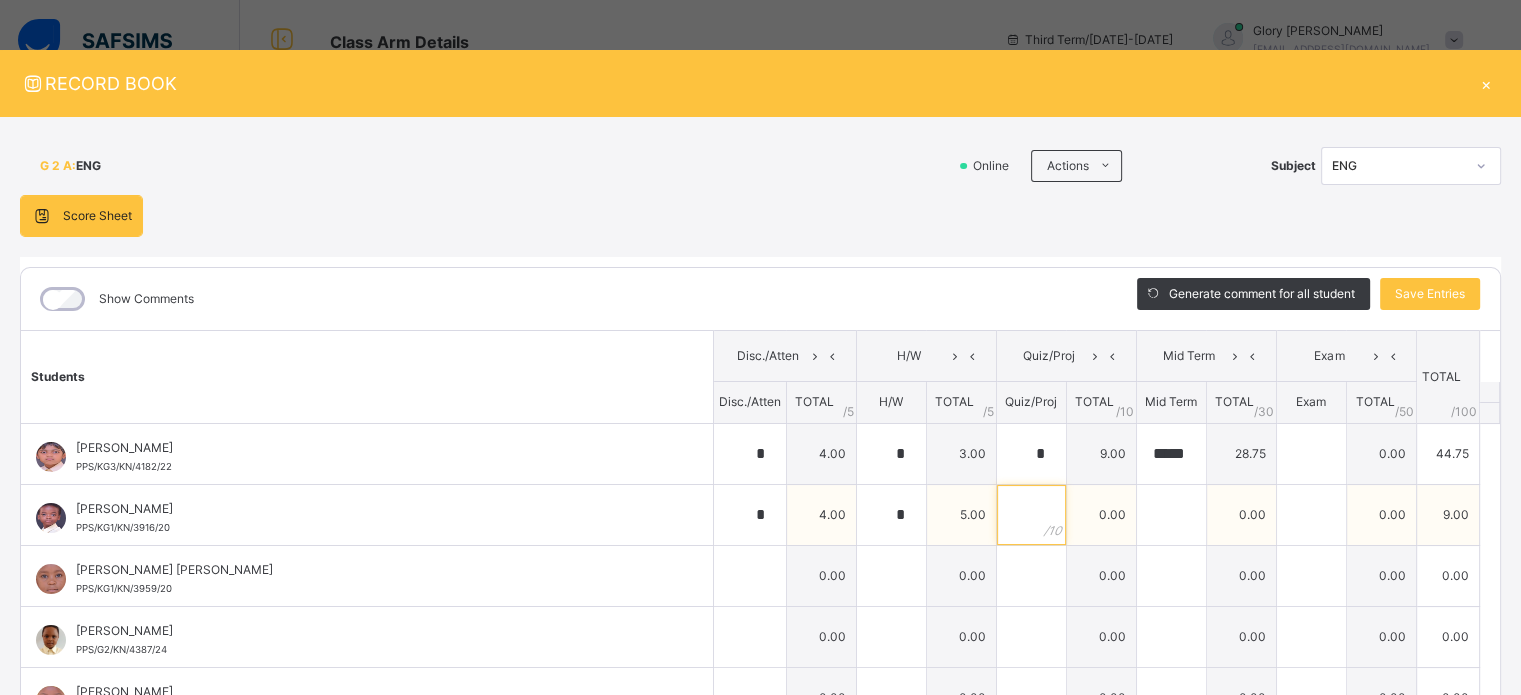 click at bounding box center [1031, 515] 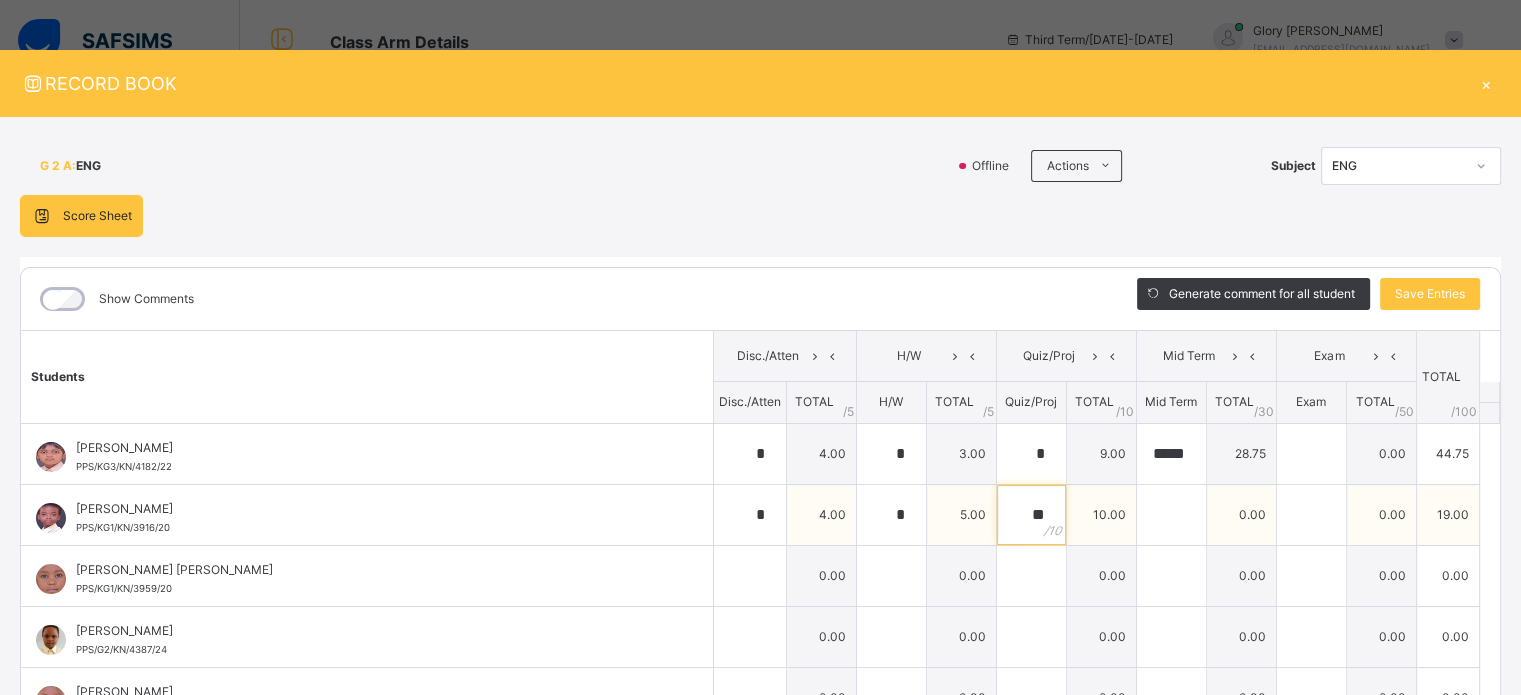 type on "*" 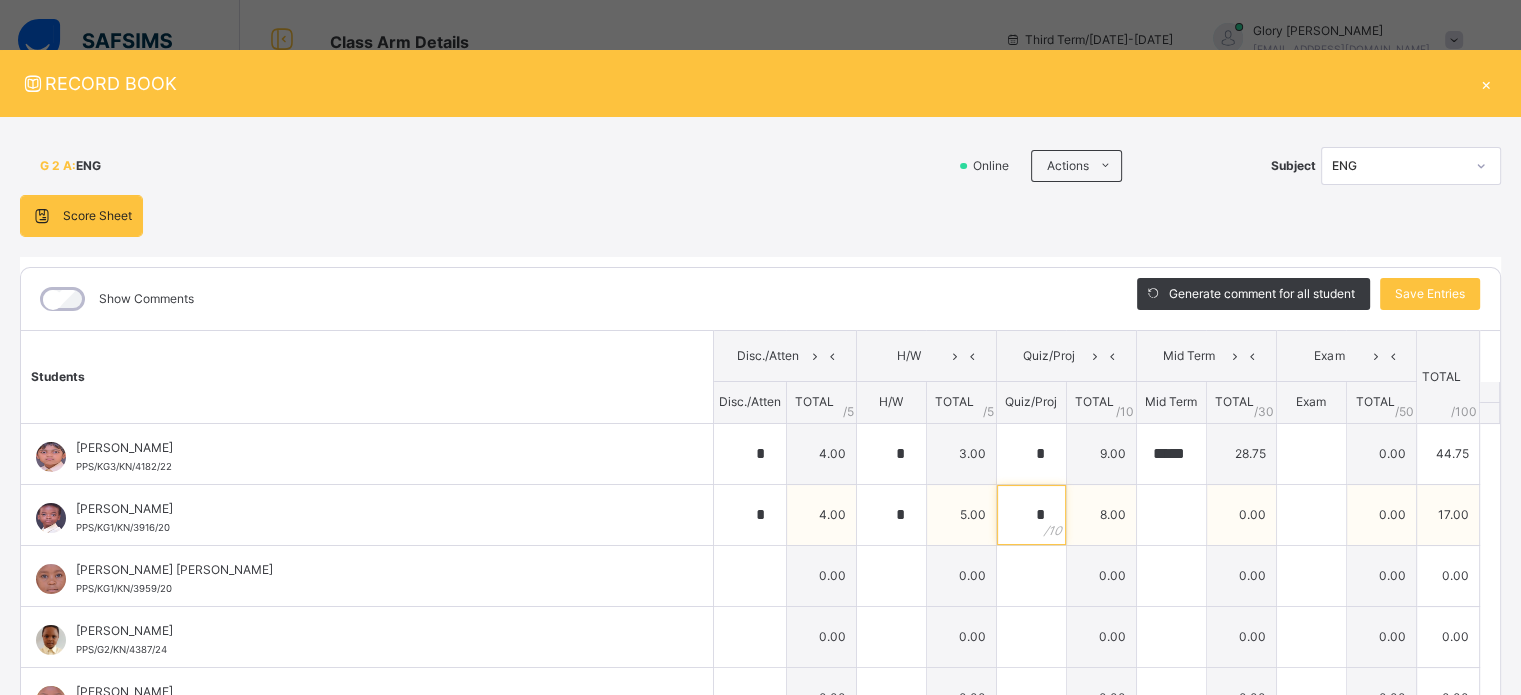 type on "*" 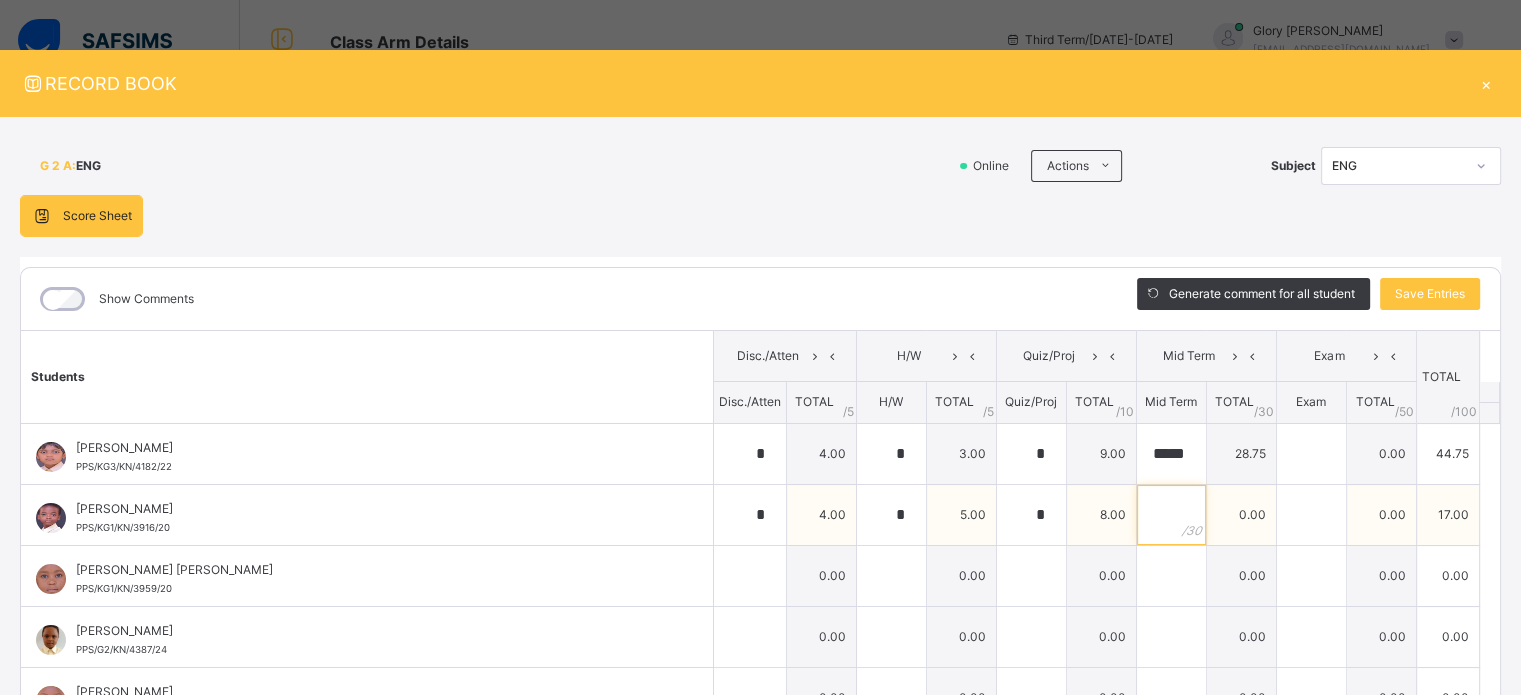 click at bounding box center [1171, 515] 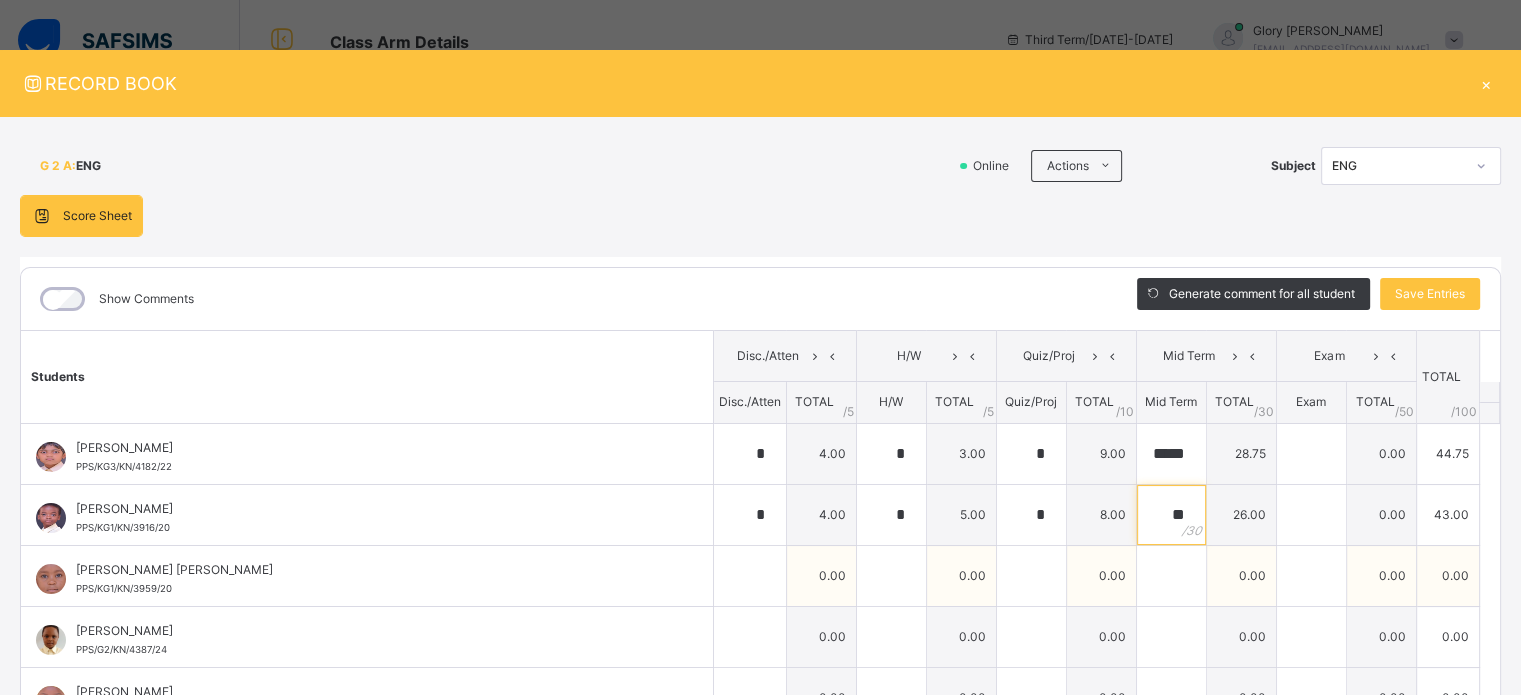 type on "**" 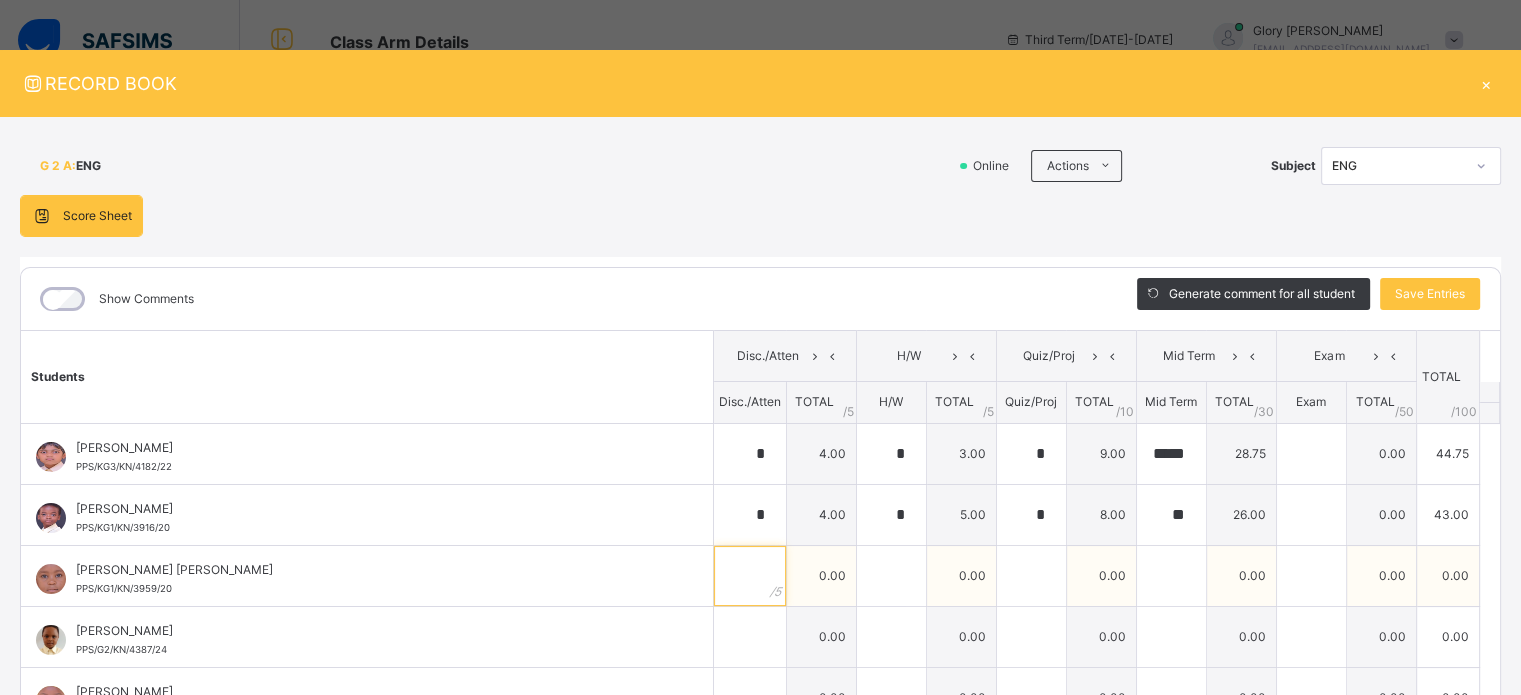 click at bounding box center (750, 576) 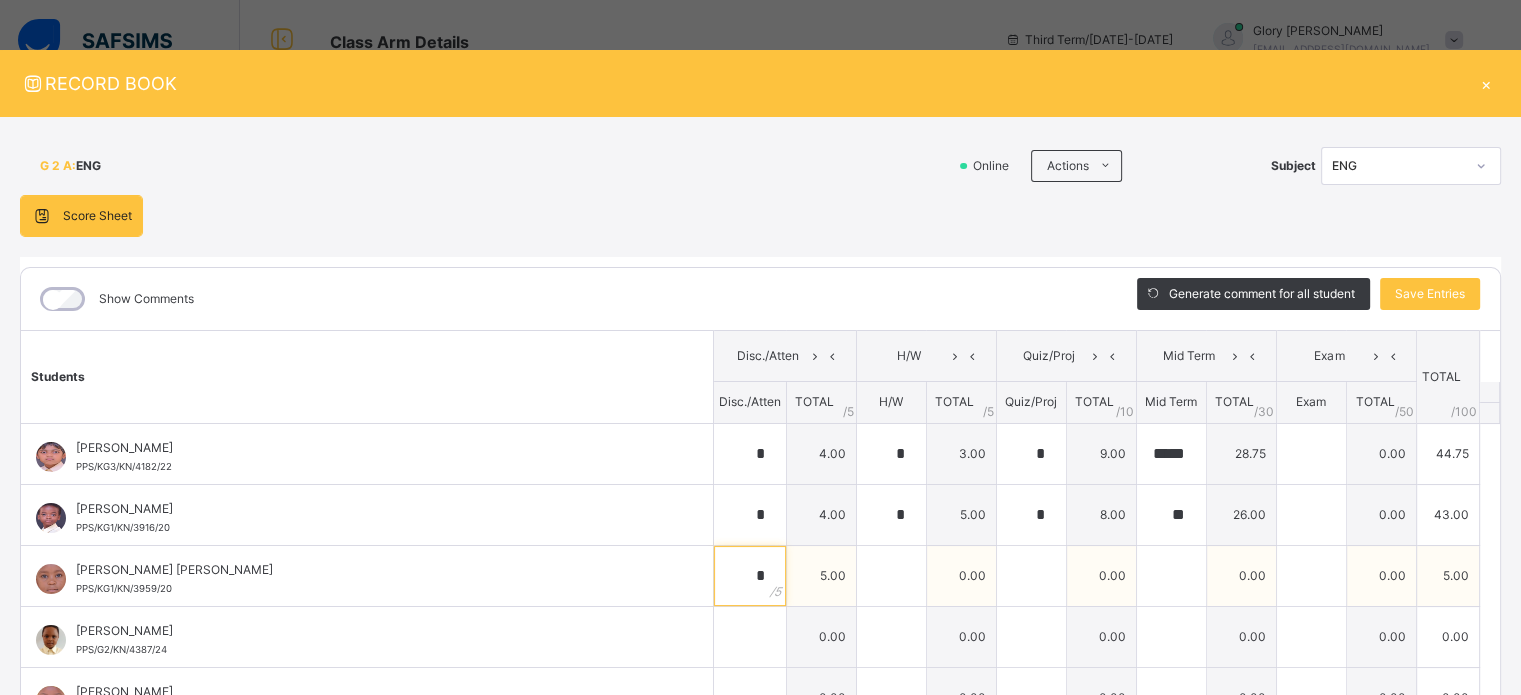 type on "*" 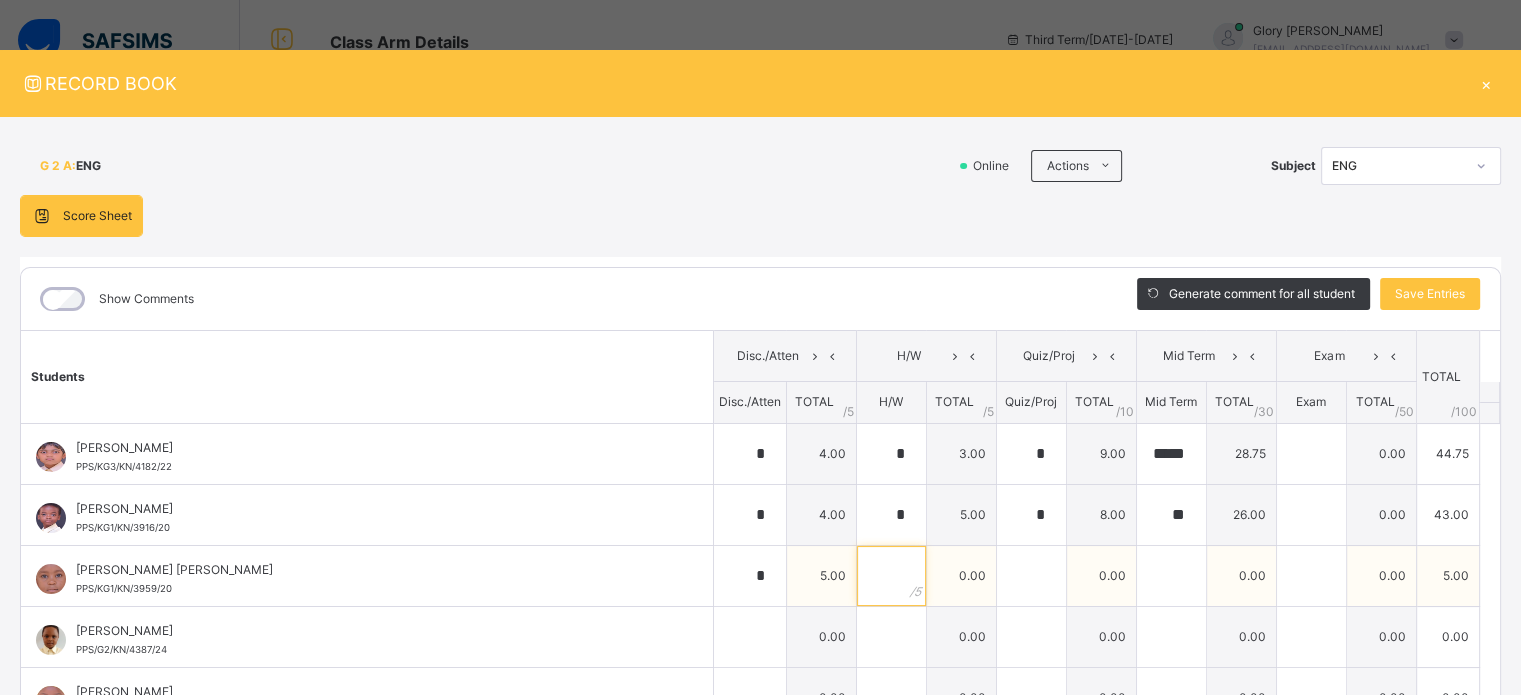 click at bounding box center (891, 576) 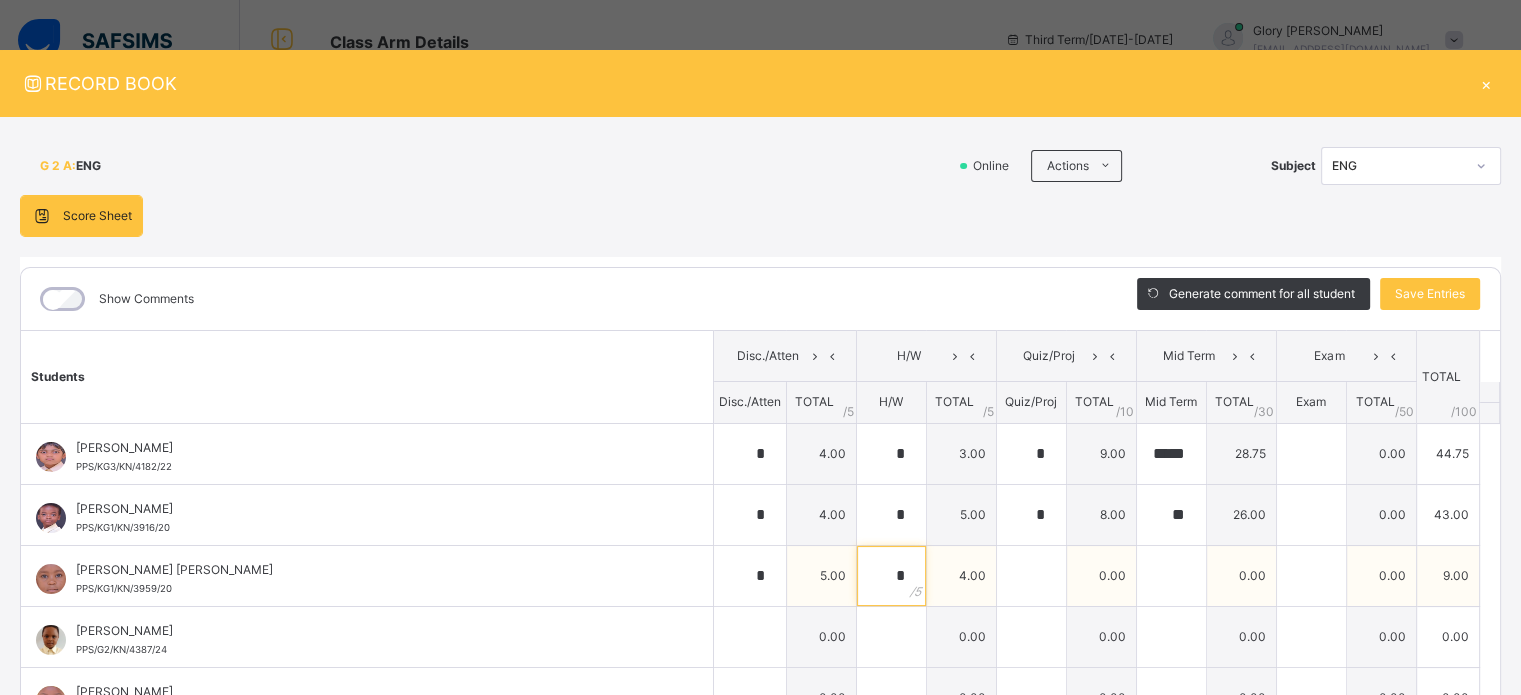 type on "*" 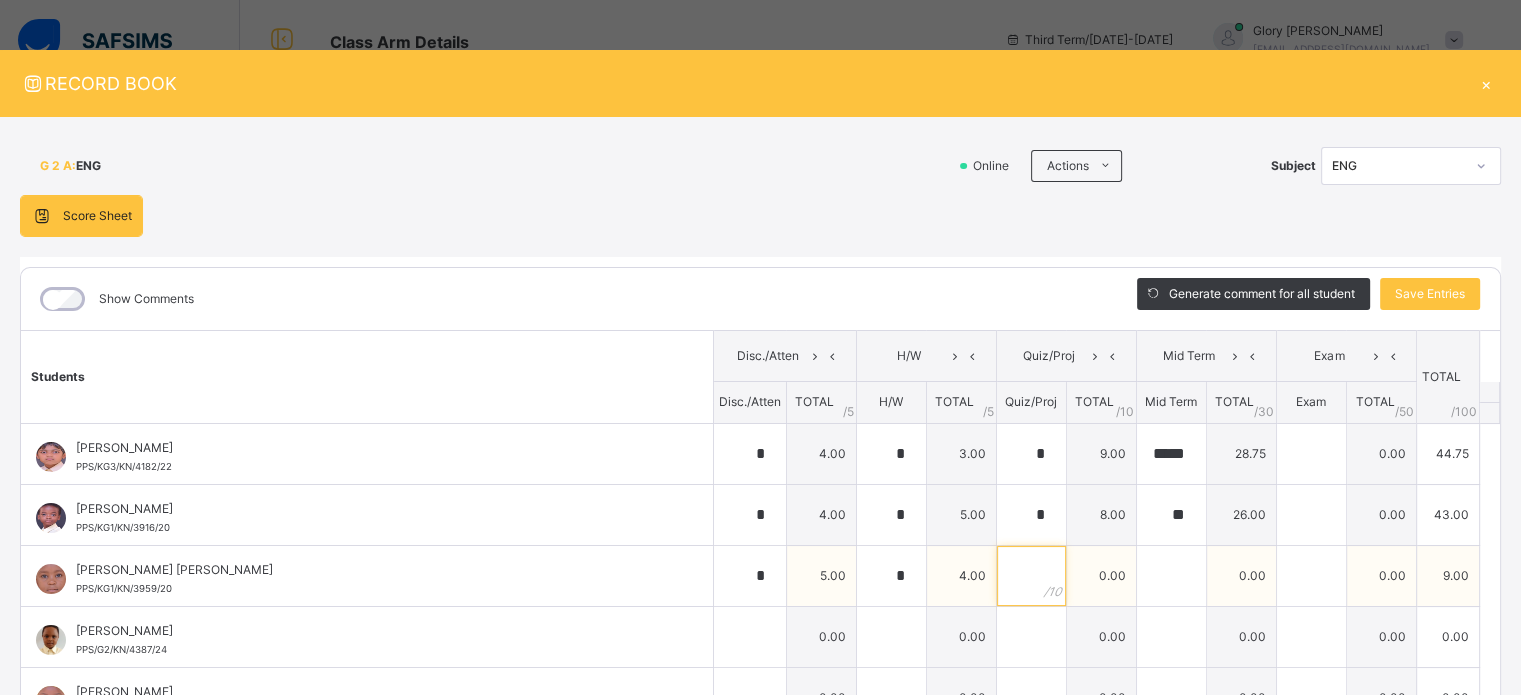 click at bounding box center (1031, 576) 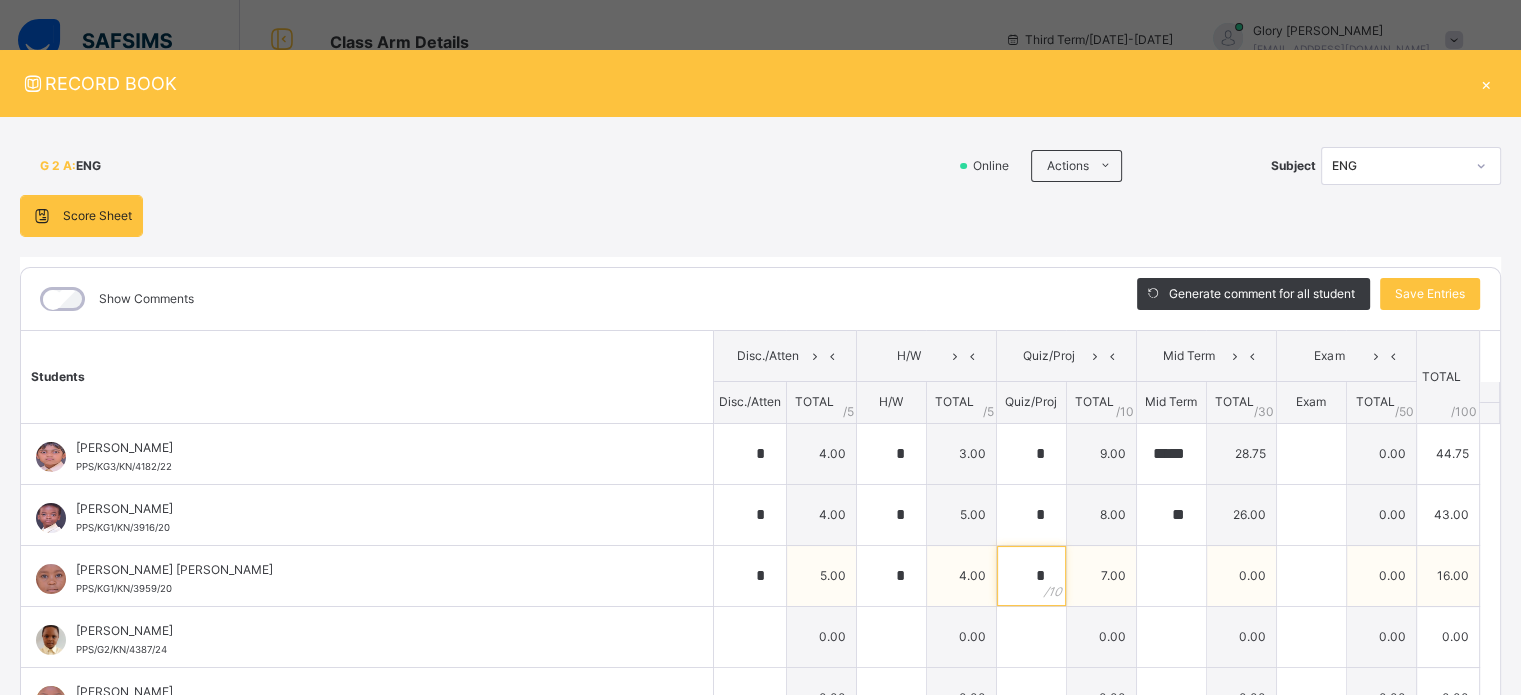 type on "*" 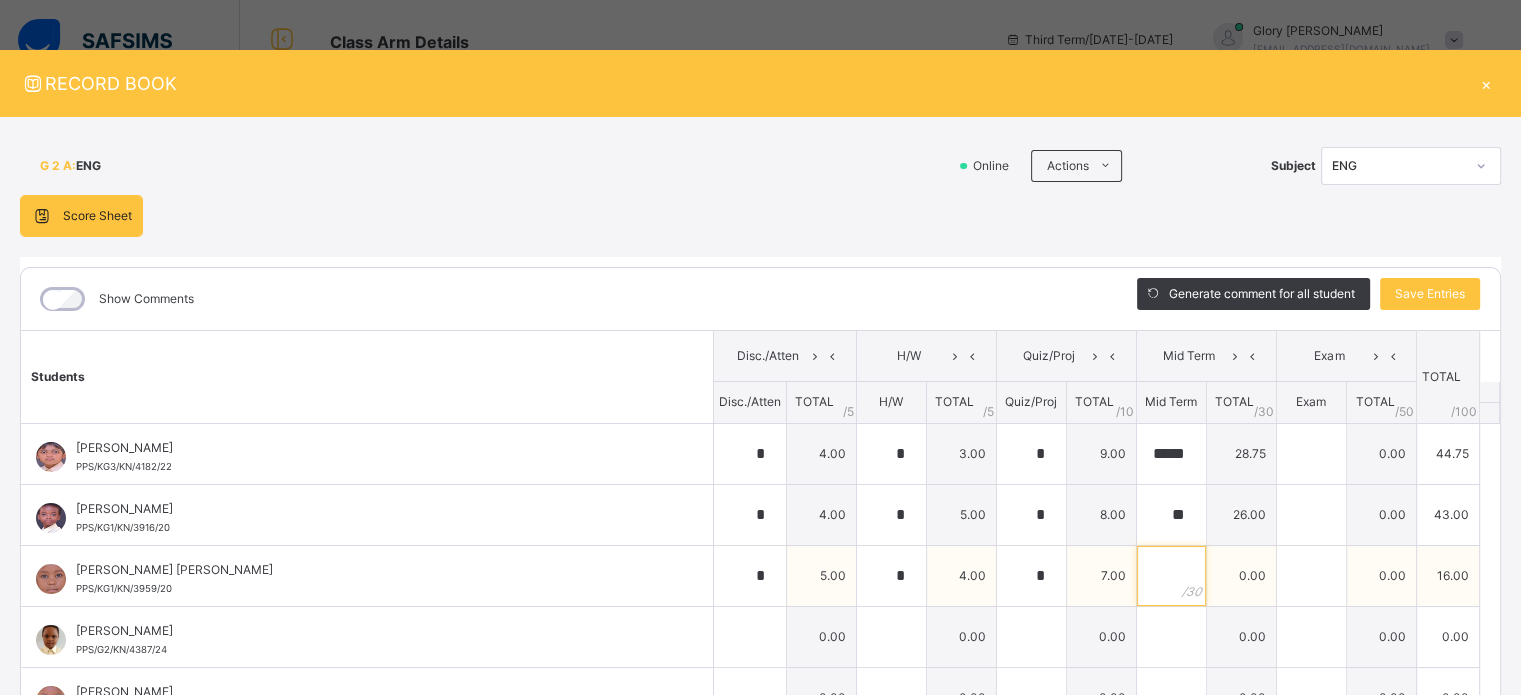 click at bounding box center (1171, 576) 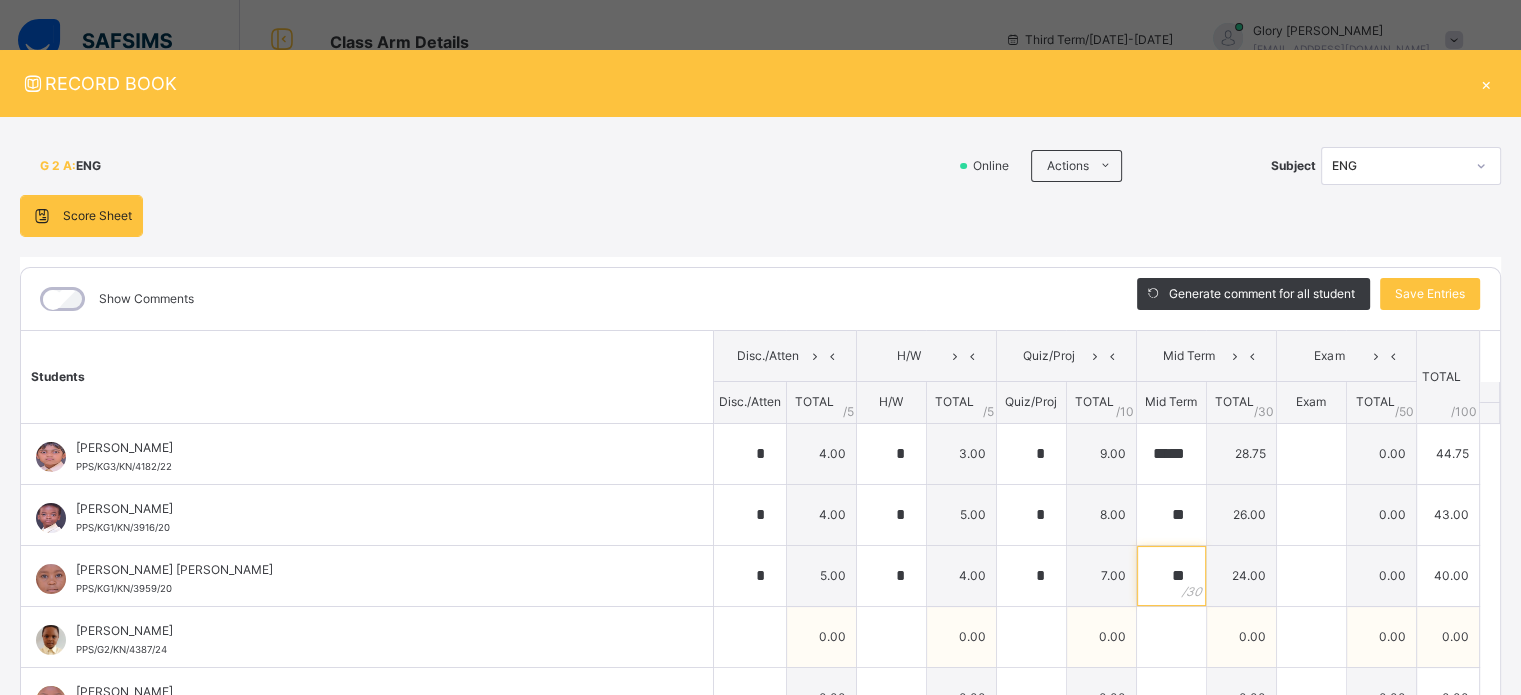 type on "**" 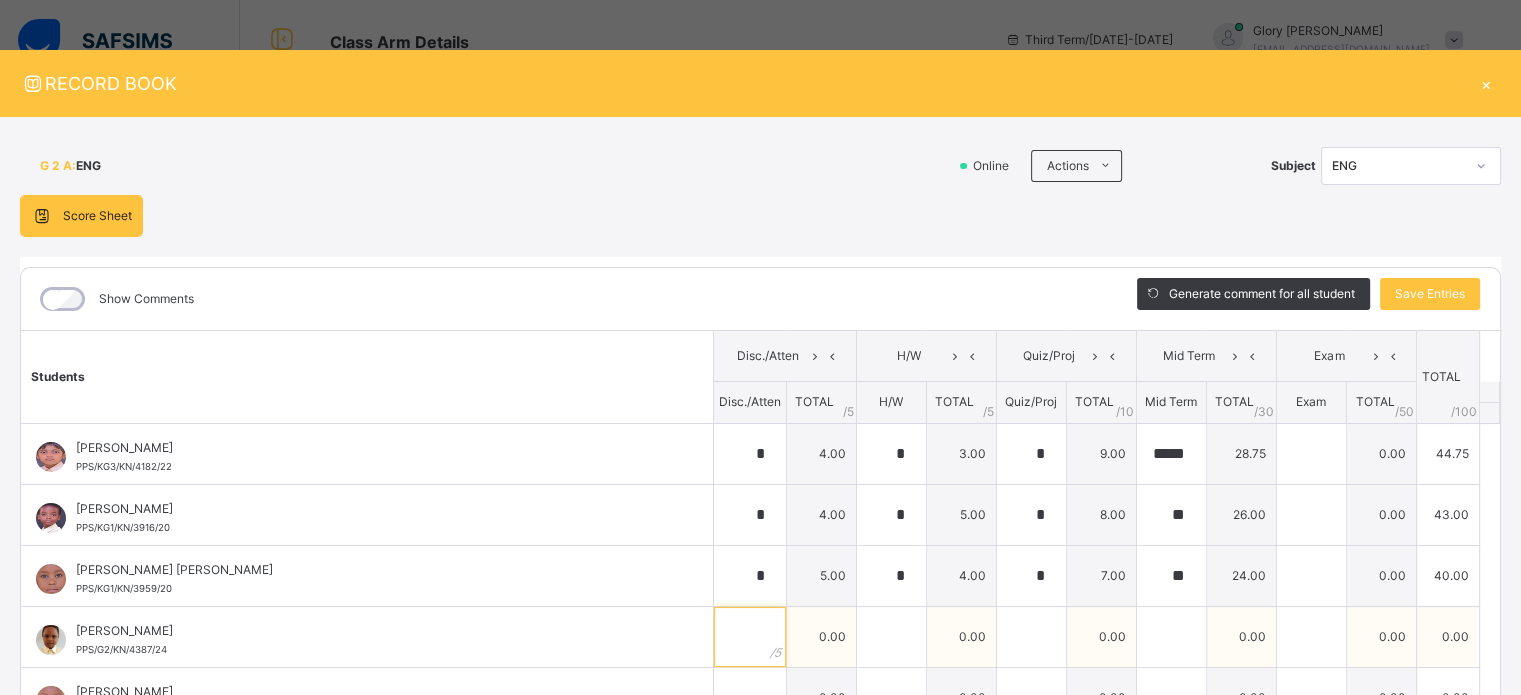 click at bounding box center (750, 637) 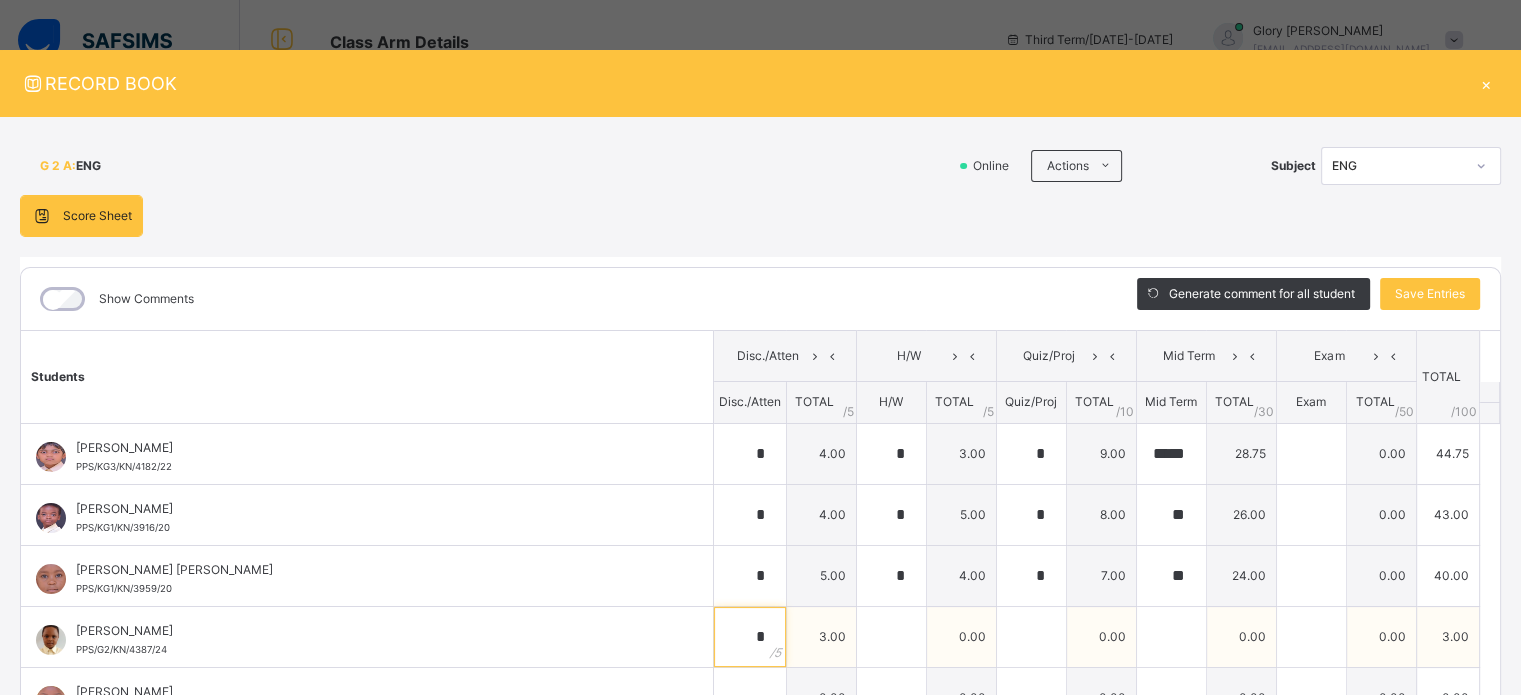type on "*" 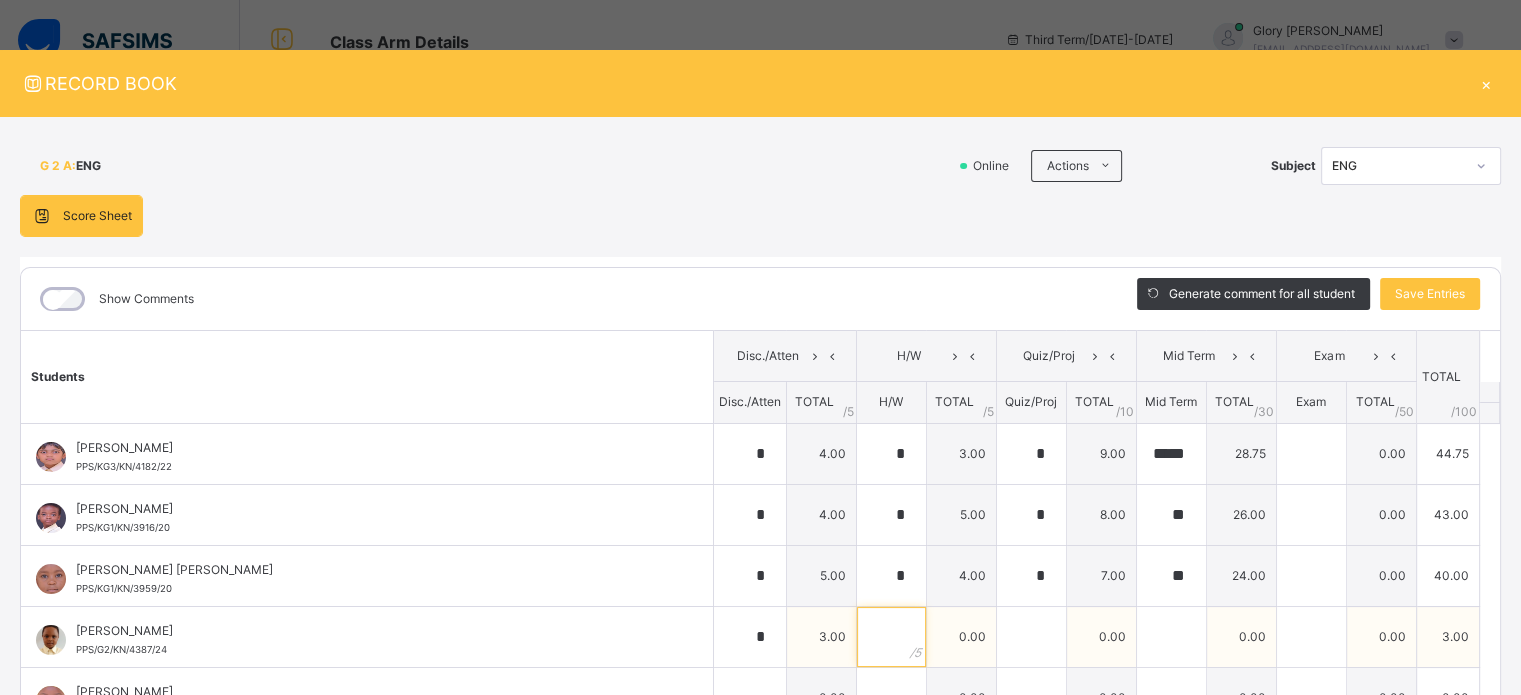 click at bounding box center [891, 637] 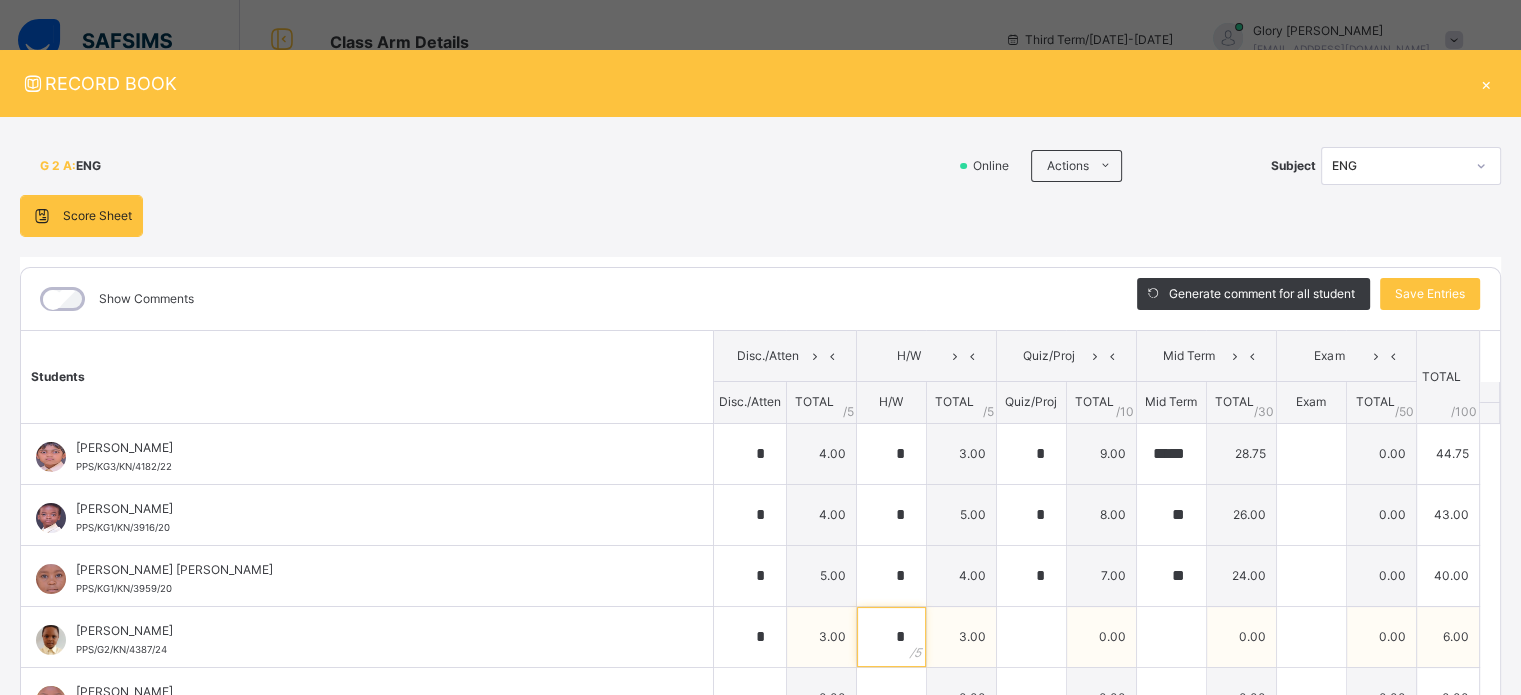type on "*" 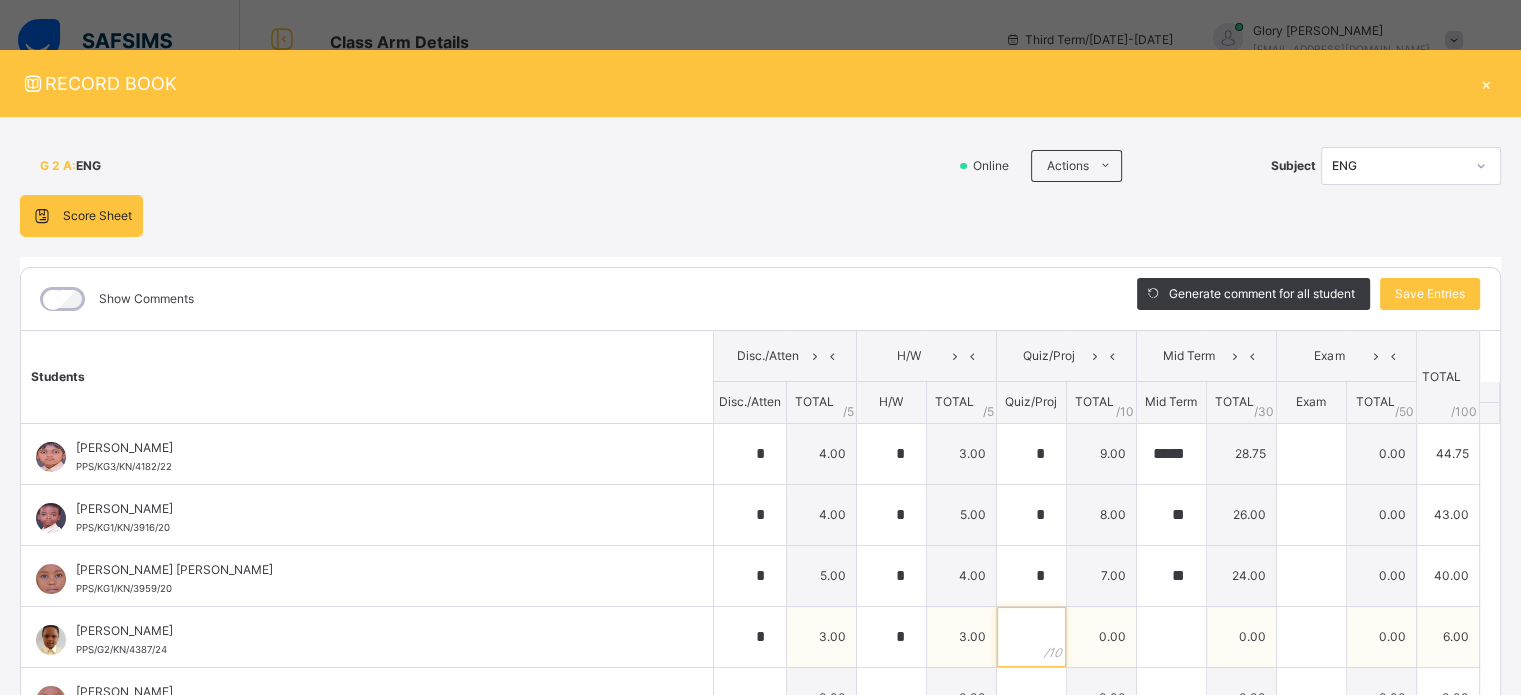 click at bounding box center (1031, 637) 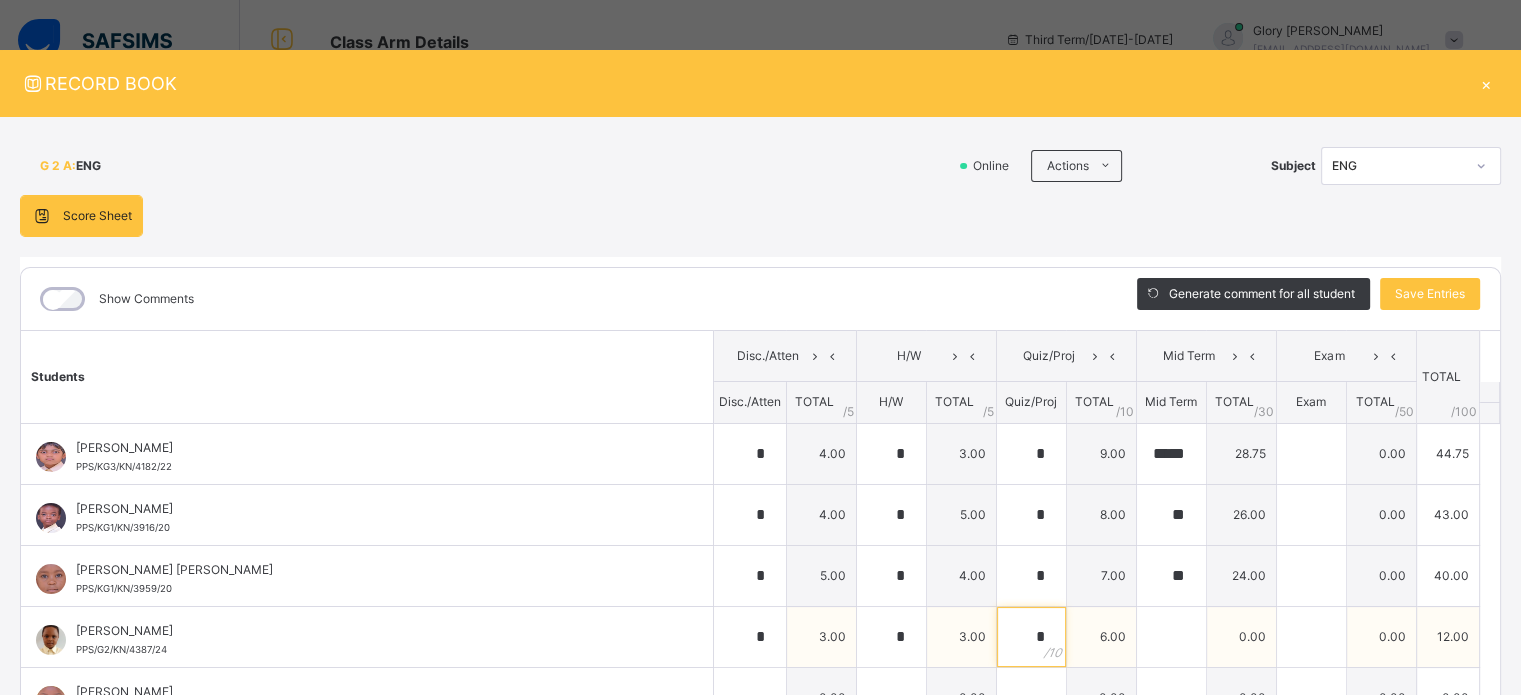 type on "*" 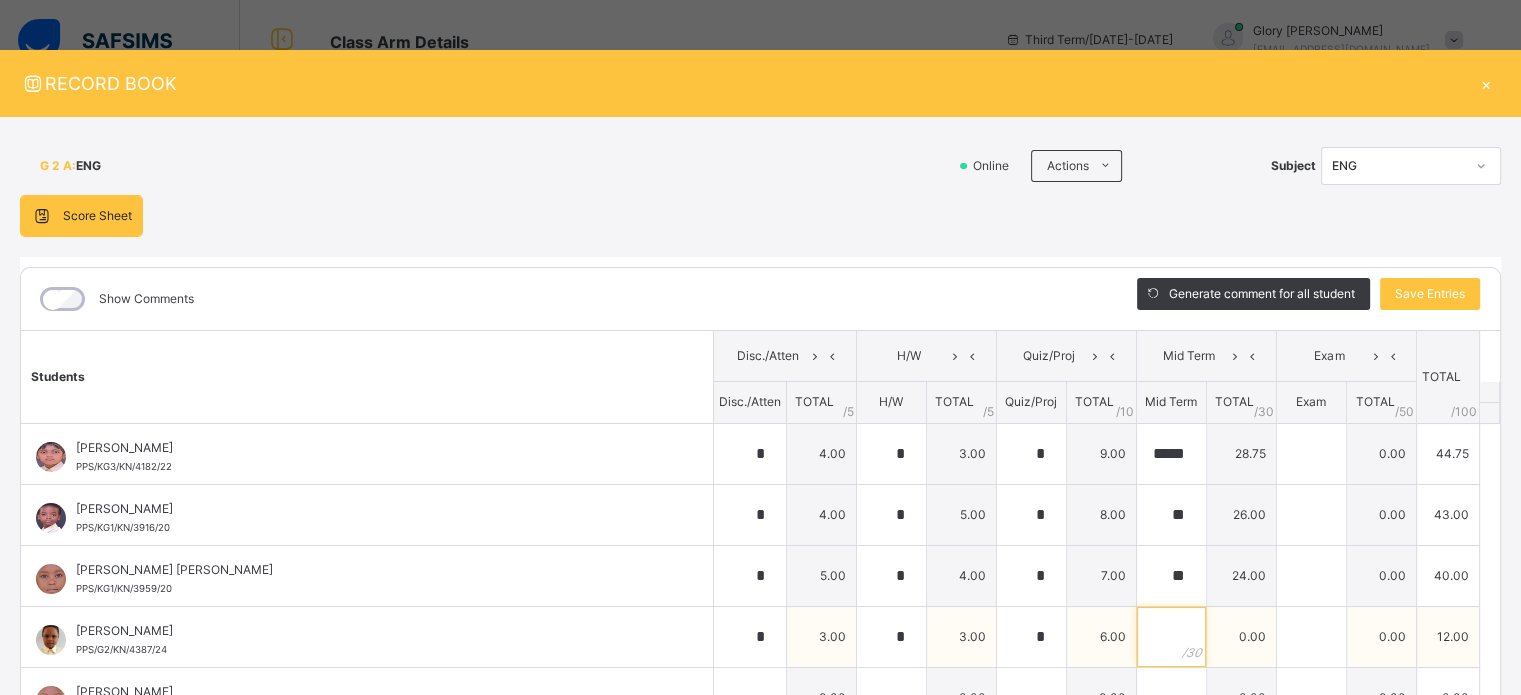click at bounding box center [1171, 637] 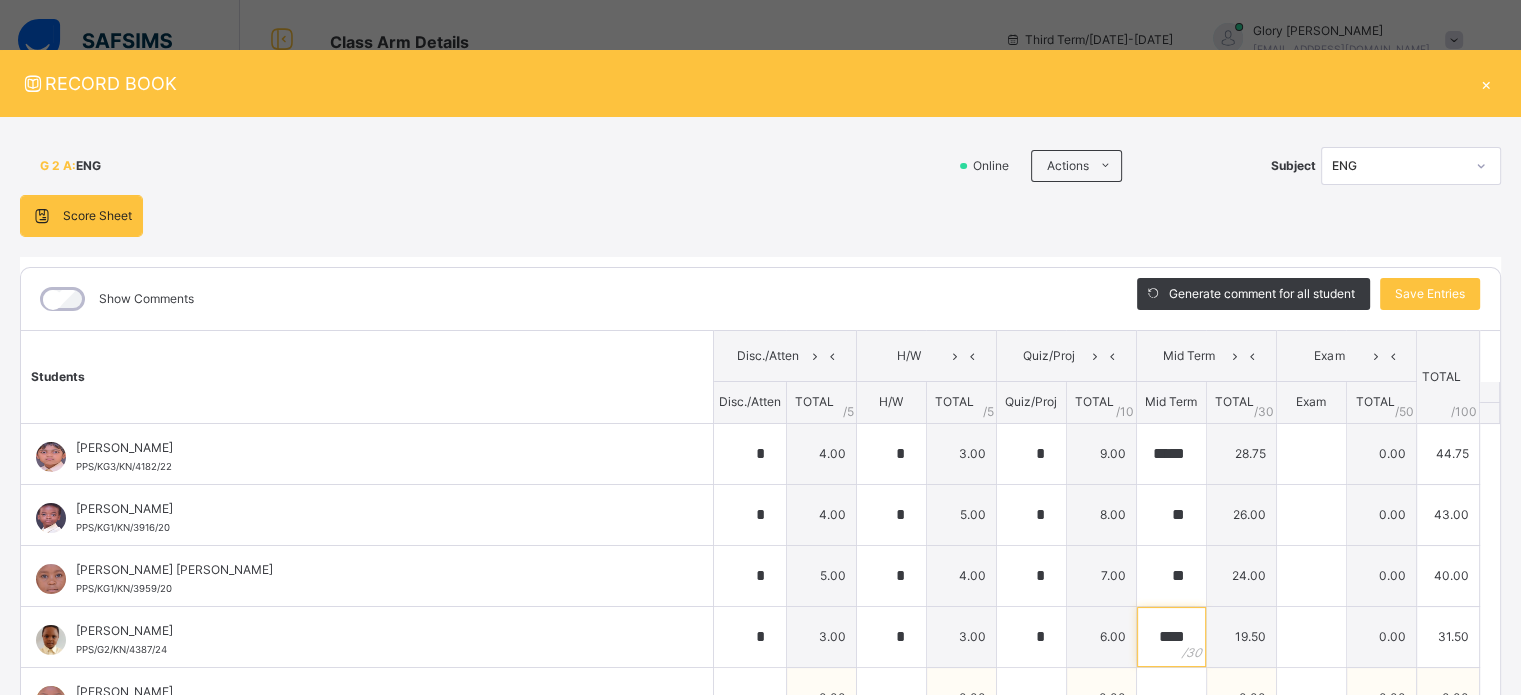 type on "****" 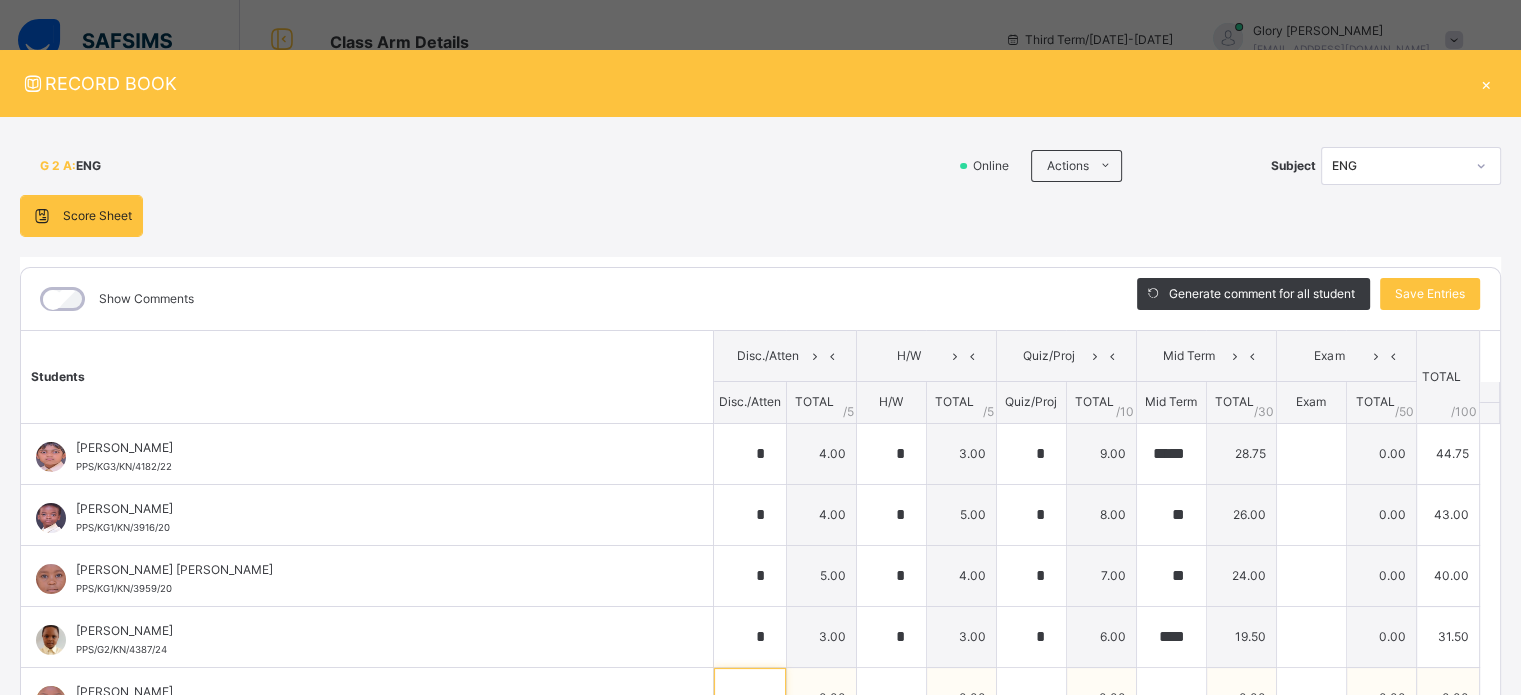 click at bounding box center [750, 698] 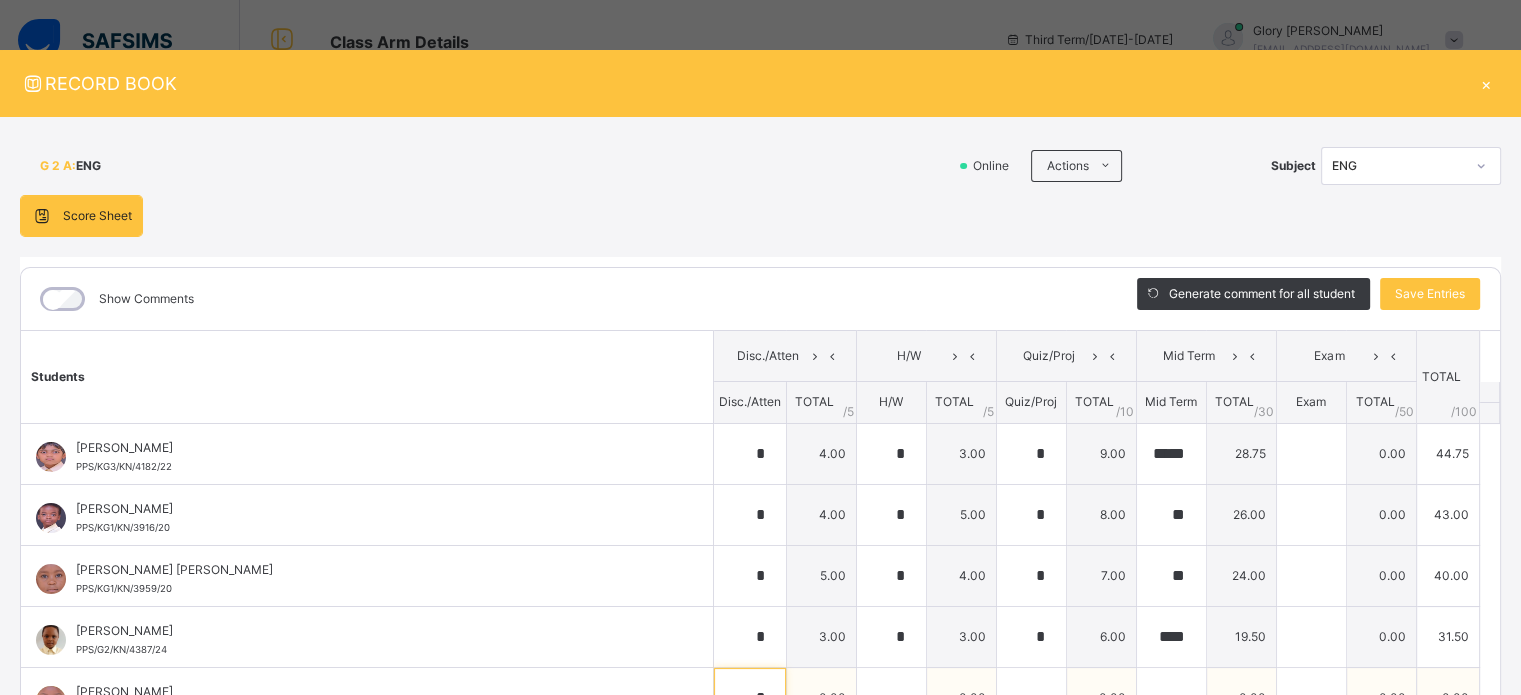 scroll, scrollTop: 9, scrollLeft: 0, axis: vertical 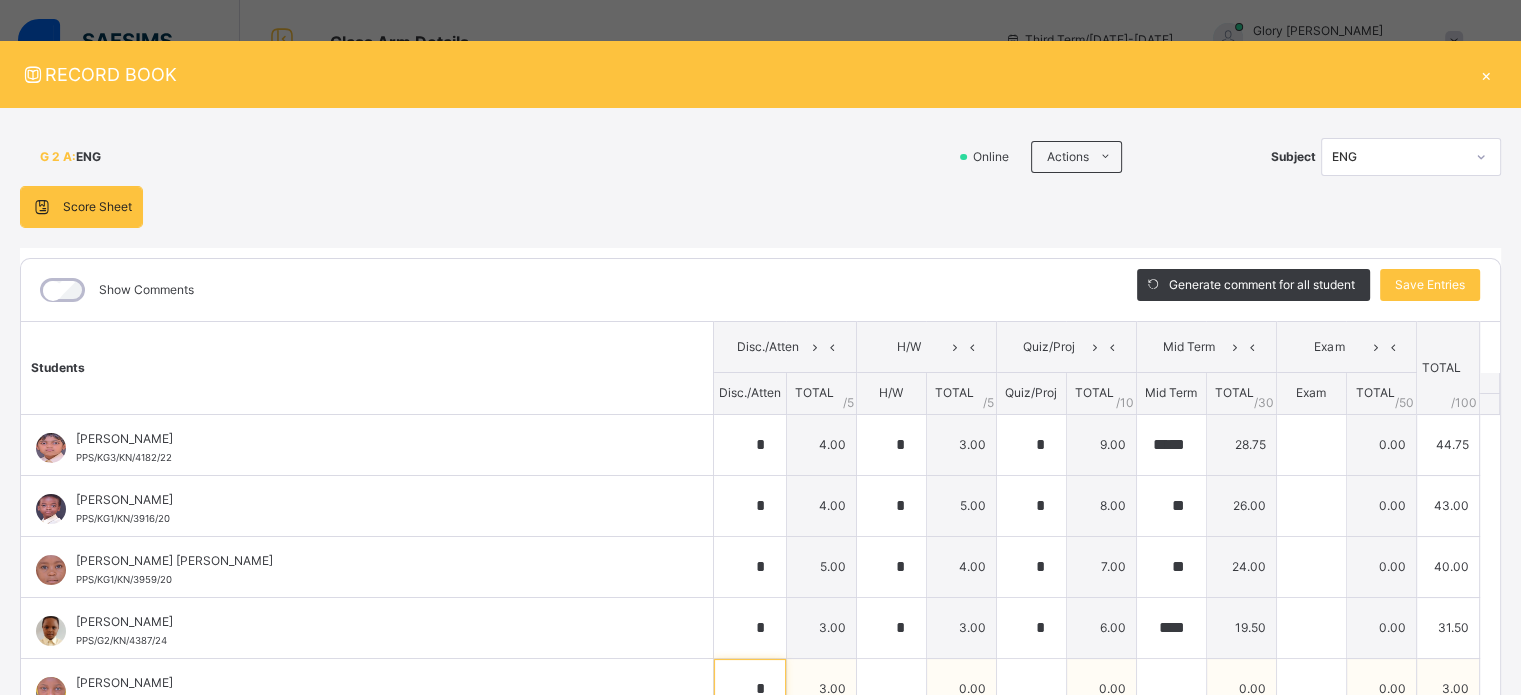 type on "*" 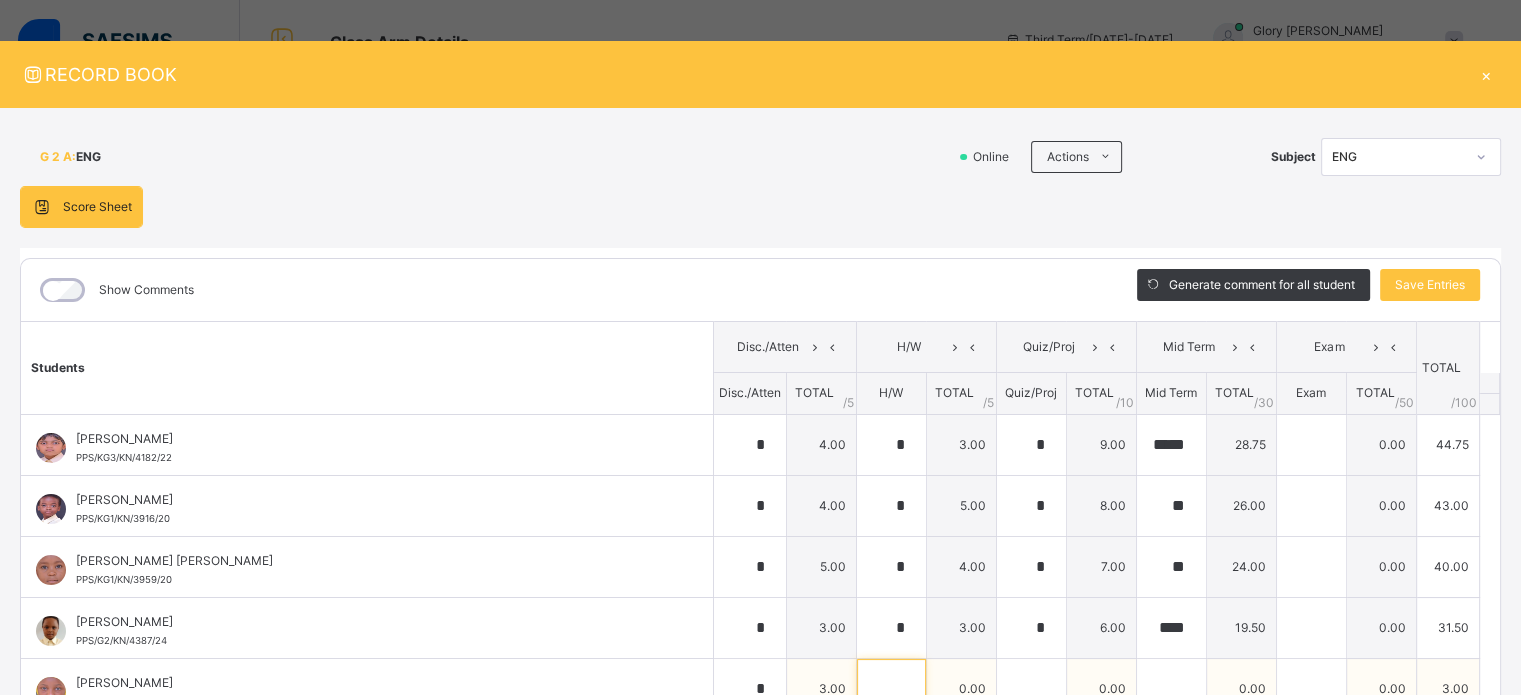 click at bounding box center (891, 689) 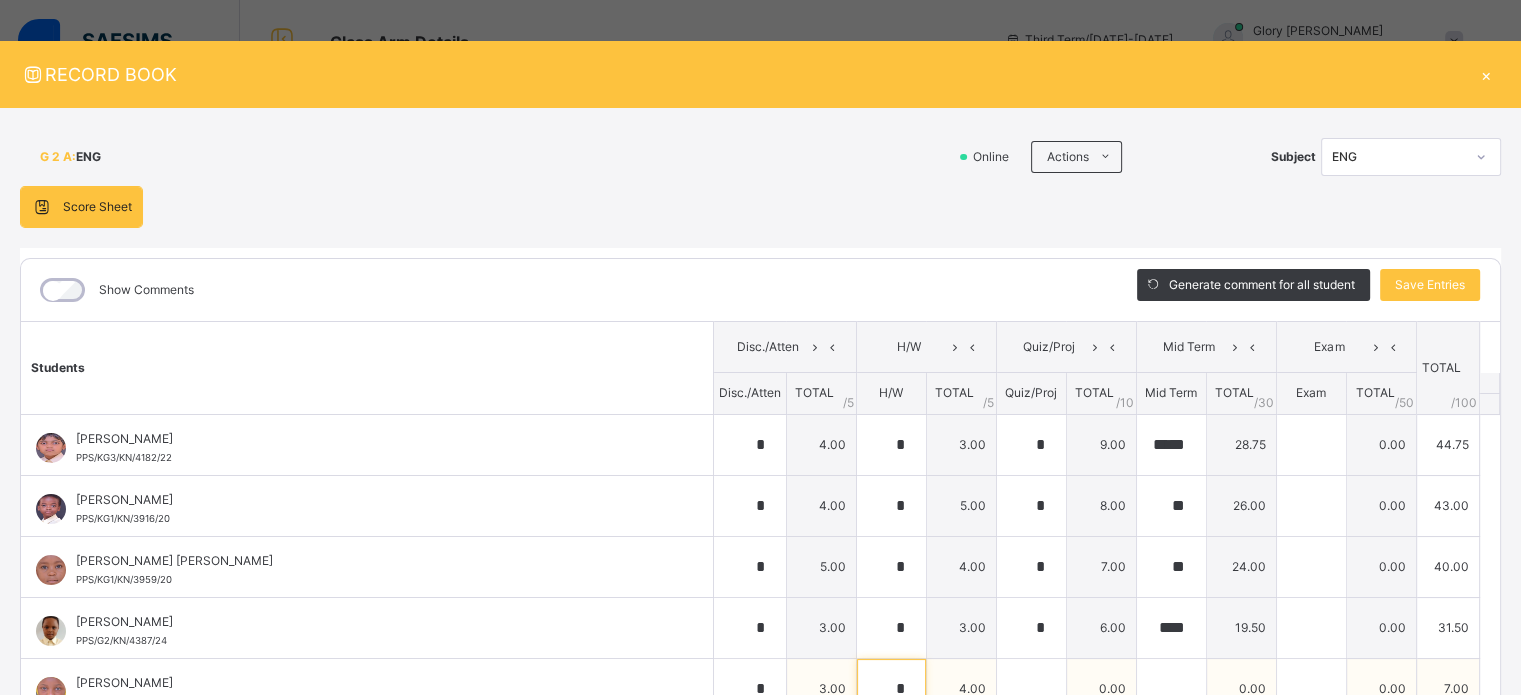 type on "*" 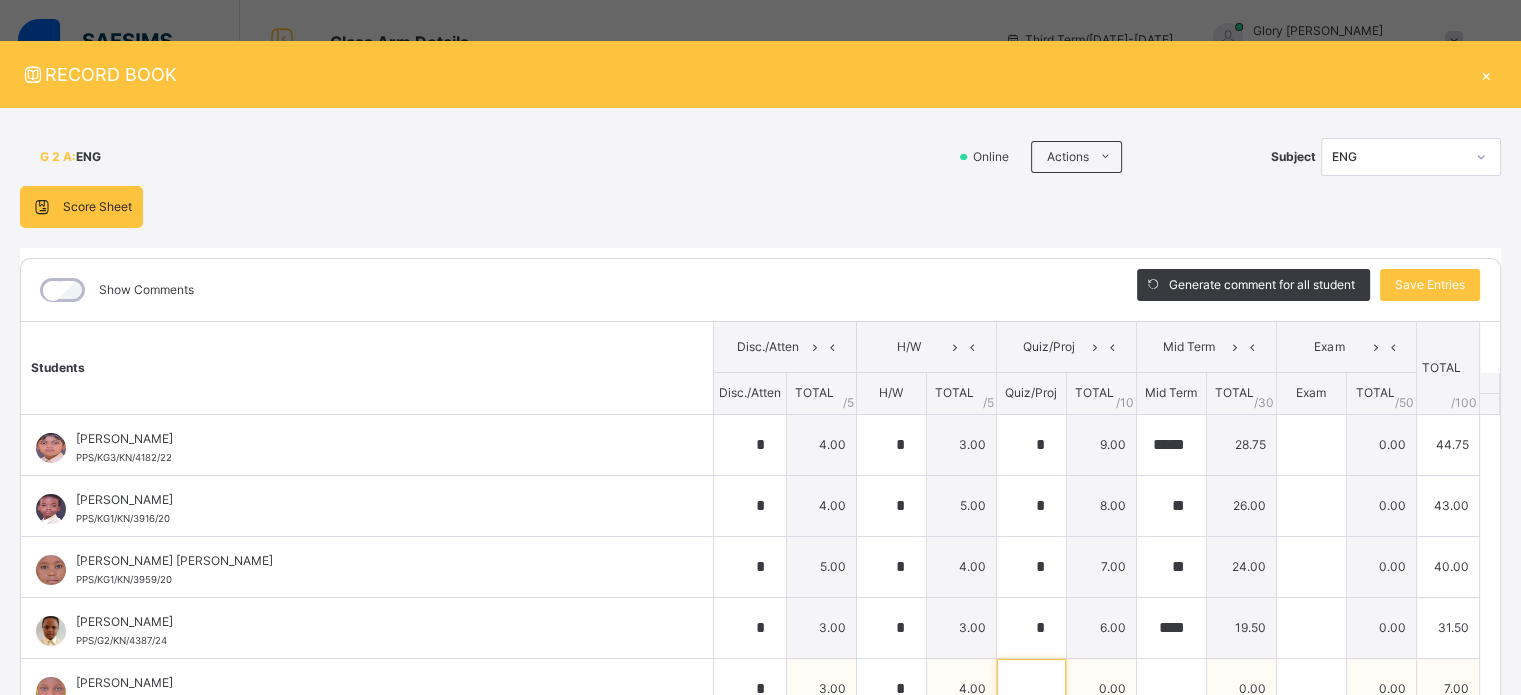 click at bounding box center (1031, 689) 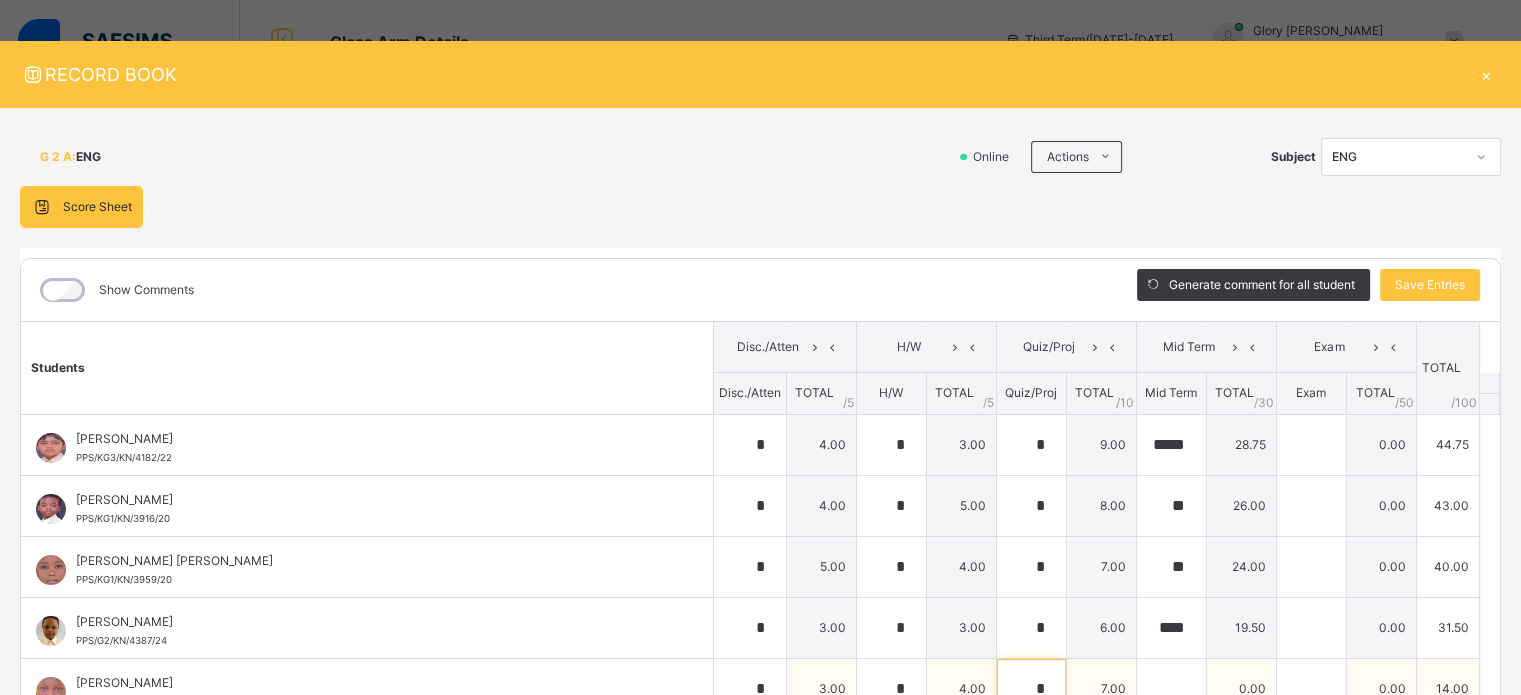 type on "*" 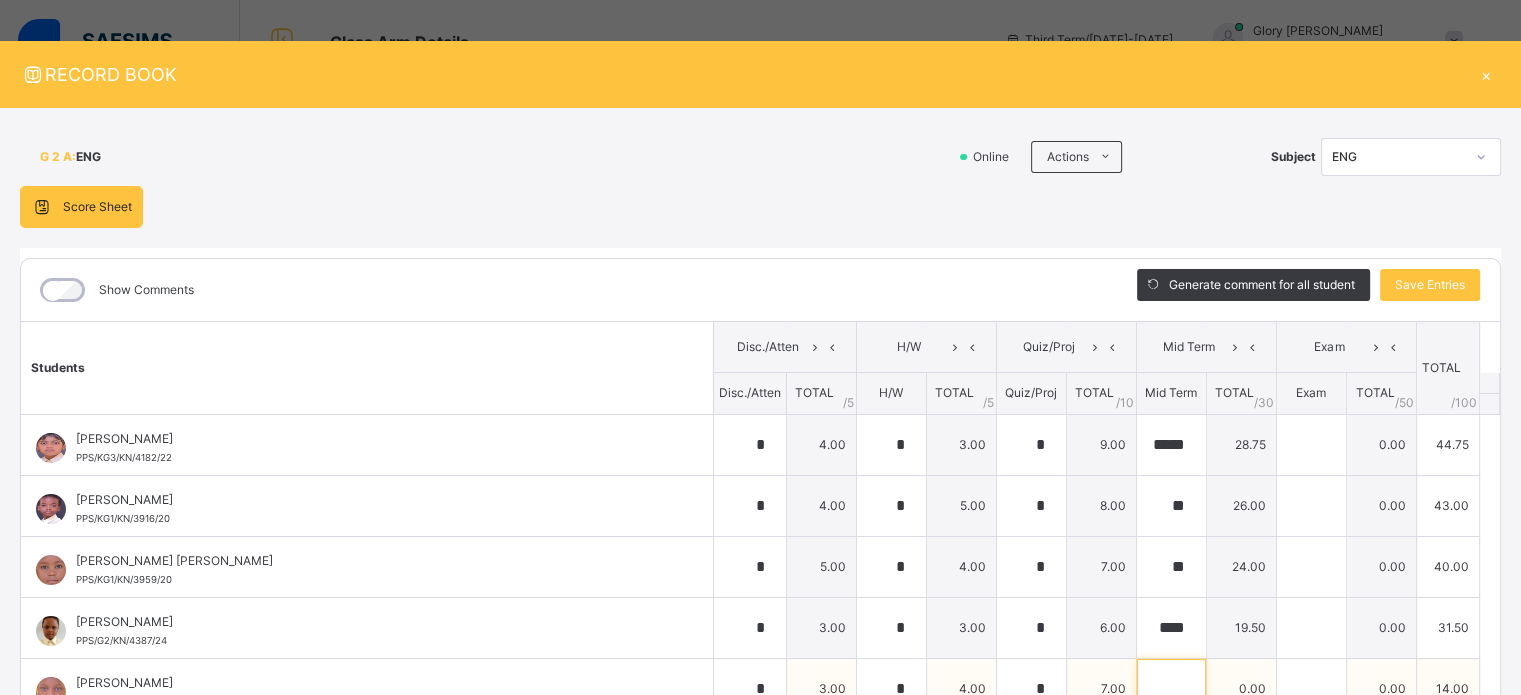 click at bounding box center (1171, 689) 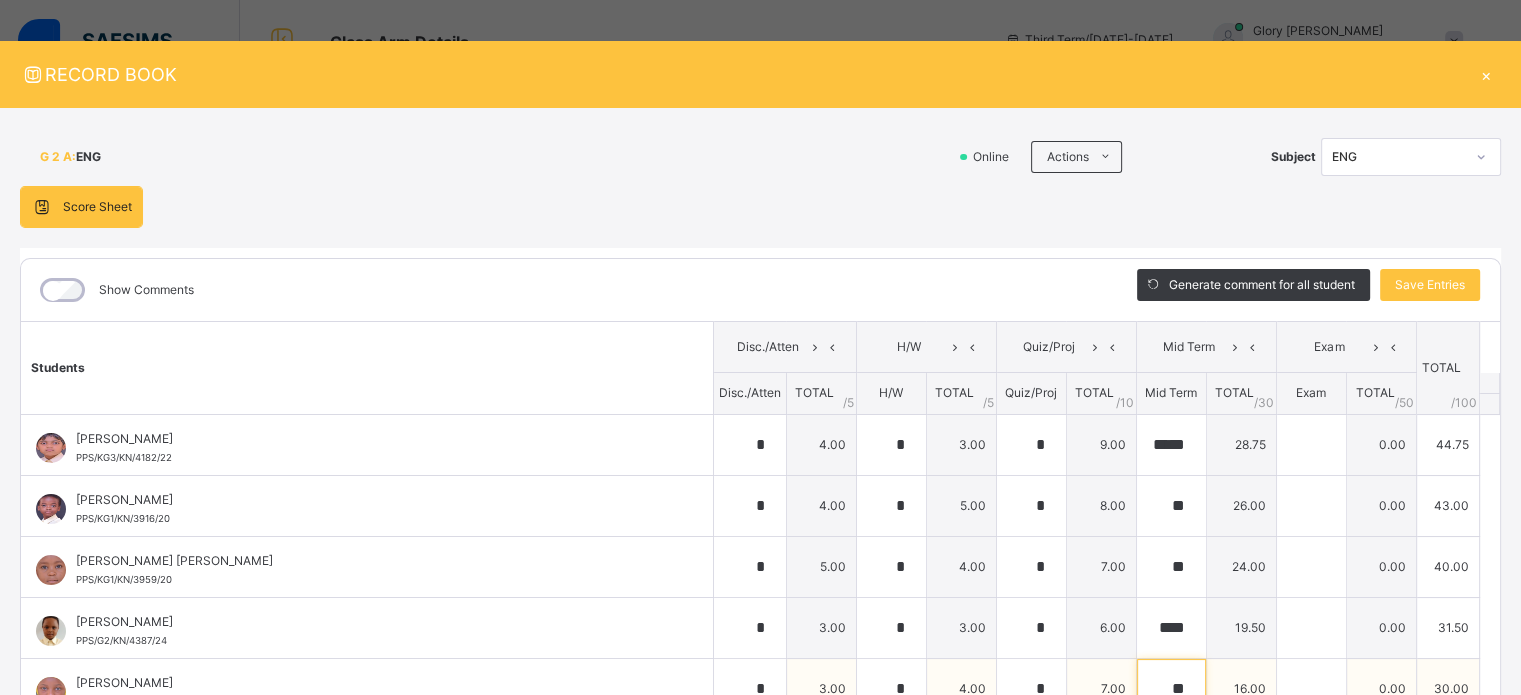 type on "**" 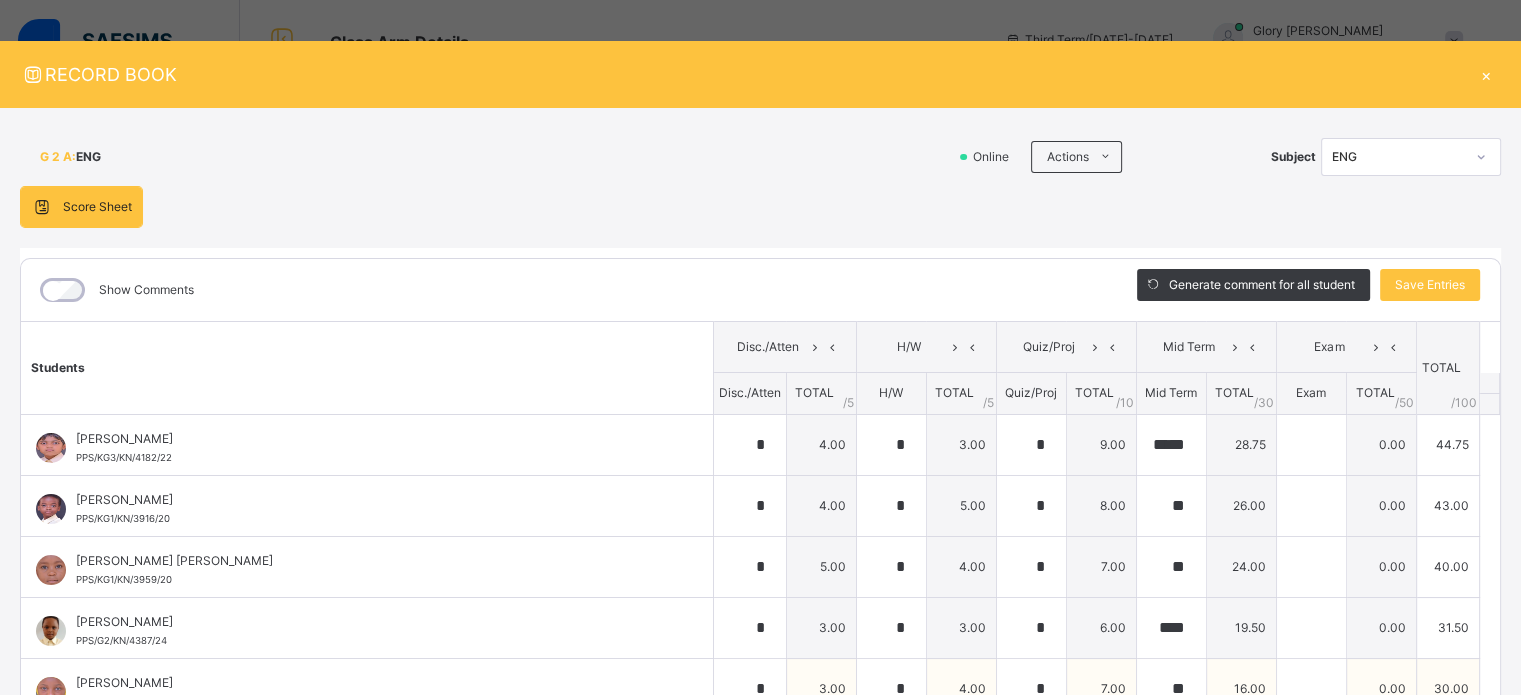 click on "[PERSON_NAME] Sani PPS/KG1/KN/3992/21" at bounding box center [367, 689] 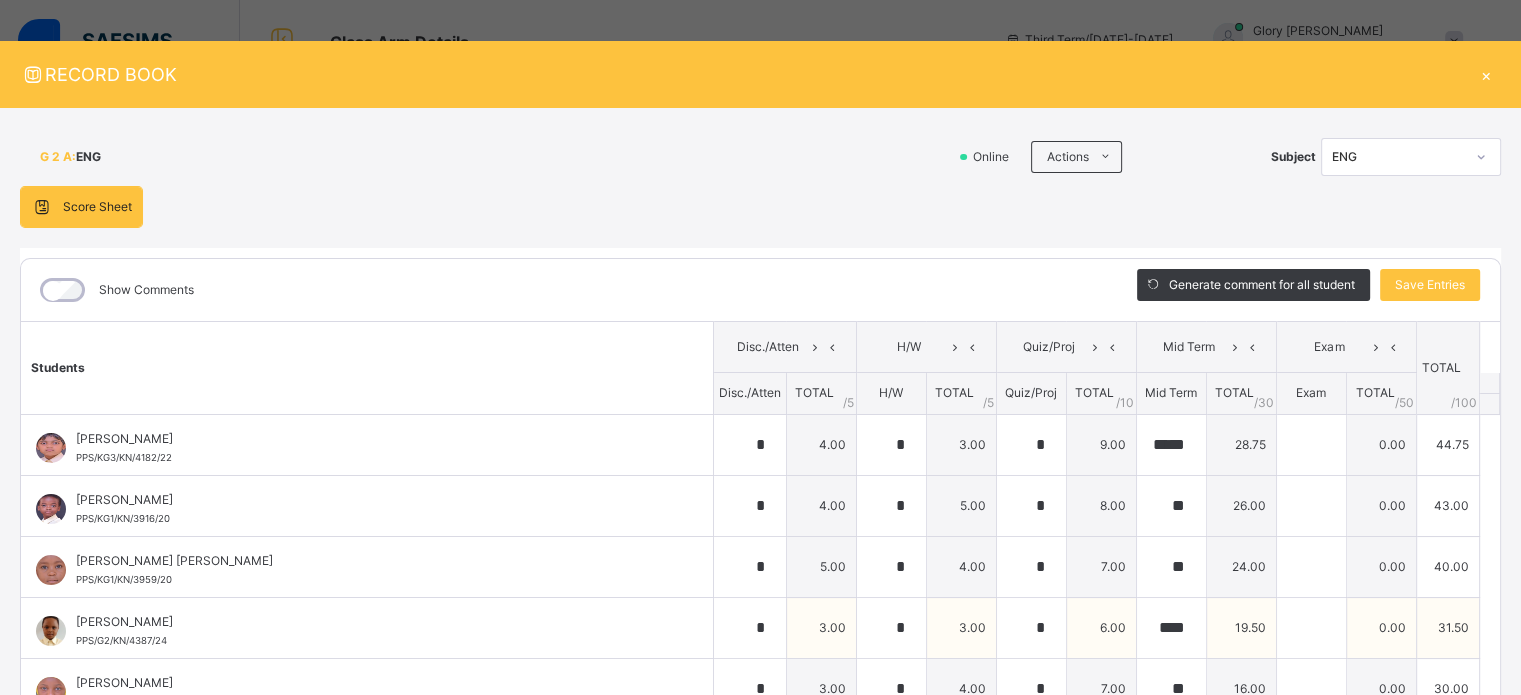 click on "[PERSON_NAME]" at bounding box center [372, 622] 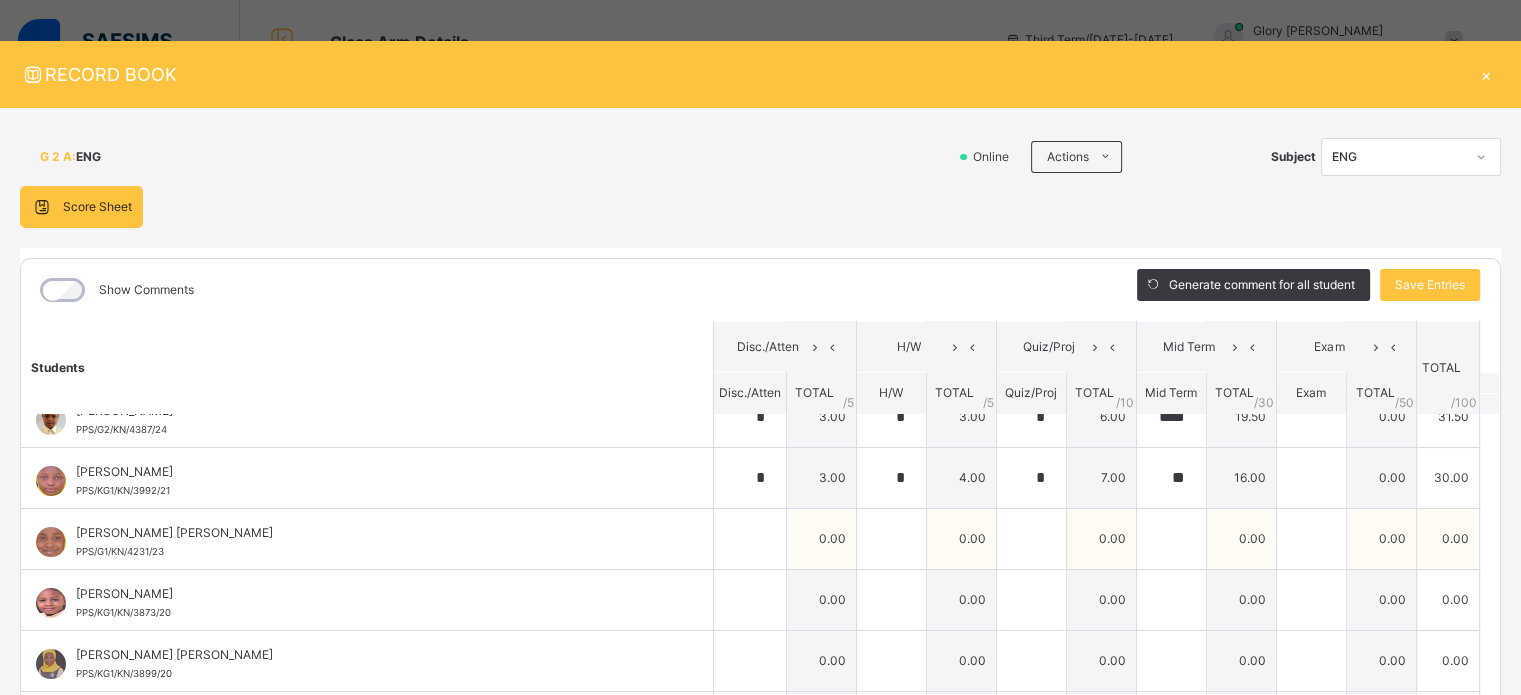 scroll, scrollTop: 240, scrollLeft: 0, axis: vertical 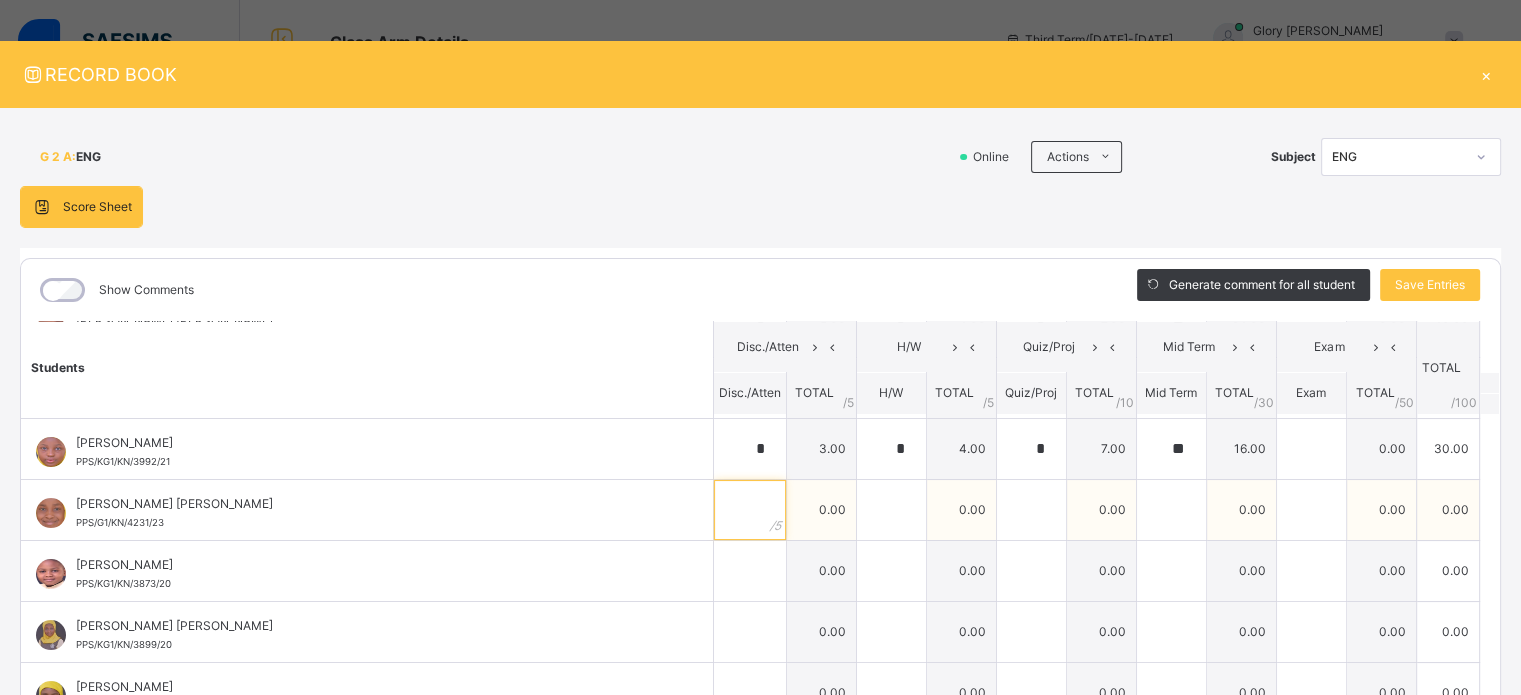click at bounding box center [750, 510] 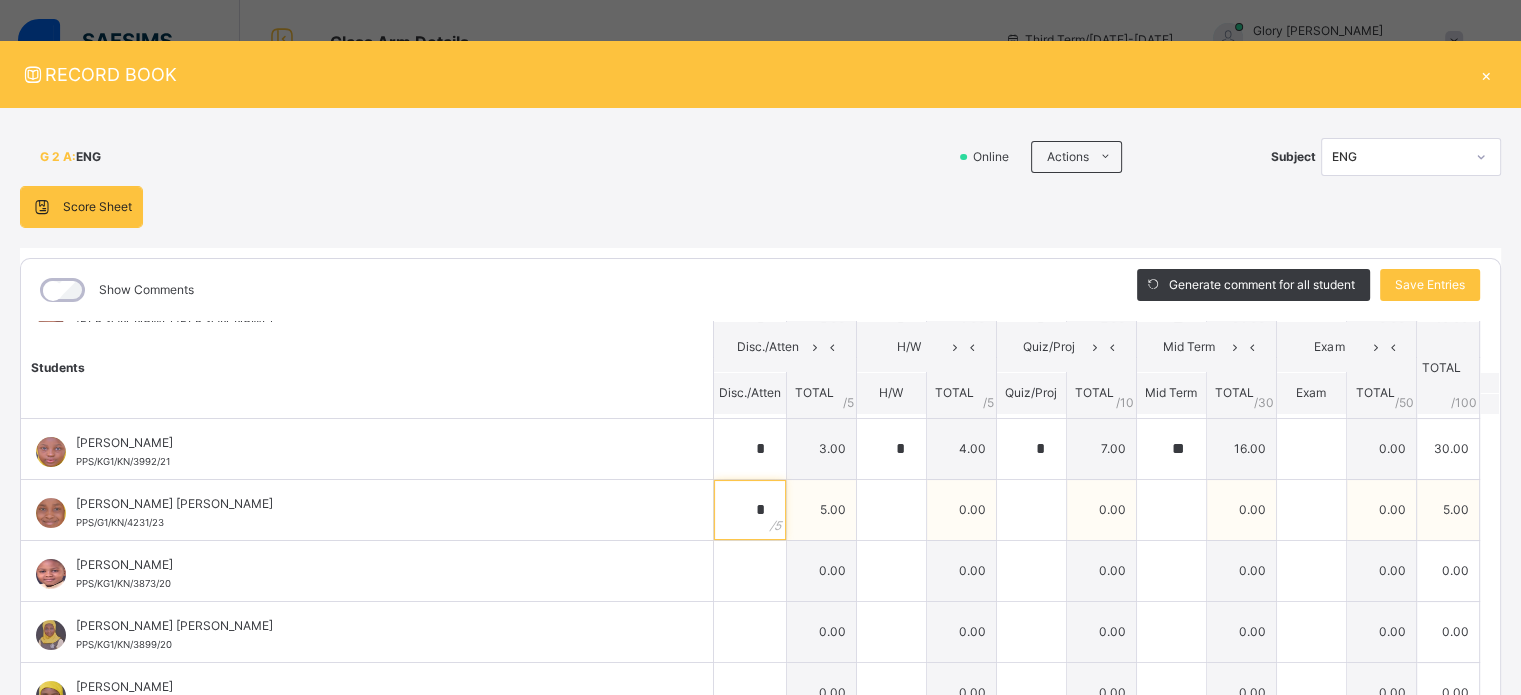 type on "*" 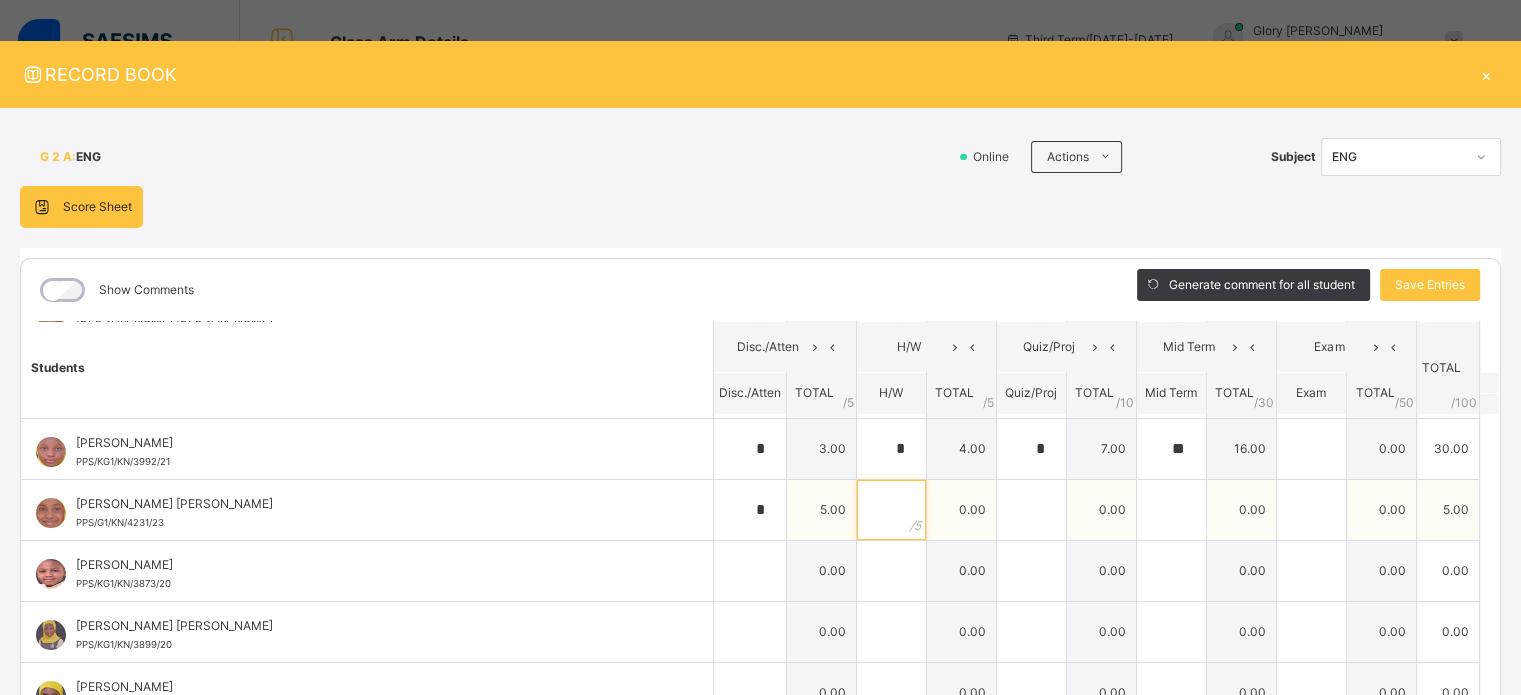 click at bounding box center [891, 510] 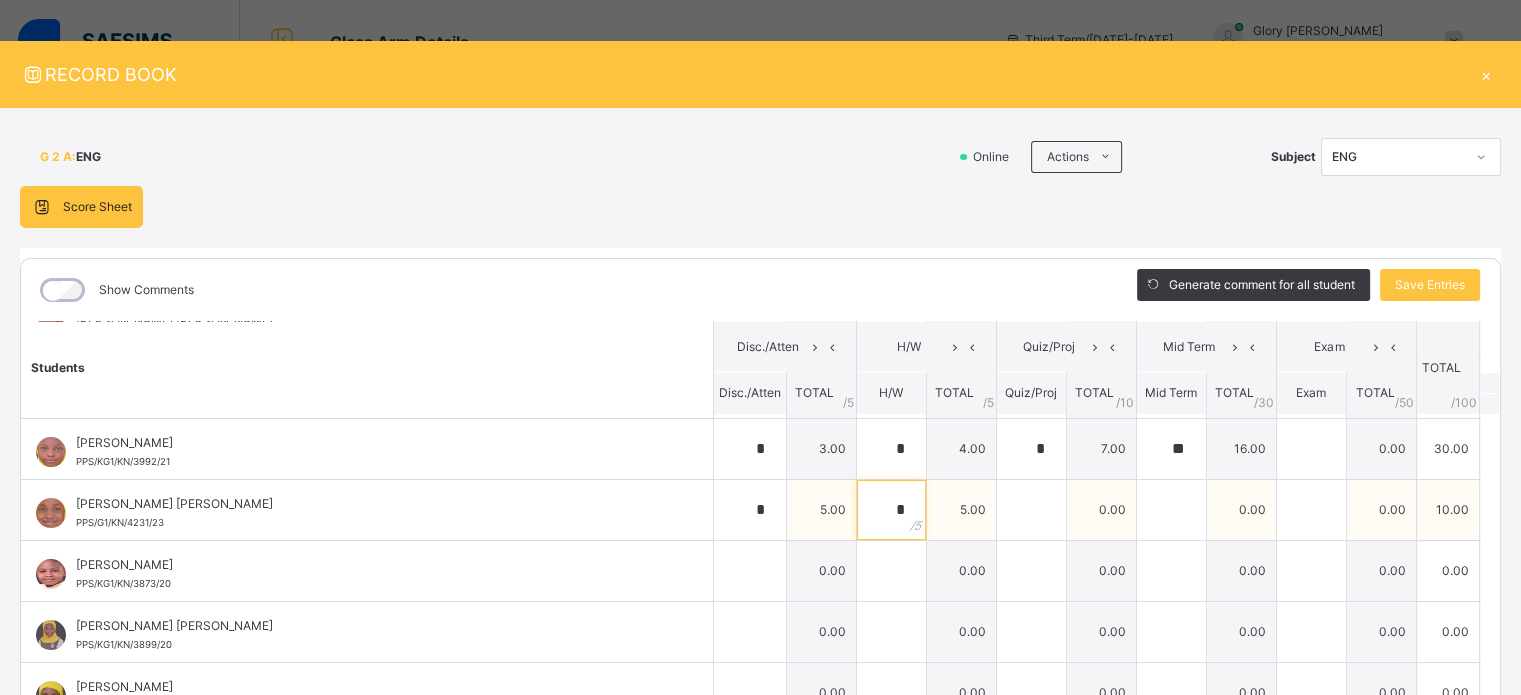 type on "*" 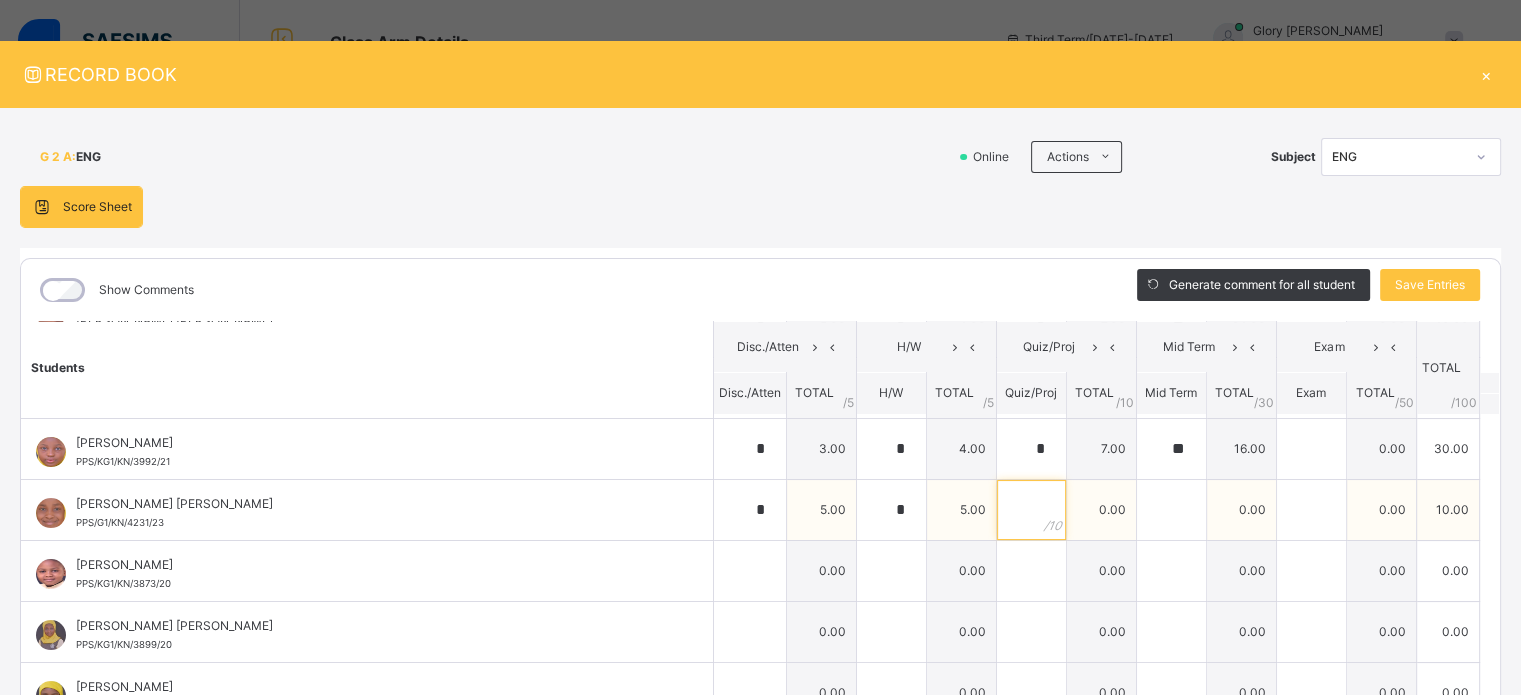 click at bounding box center [1031, 510] 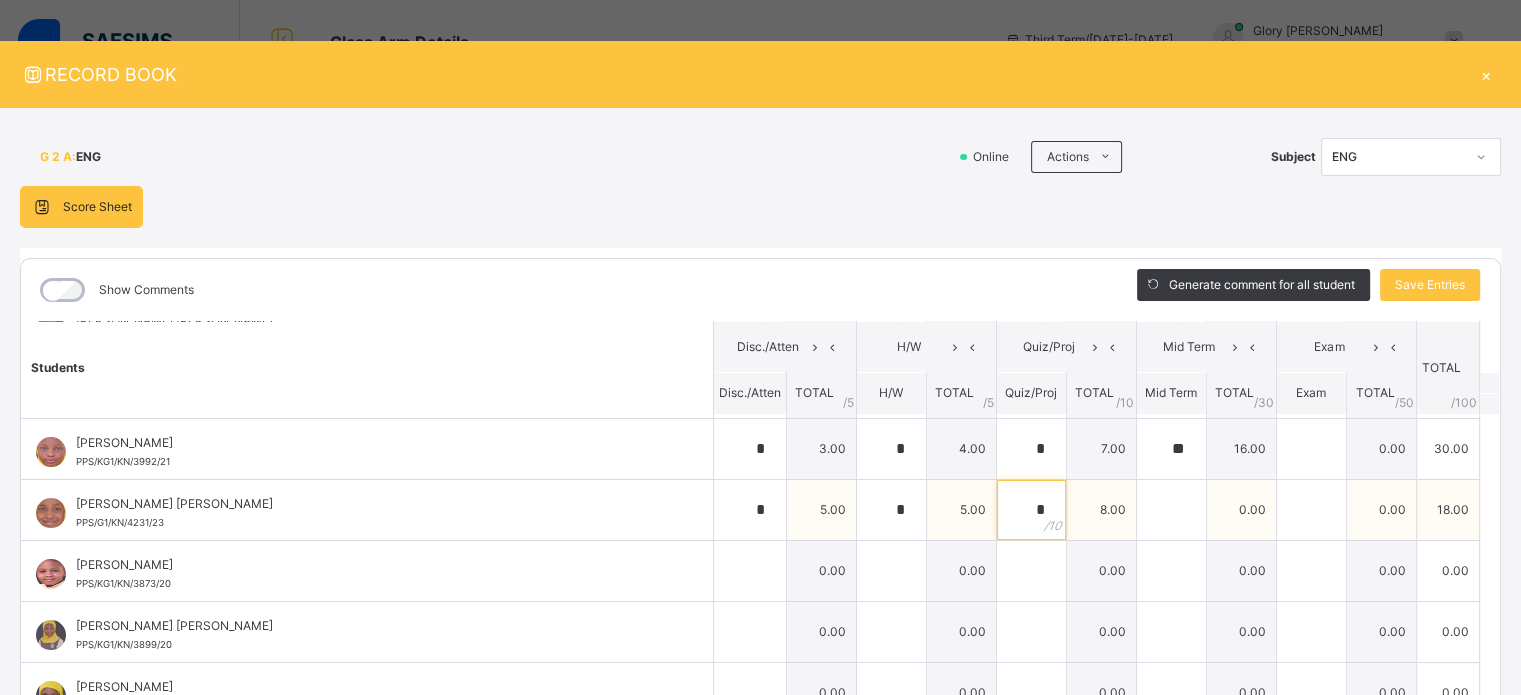 type on "*" 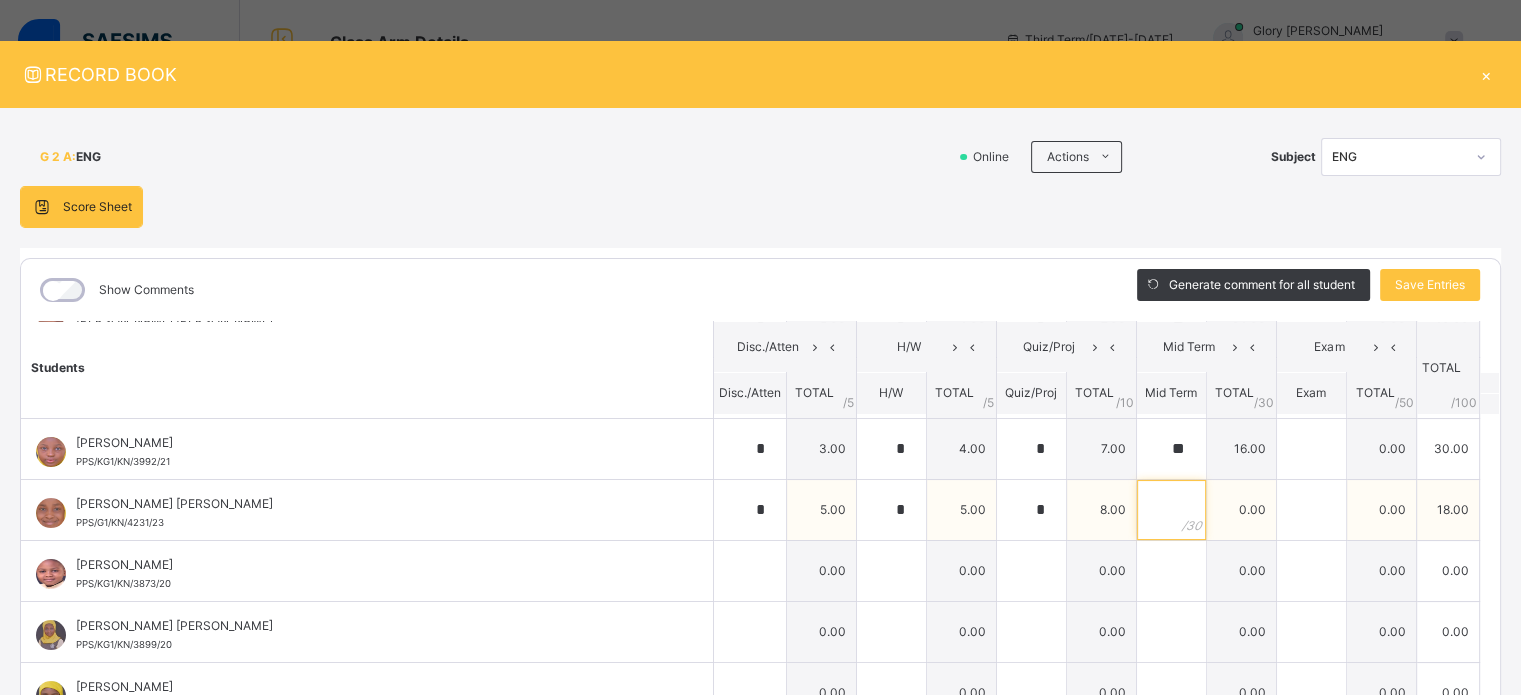 click at bounding box center (1171, 510) 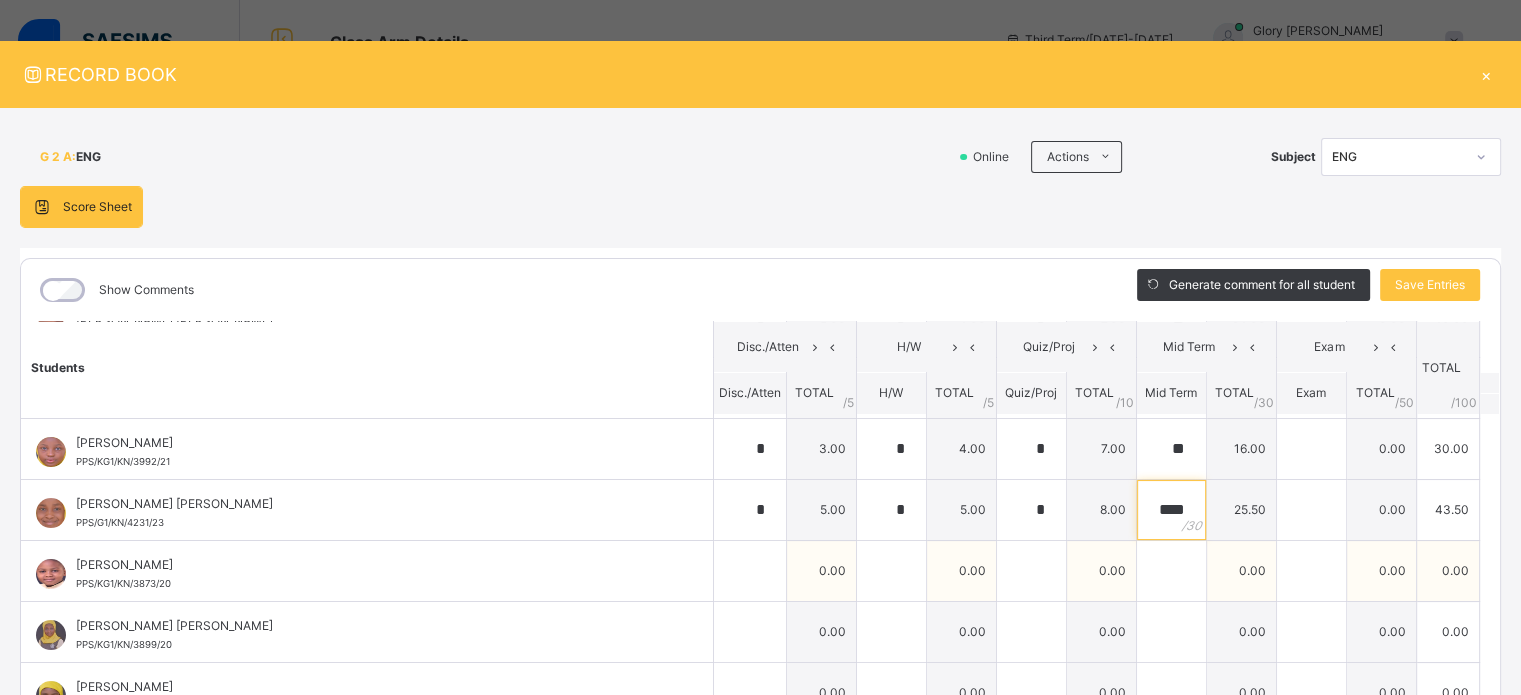 type on "****" 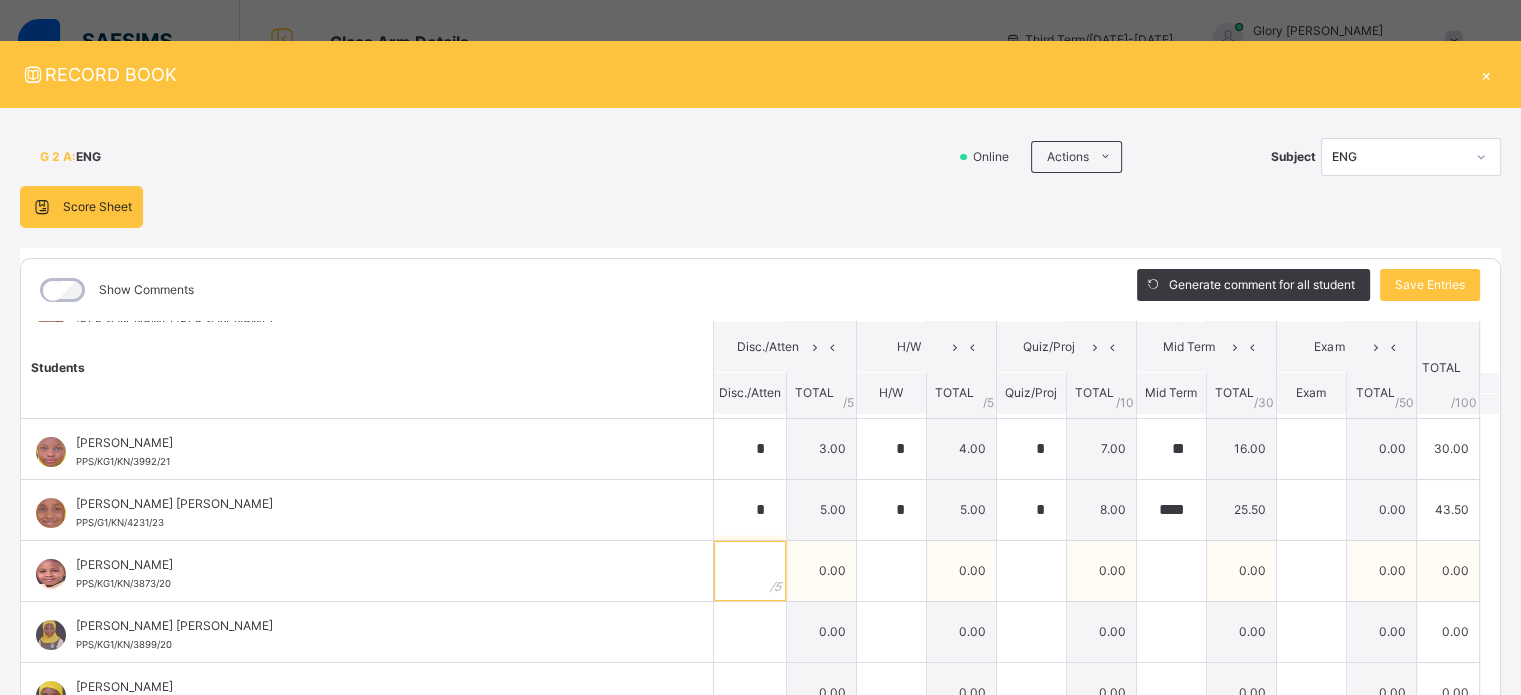 click at bounding box center (750, 571) 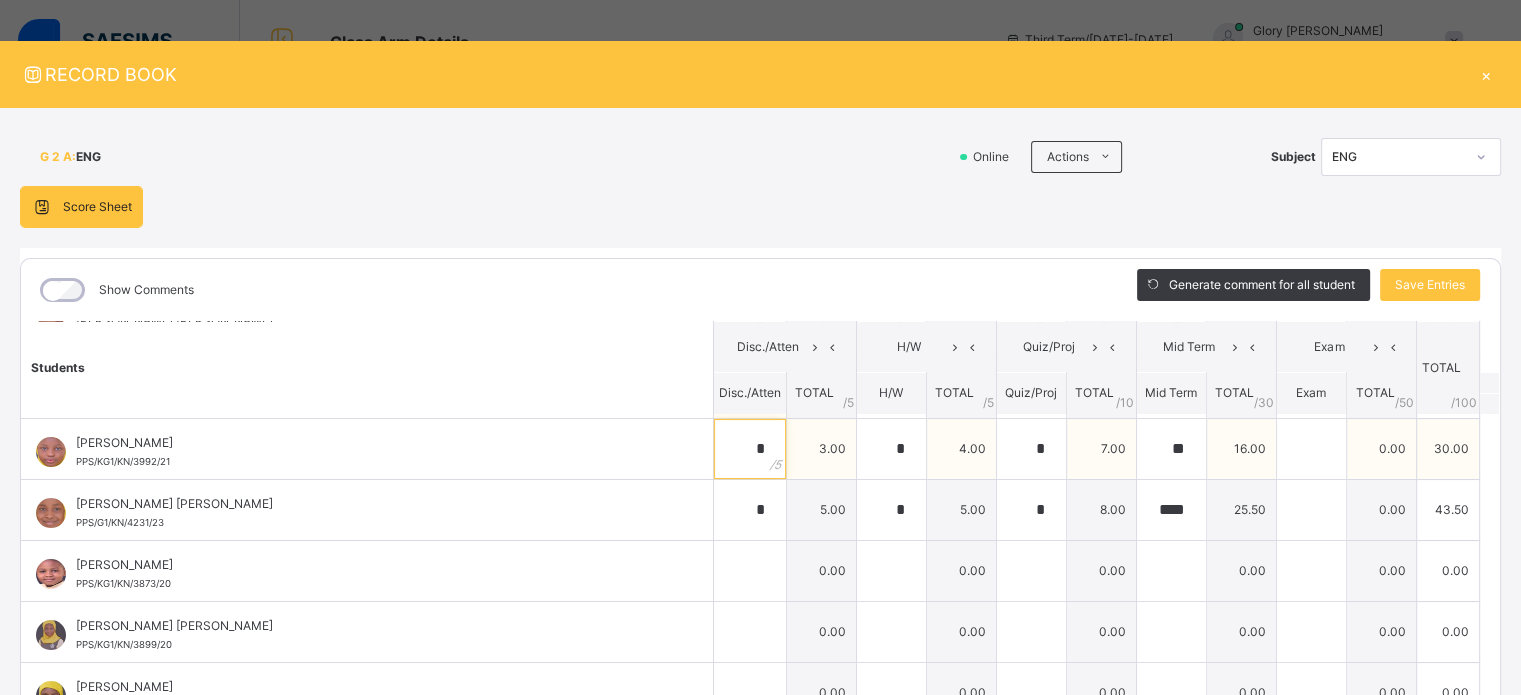 click on "*" at bounding box center [750, 449] 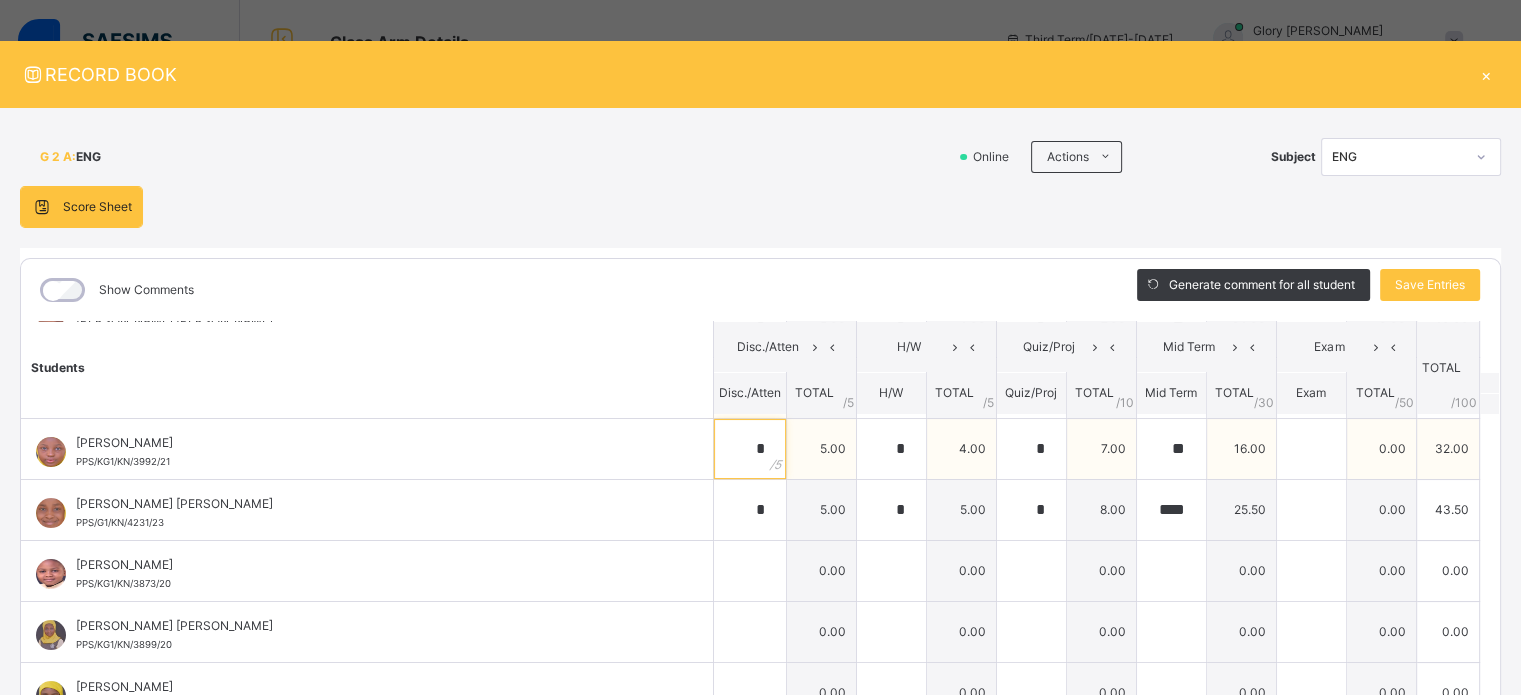 type on "*" 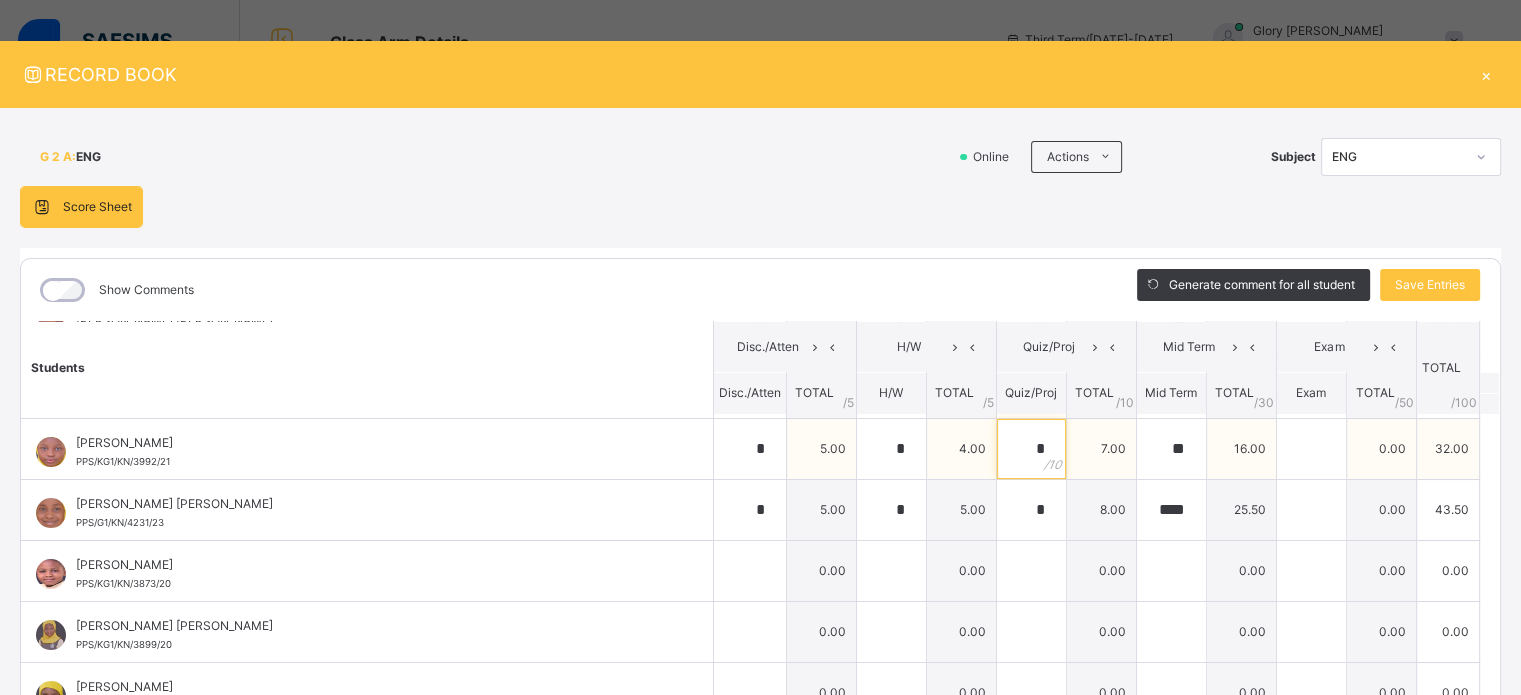 click on "*" at bounding box center (1031, 449) 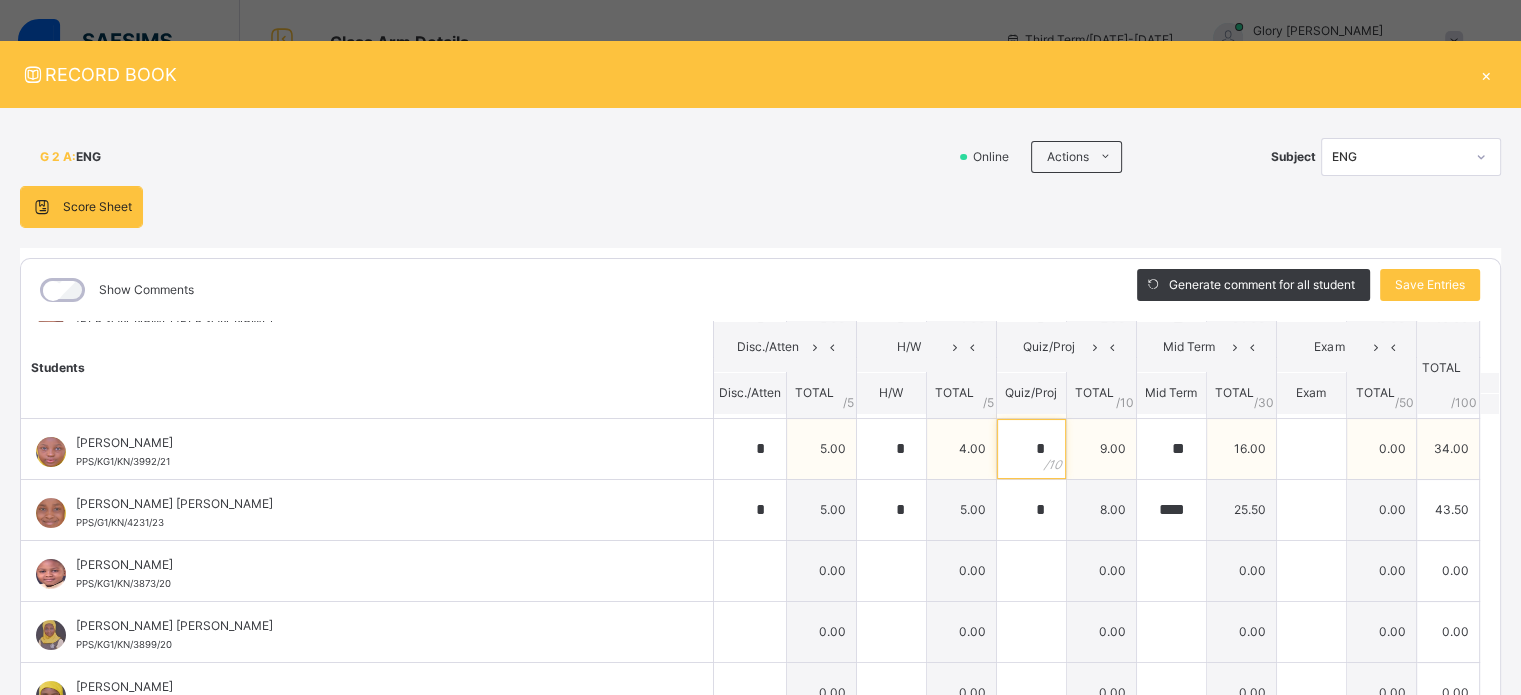 type on "*" 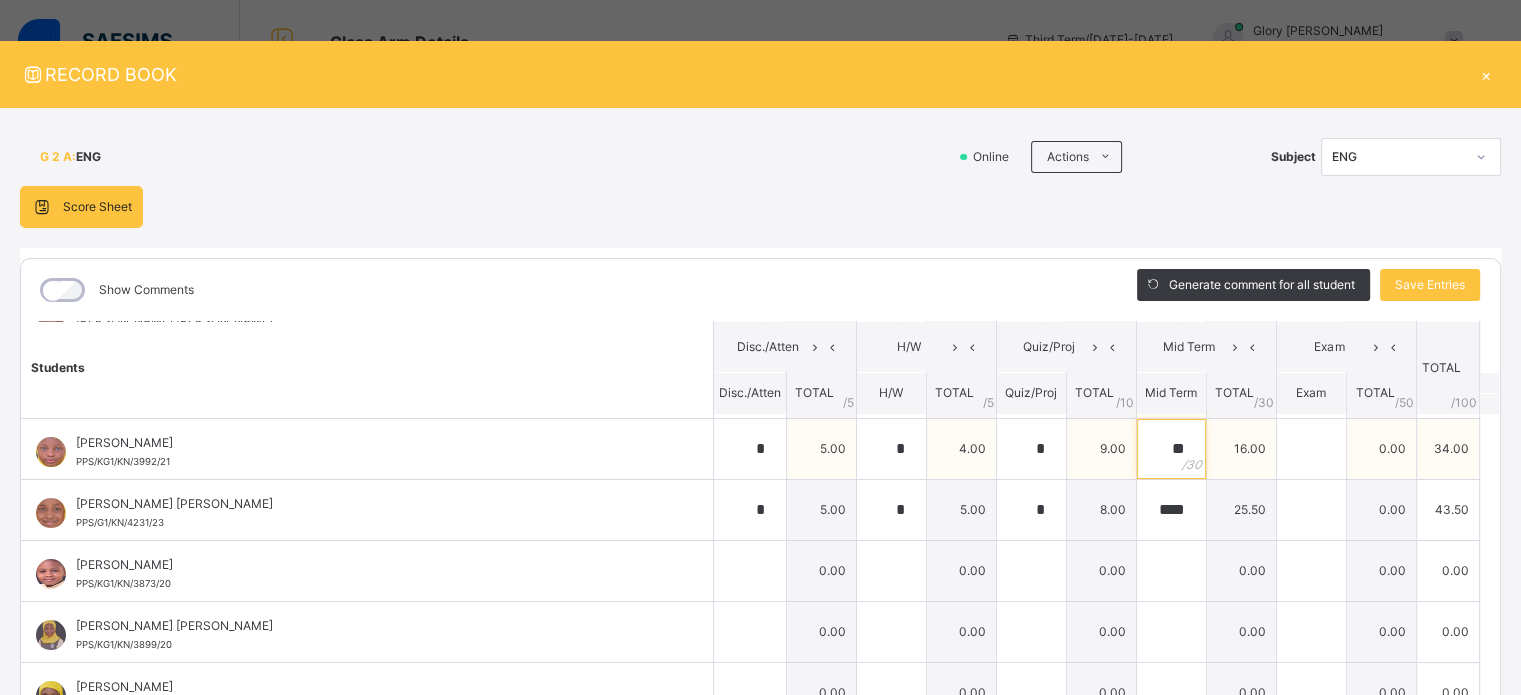 click on "**" at bounding box center [1171, 449] 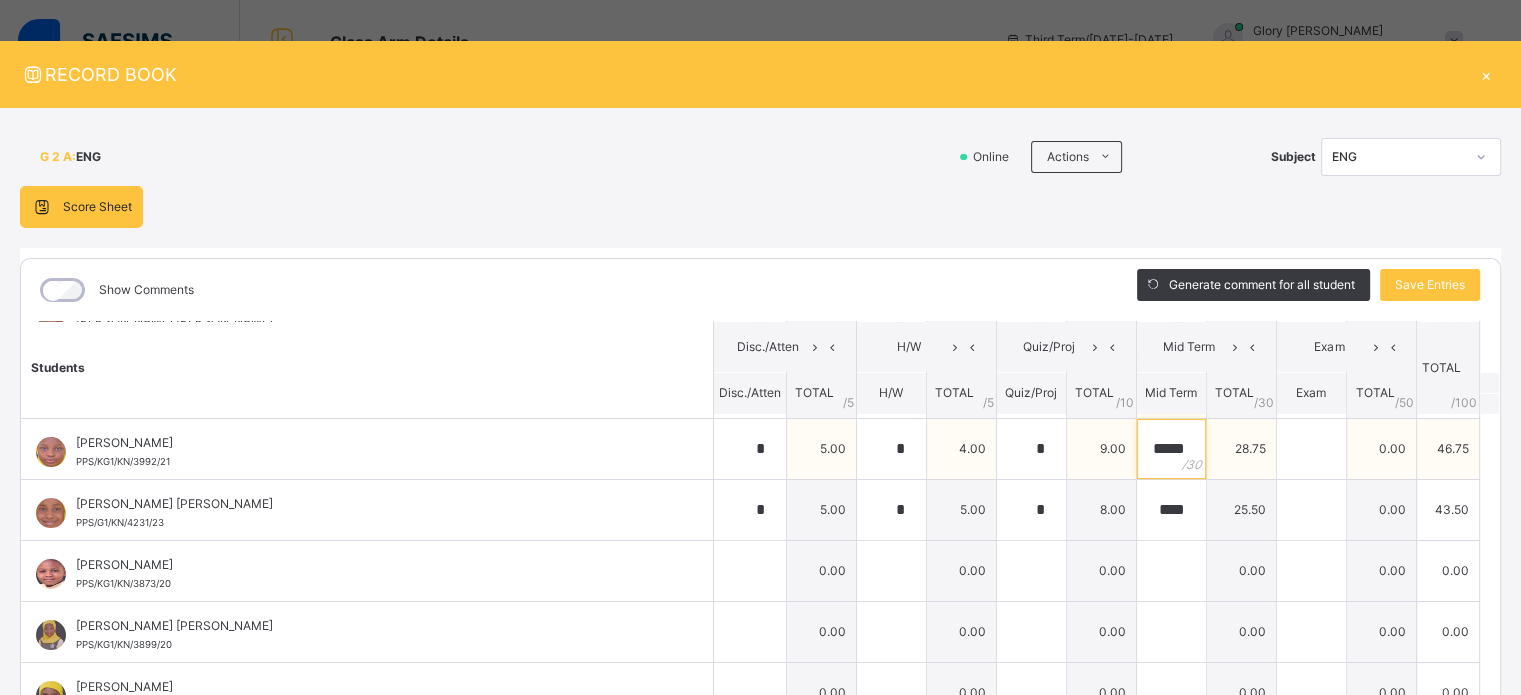 scroll, scrollTop: 0, scrollLeft: 0, axis: both 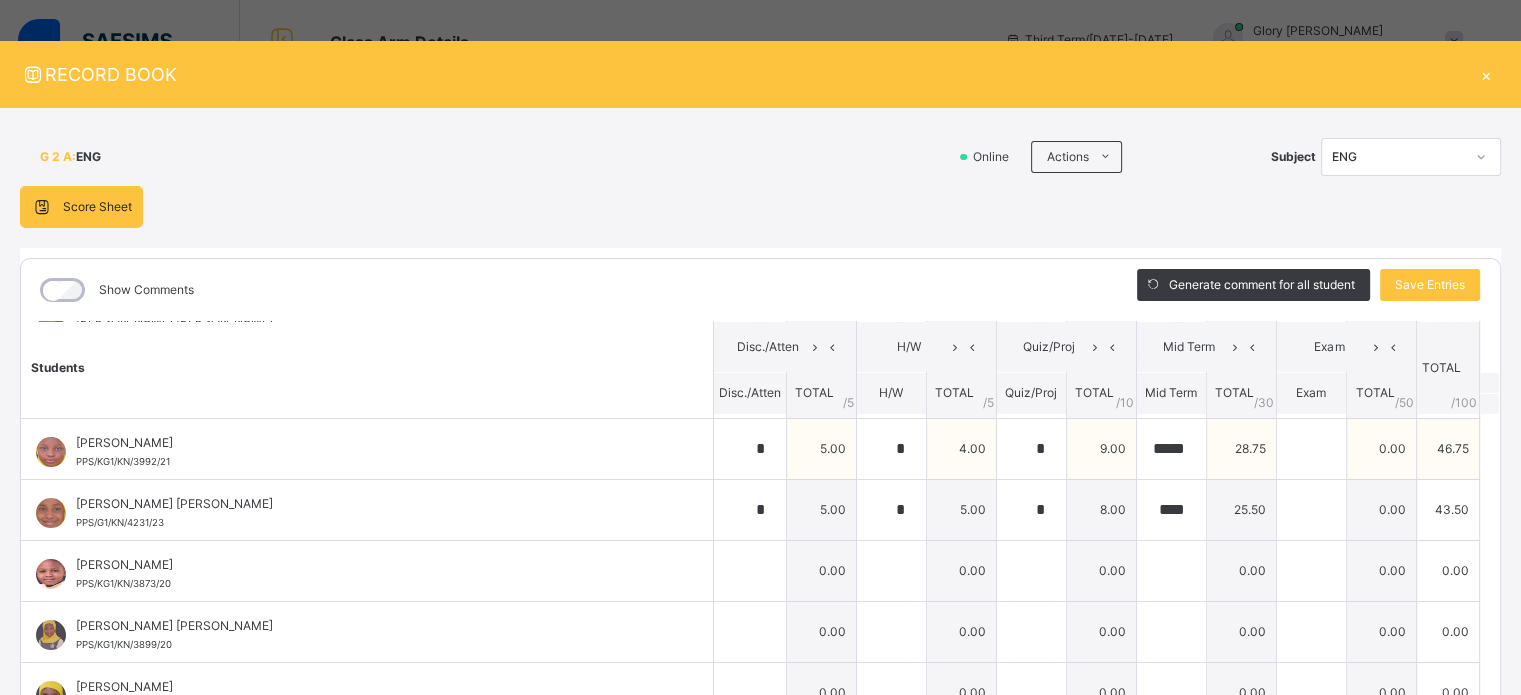 click on "[PERSON_NAME]" at bounding box center (372, 443) 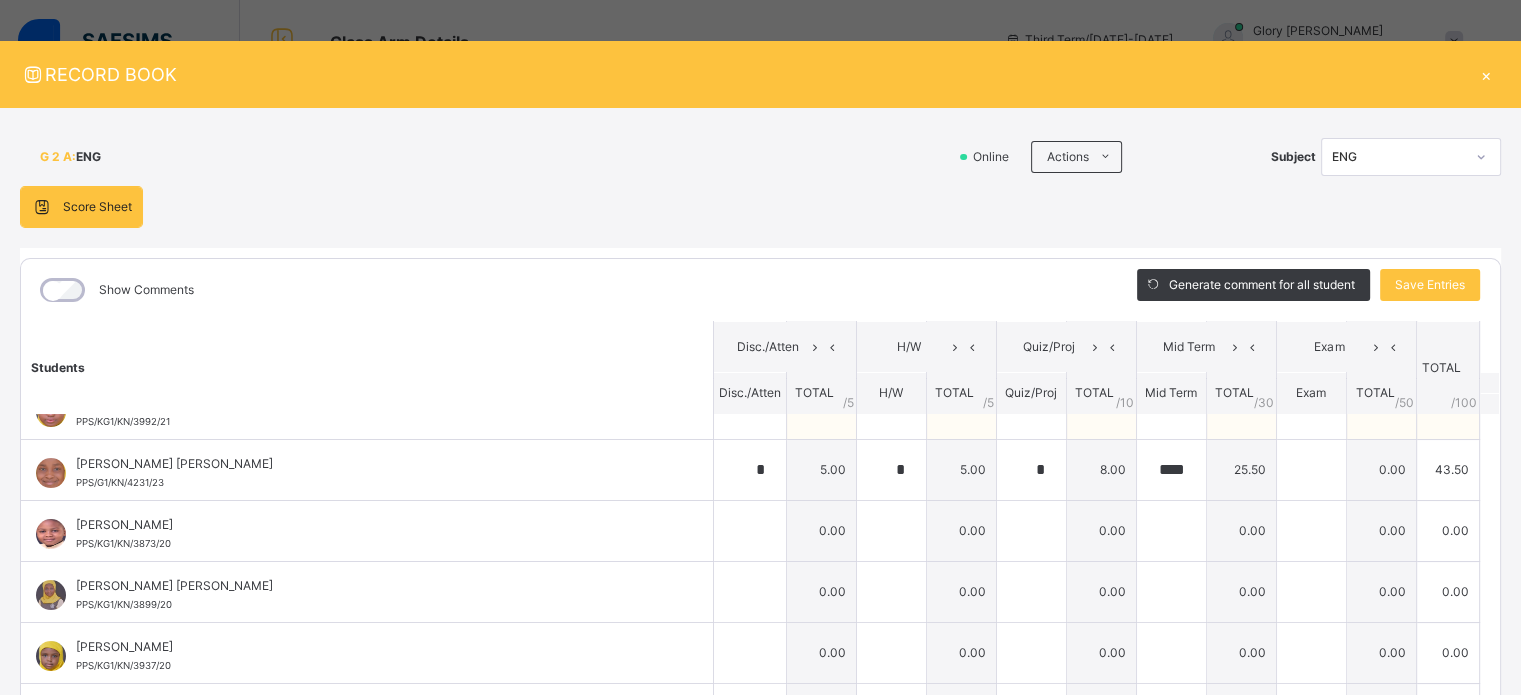 scroll, scrollTop: 320, scrollLeft: 0, axis: vertical 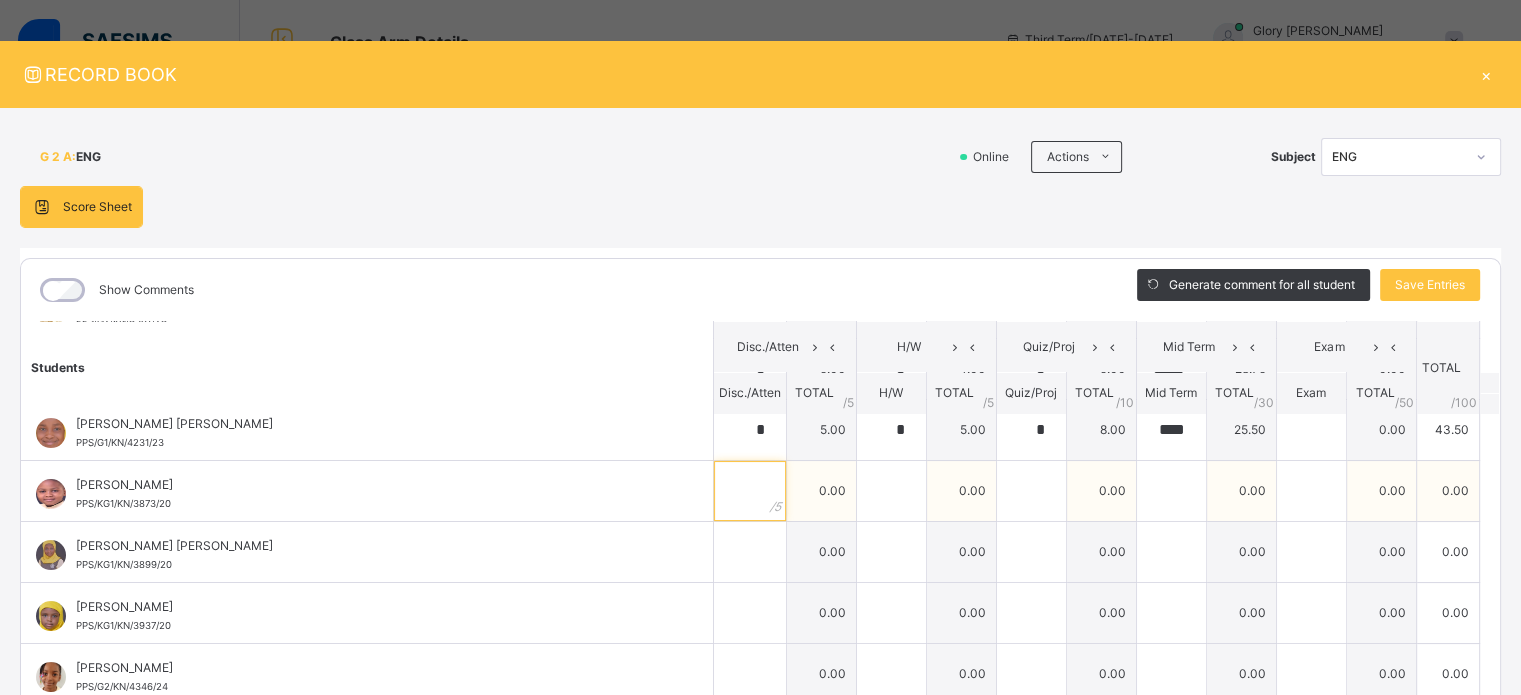 click at bounding box center (750, 491) 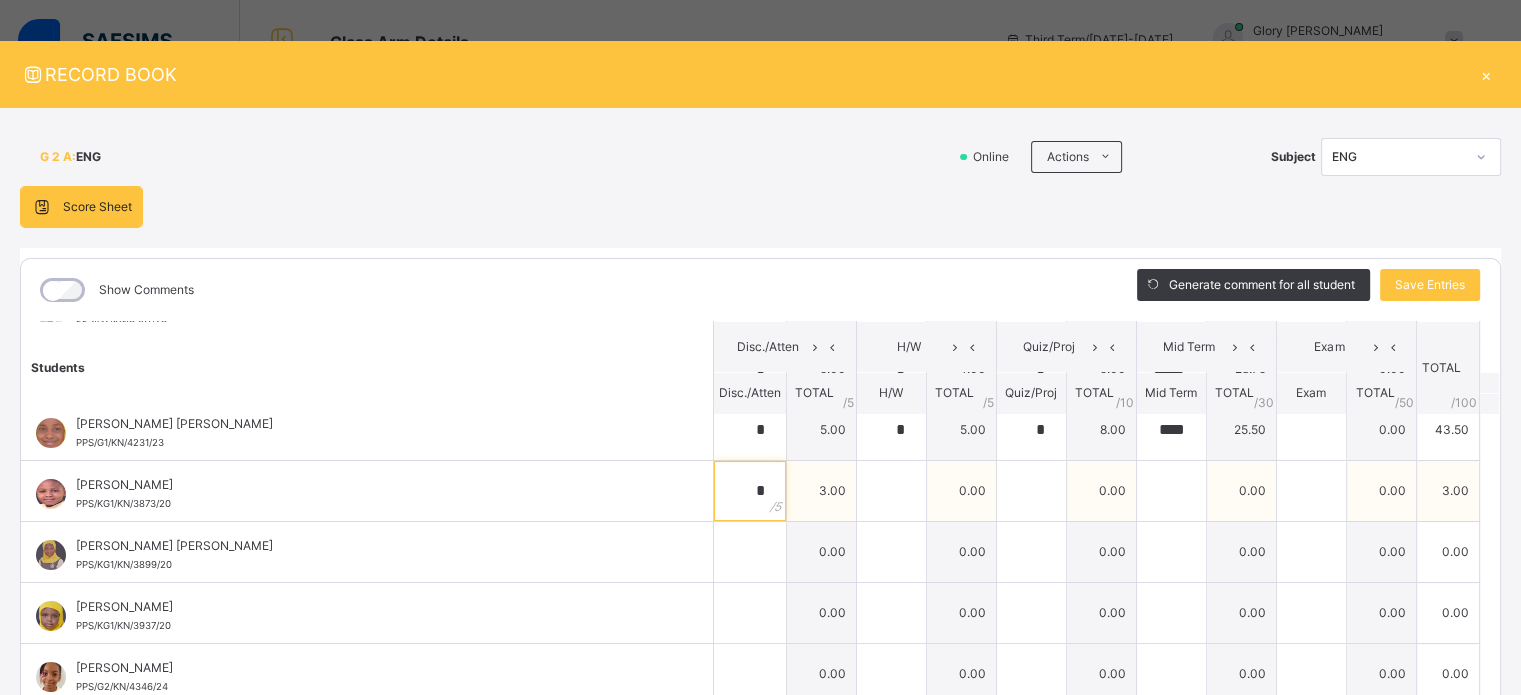 type on "*" 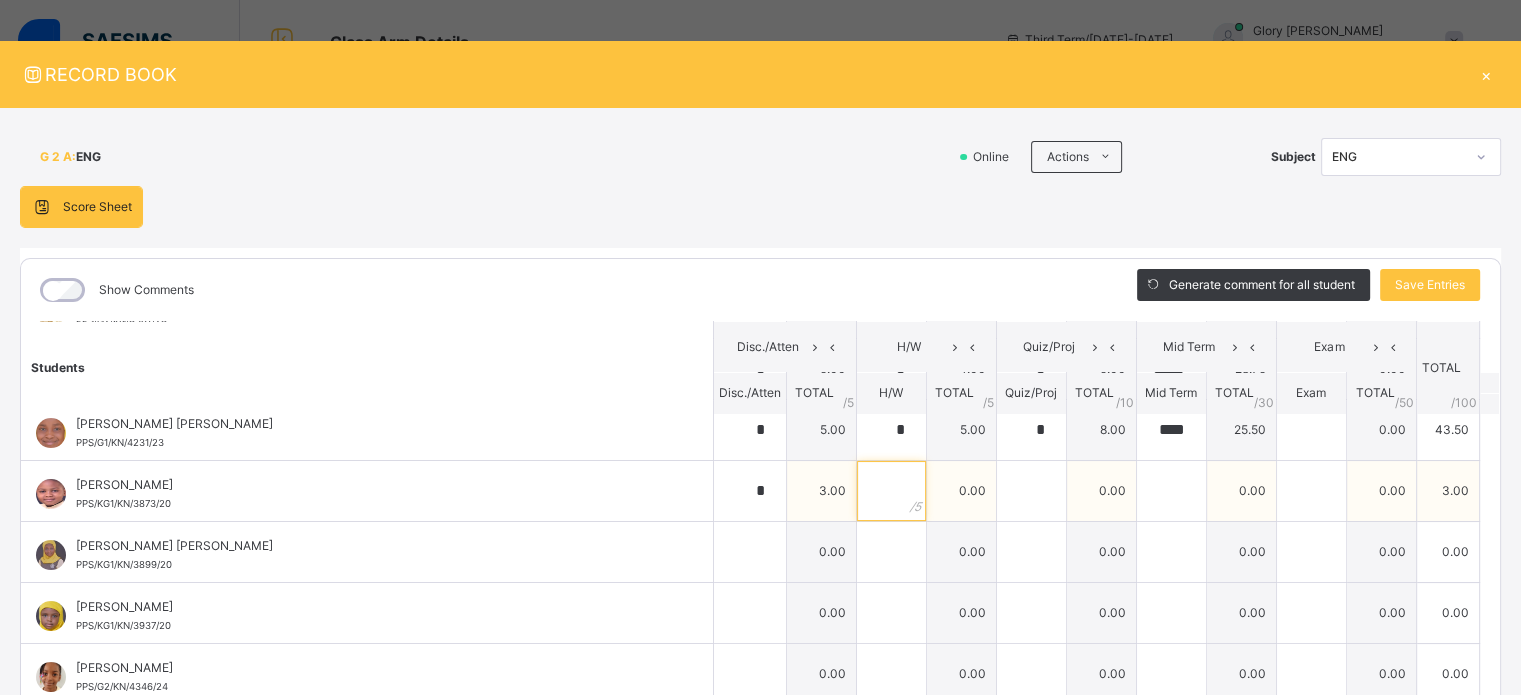 click at bounding box center [891, 491] 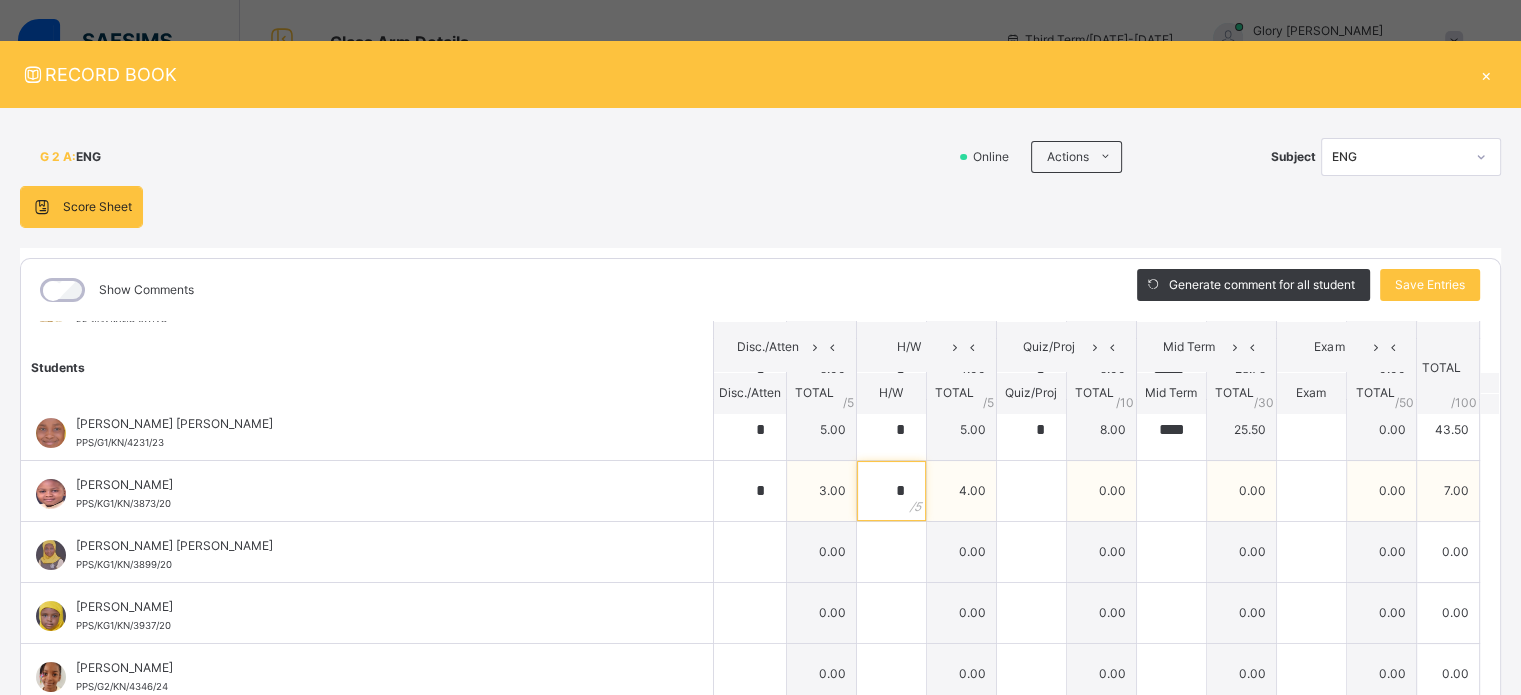 type on "*" 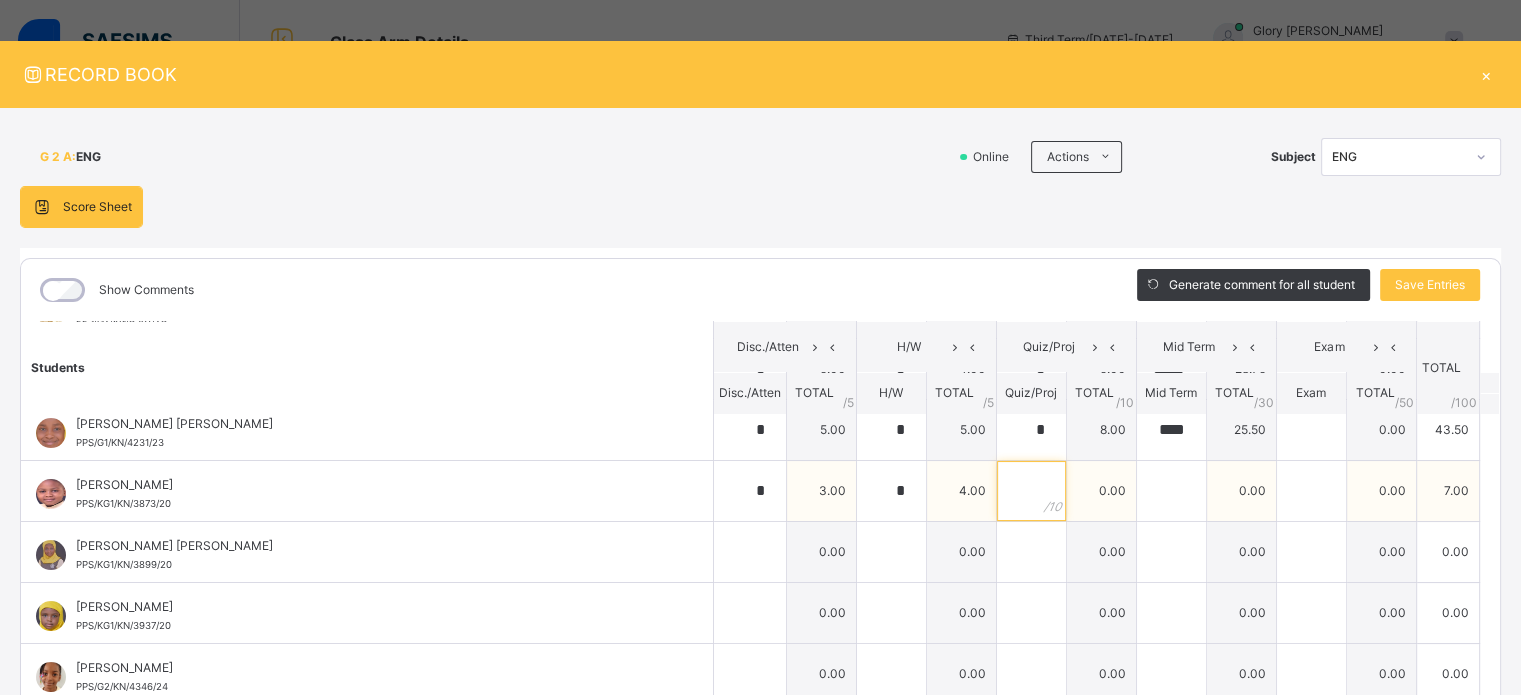 click at bounding box center (1031, 491) 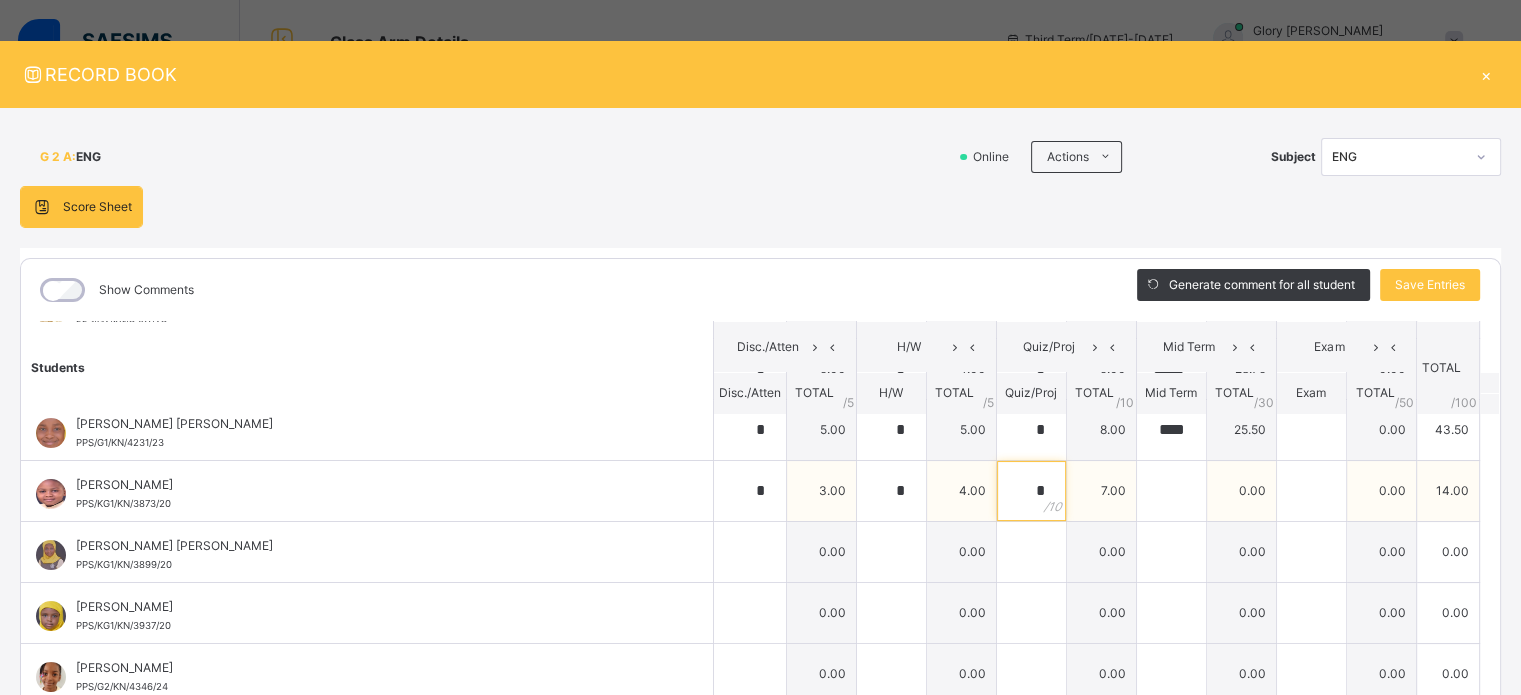type on "*" 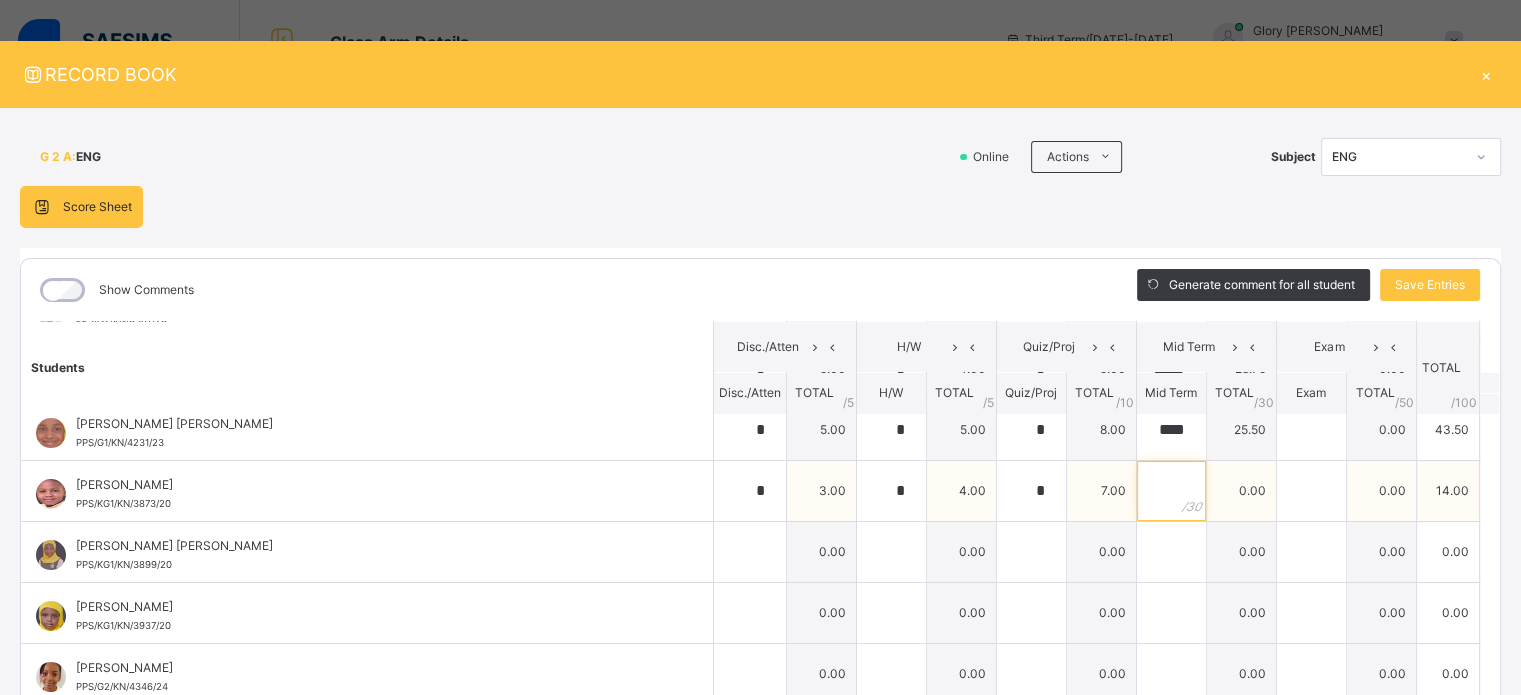 click at bounding box center (1171, 491) 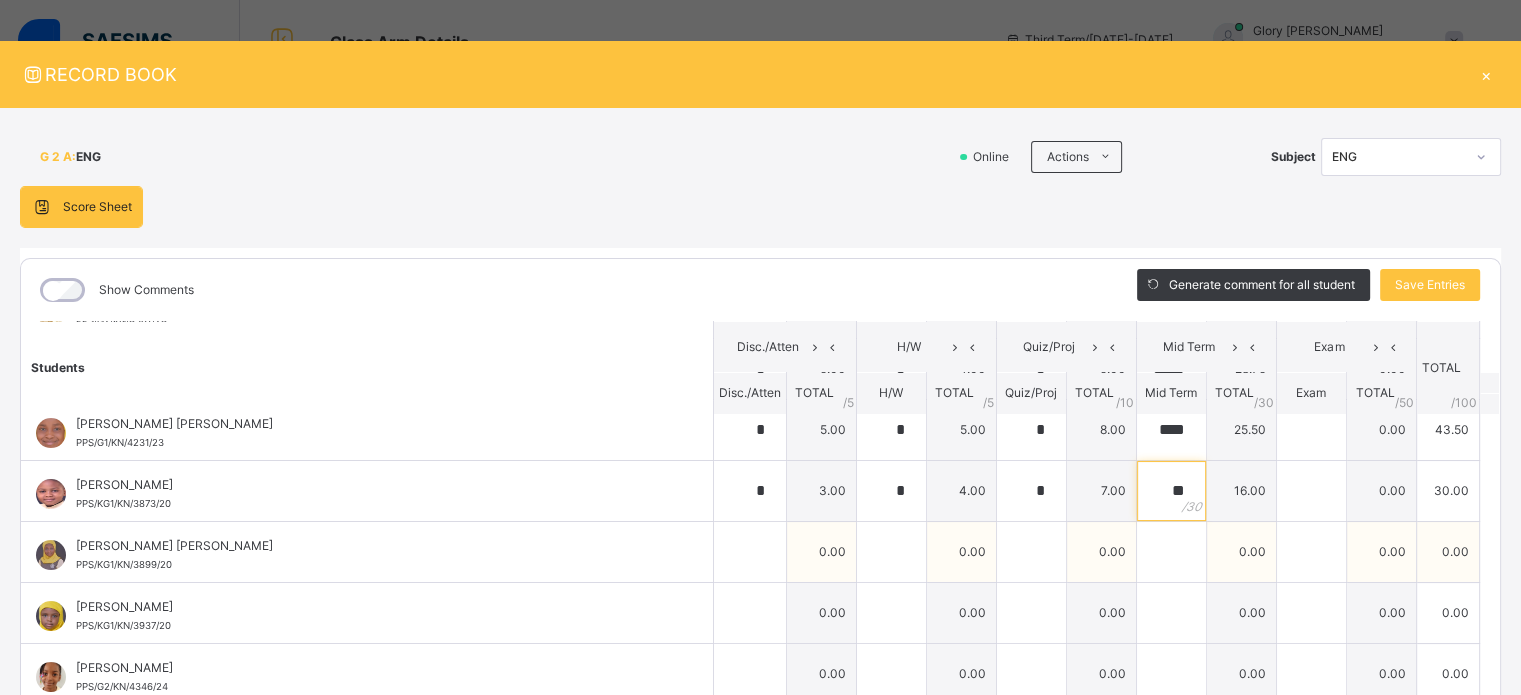 type on "**" 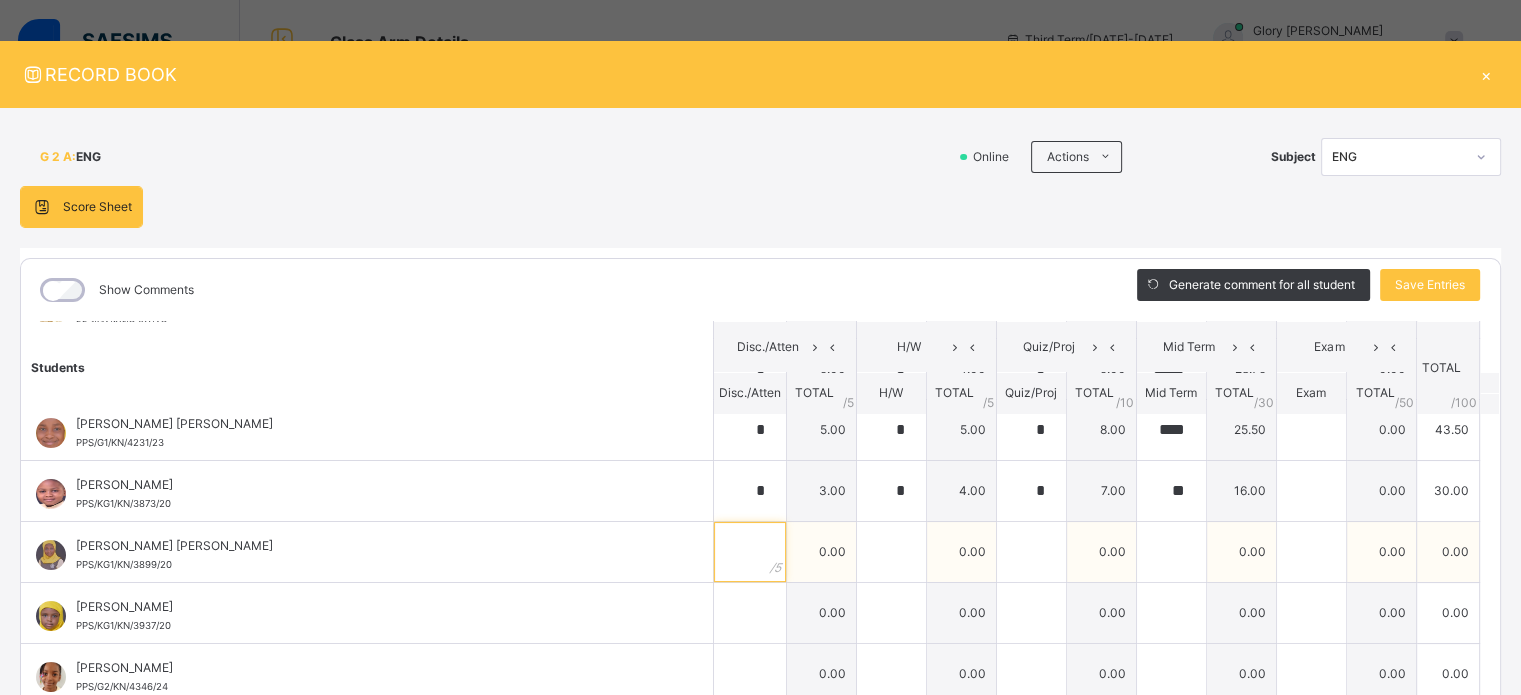 click at bounding box center (750, 552) 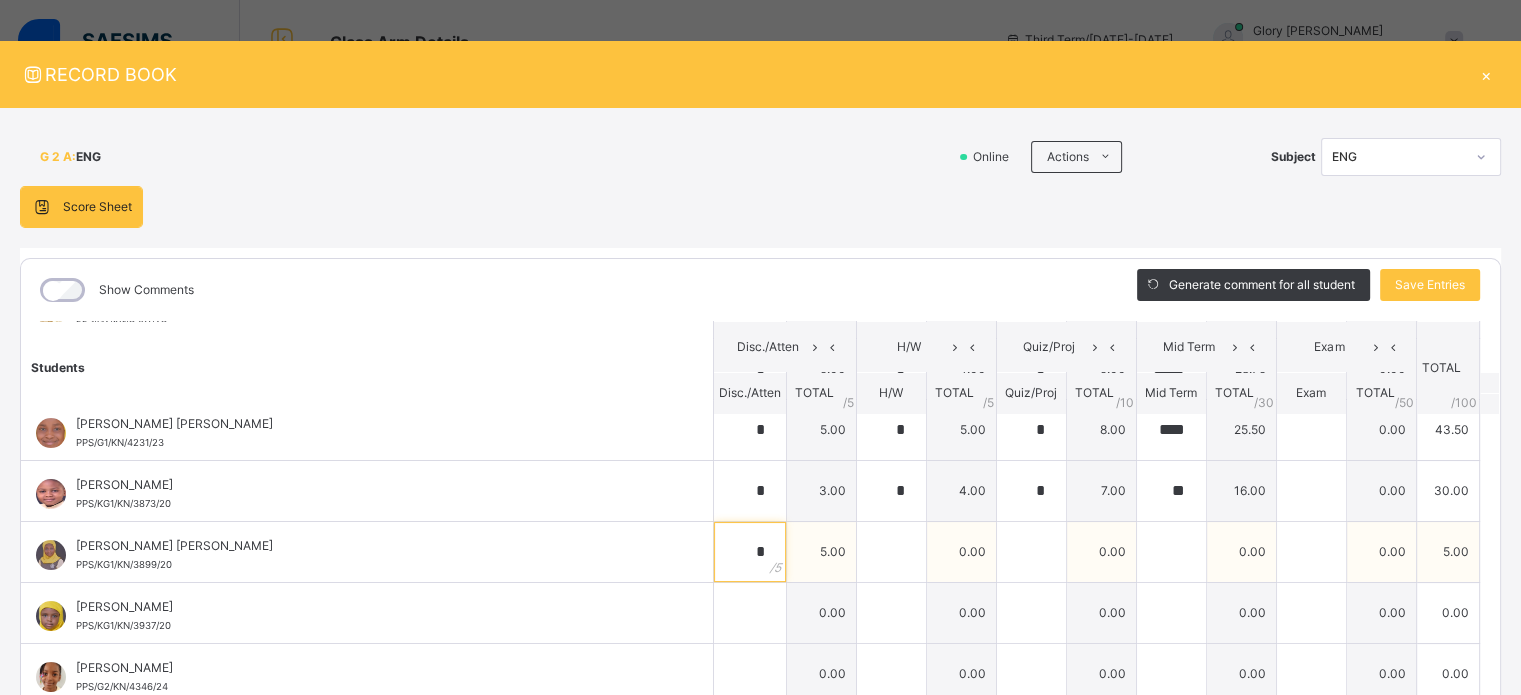 type on "*" 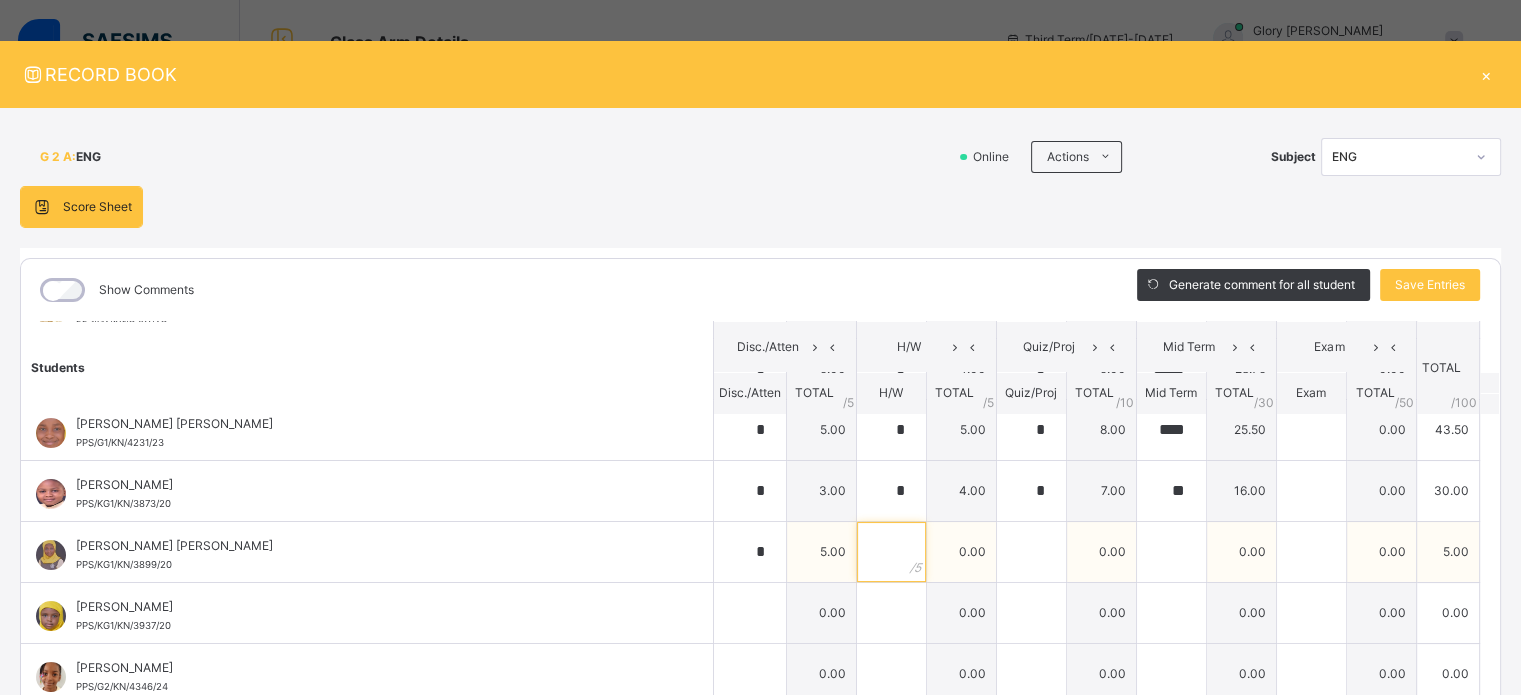 click at bounding box center (891, 552) 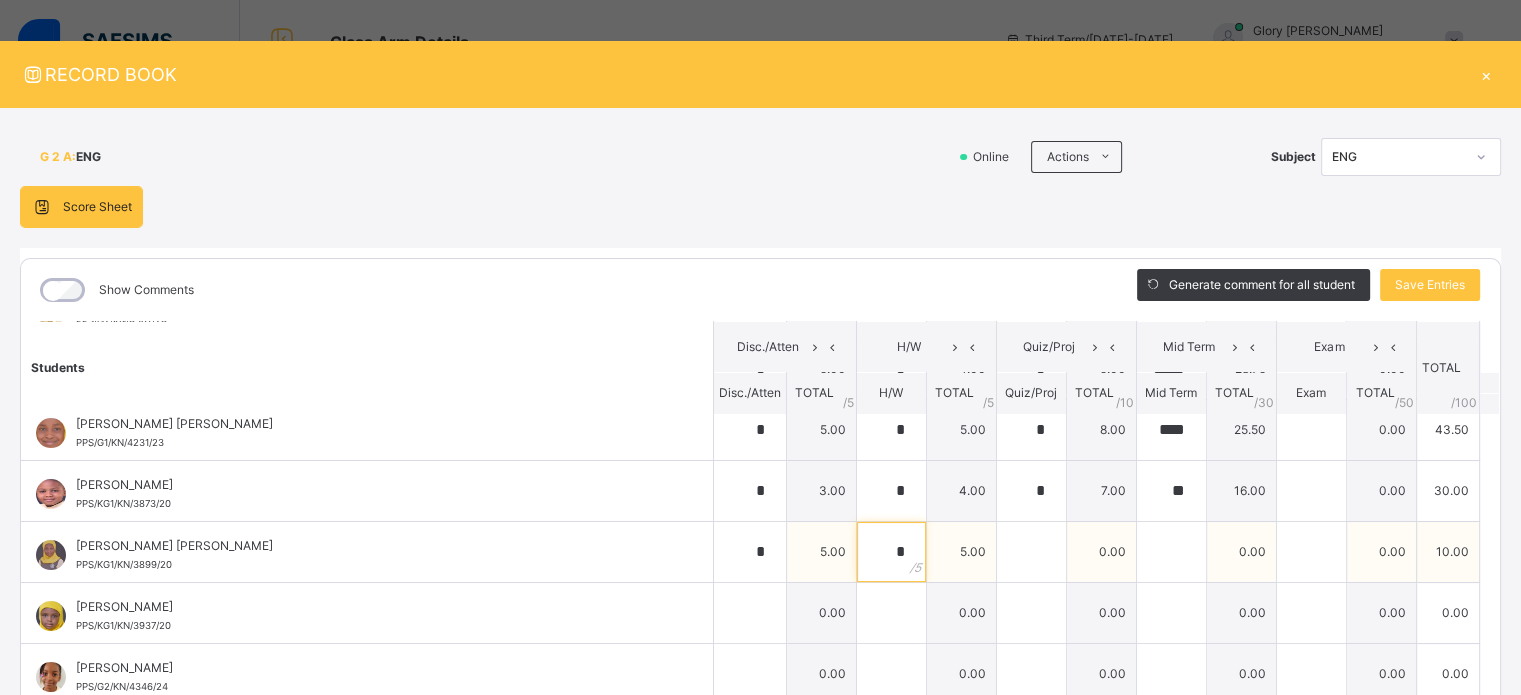 type on "*" 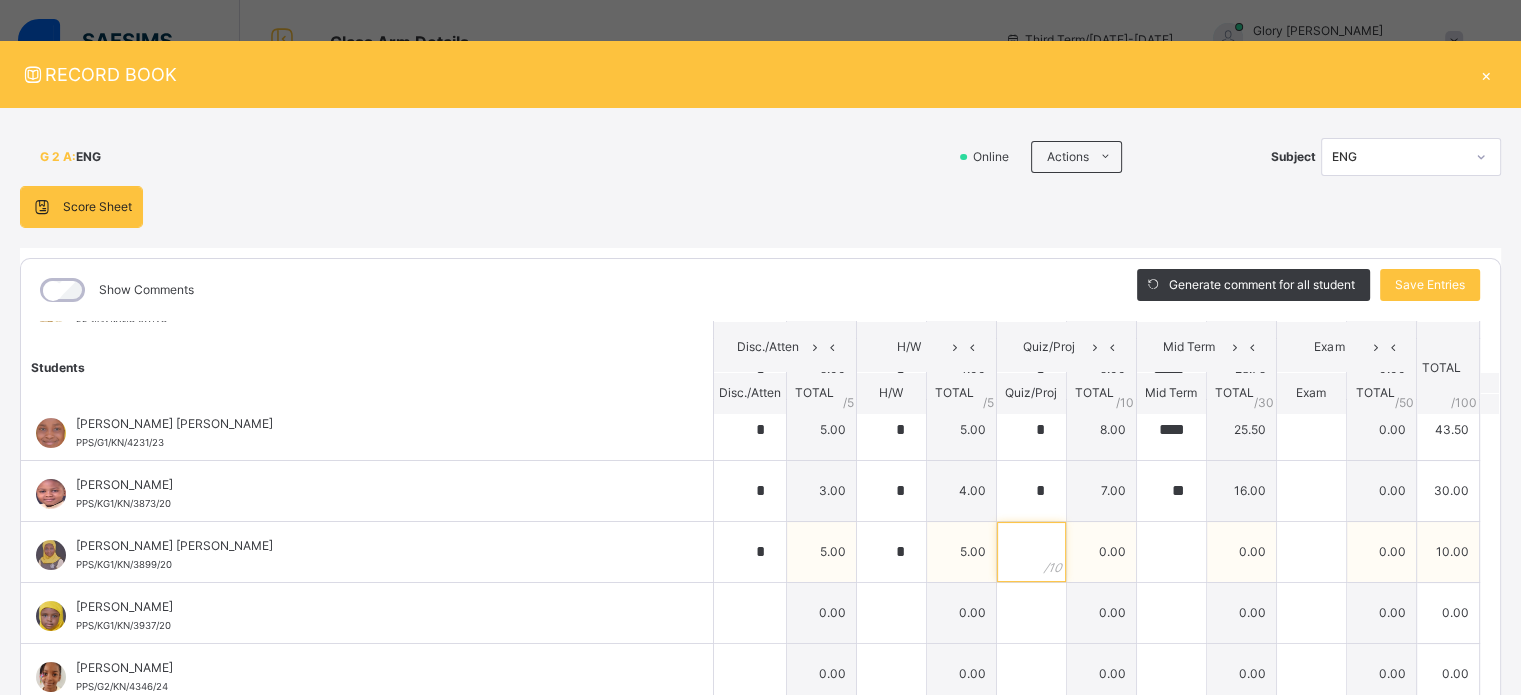 click at bounding box center [1031, 552] 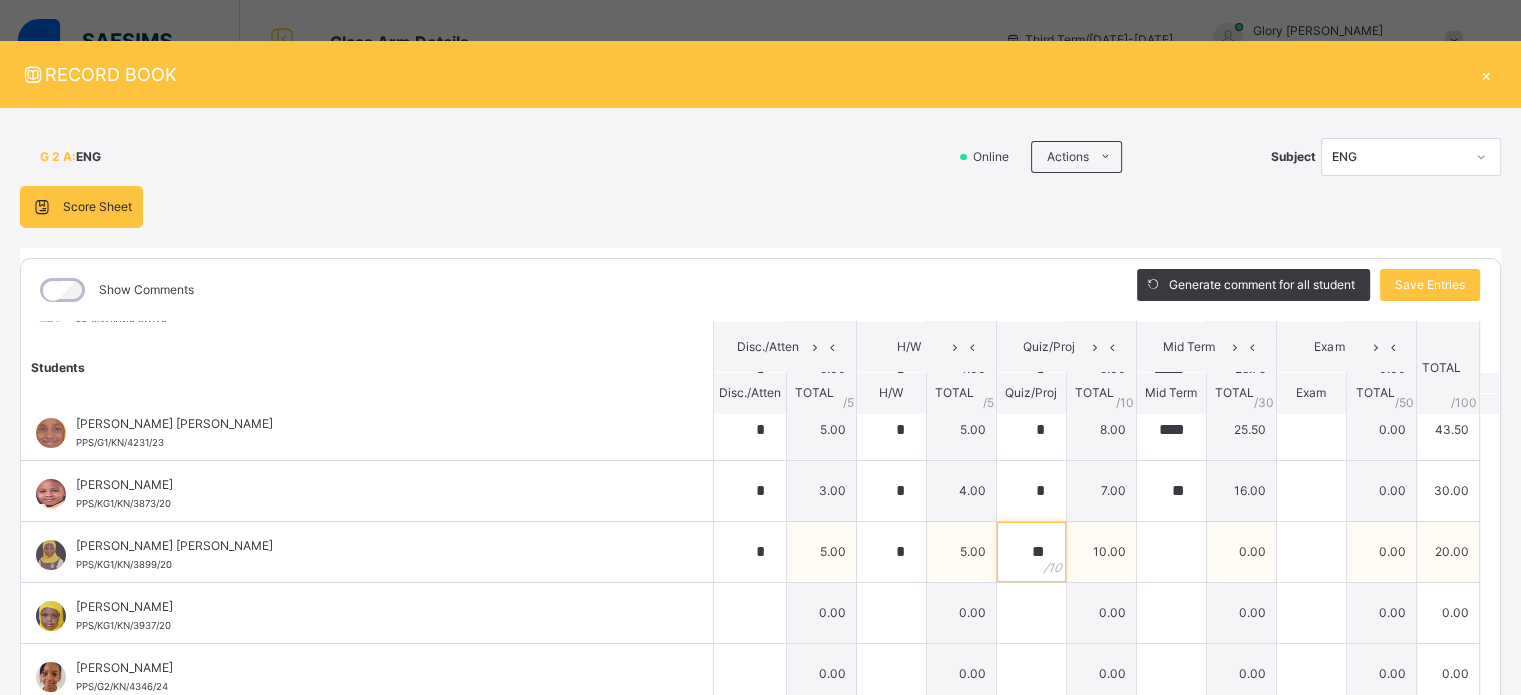 type on "**" 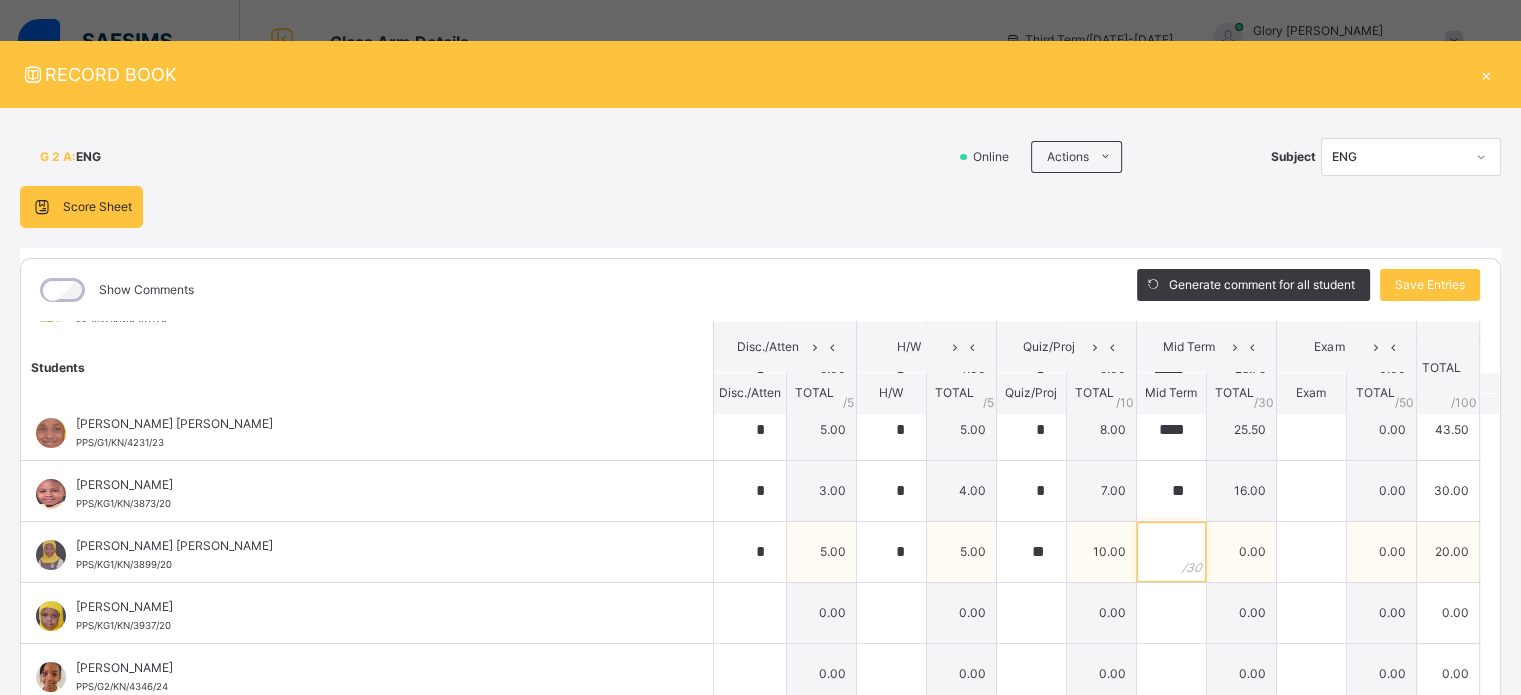 click at bounding box center (1171, 552) 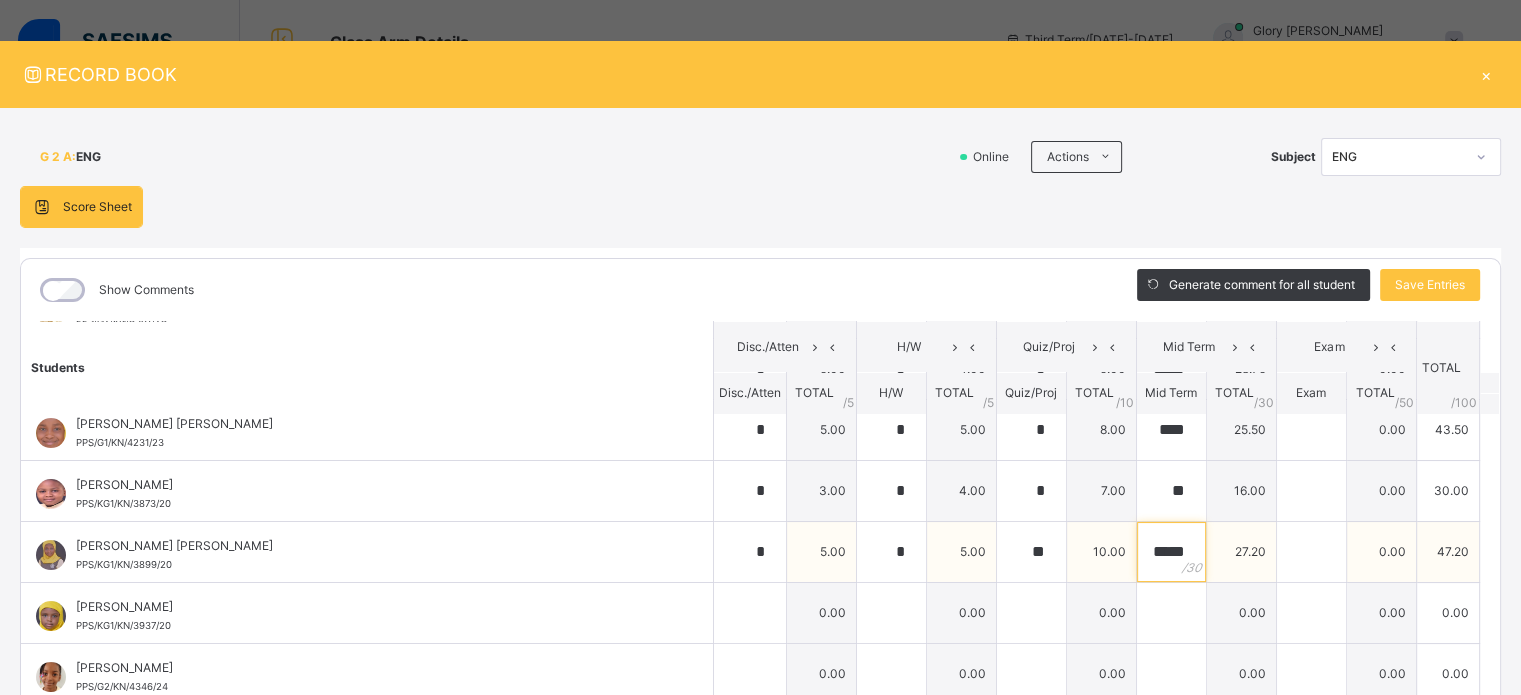 scroll, scrollTop: 0, scrollLeft: 0, axis: both 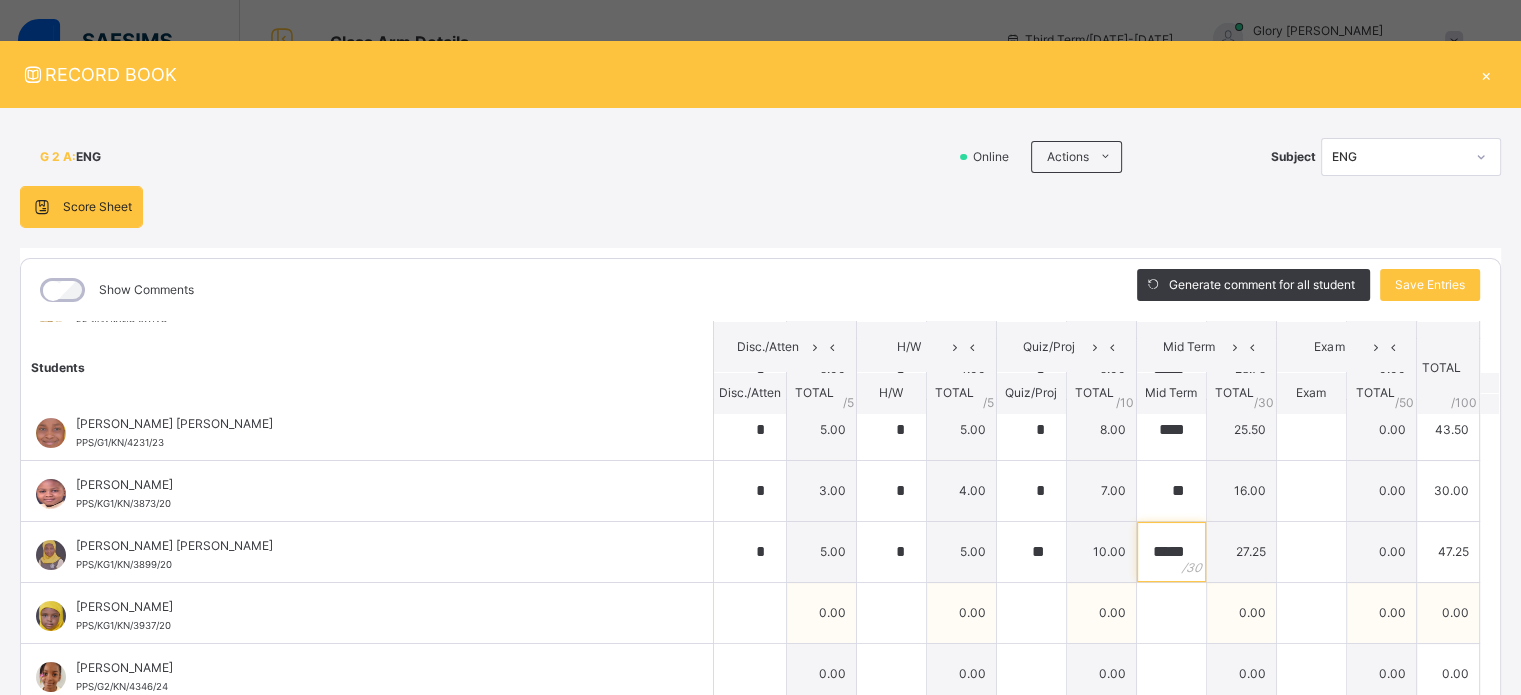 type on "*****" 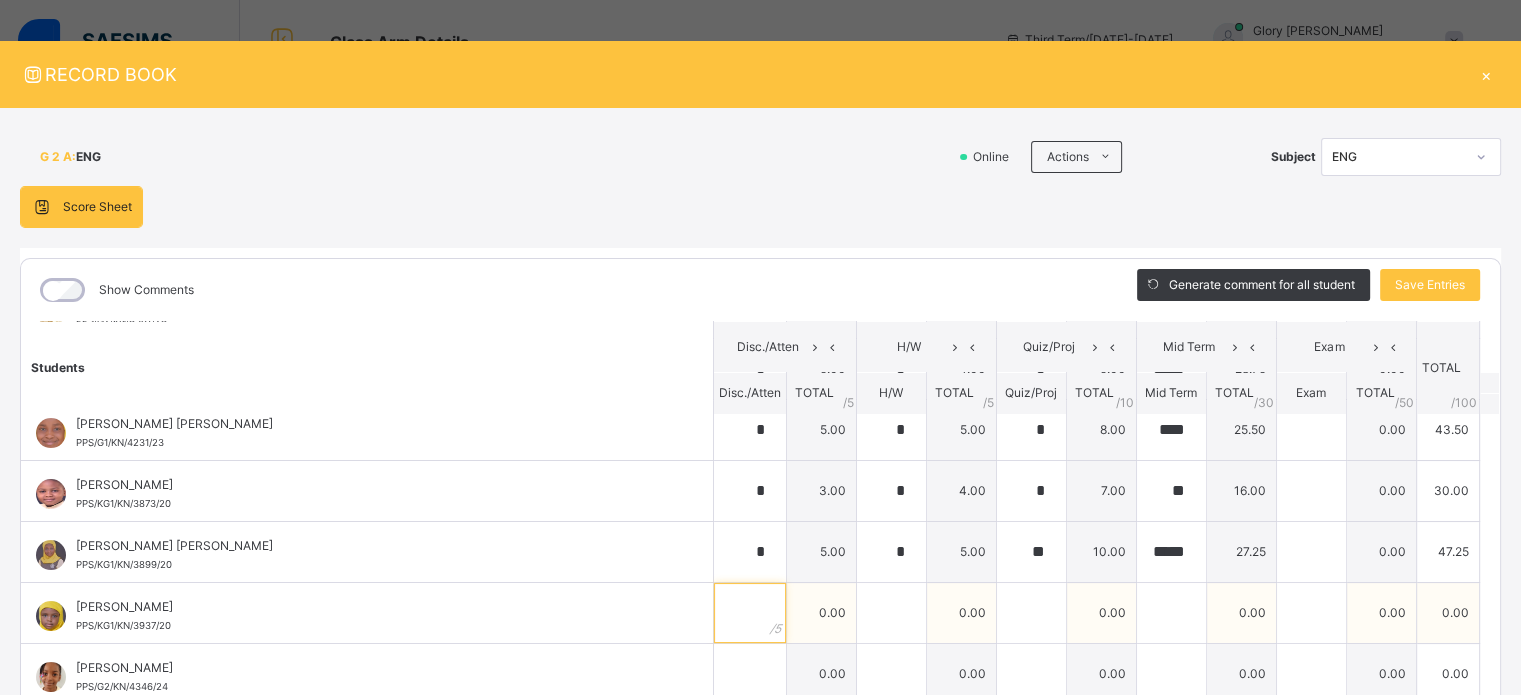 scroll, scrollTop: 0, scrollLeft: 0, axis: both 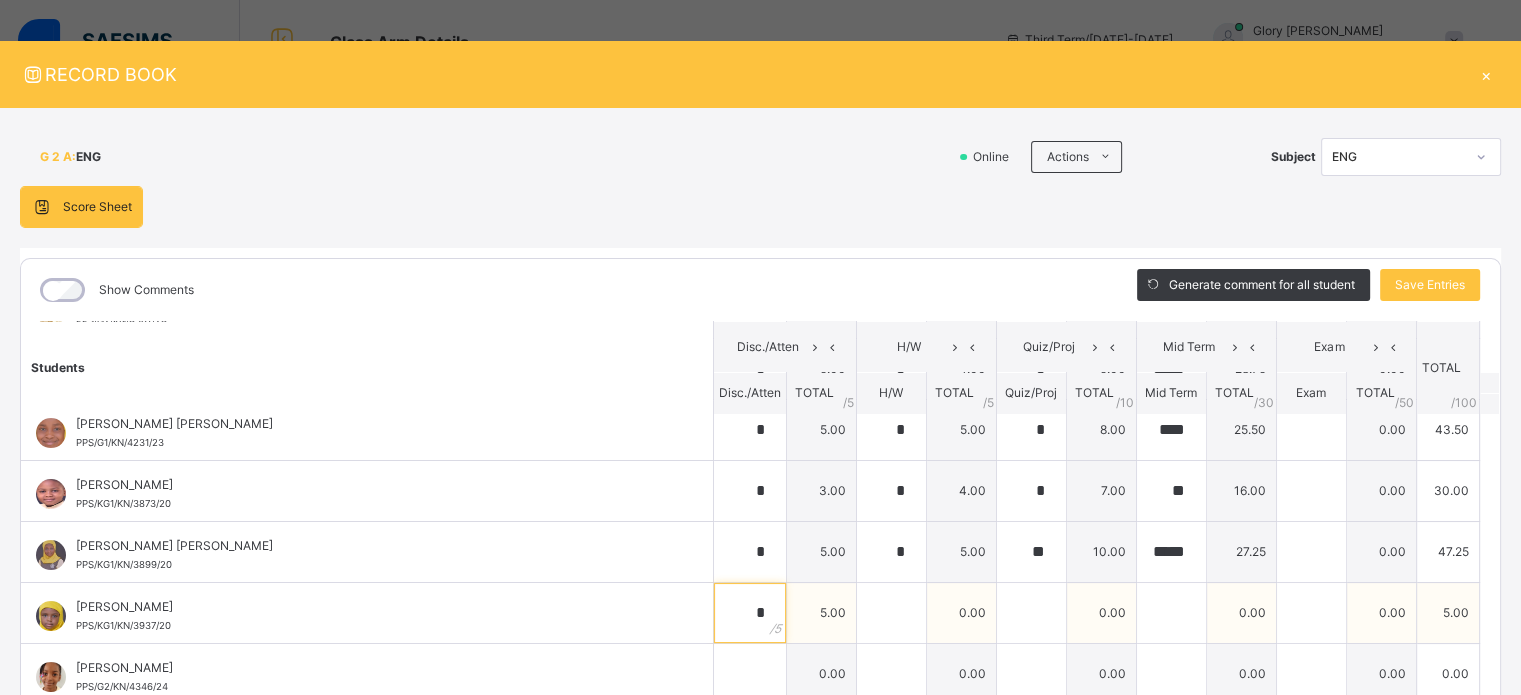 type on "*" 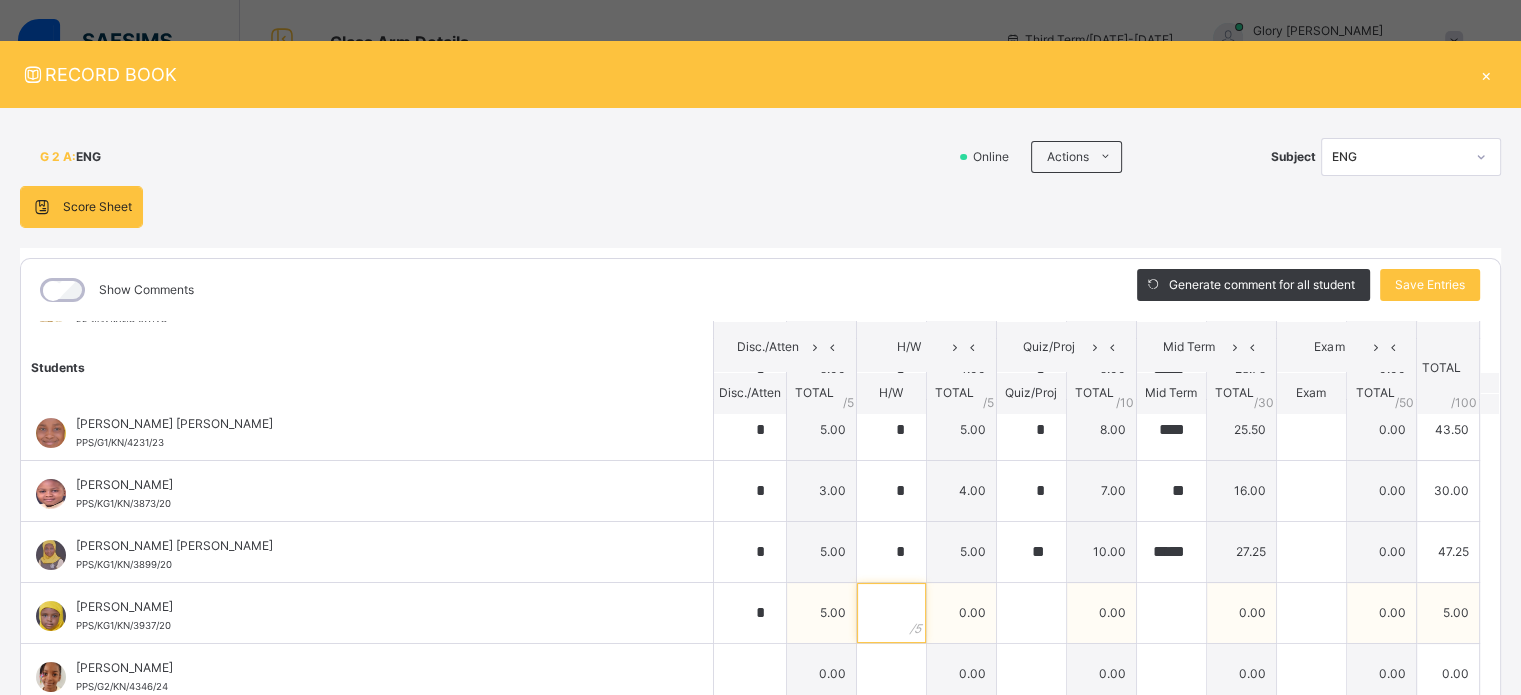 click at bounding box center (891, 613) 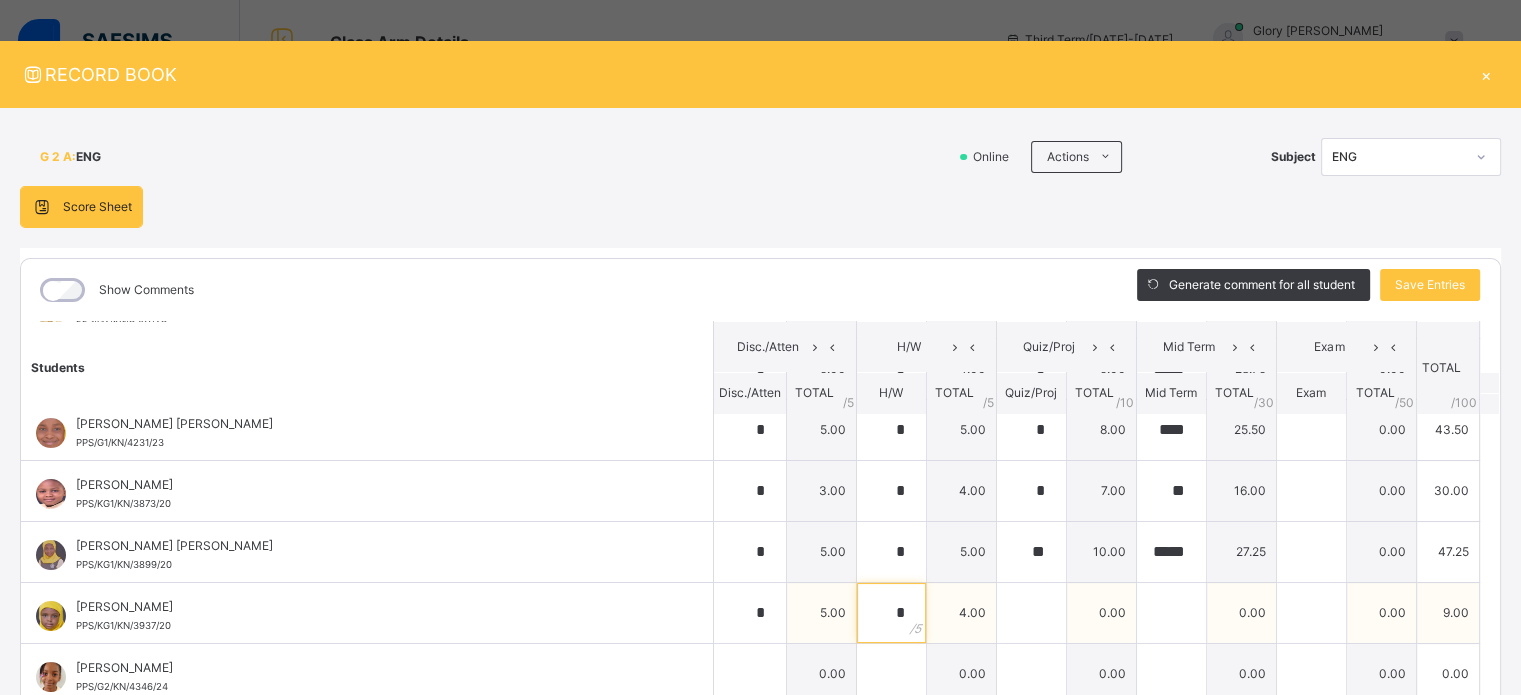 type on "*" 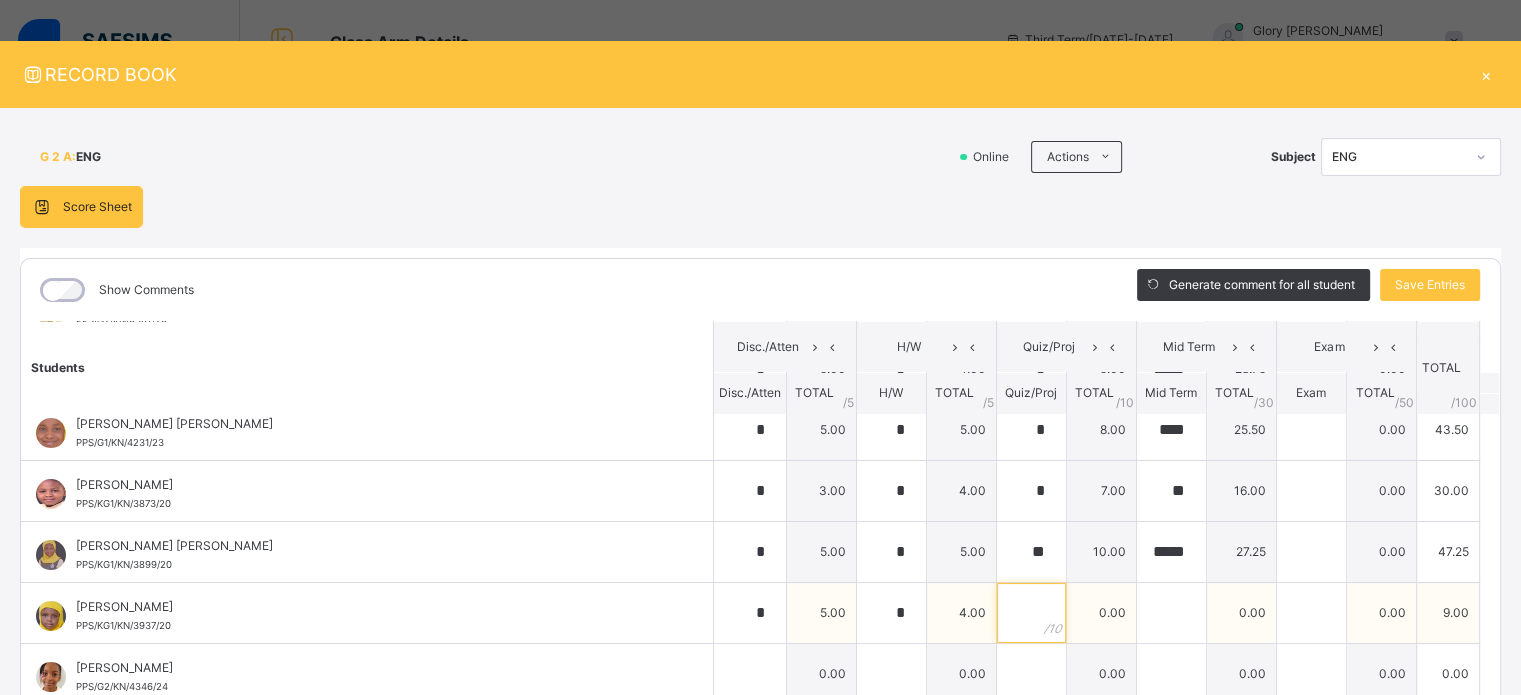 click at bounding box center [1031, 613] 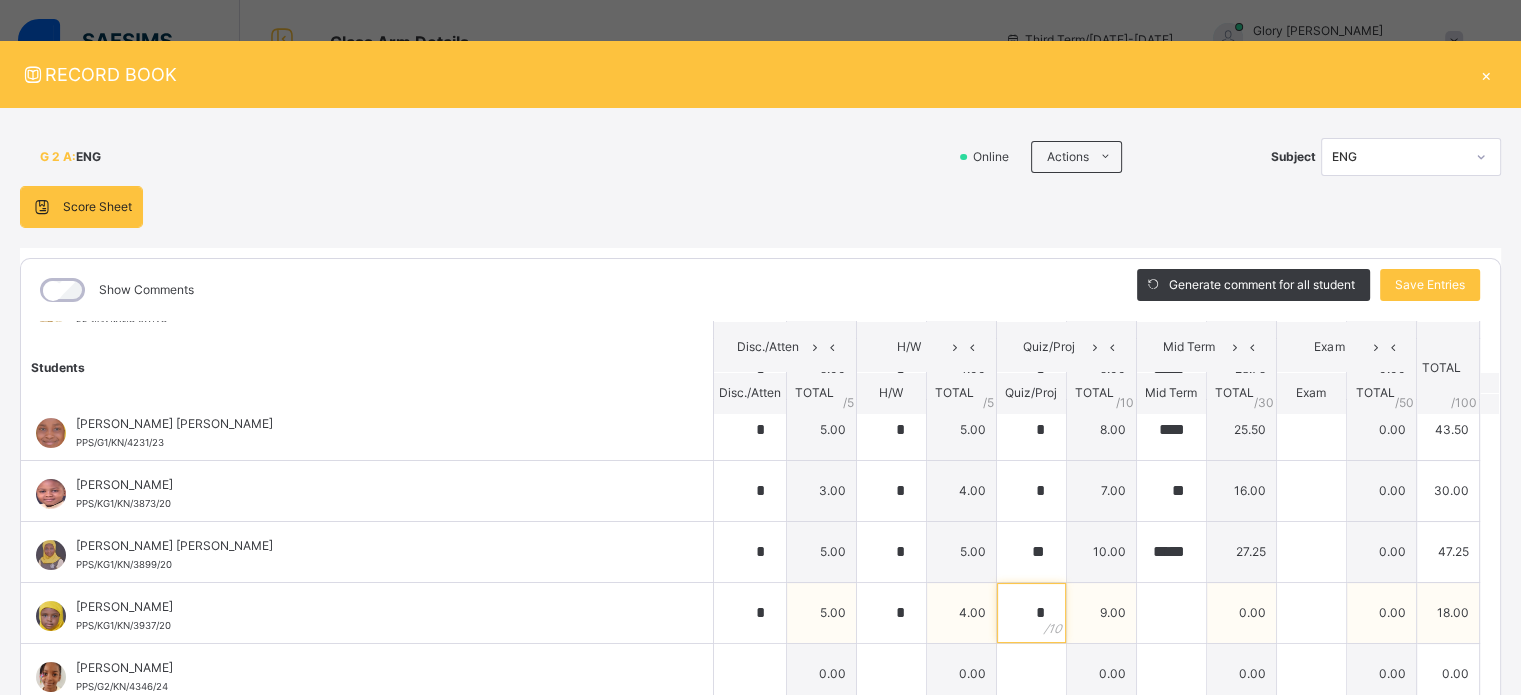 type on "*" 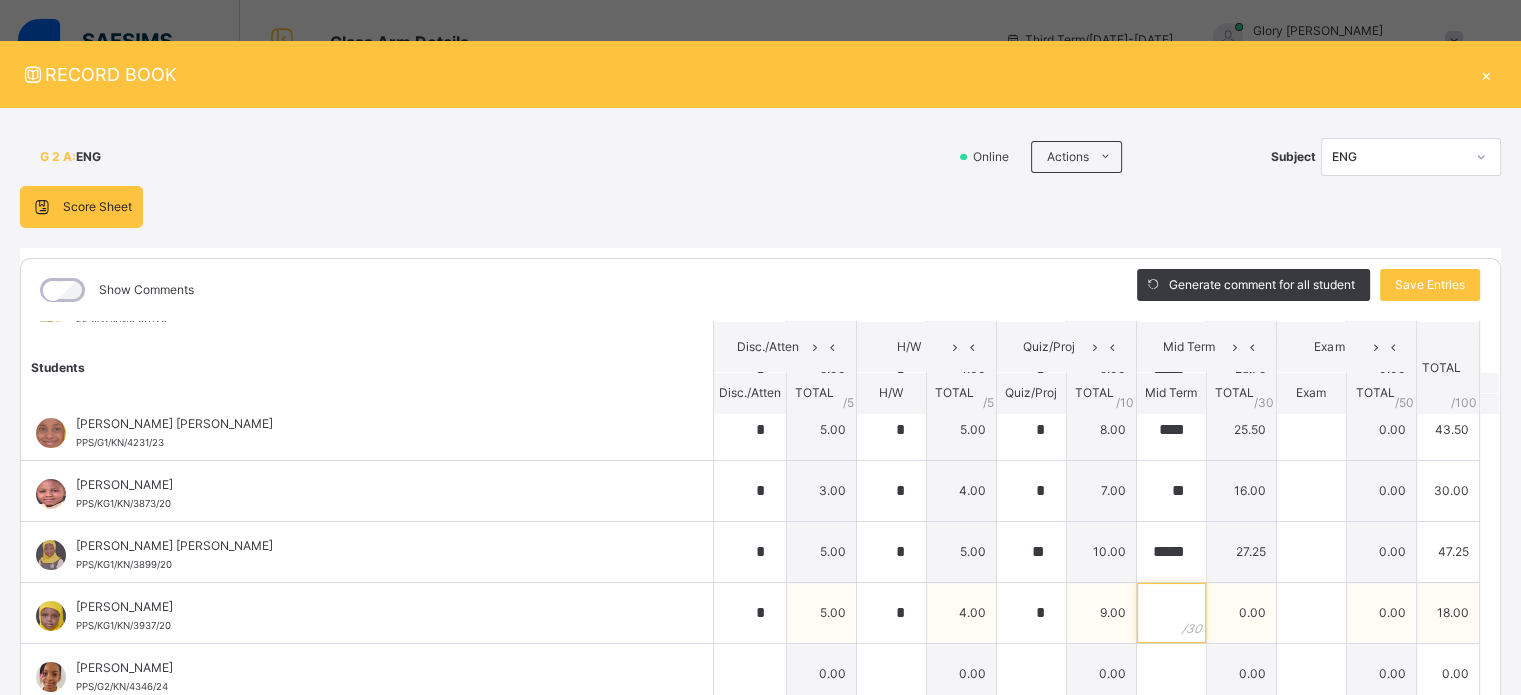 click at bounding box center [1171, 613] 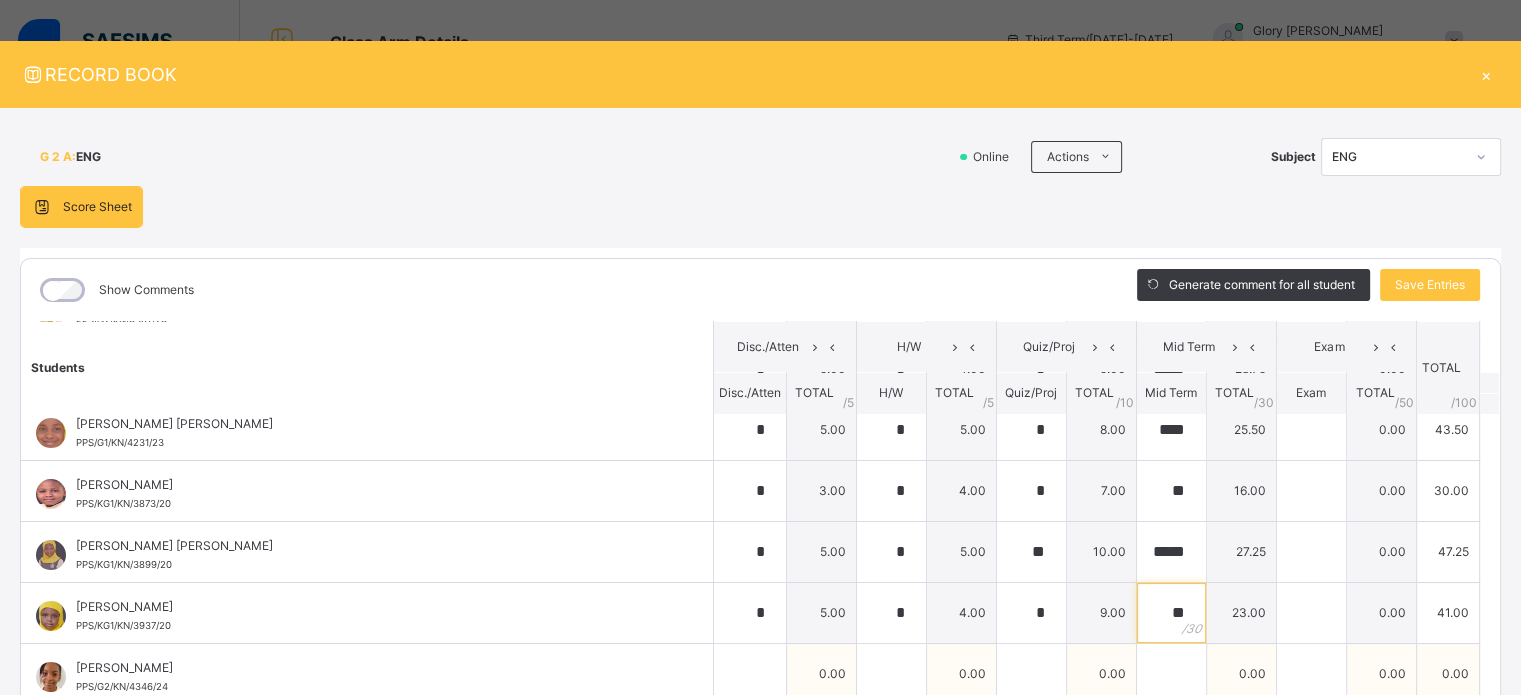 type on "**" 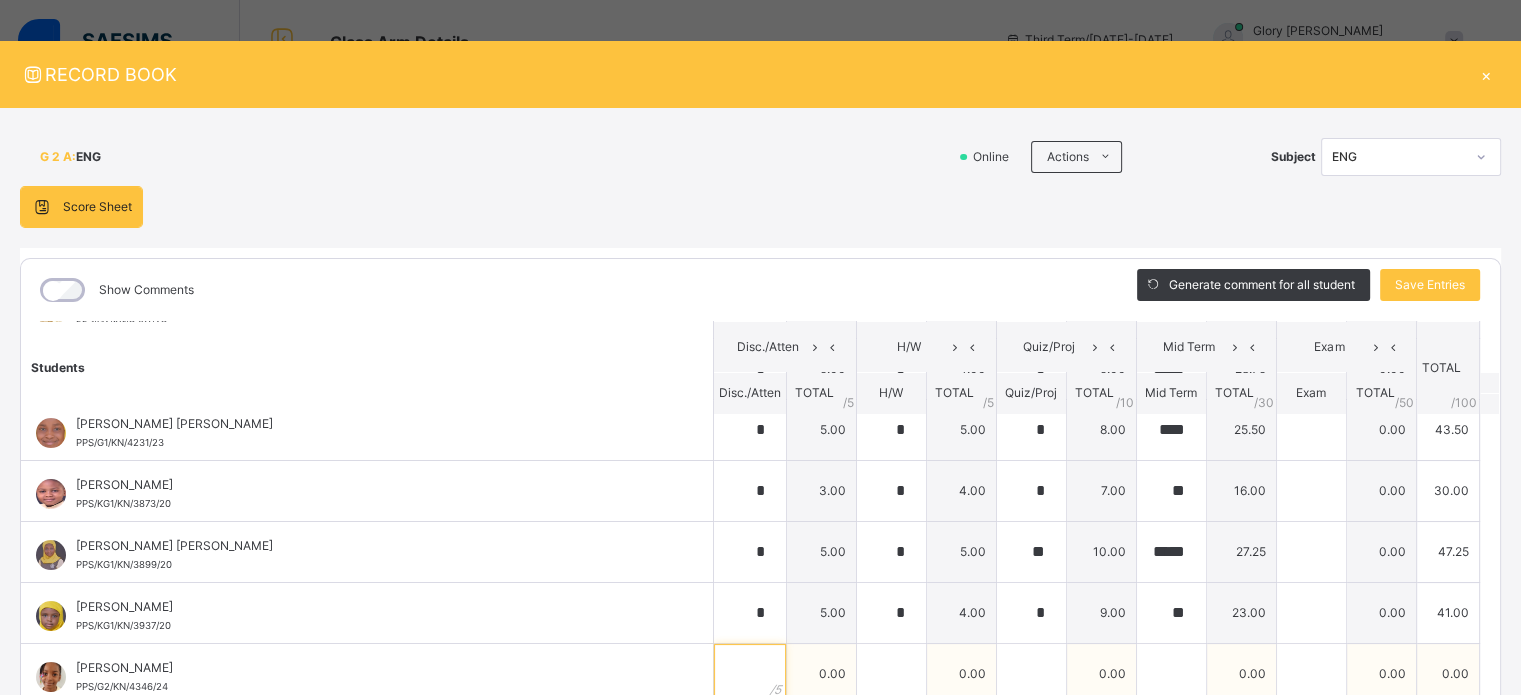 click at bounding box center (750, 674) 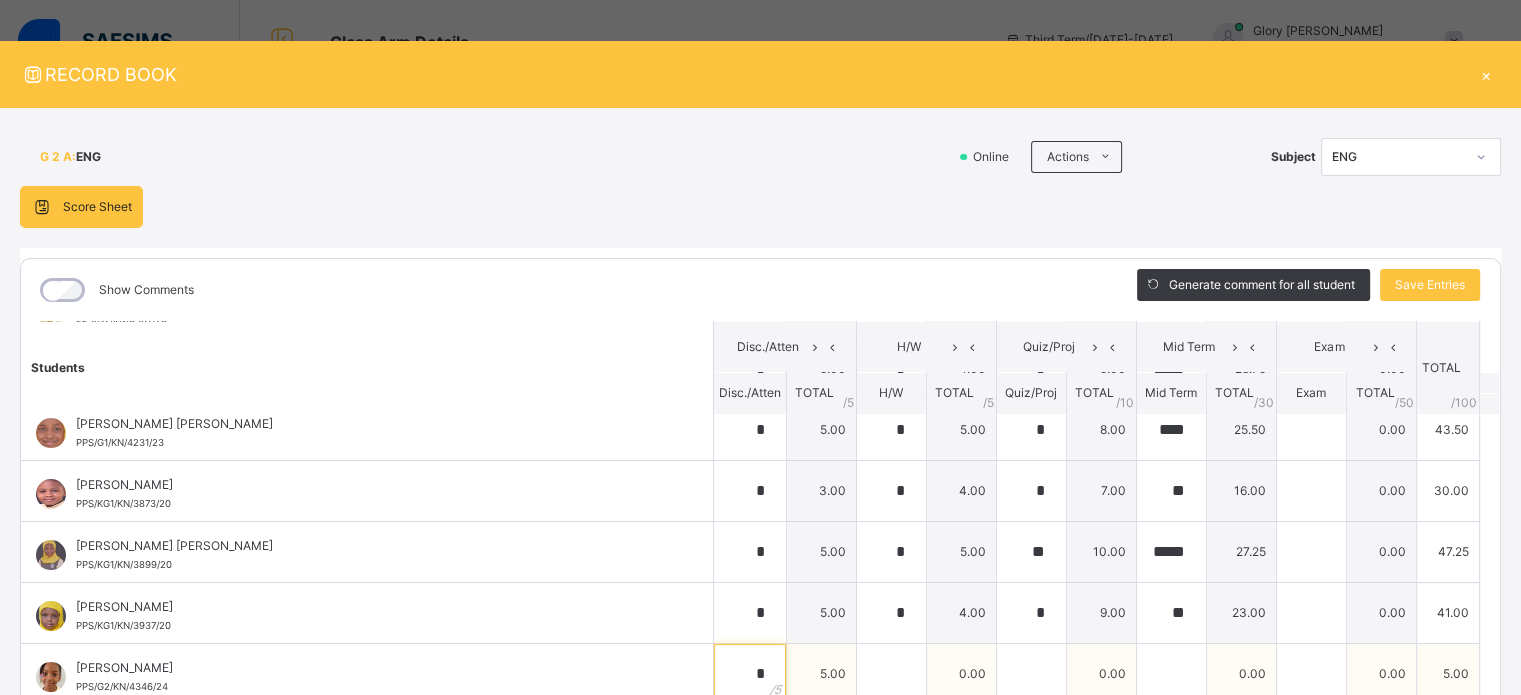 type on "*" 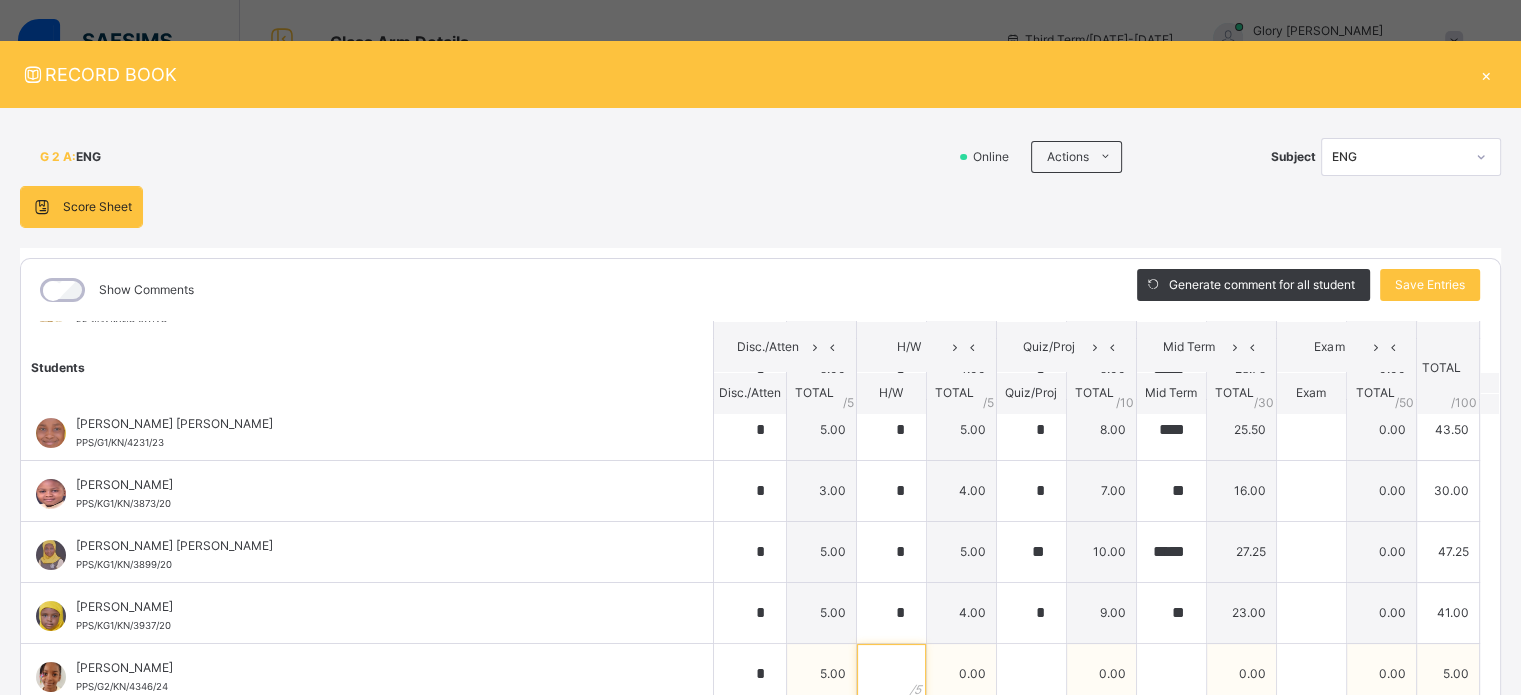 click at bounding box center [891, 674] 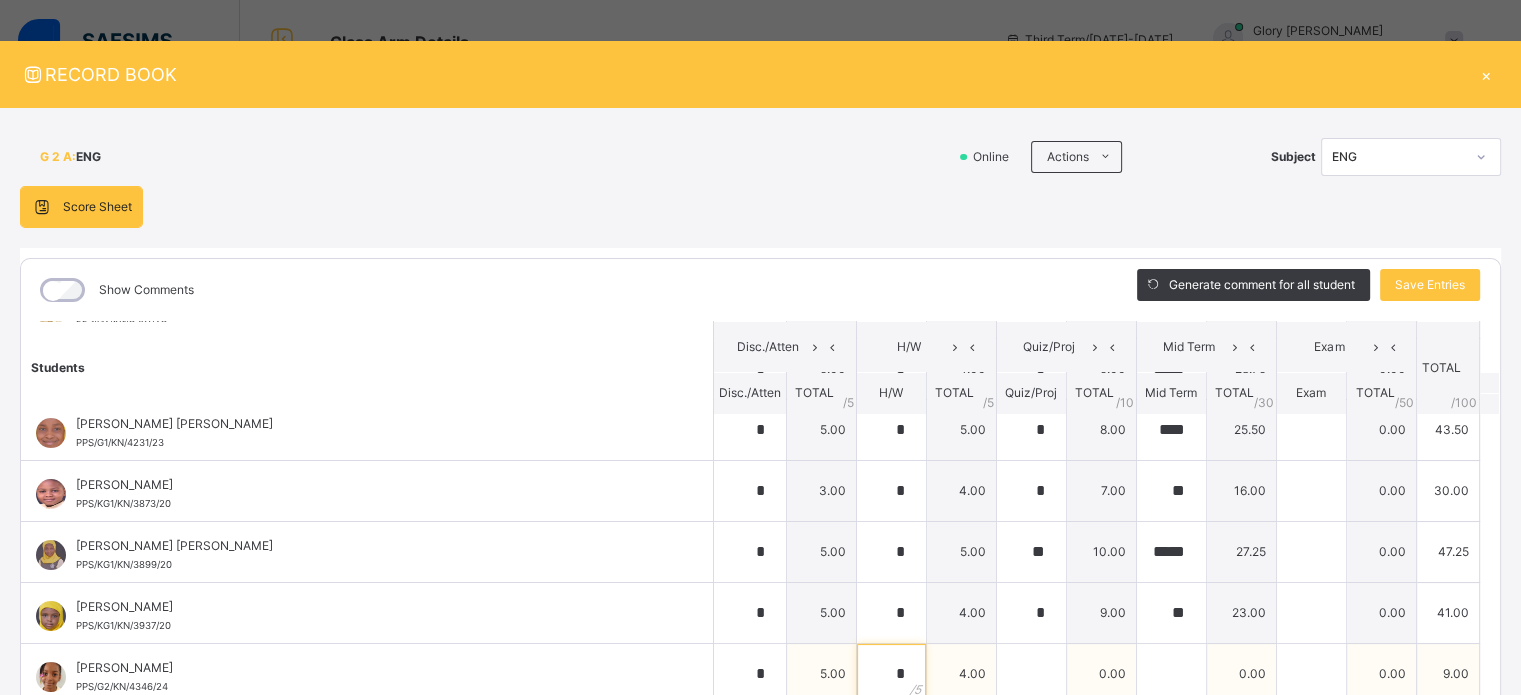 type on "*" 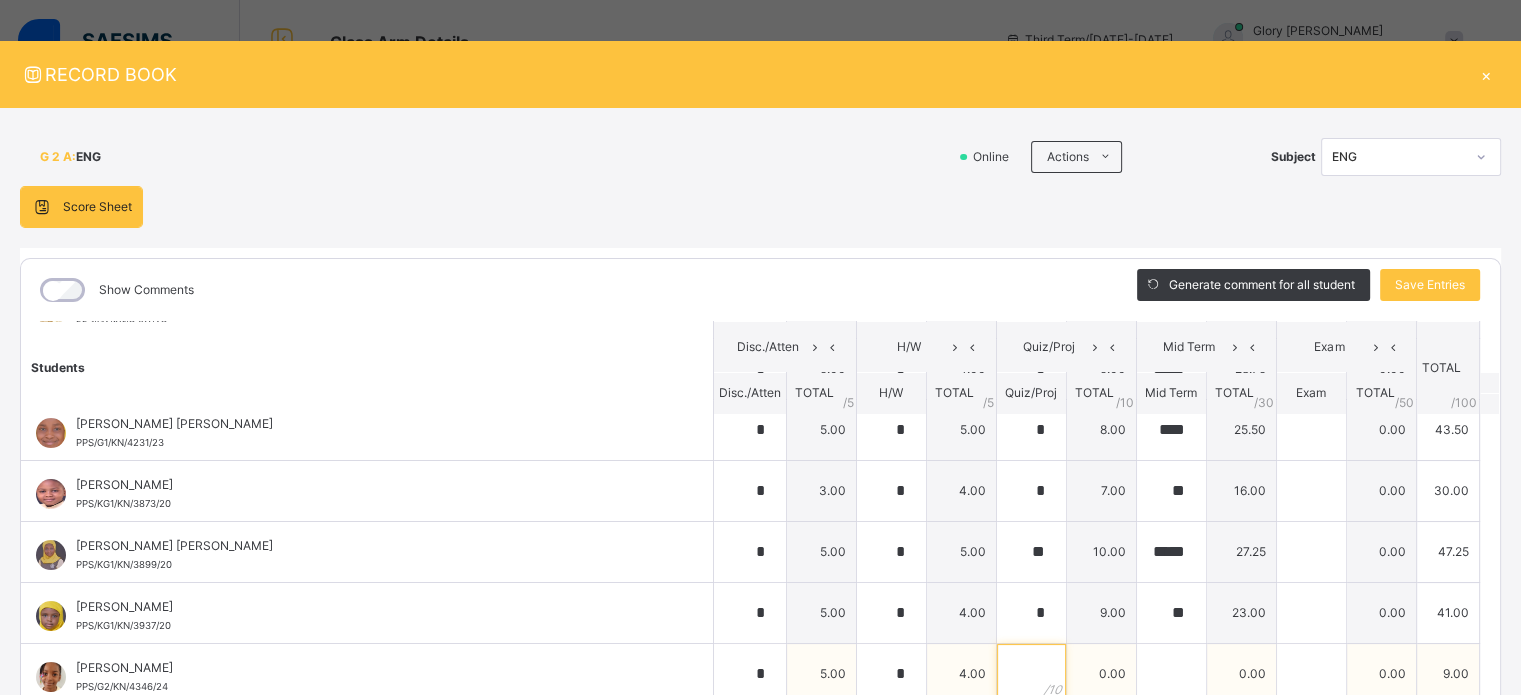 click at bounding box center (1031, 674) 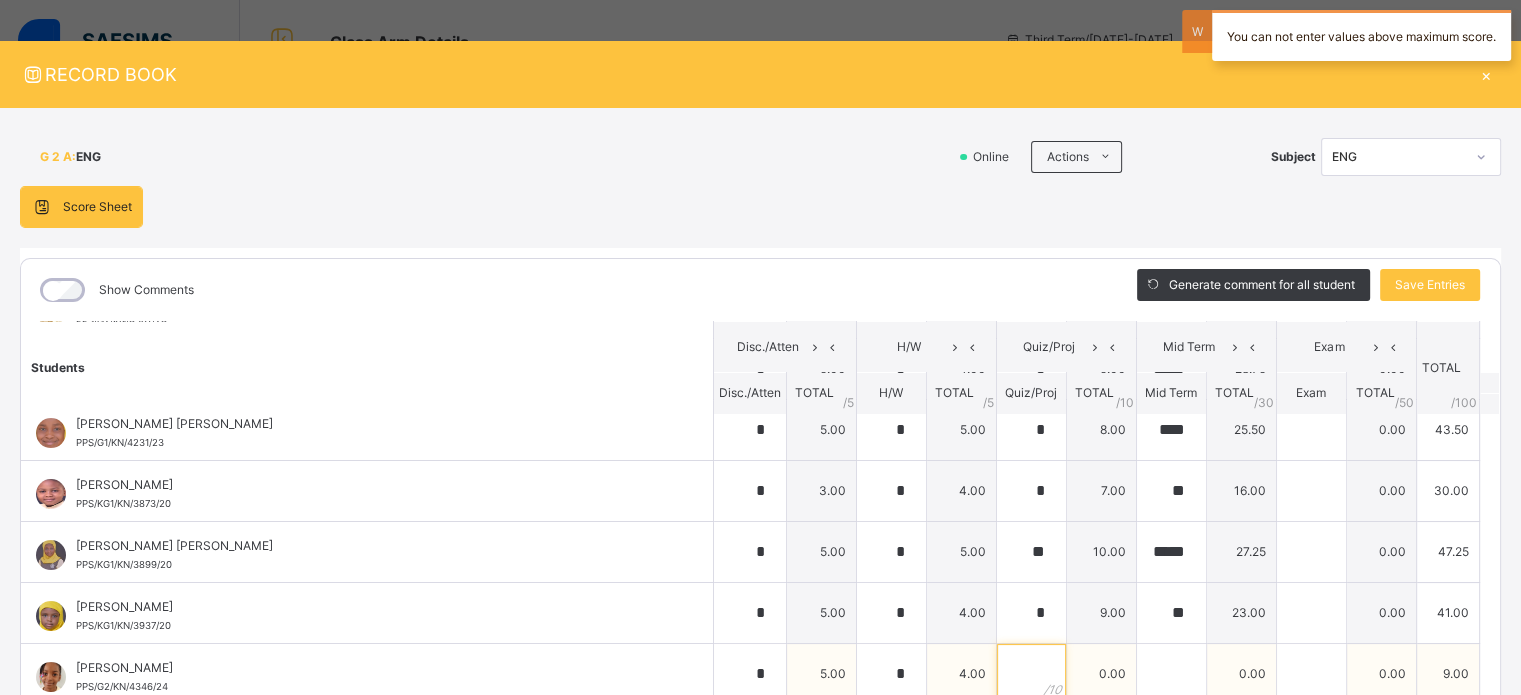 type on "*" 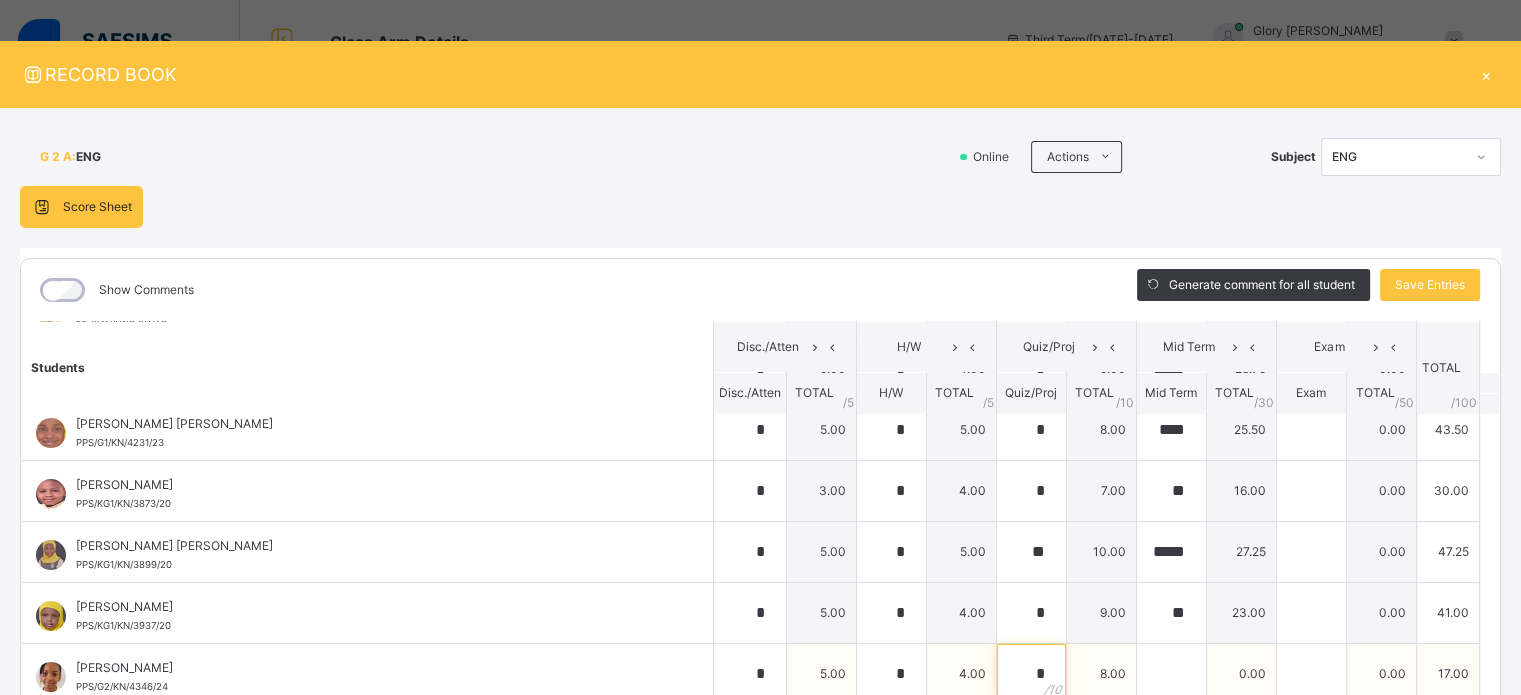 type on "*" 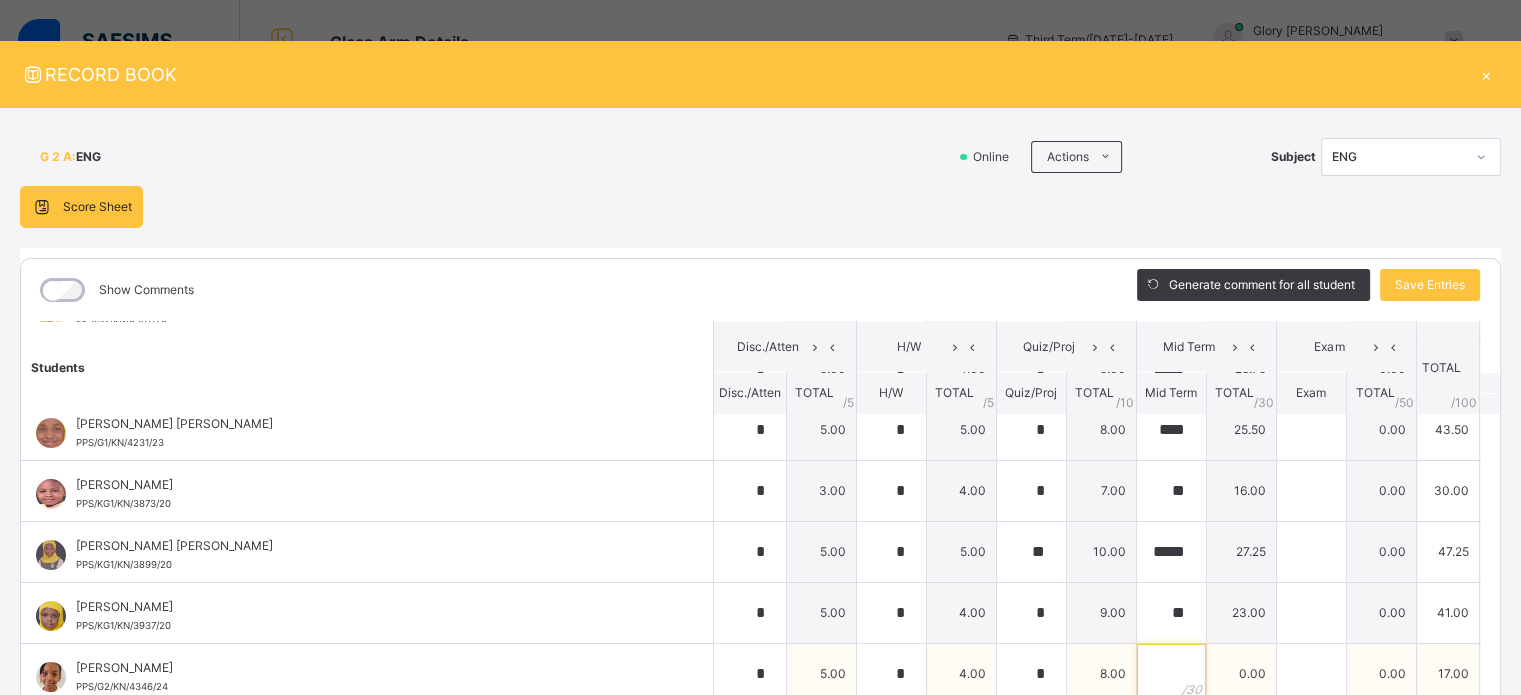 click at bounding box center (1171, 674) 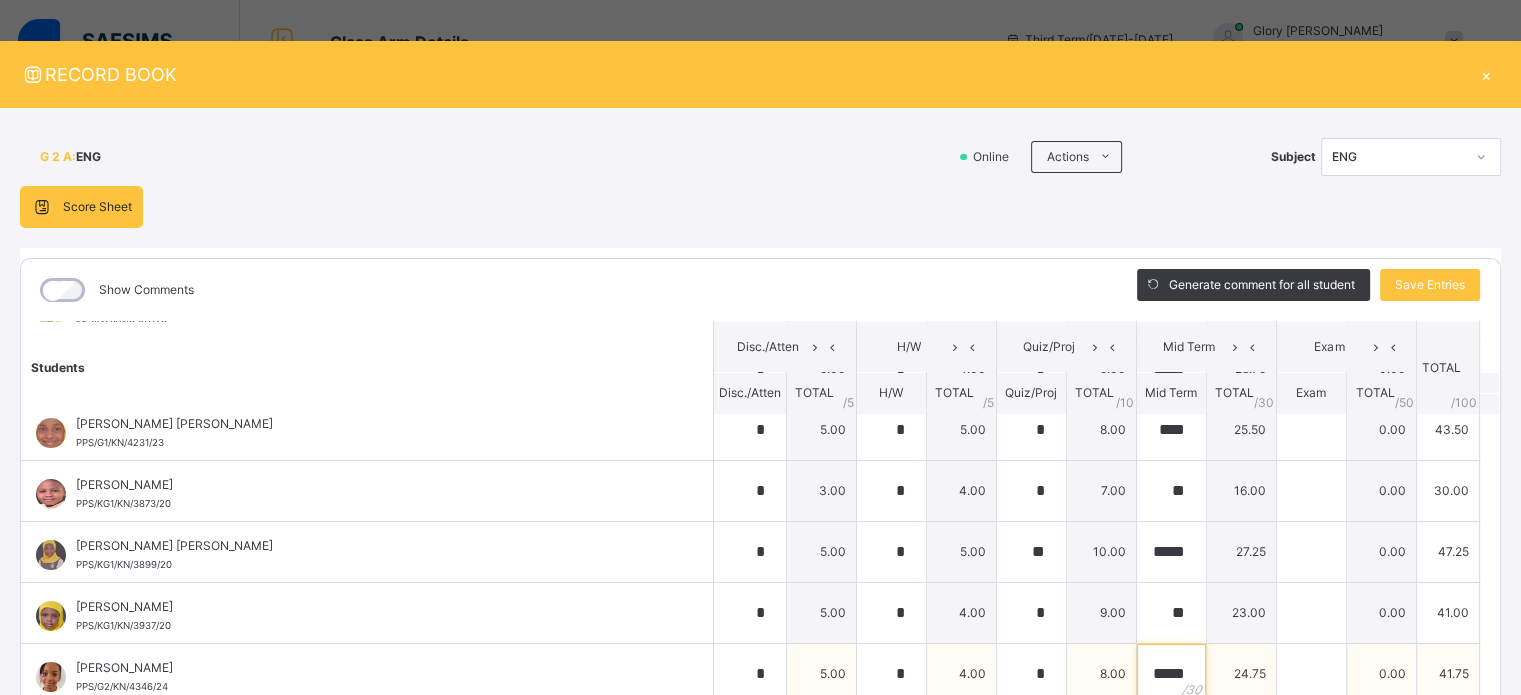scroll, scrollTop: 0, scrollLeft: 2, axis: horizontal 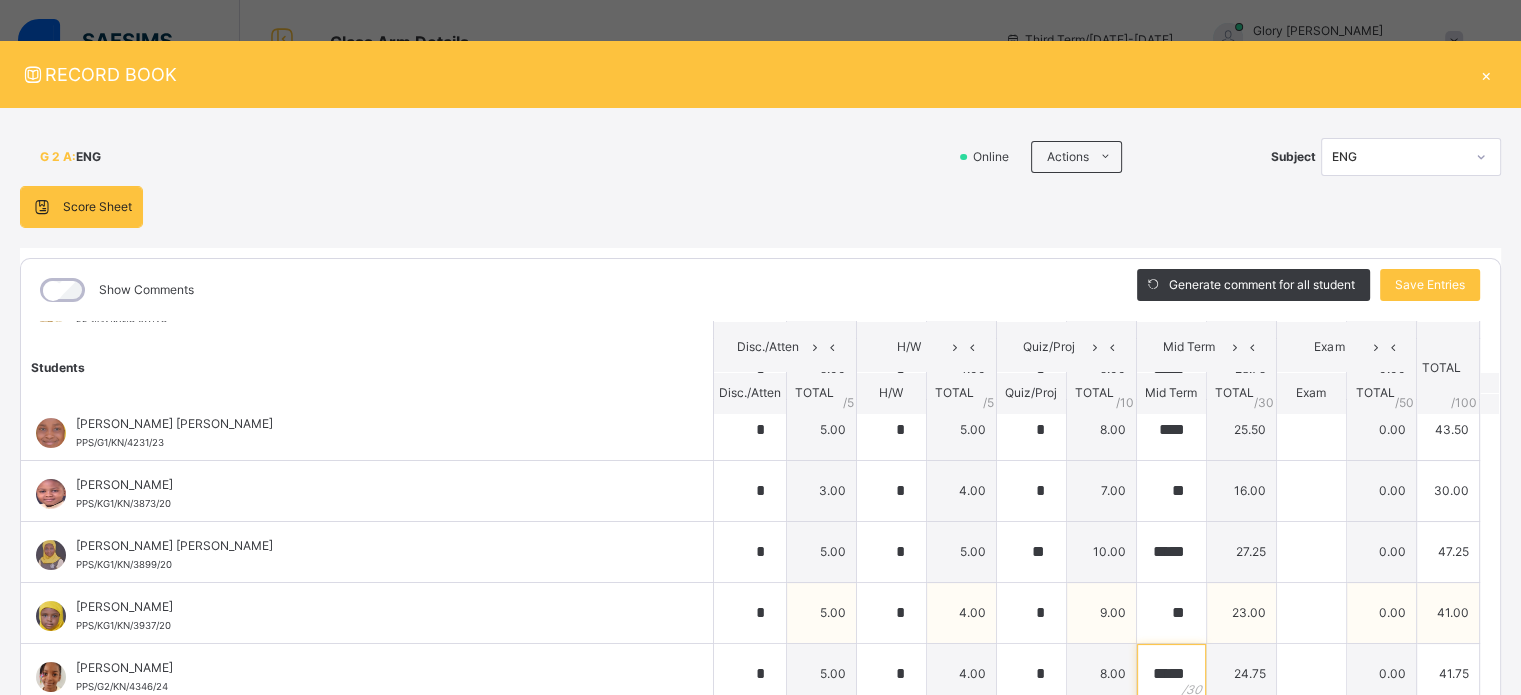type on "*****" 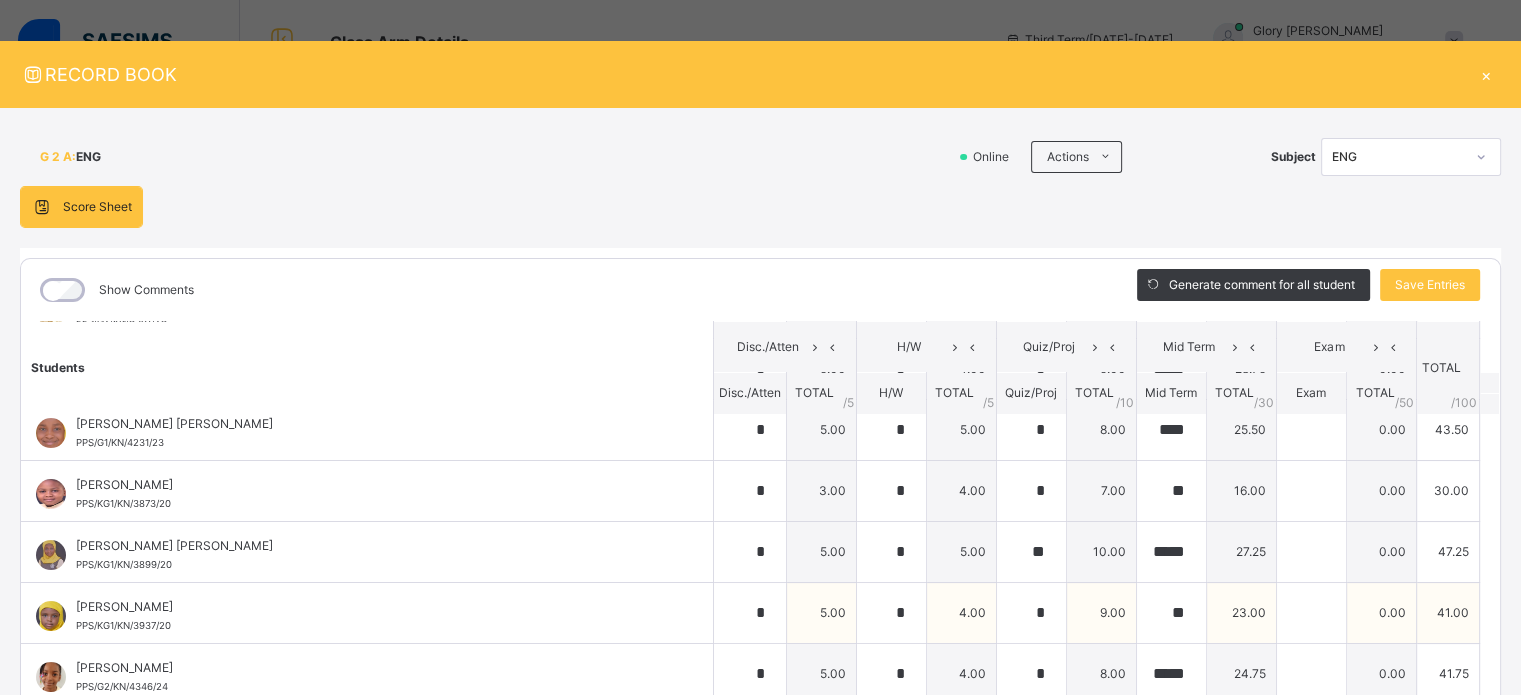 scroll, scrollTop: 0, scrollLeft: 0, axis: both 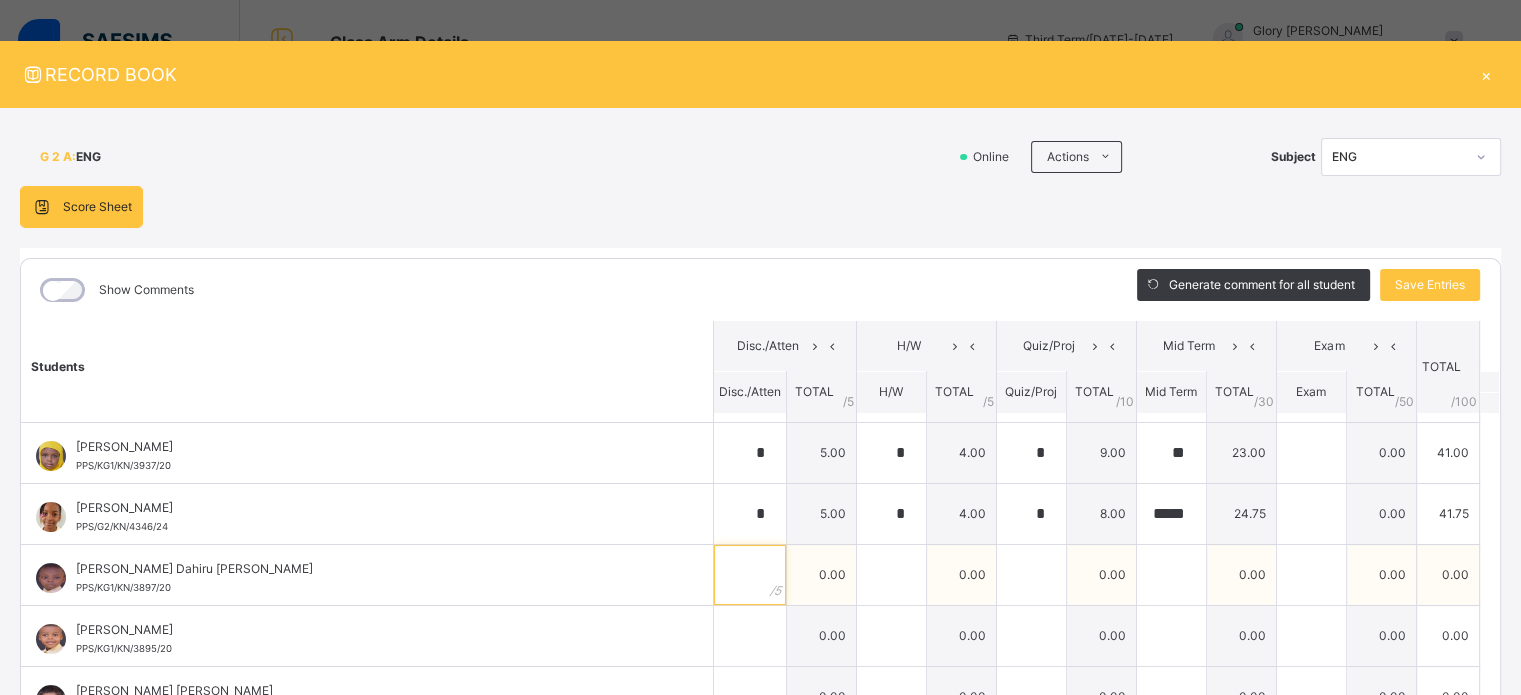 click at bounding box center (750, 575) 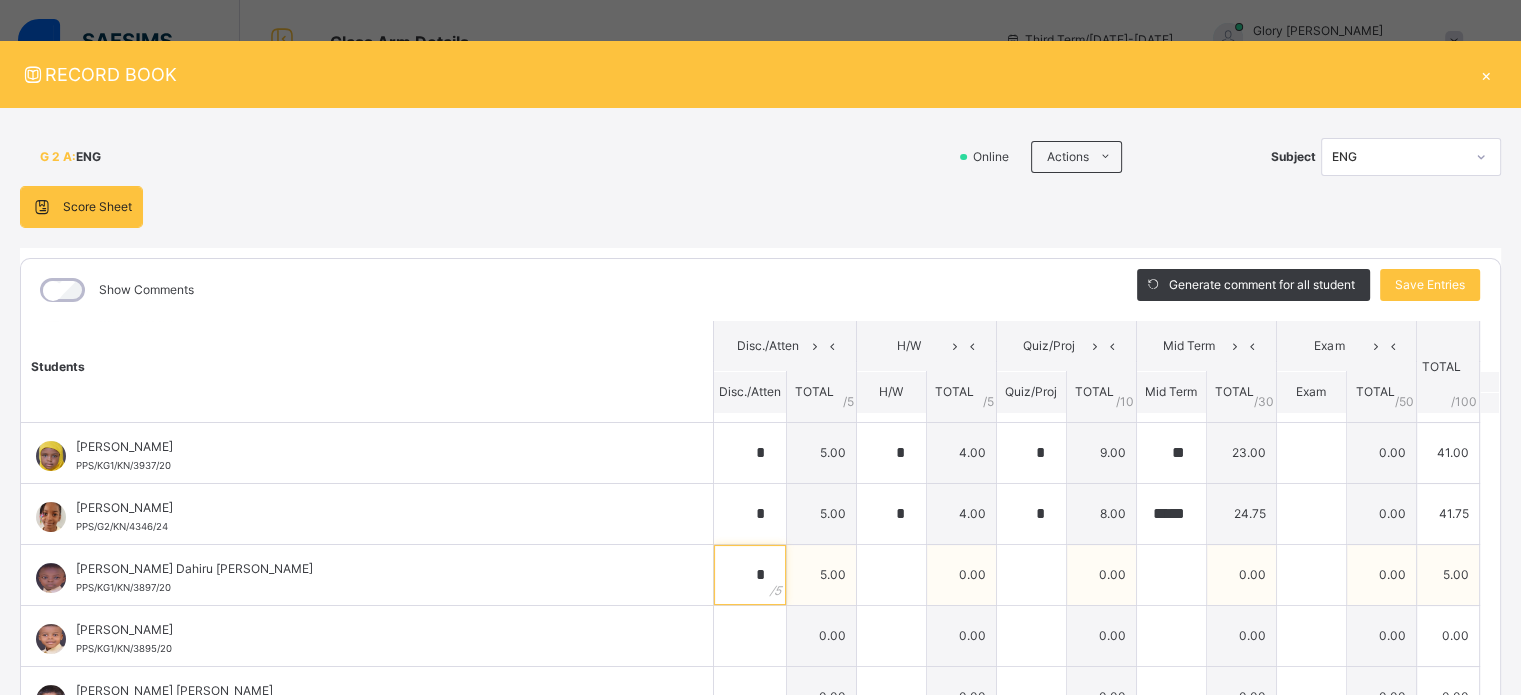 type on "*" 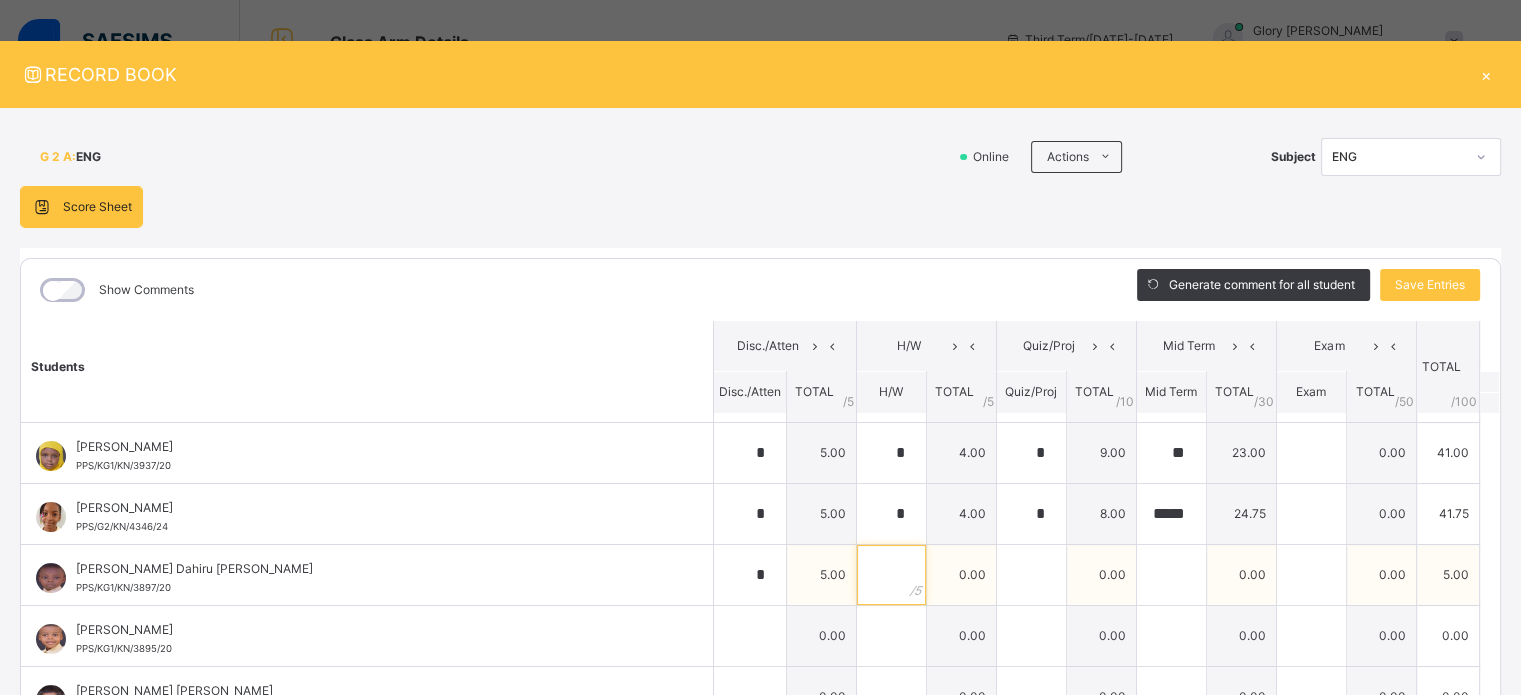 click at bounding box center (891, 575) 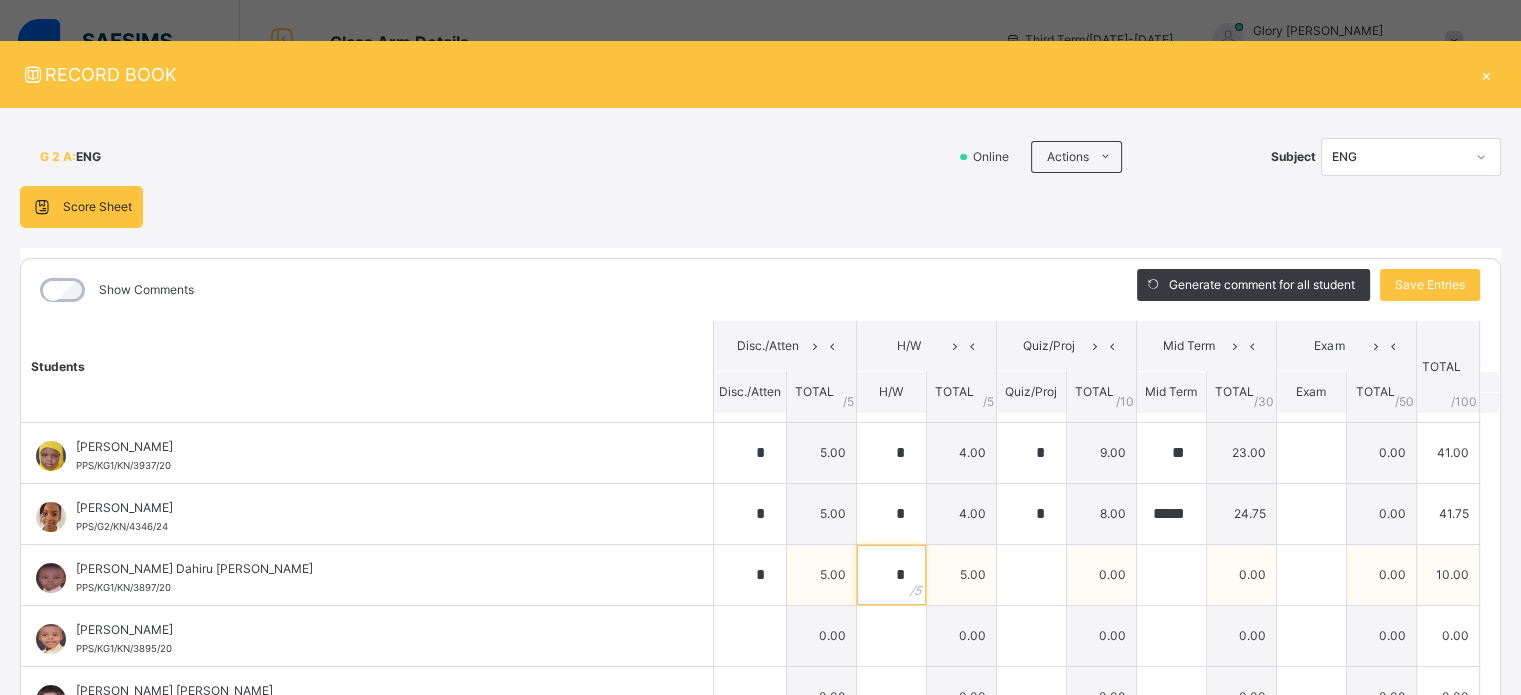 type on "*" 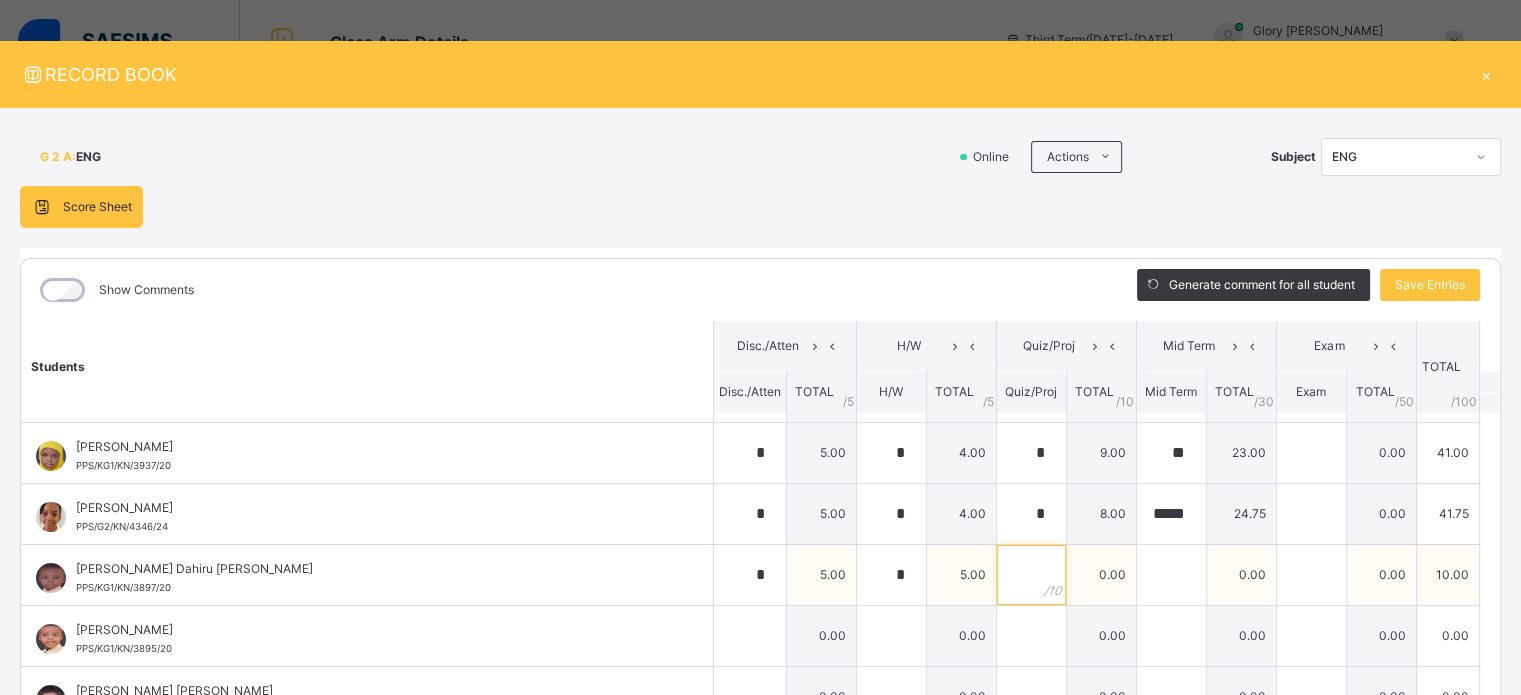 click at bounding box center (1031, 575) 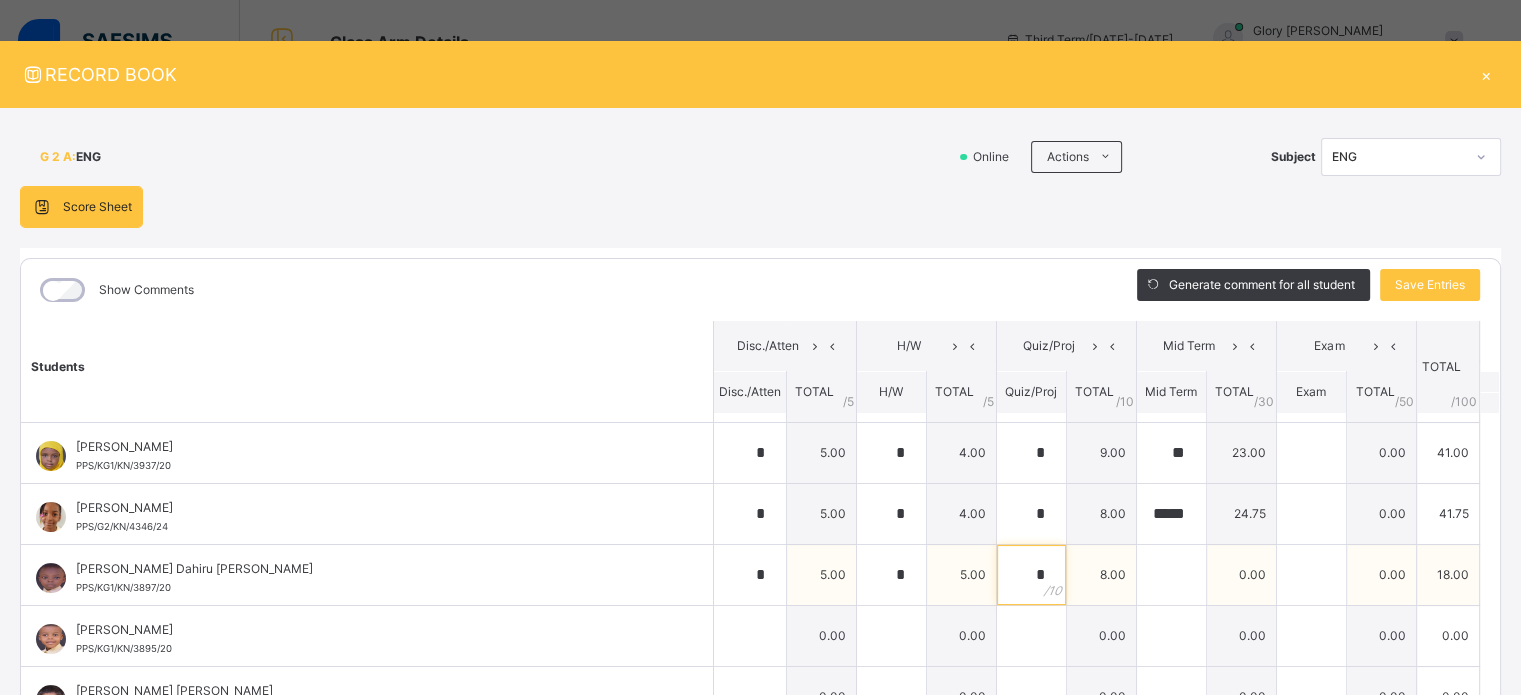 type on "*" 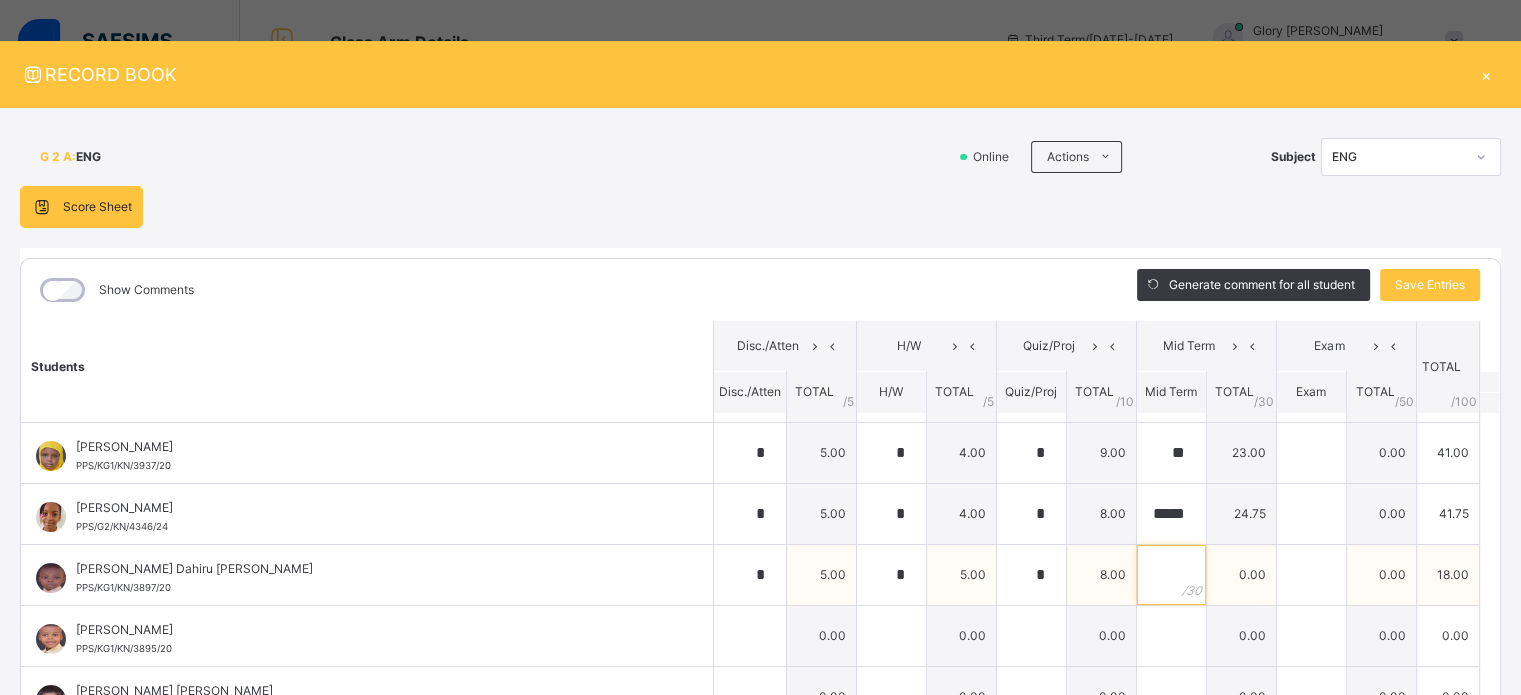 click at bounding box center [1171, 575] 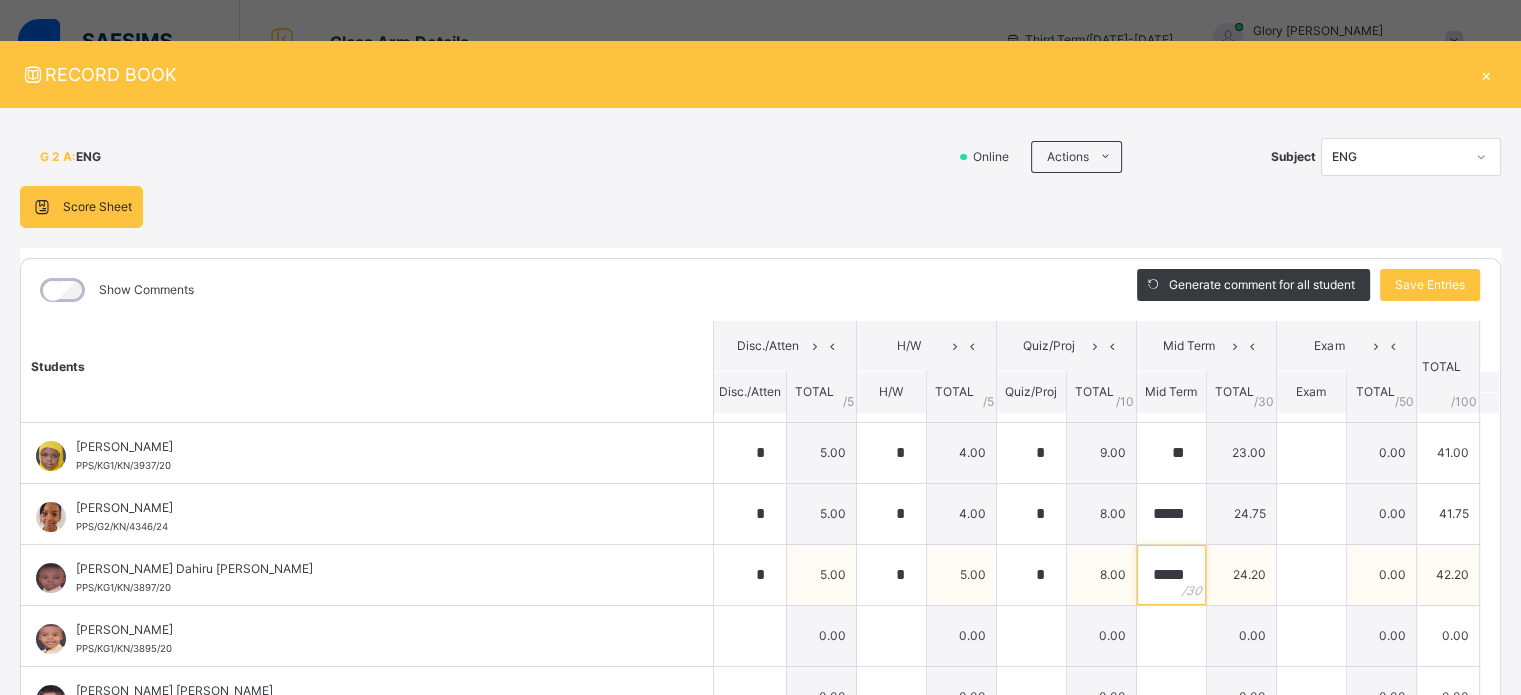 scroll, scrollTop: 0, scrollLeft: 3, axis: horizontal 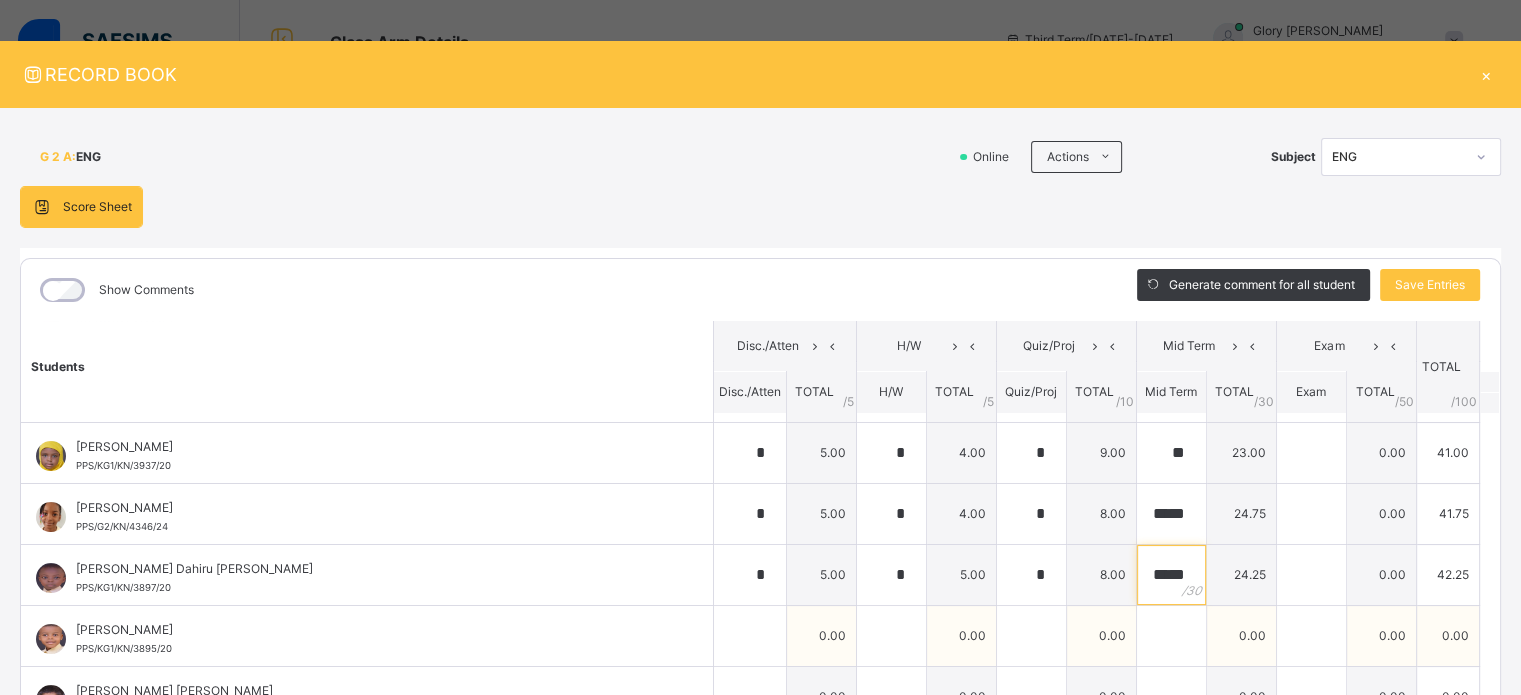 type on "*****" 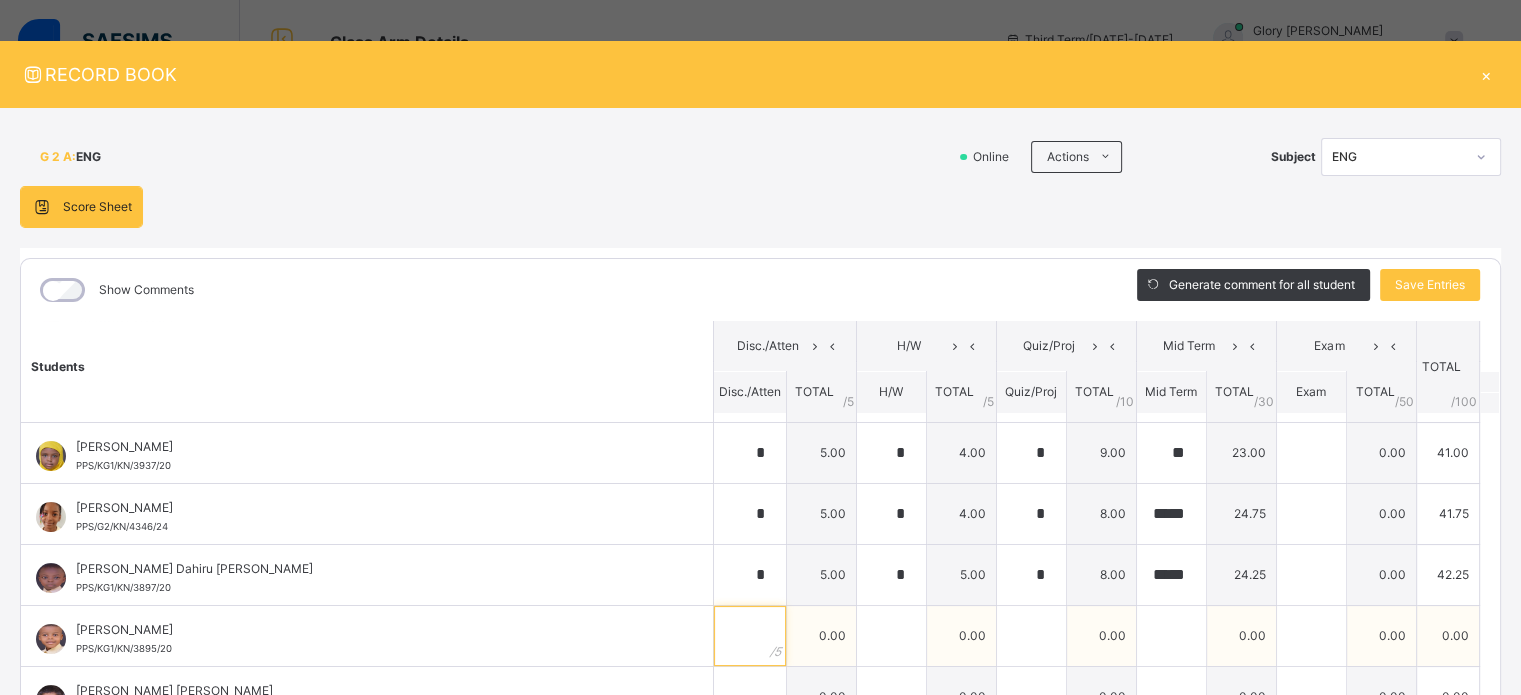 scroll, scrollTop: 0, scrollLeft: 0, axis: both 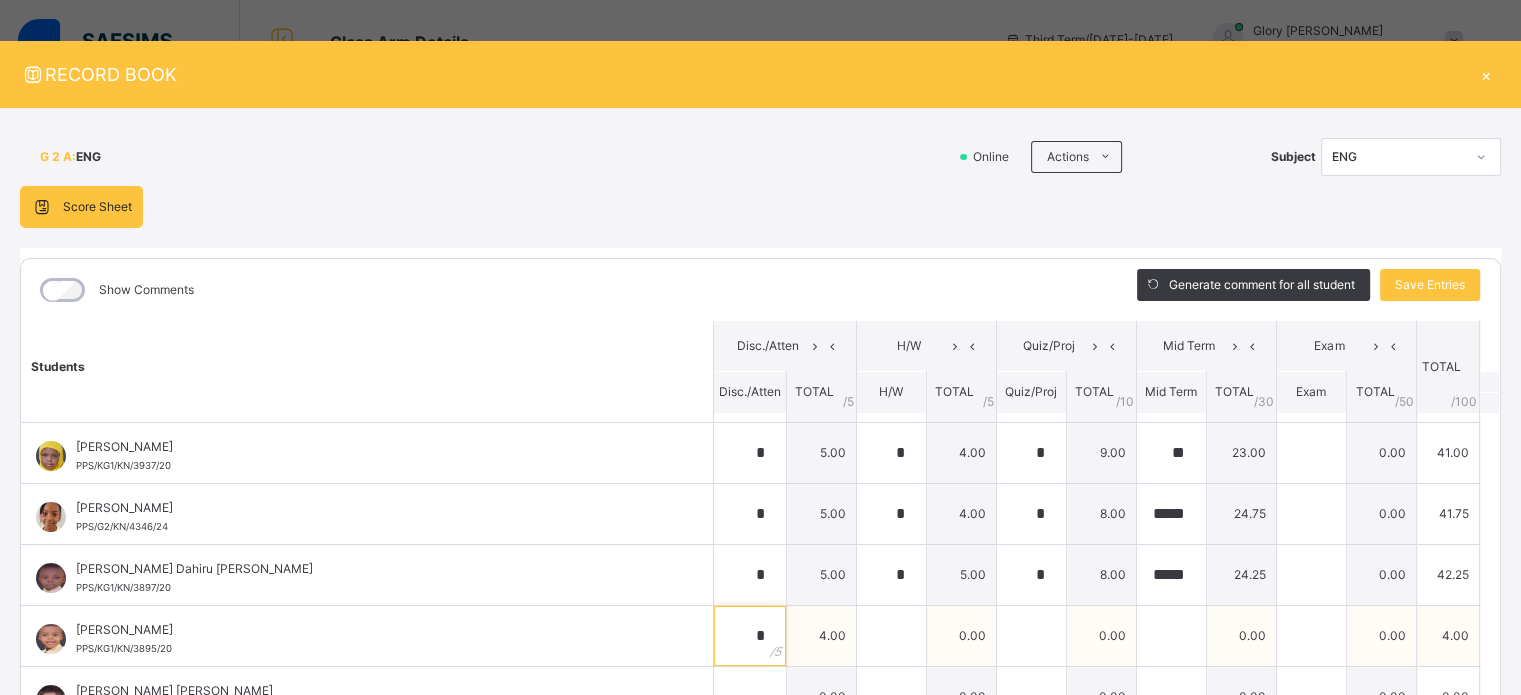 type on "*" 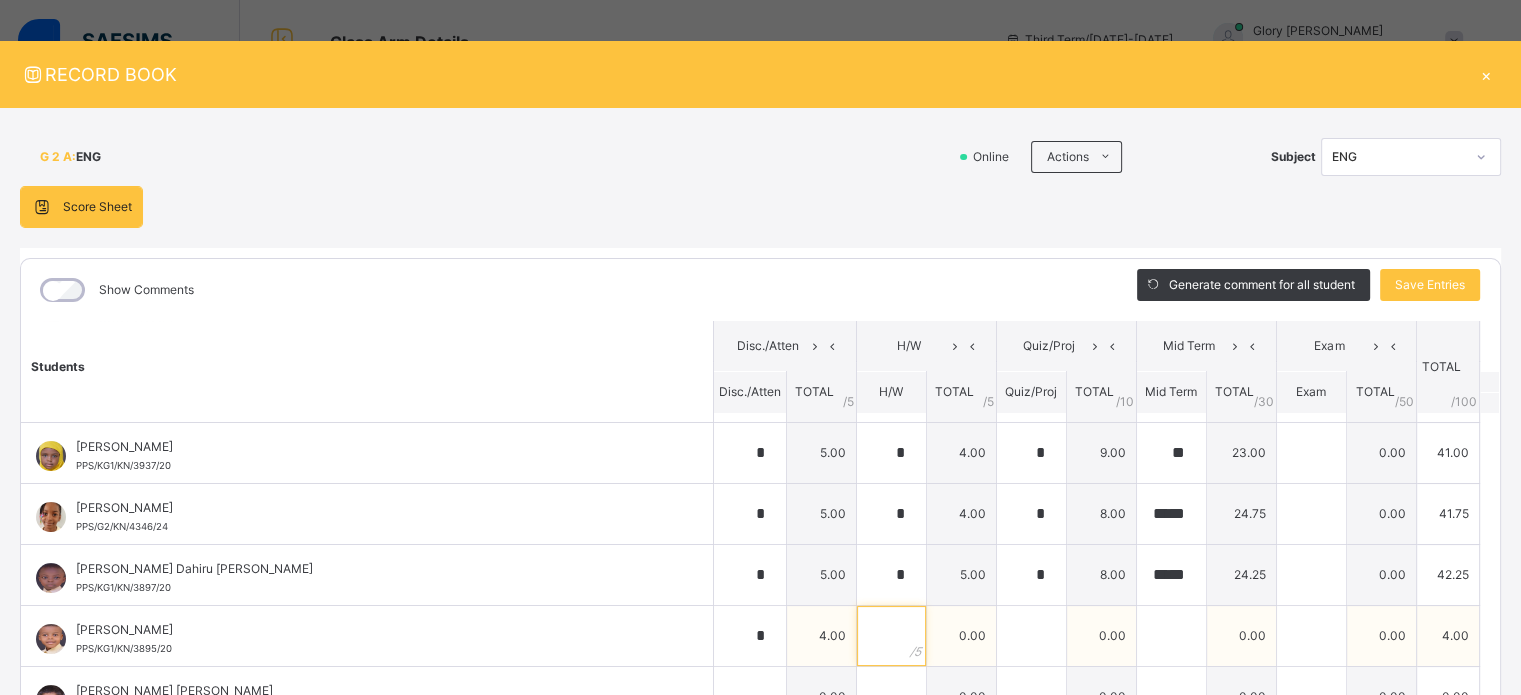 click at bounding box center [891, 636] 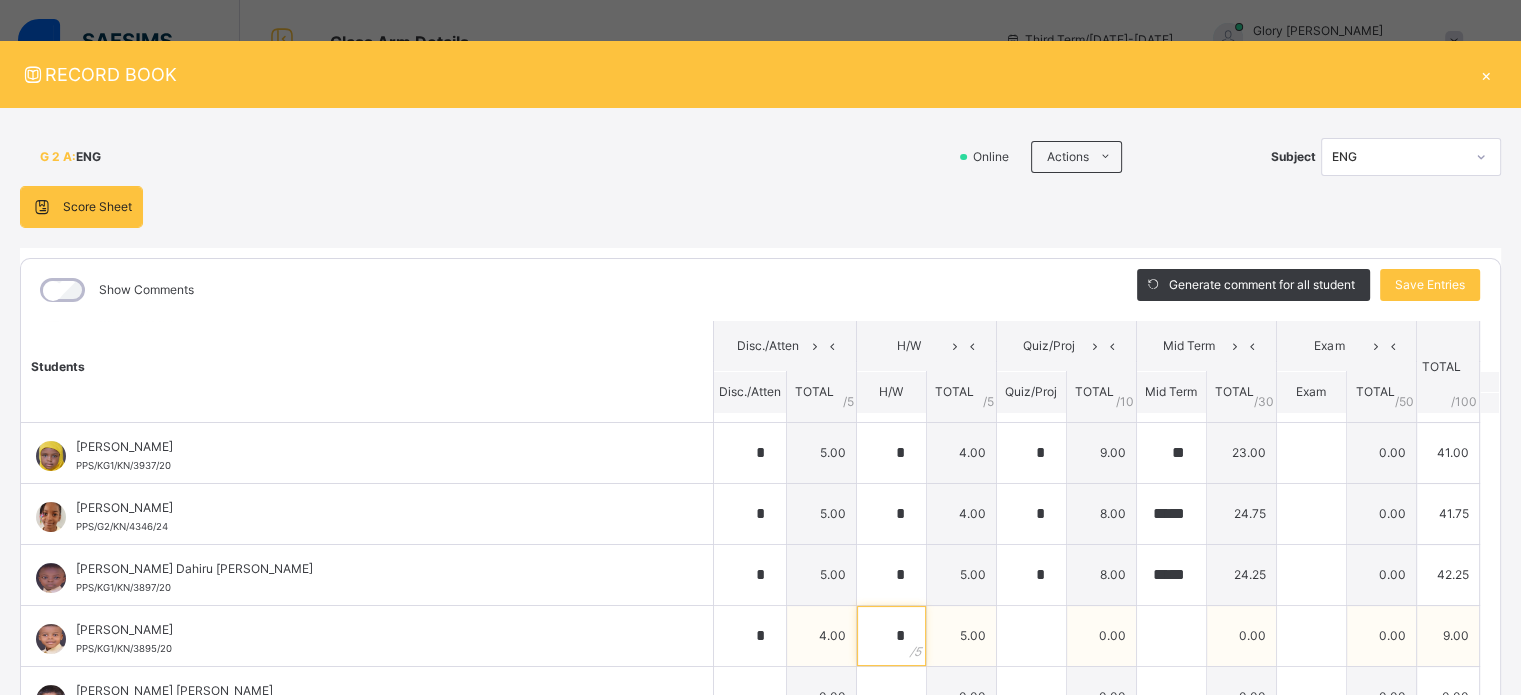 type on "*" 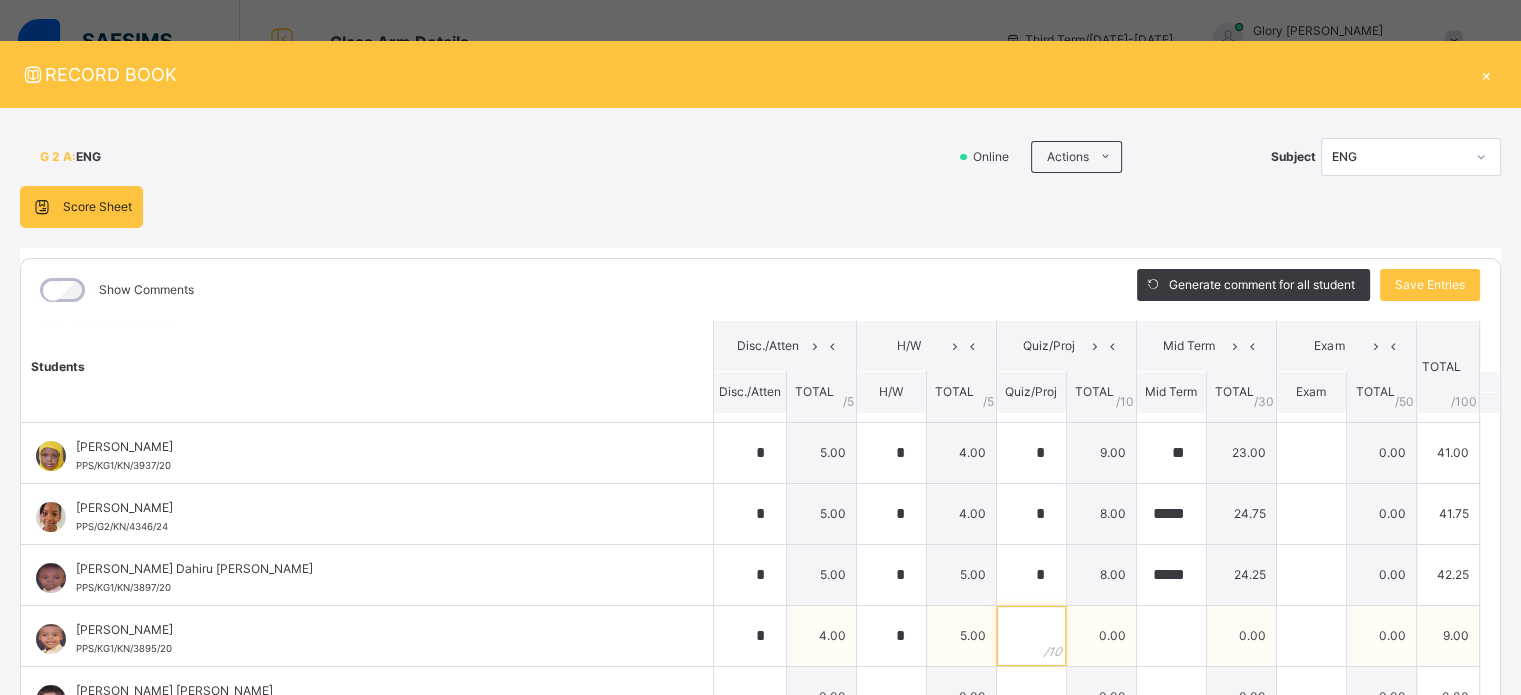 click at bounding box center (1031, 636) 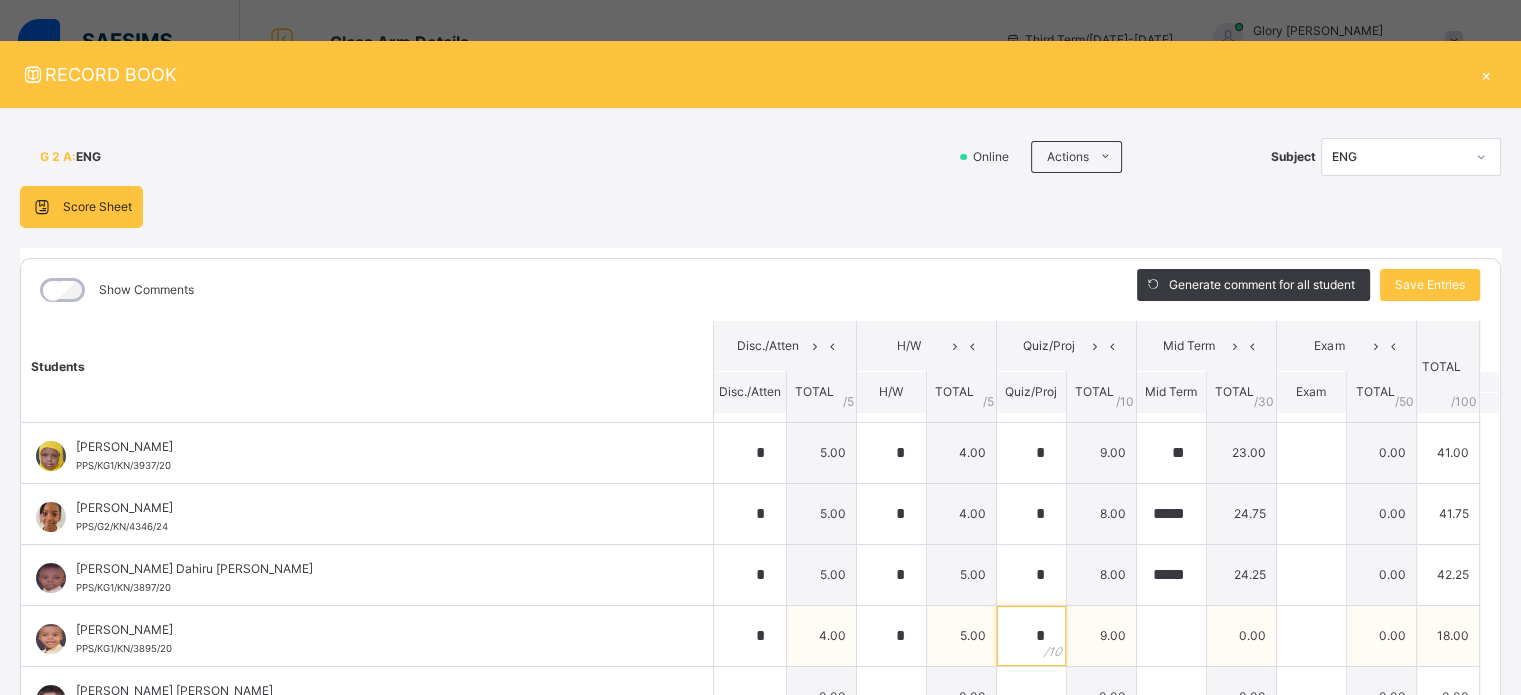 type on "*" 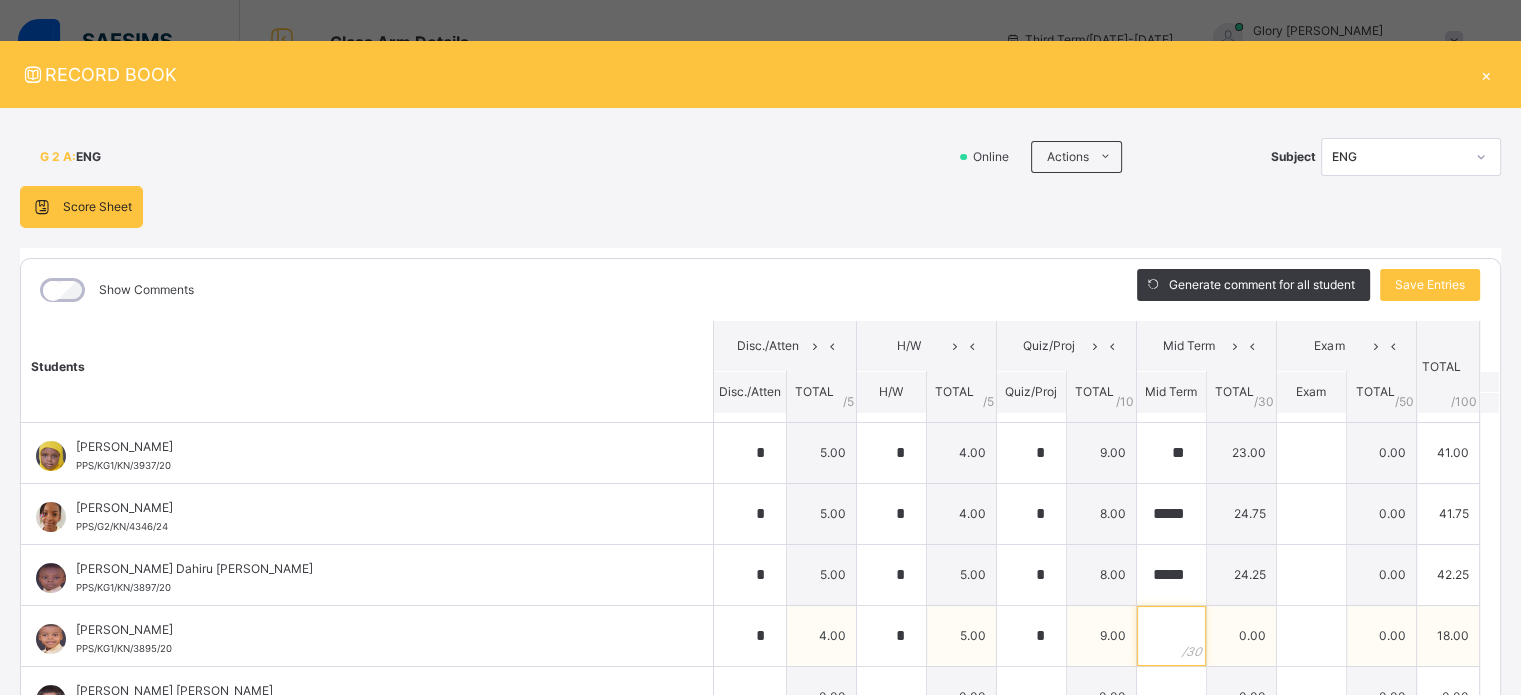 click at bounding box center [1171, 636] 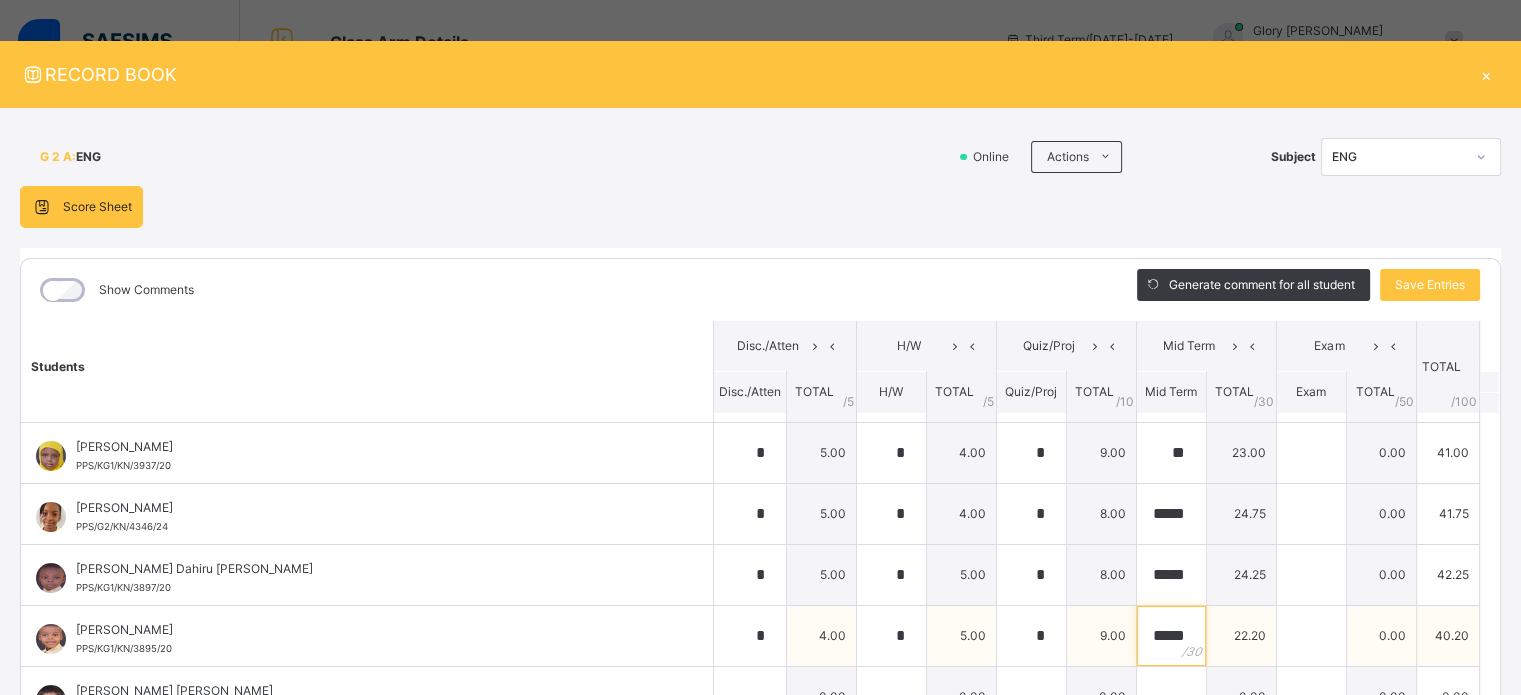 scroll, scrollTop: 0, scrollLeft: 3, axis: horizontal 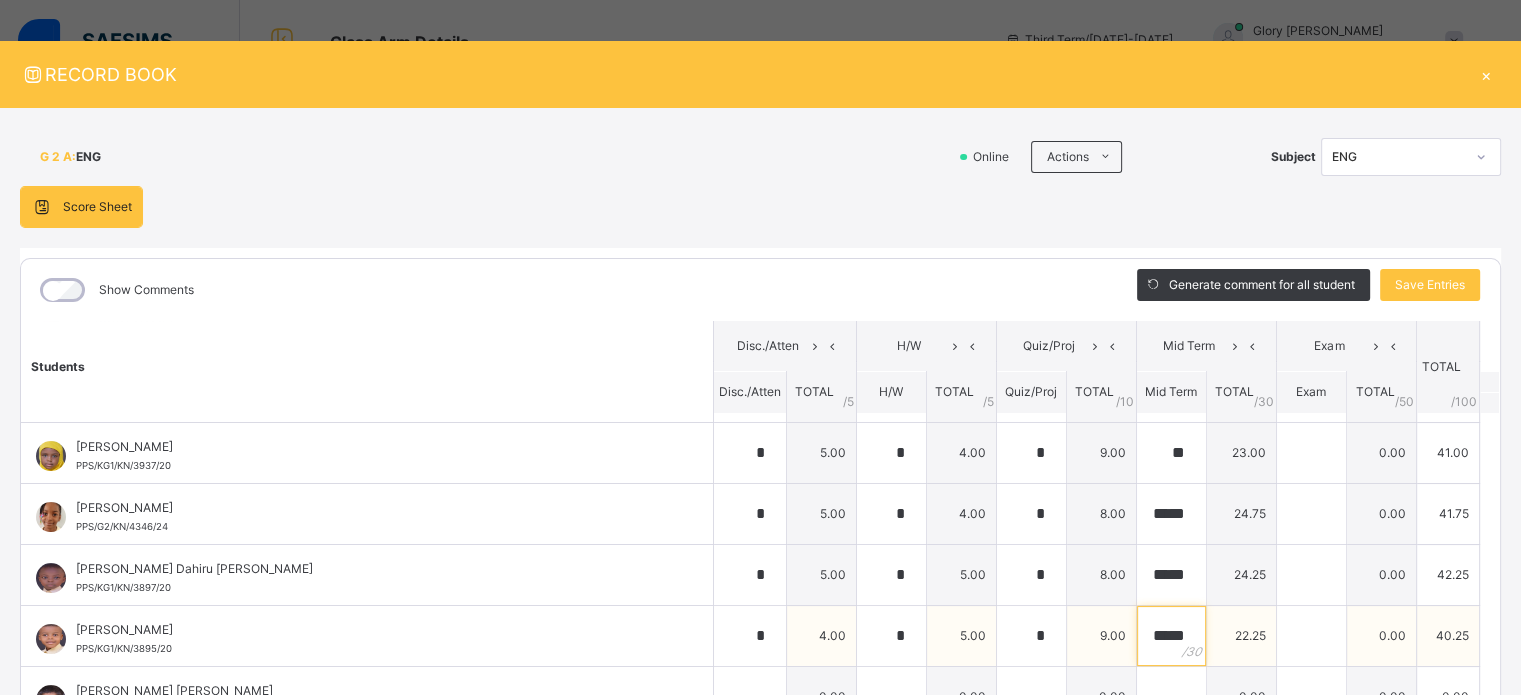 type on "*****" 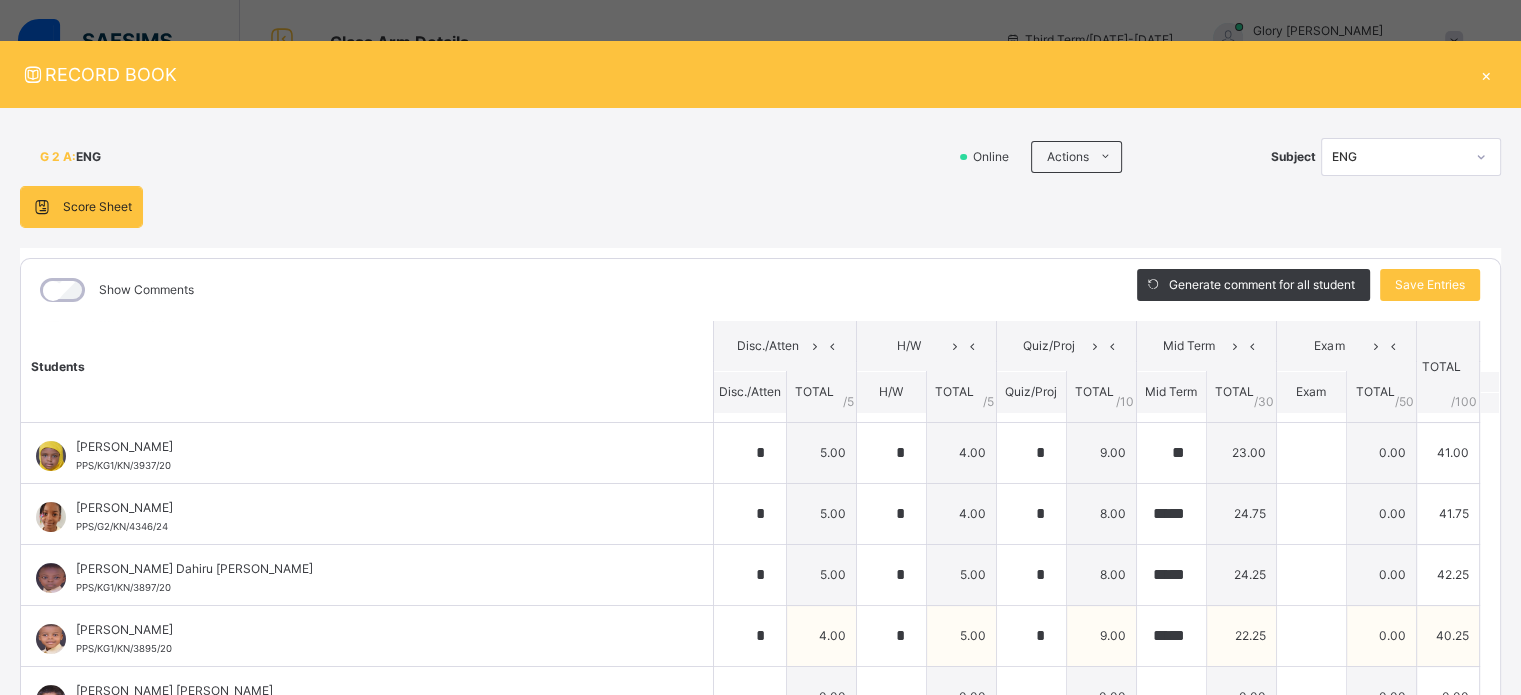 scroll, scrollTop: 0, scrollLeft: 0, axis: both 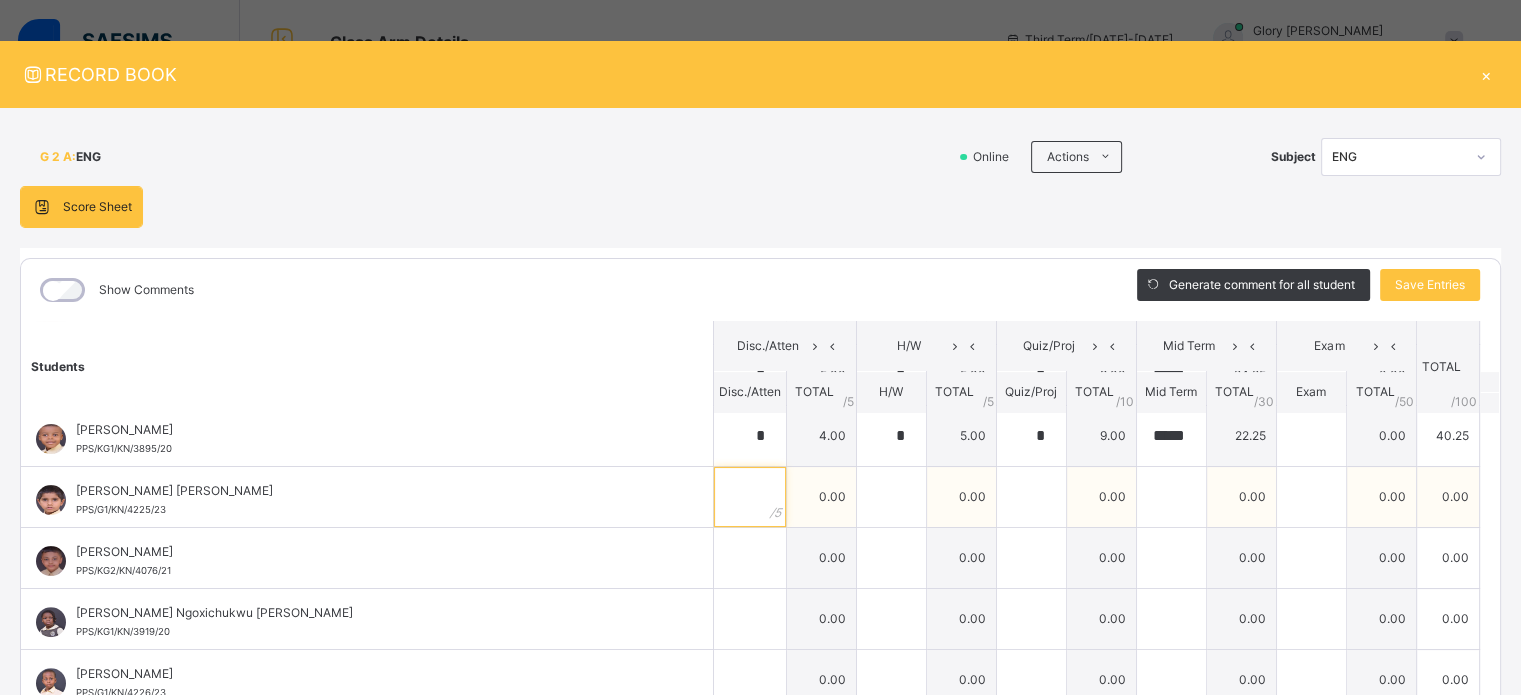 click at bounding box center [750, 497] 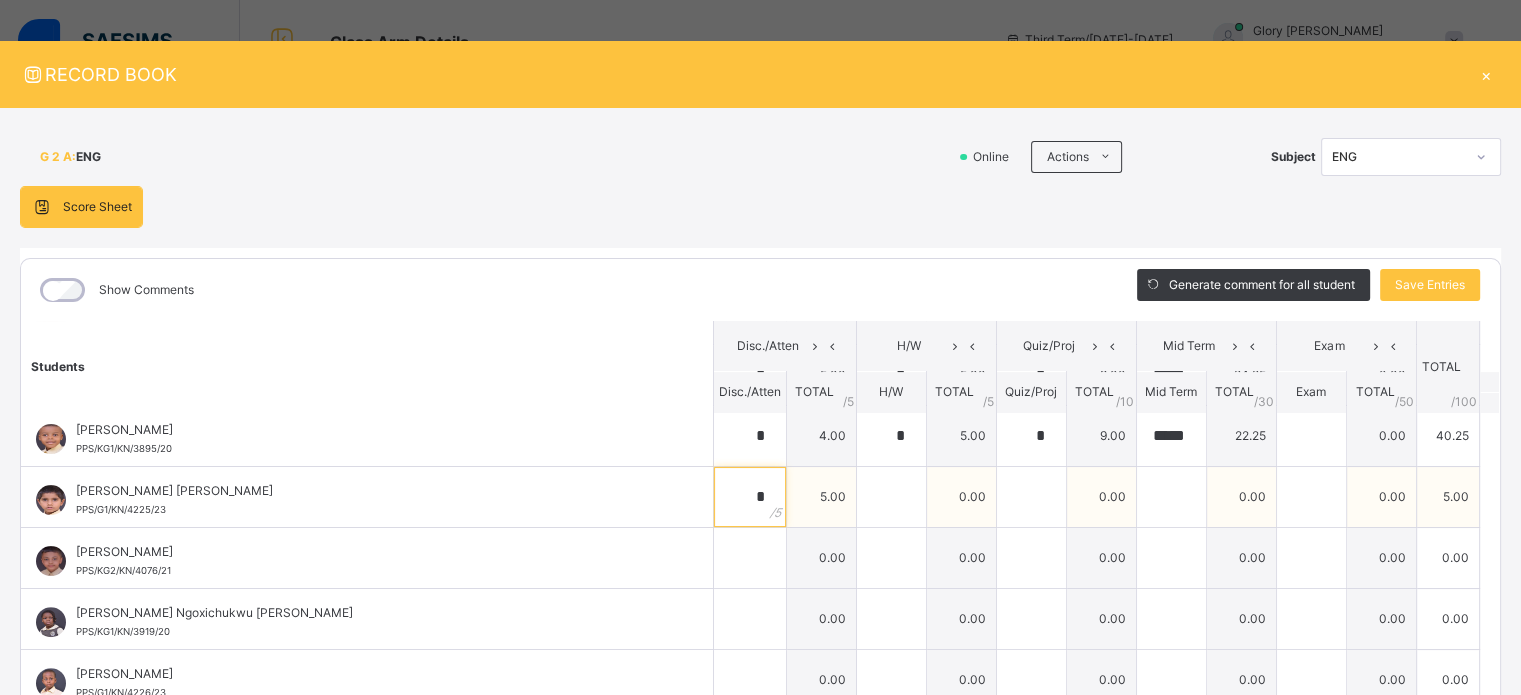 type on "*" 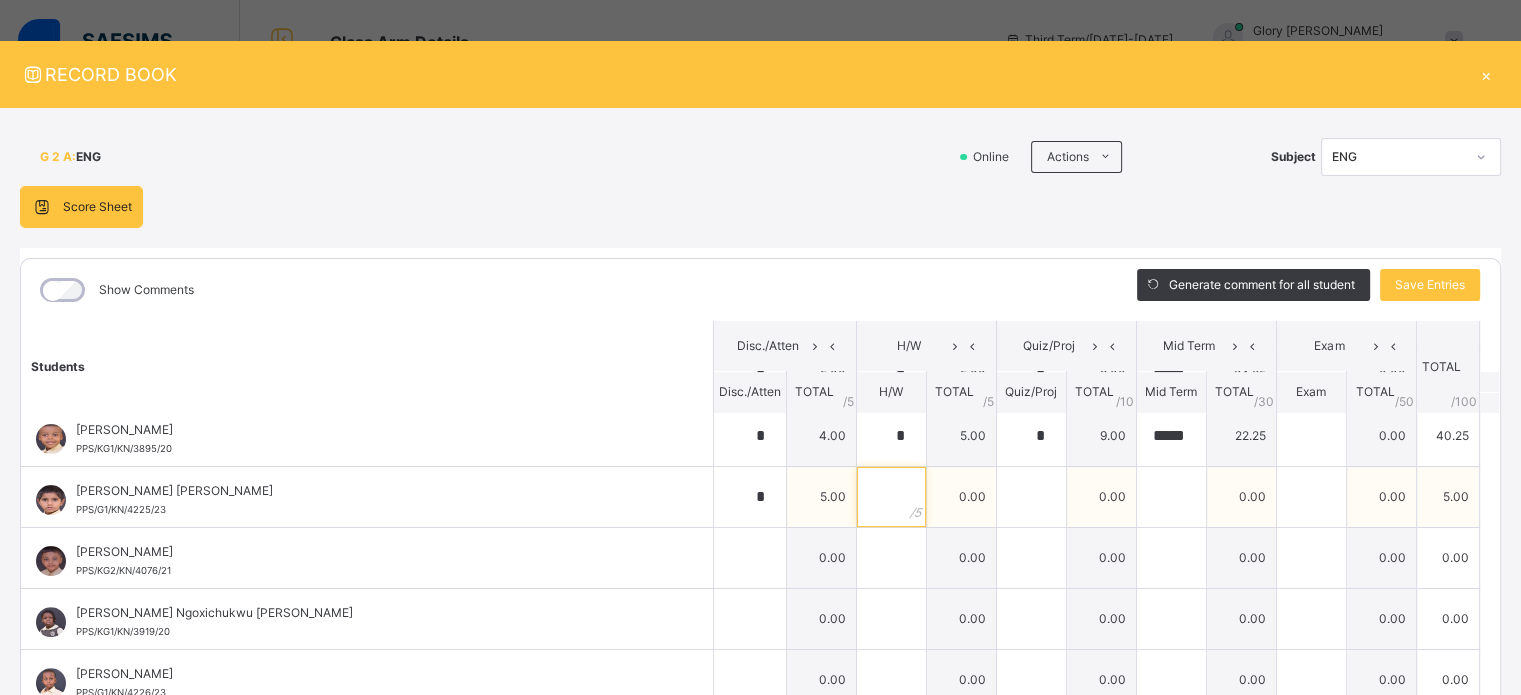 click at bounding box center (891, 497) 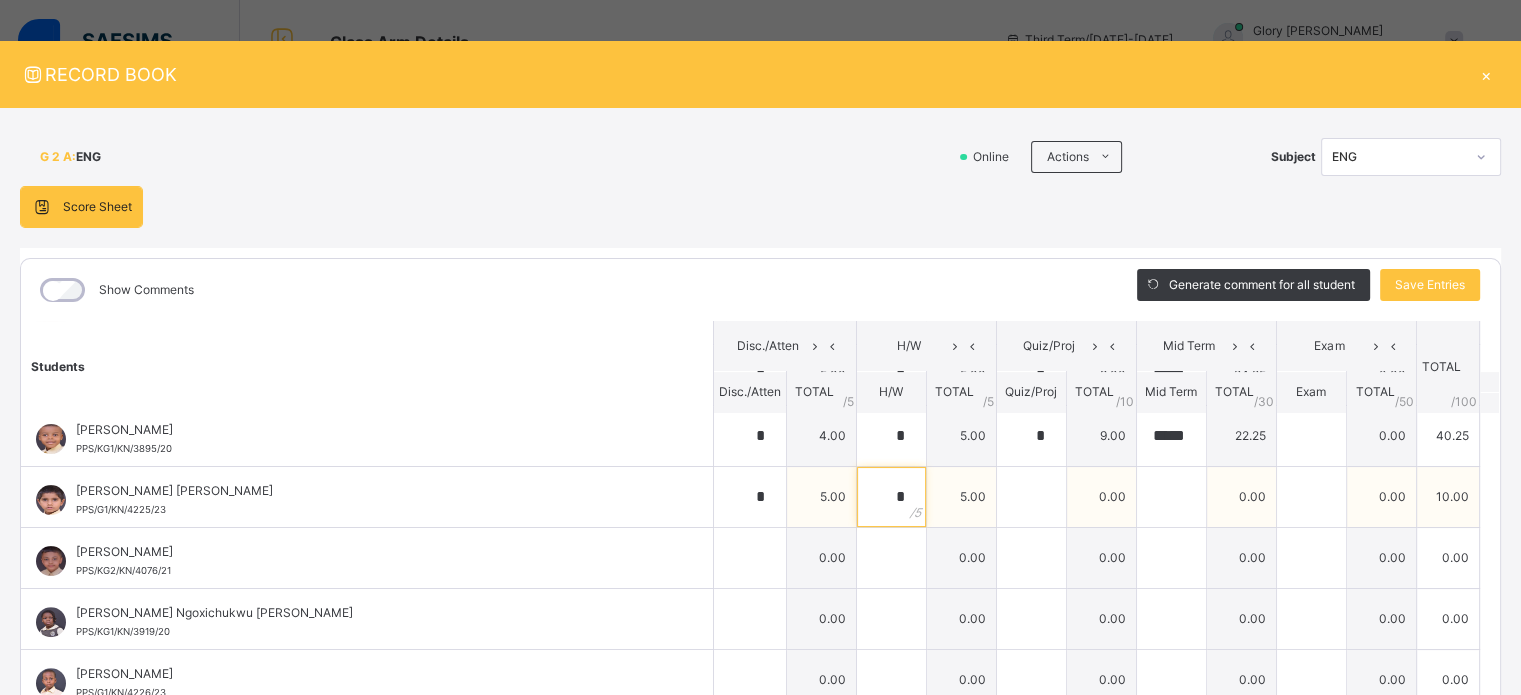 type on "*" 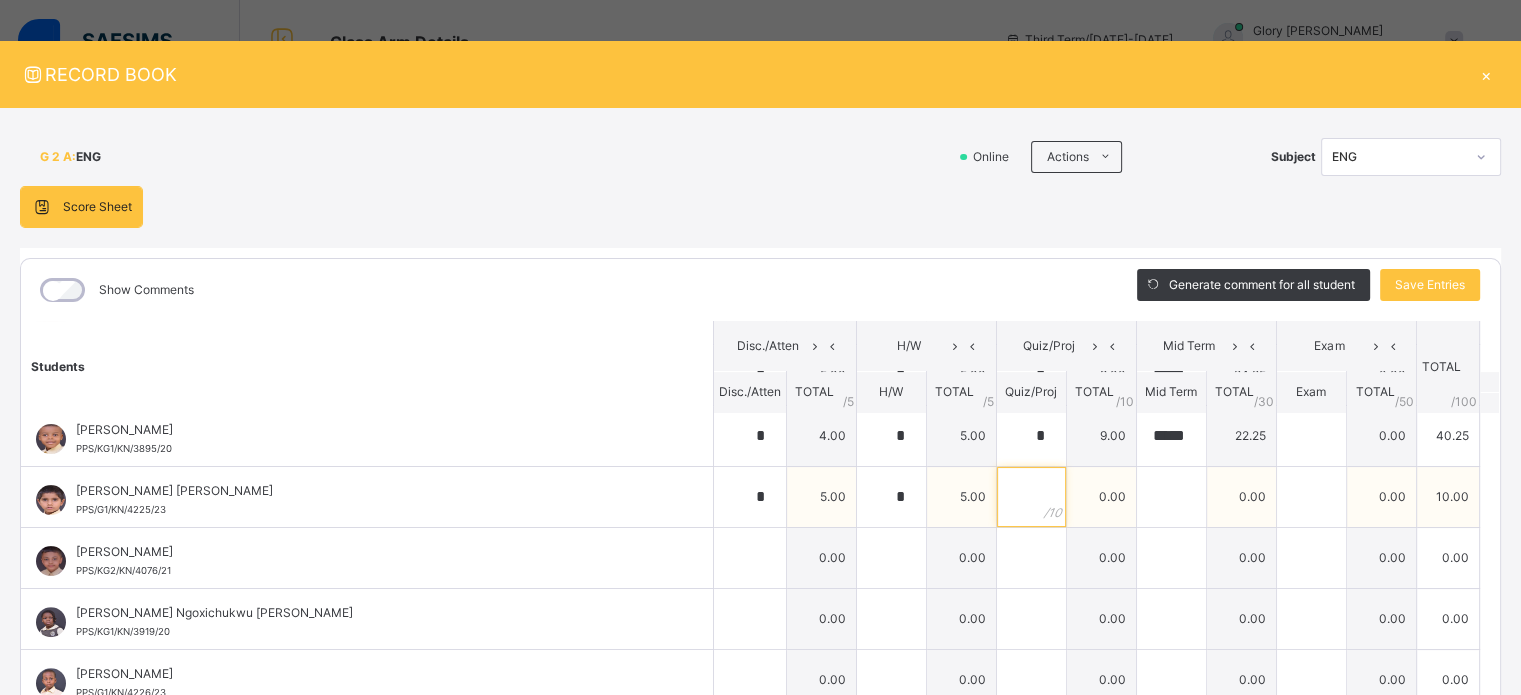 click at bounding box center [1031, 497] 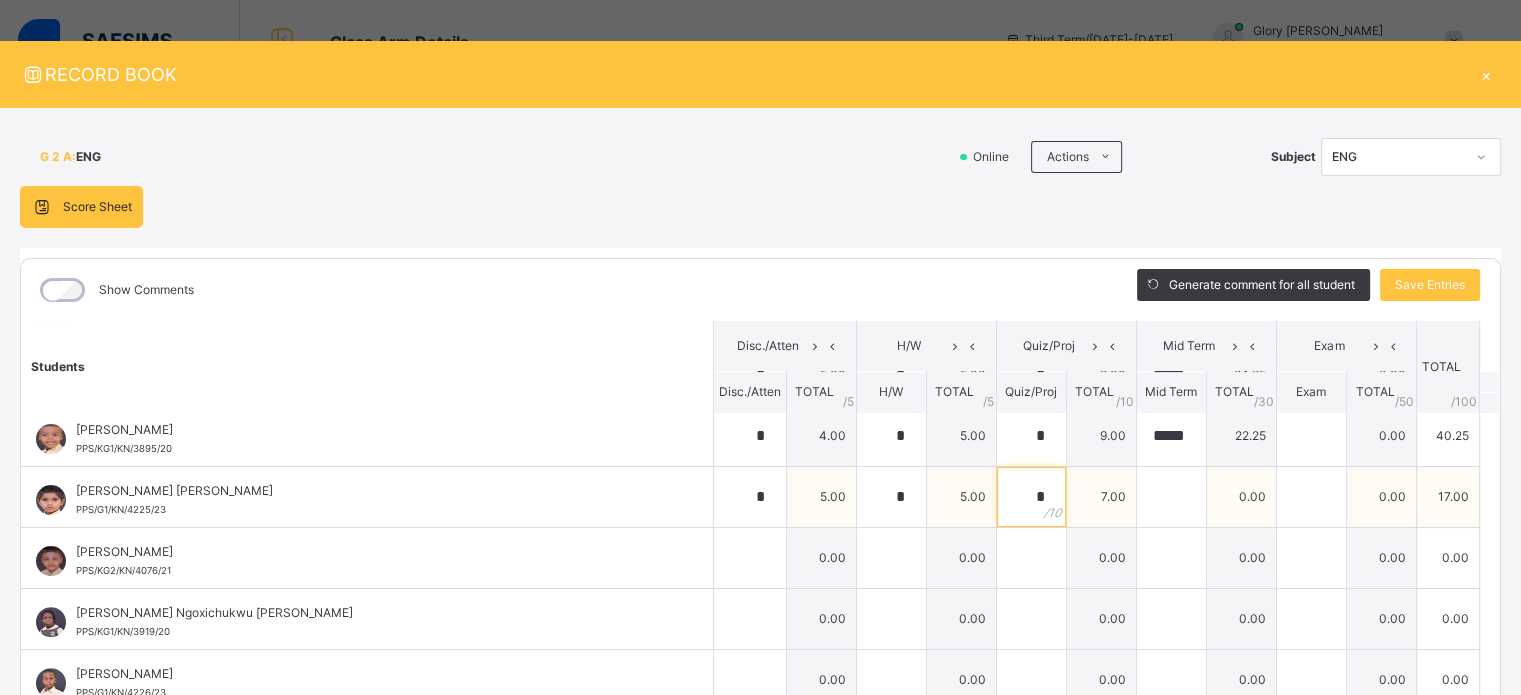 type on "*" 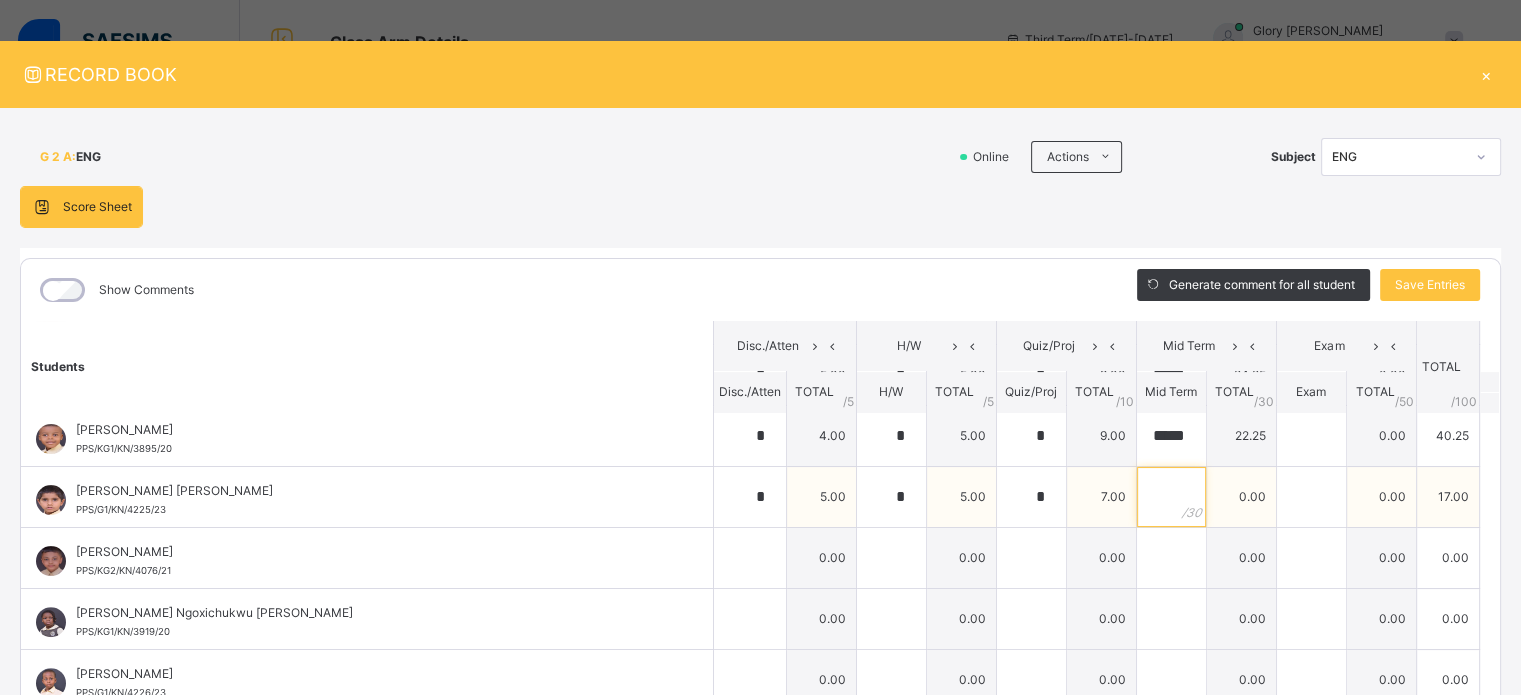 click at bounding box center [1171, 497] 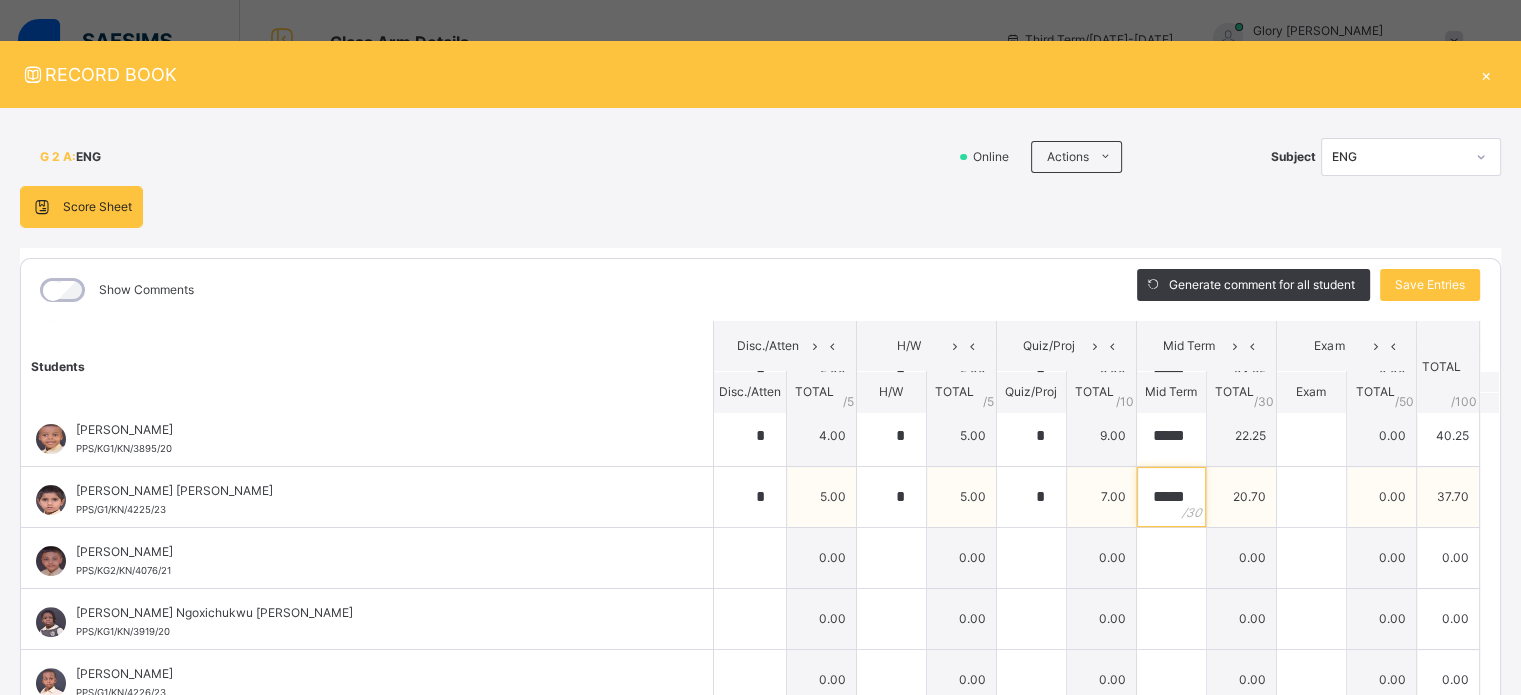 scroll, scrollTop: 0, scrollLeft: 2, axis: horizontal 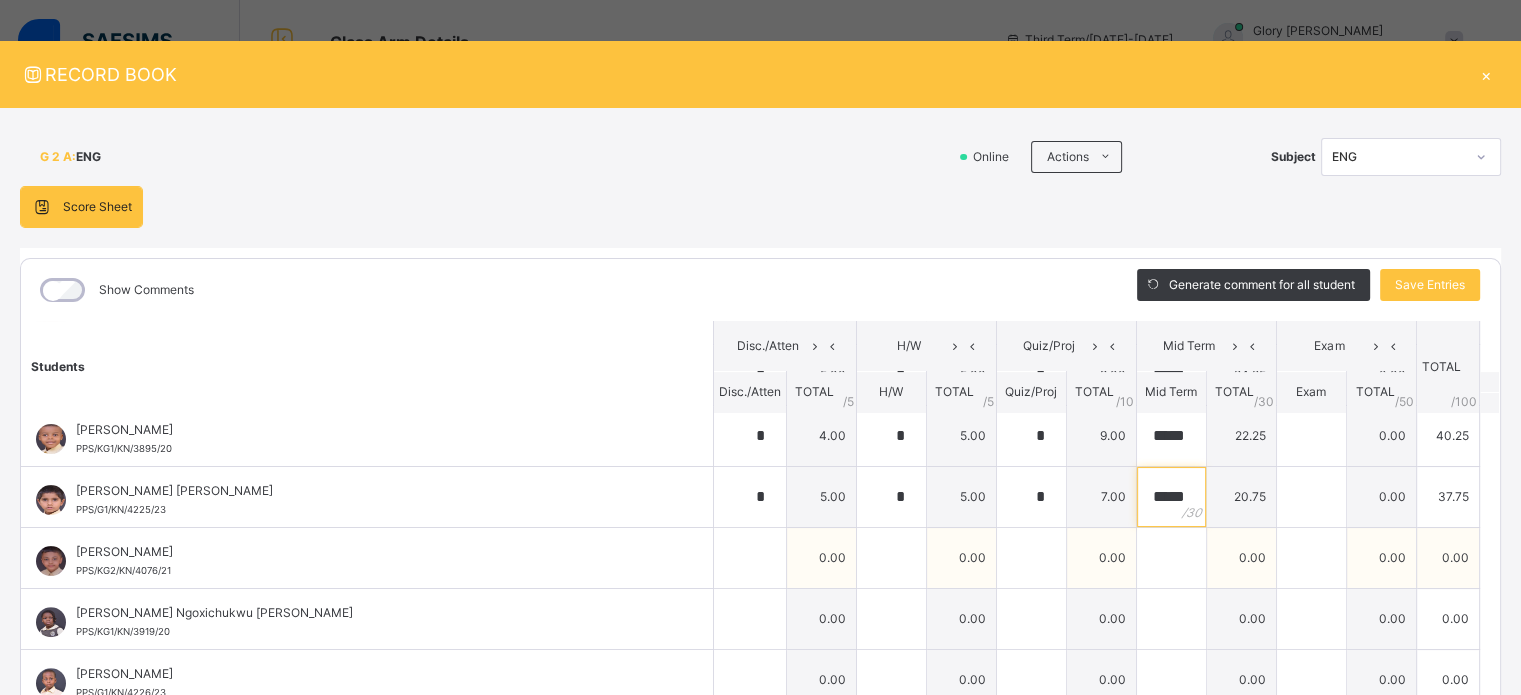 type on "*****" 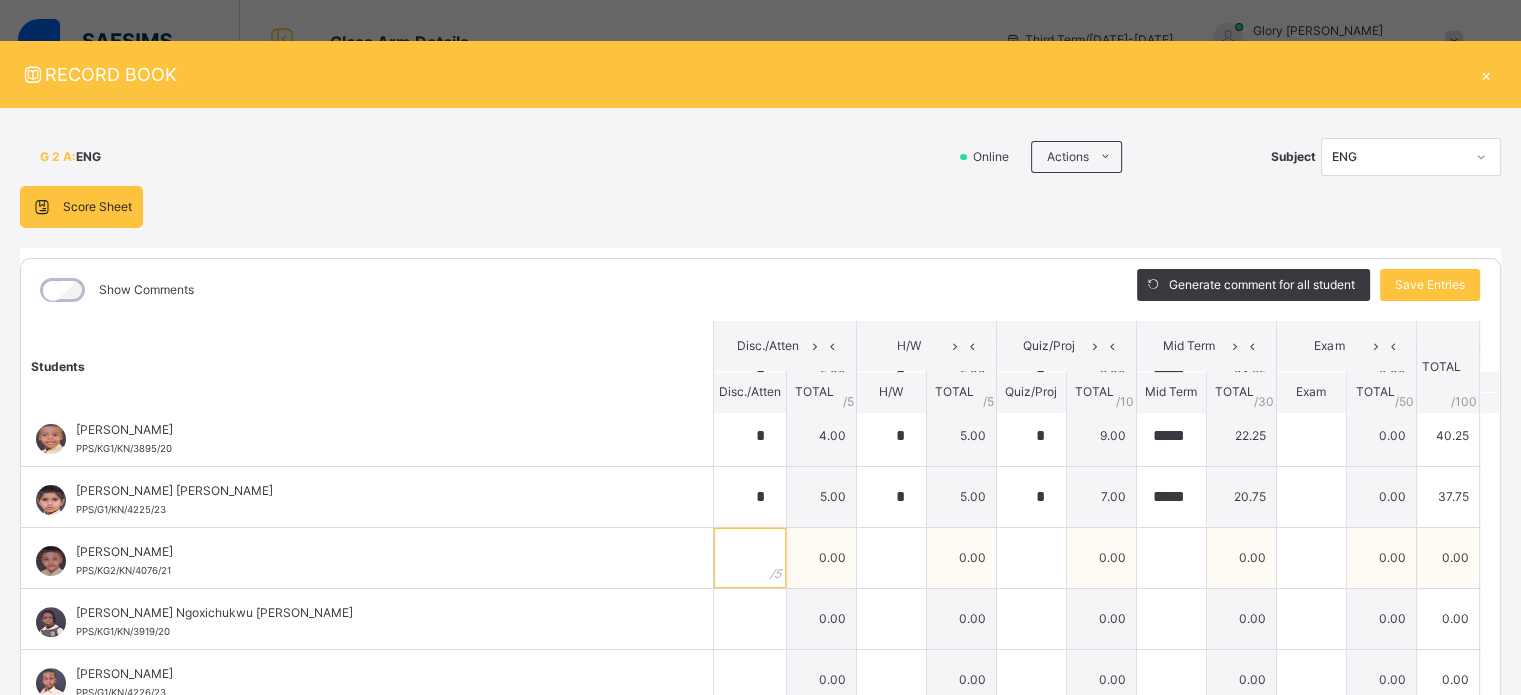 scroll, scrollTop: 0, scrollLeft: 0, axis: both 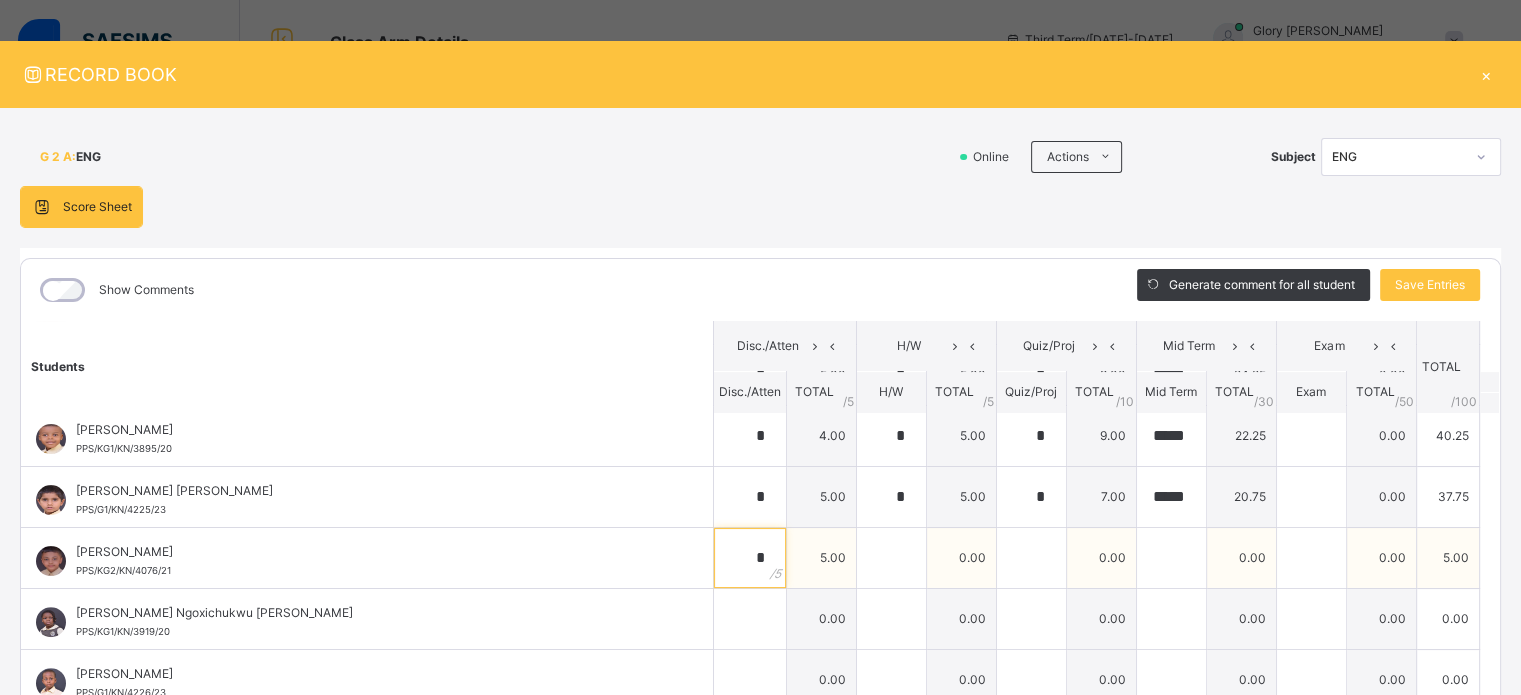 type on "*" 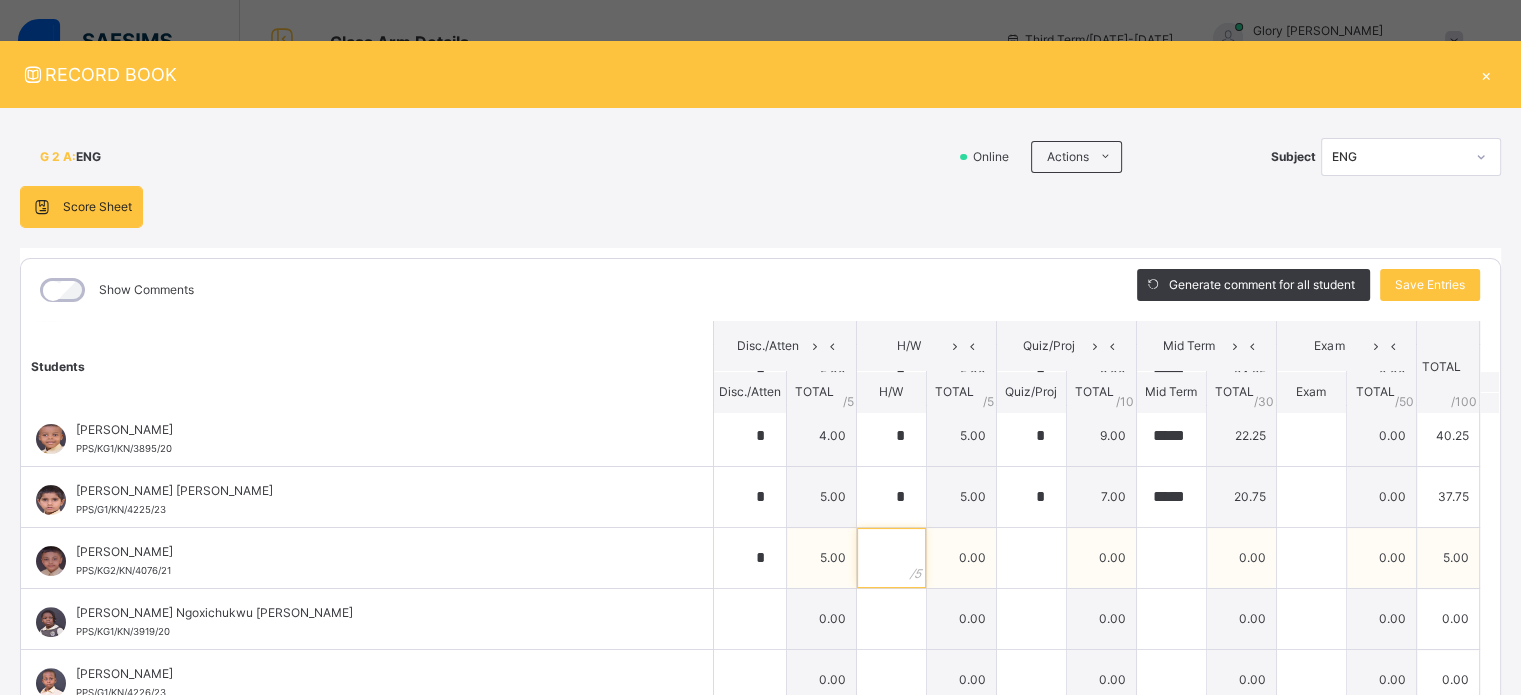 click at bounding box center (891, 558) 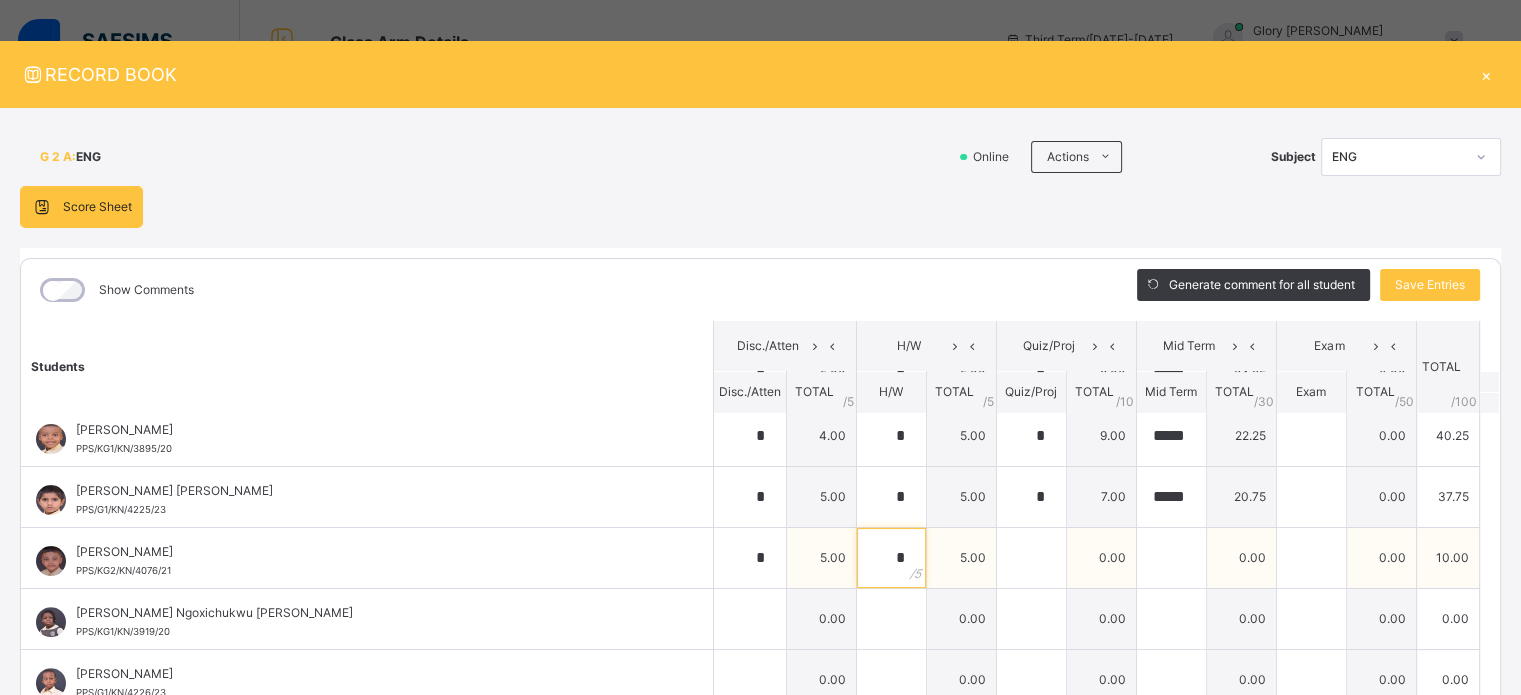 type on "*" 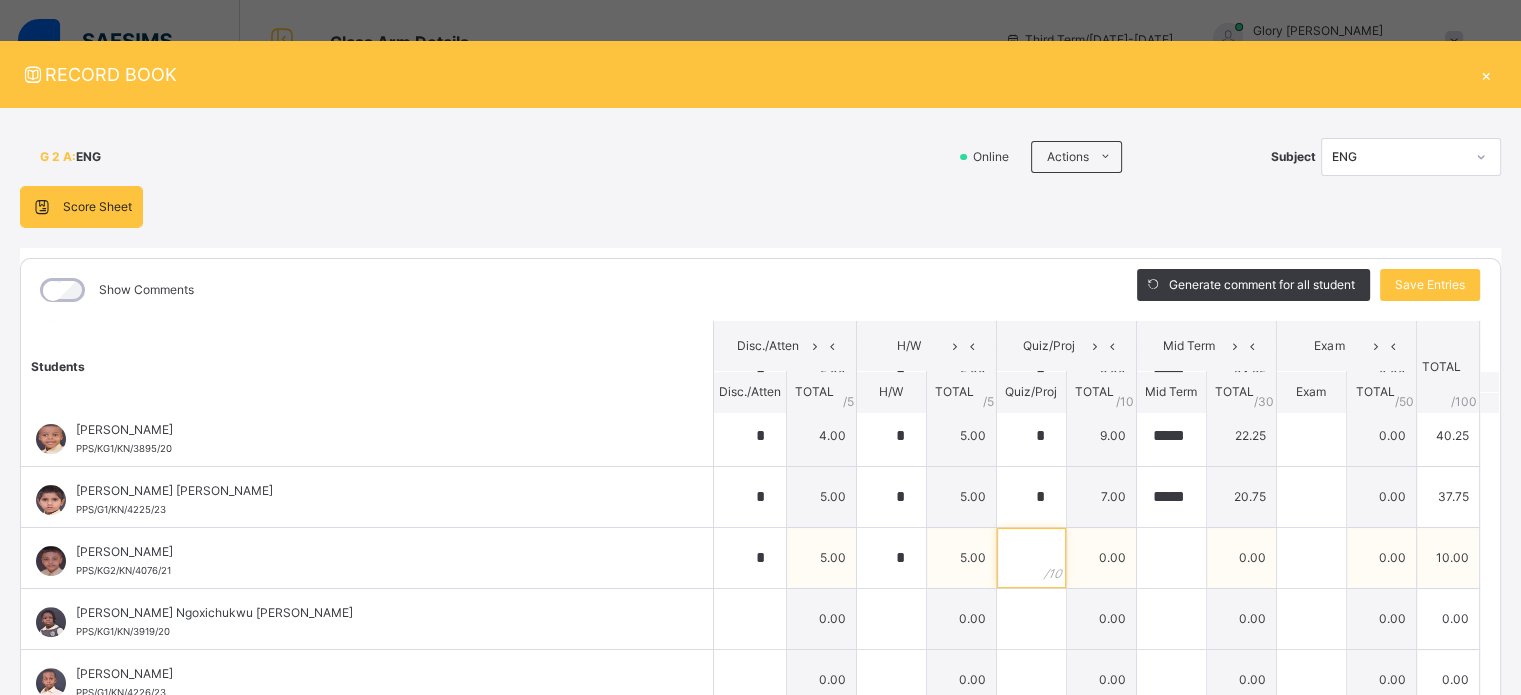 click at bounding box center (1031, 558) 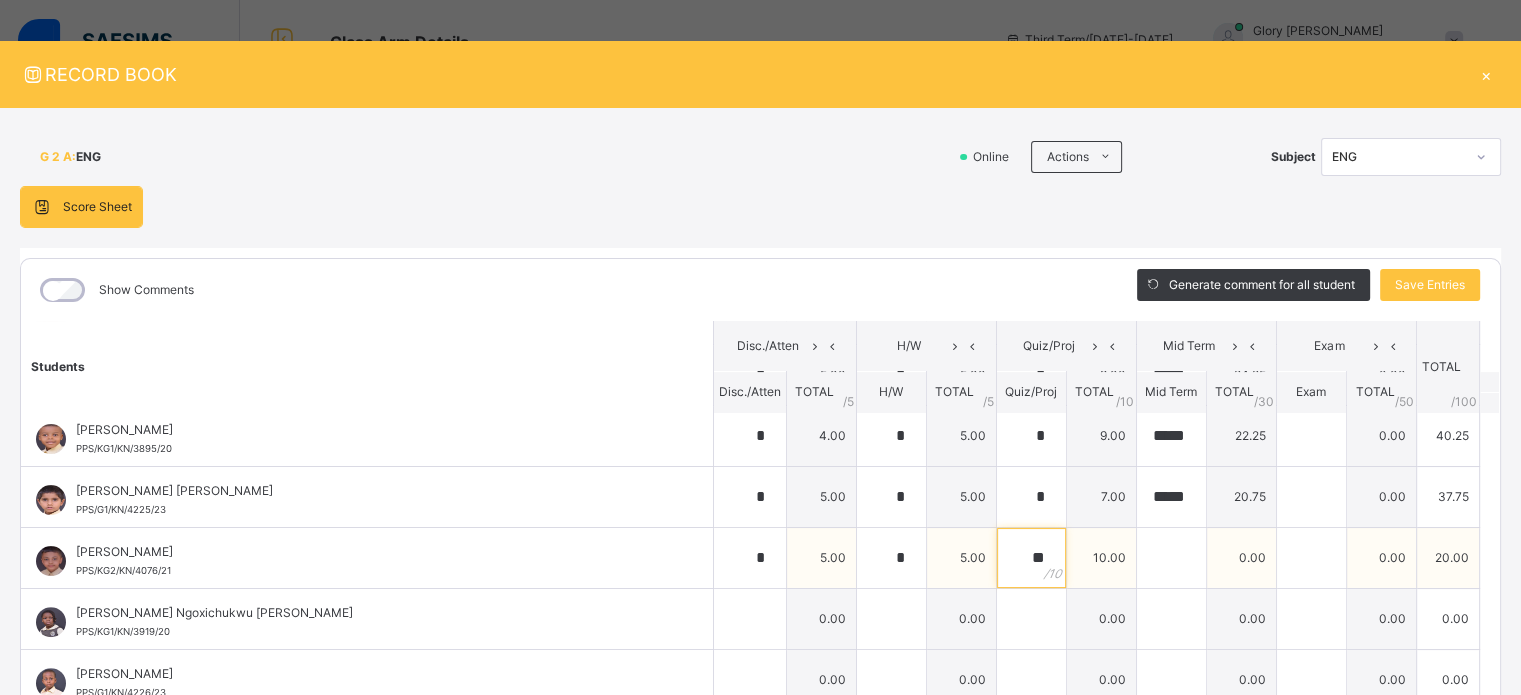 type on "**" 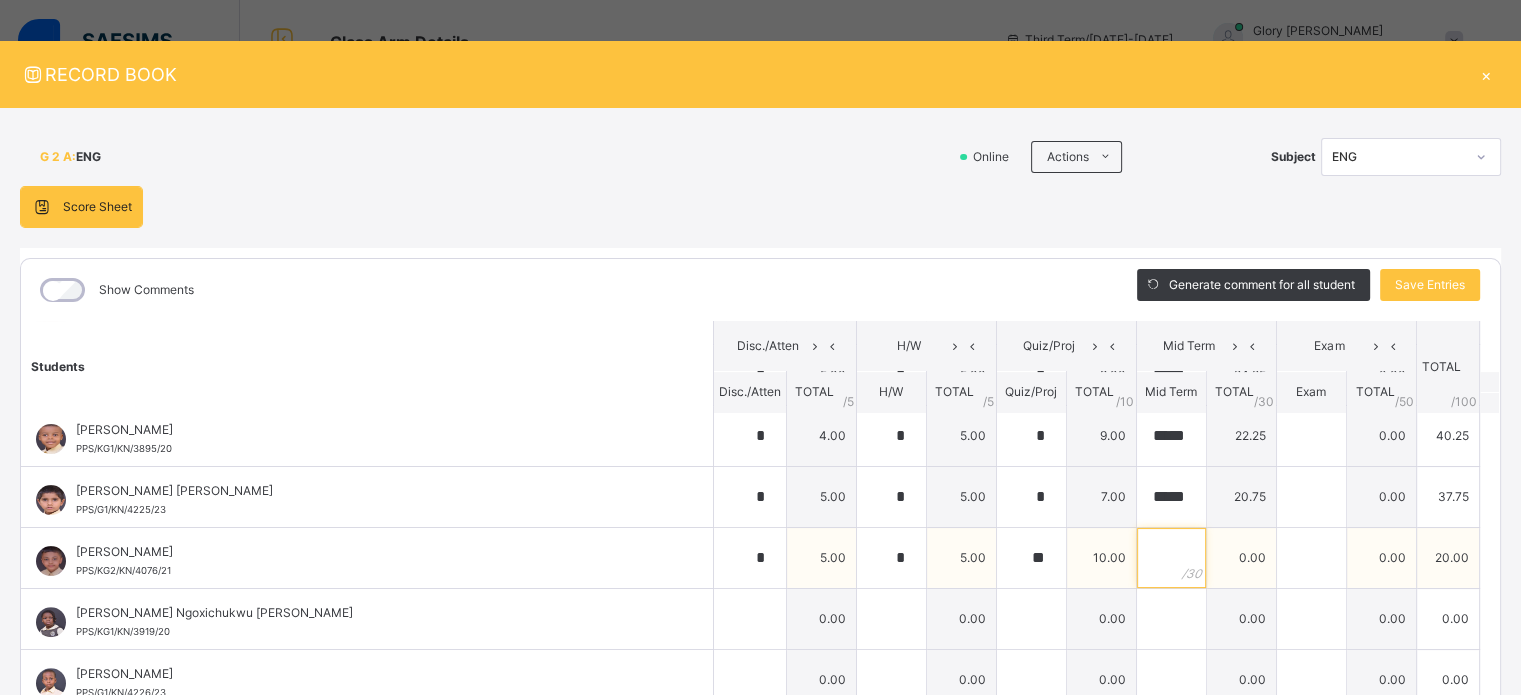click at bounding box center (1171, 558) 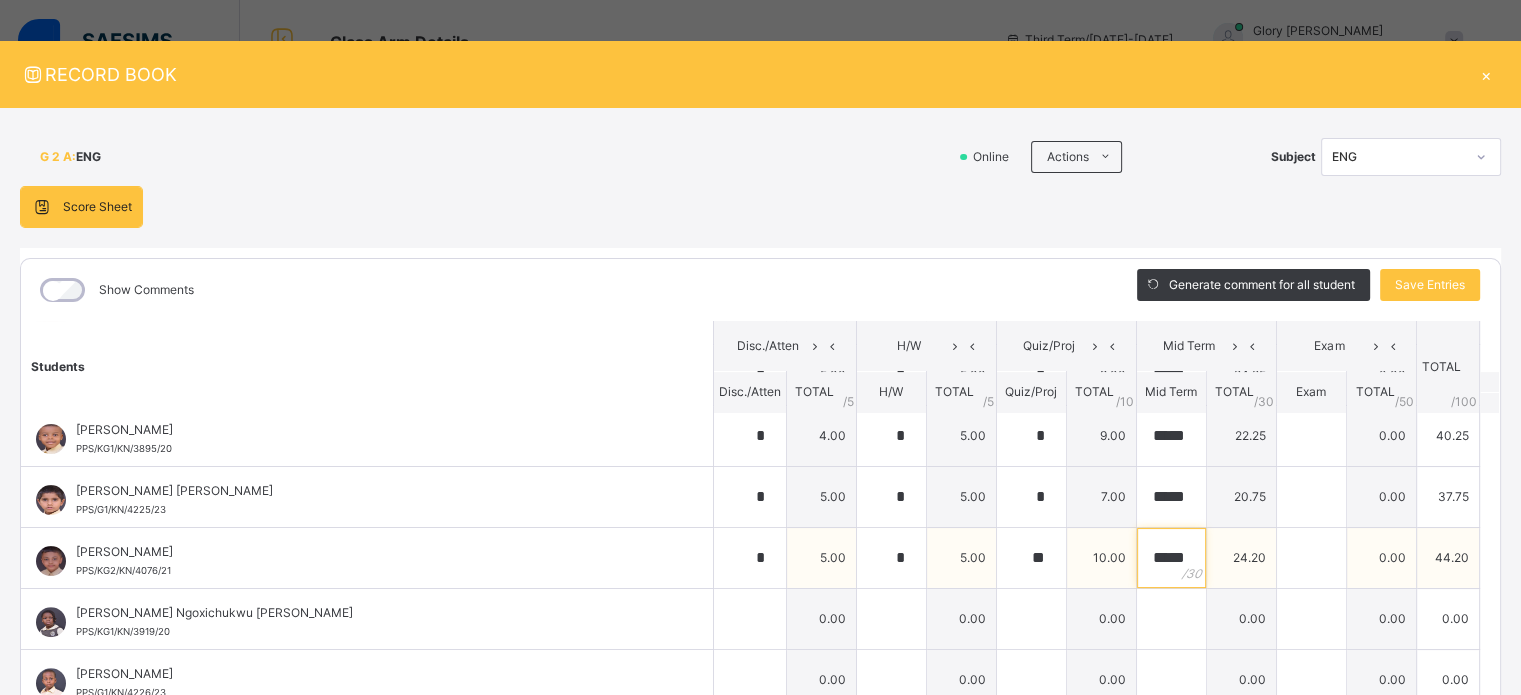 scroll, scrollTop: 0, scrollLeft: 3, axis: horizontal 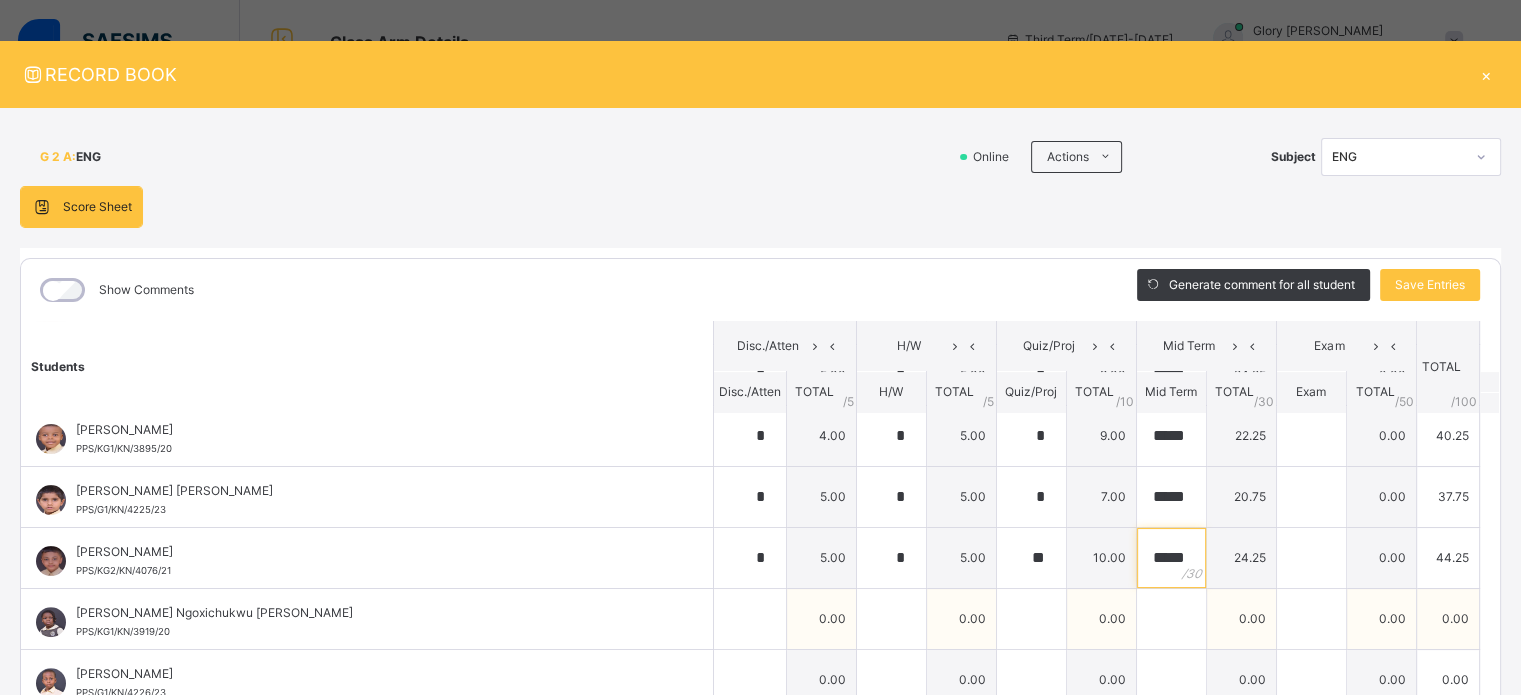 type on "*****" 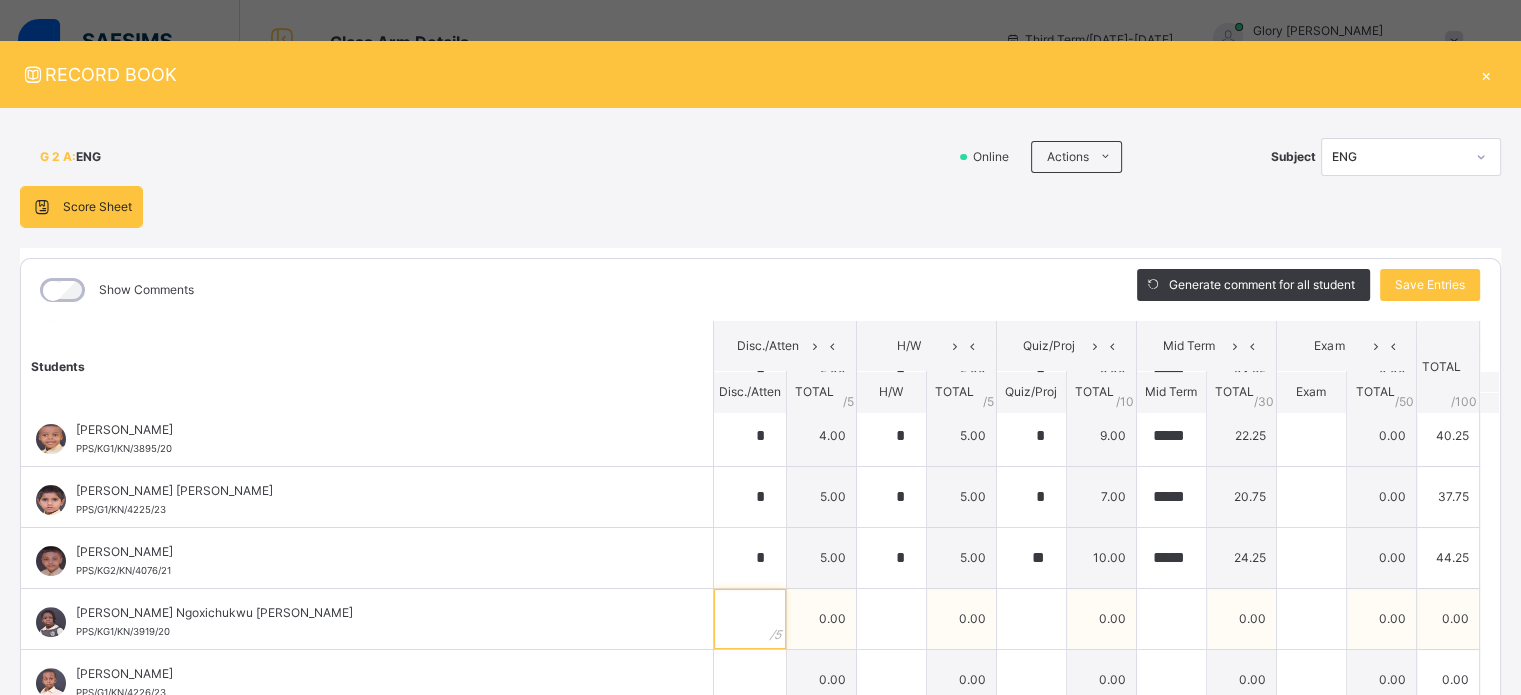 click at bounding box center [750, 619] 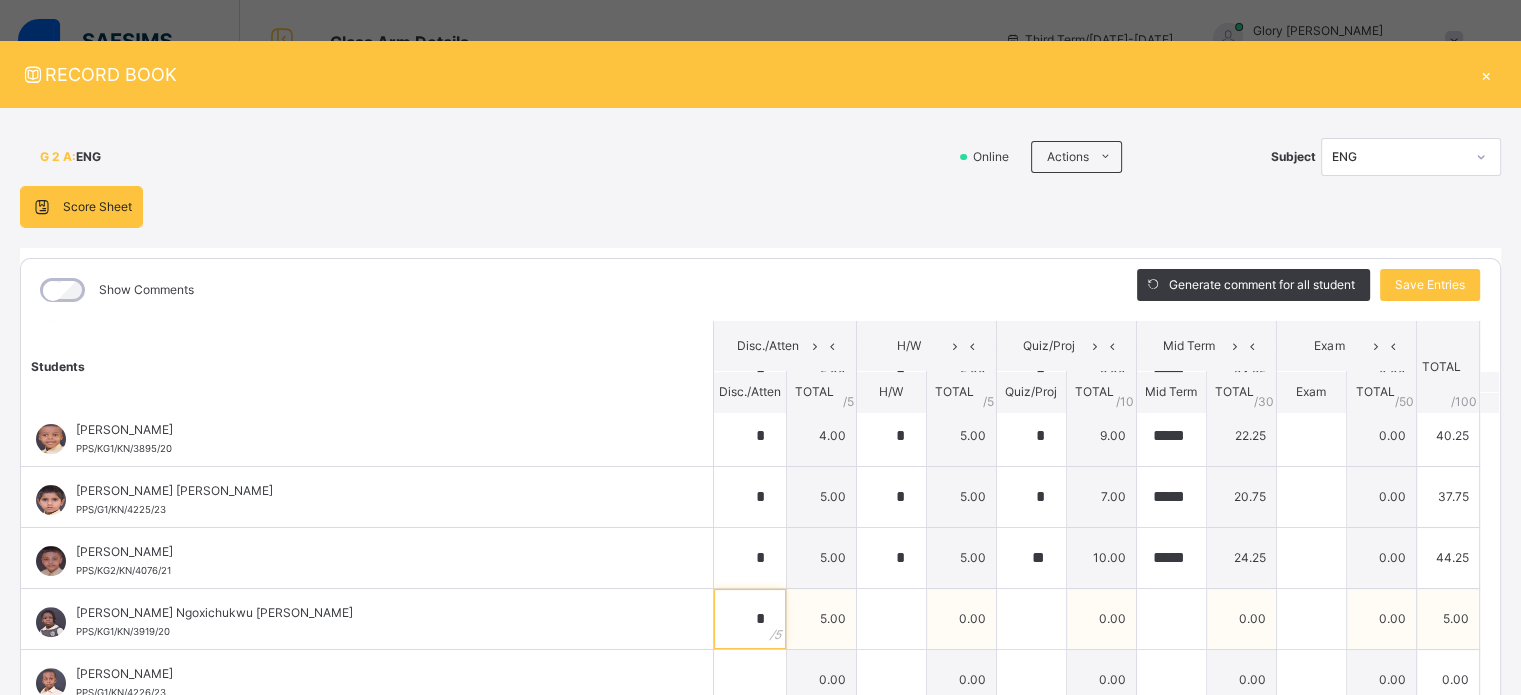 type on "*" 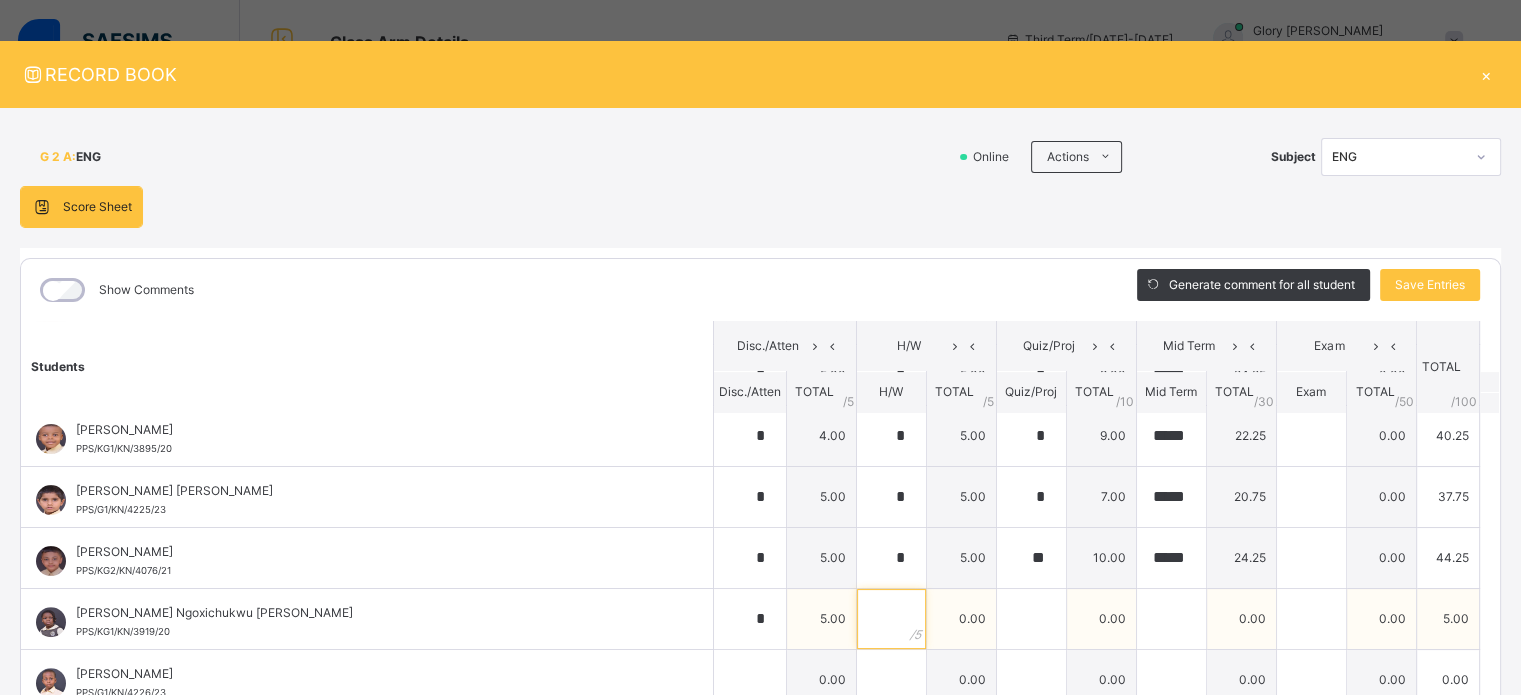 click at bounding box center [891, 619] 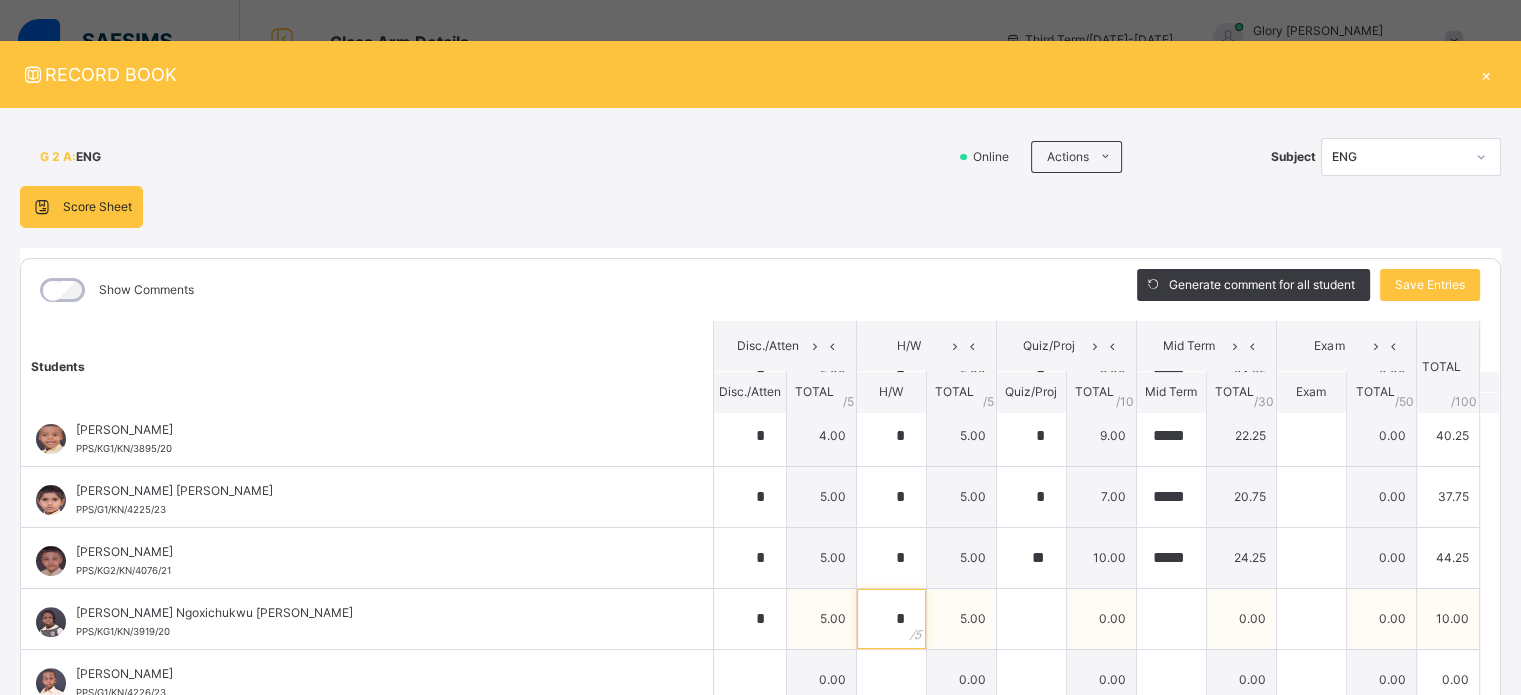 type on "*" 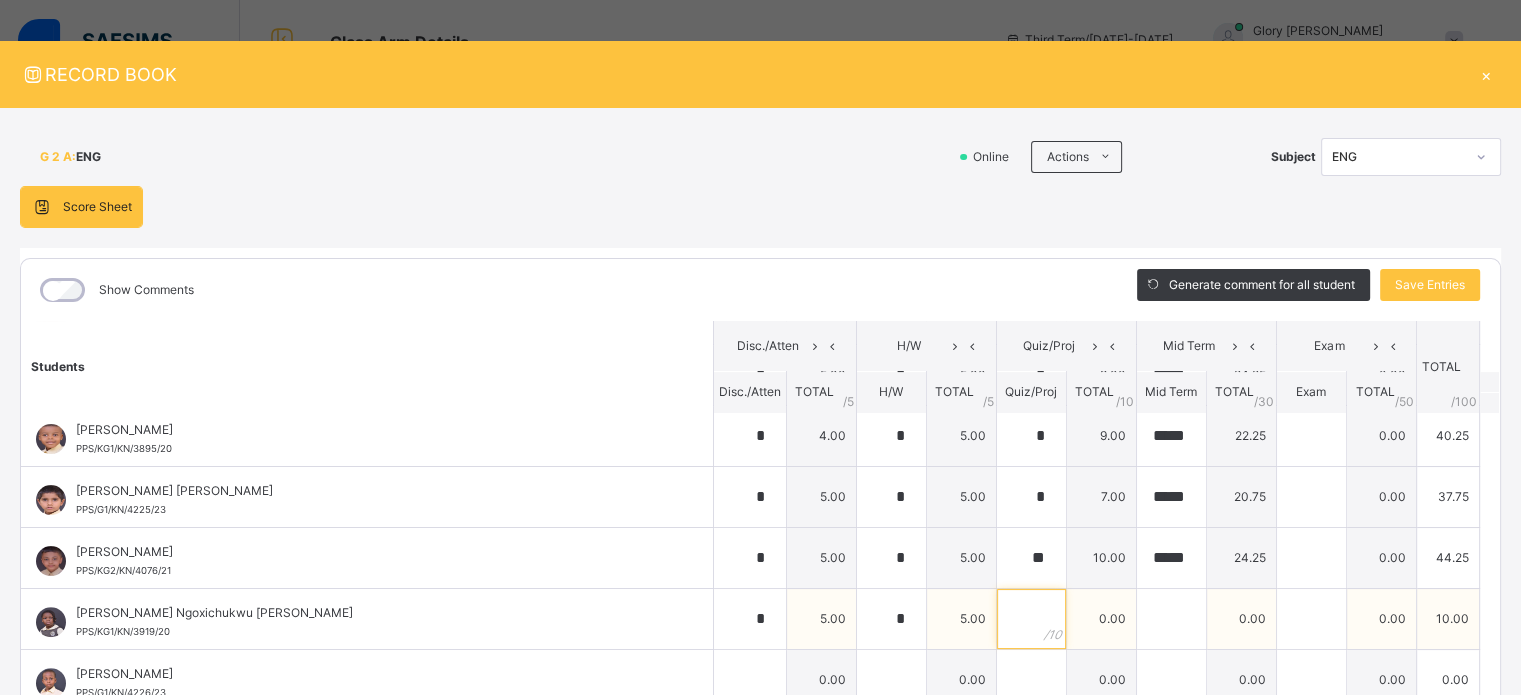 click at bounding box center (1031, 619) 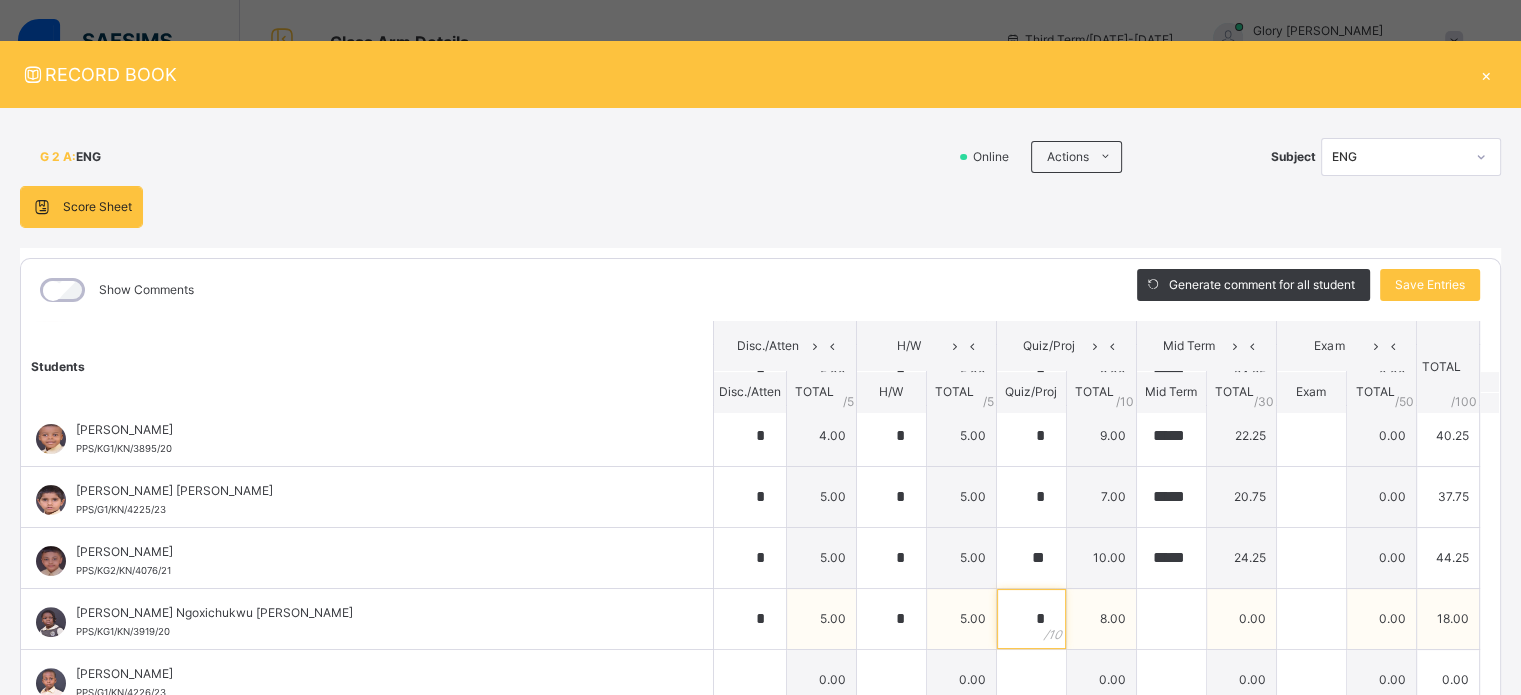 type on "*" 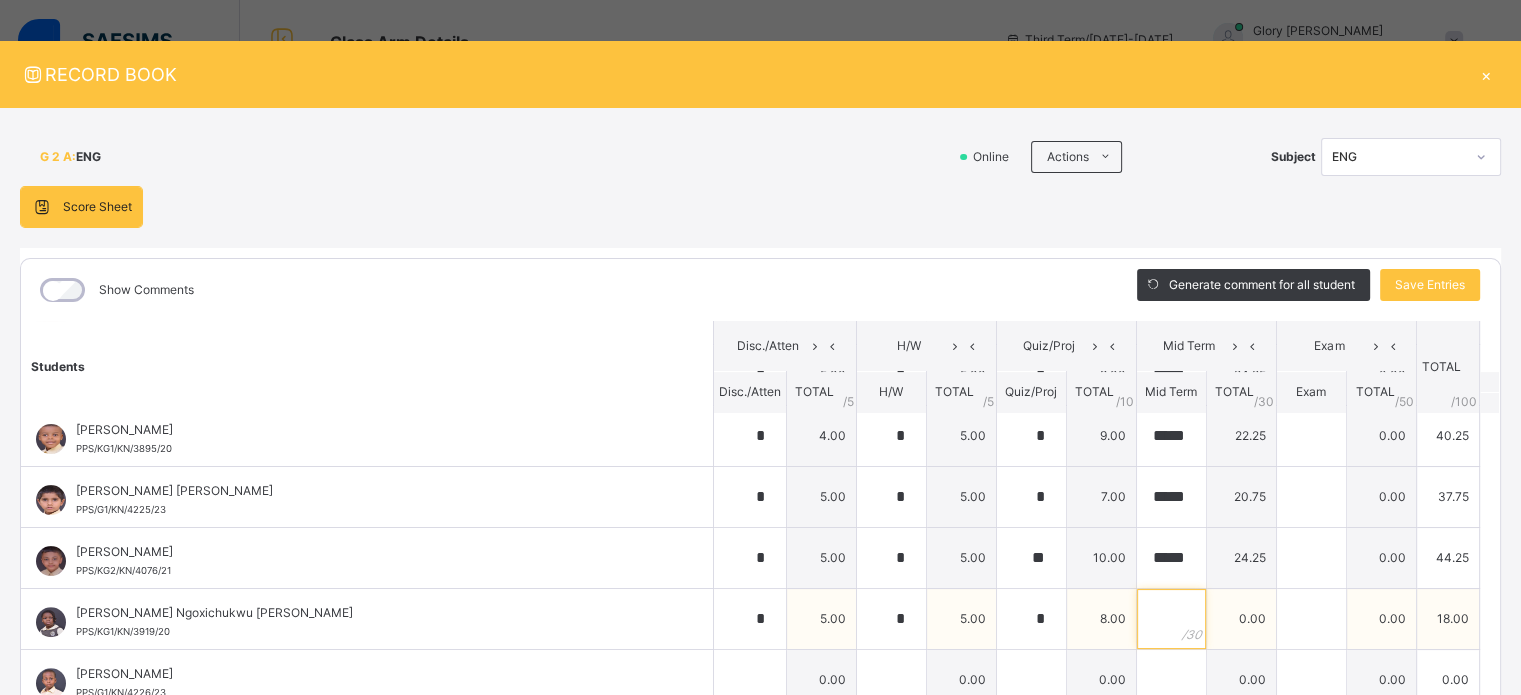 click at bounding box center (1171, 619) 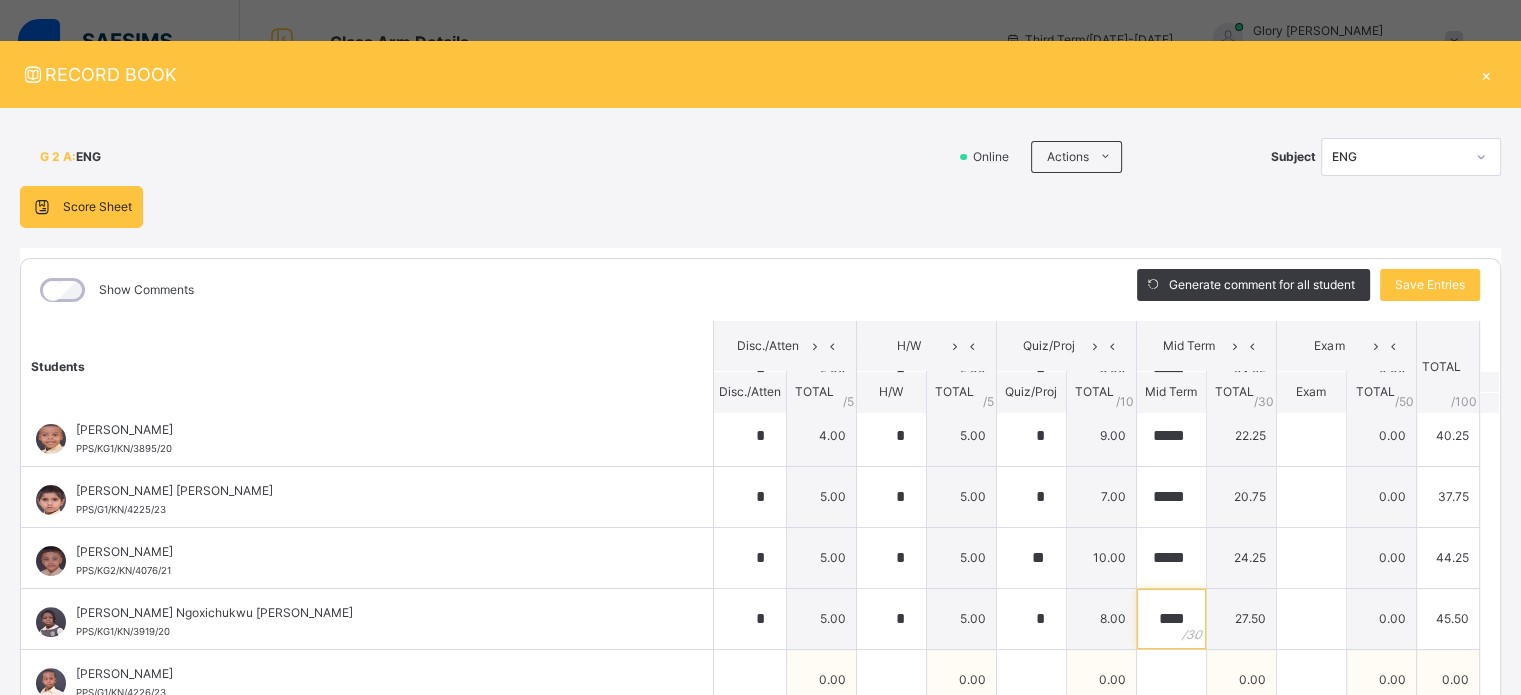 type on "****" 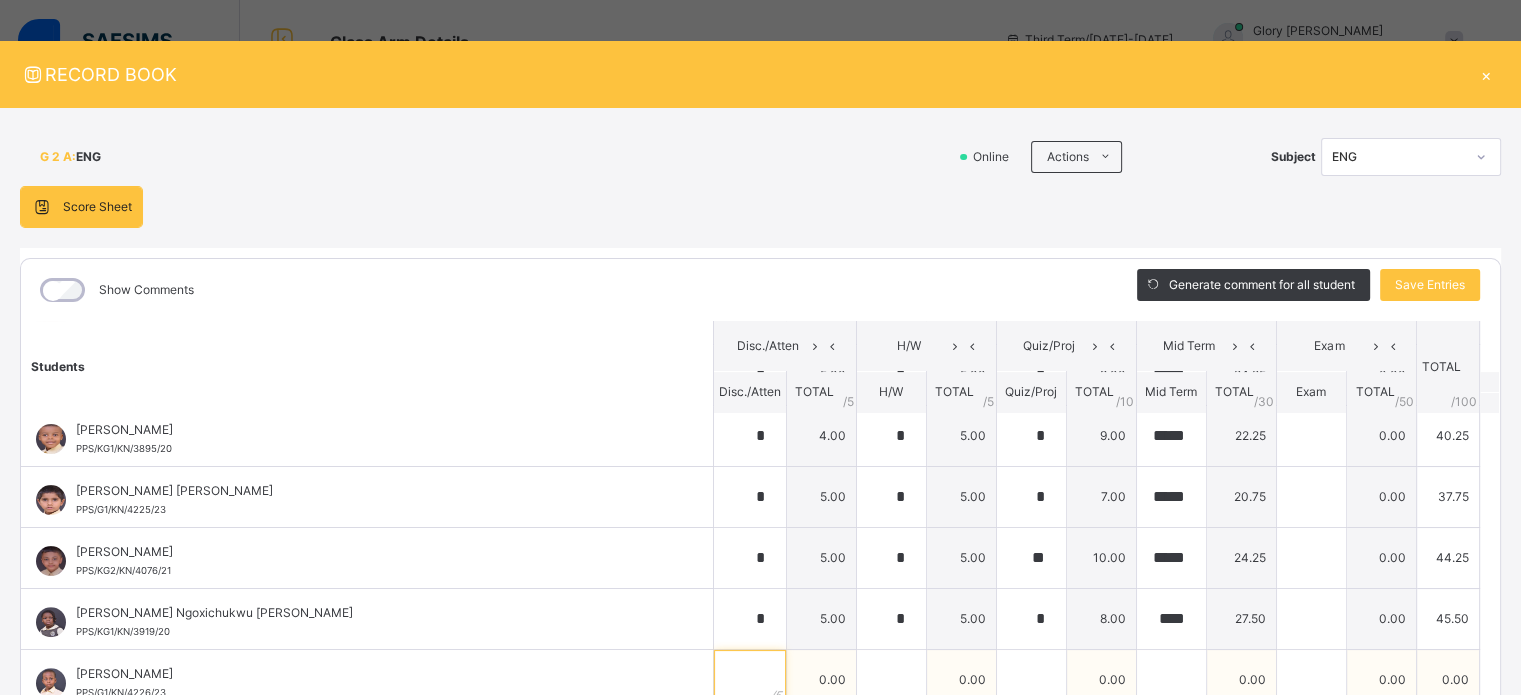 click at bounding box center (750, 680) 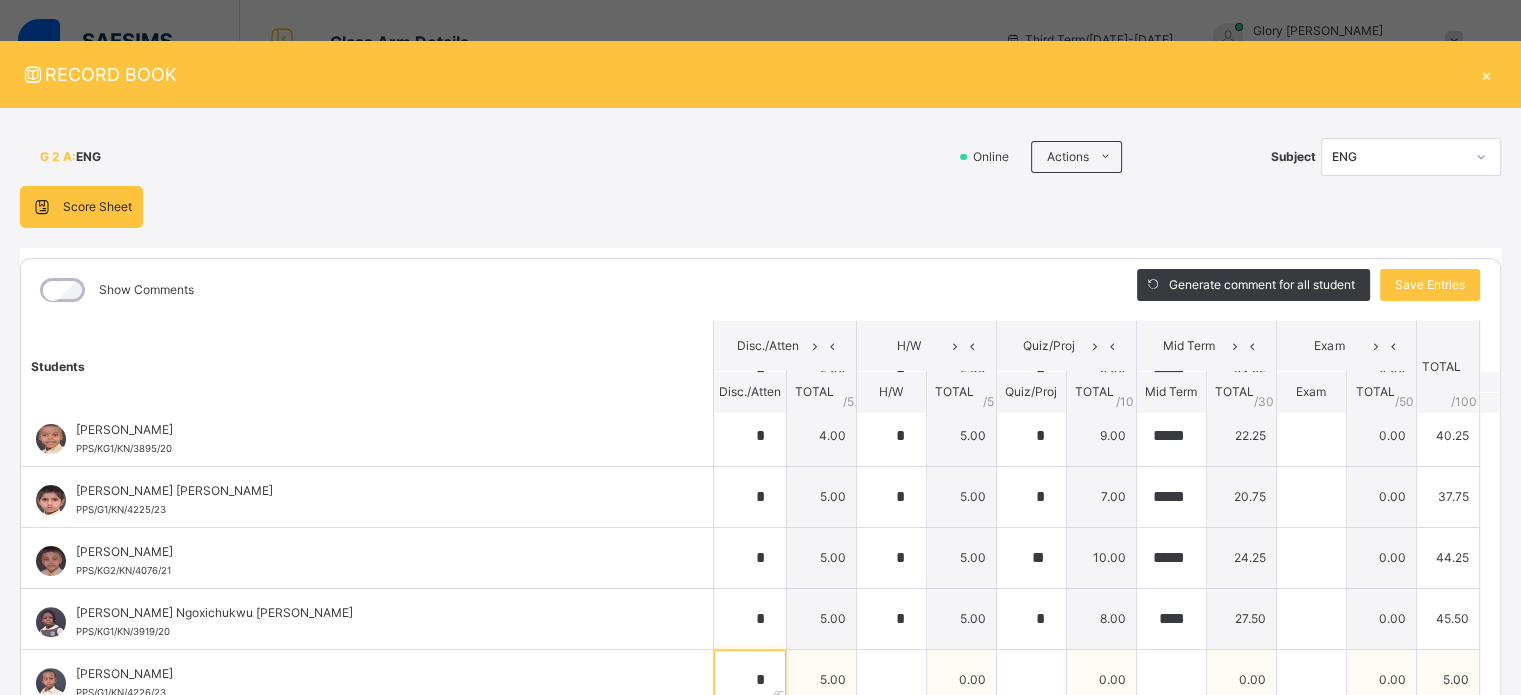 type on "*" 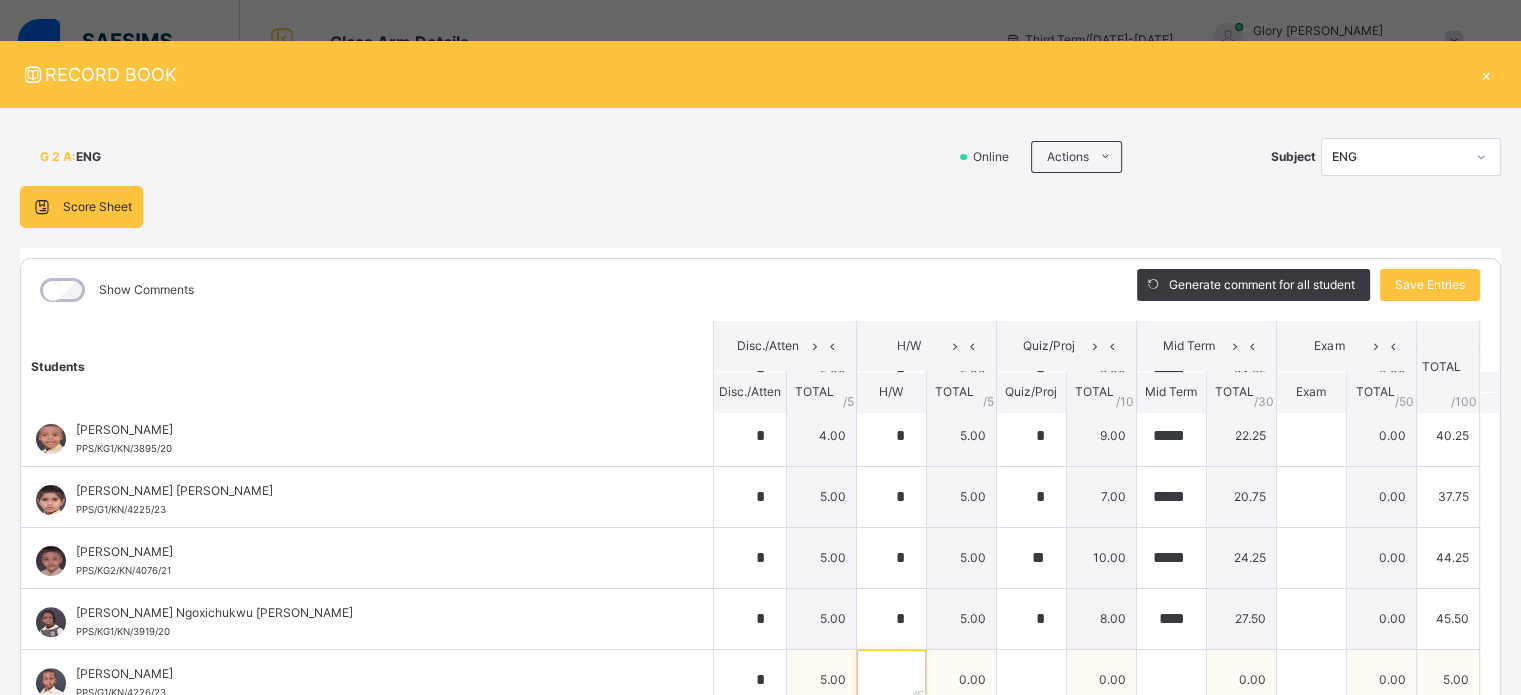 click at bounding box center (891, 680) 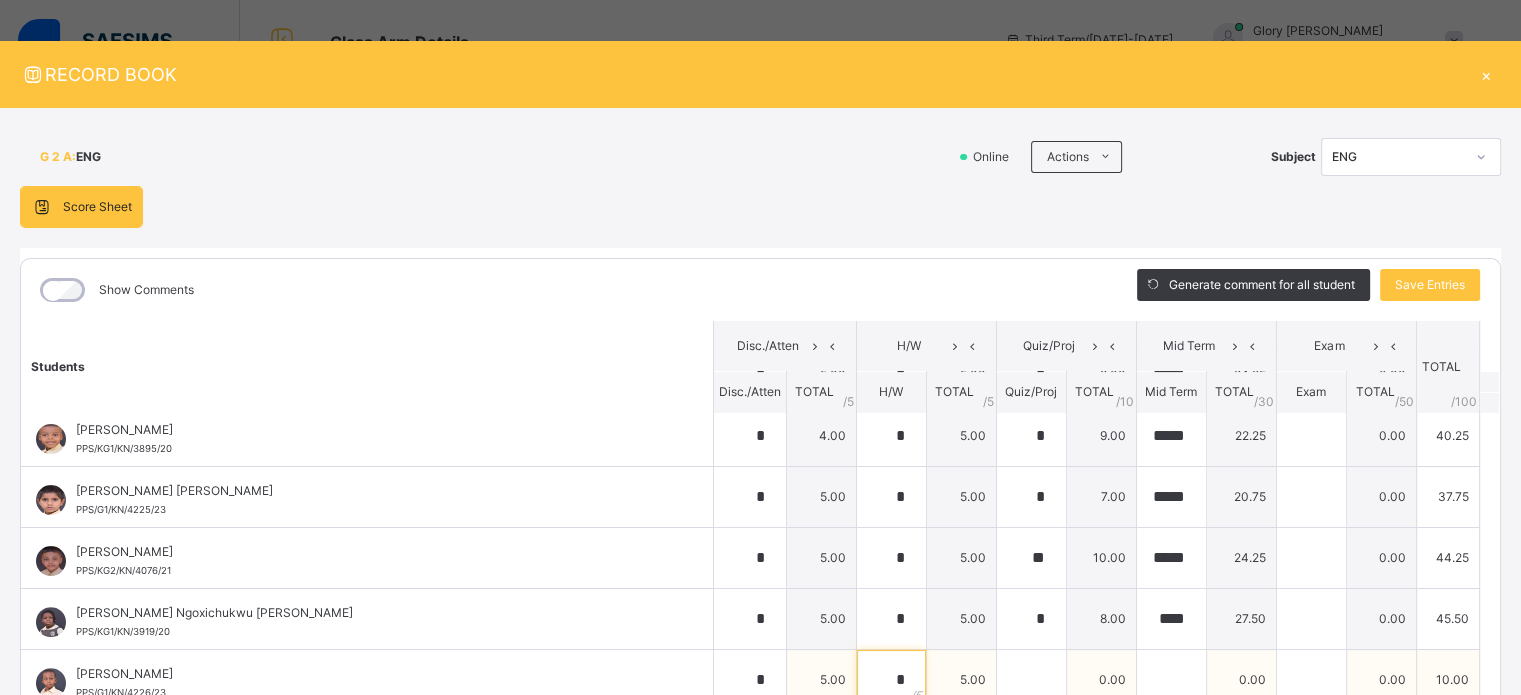 type on "*" 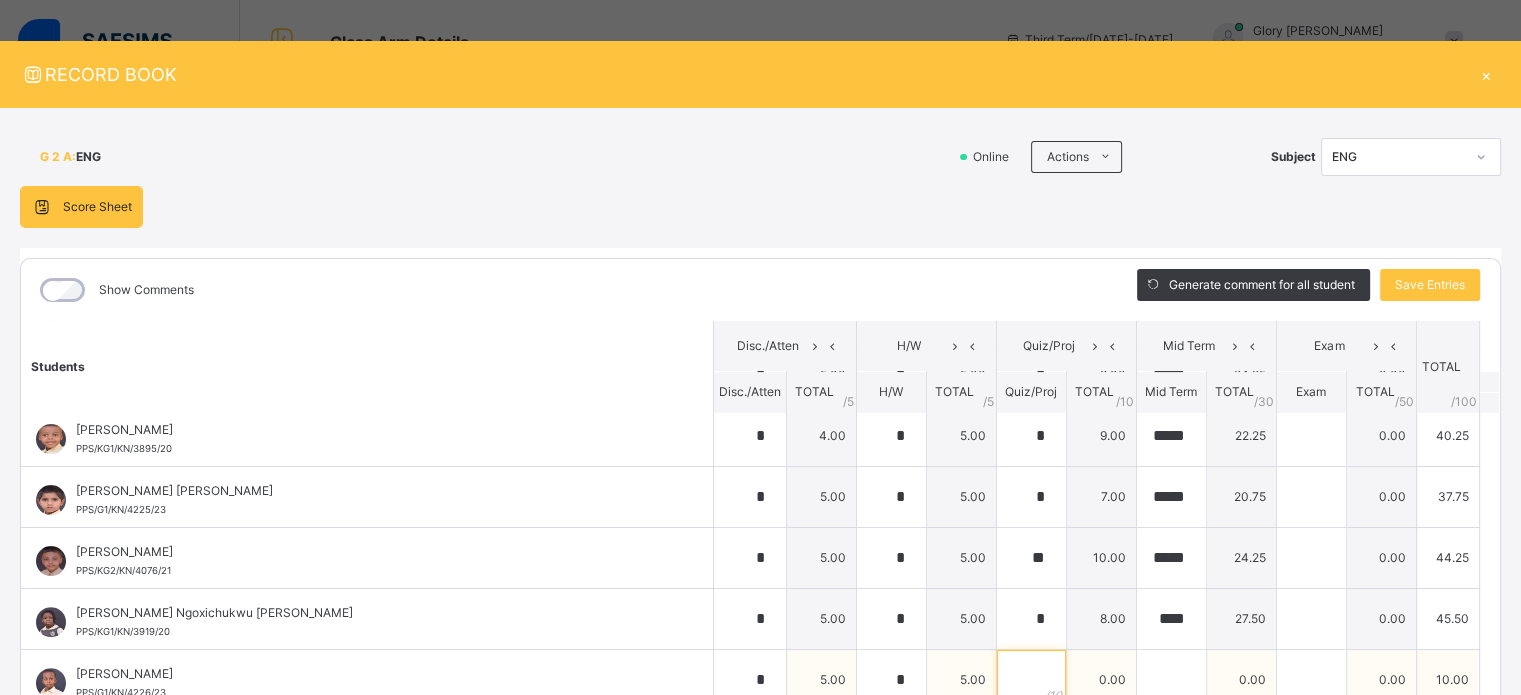 click at bounding box center [1031, 680] 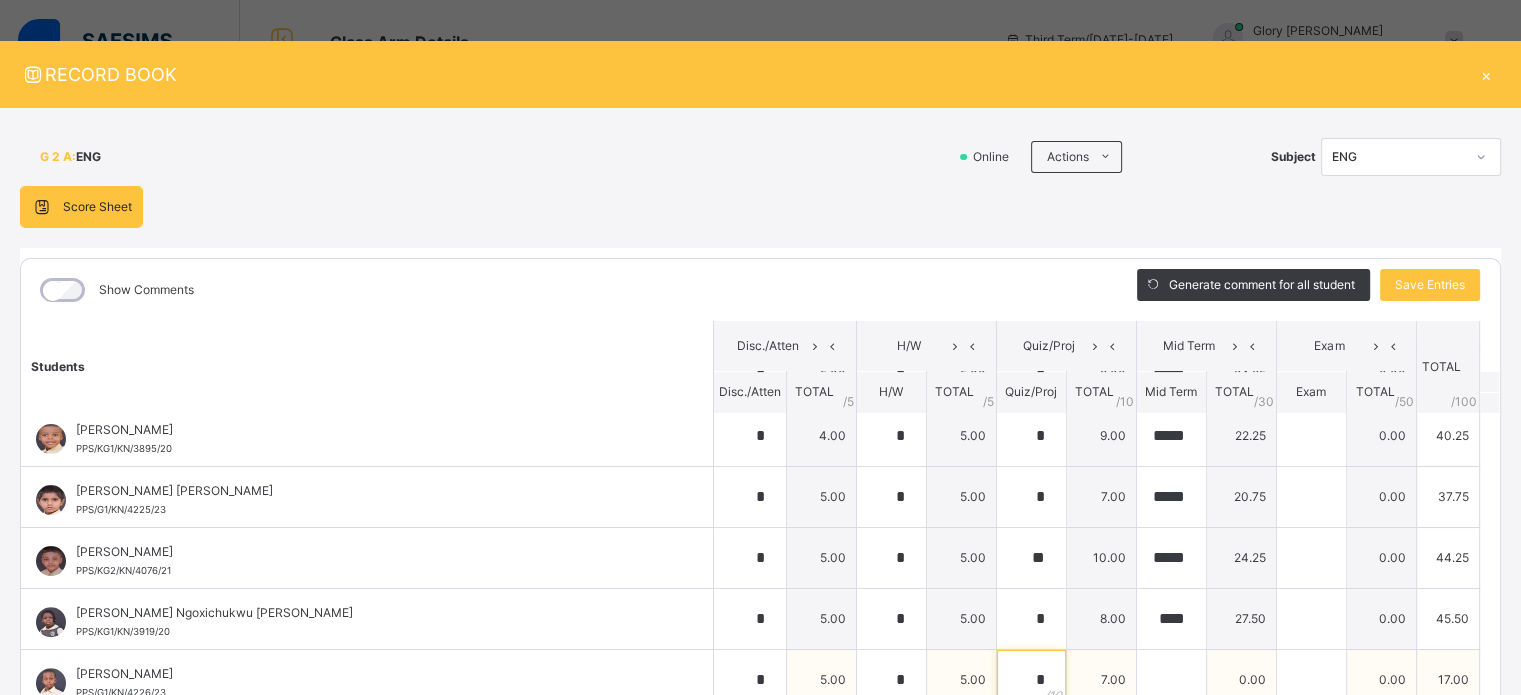 type on "*" 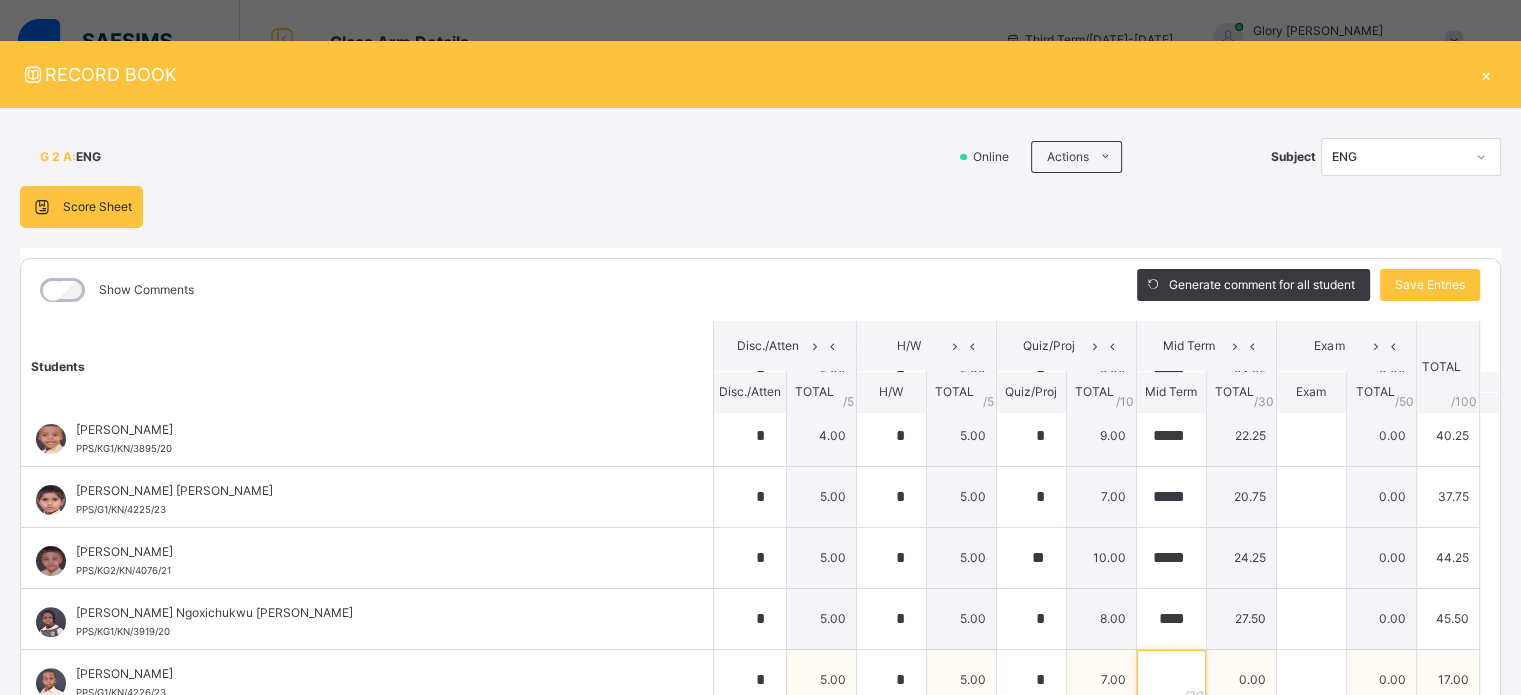 click at bounding box center [1171, 680] 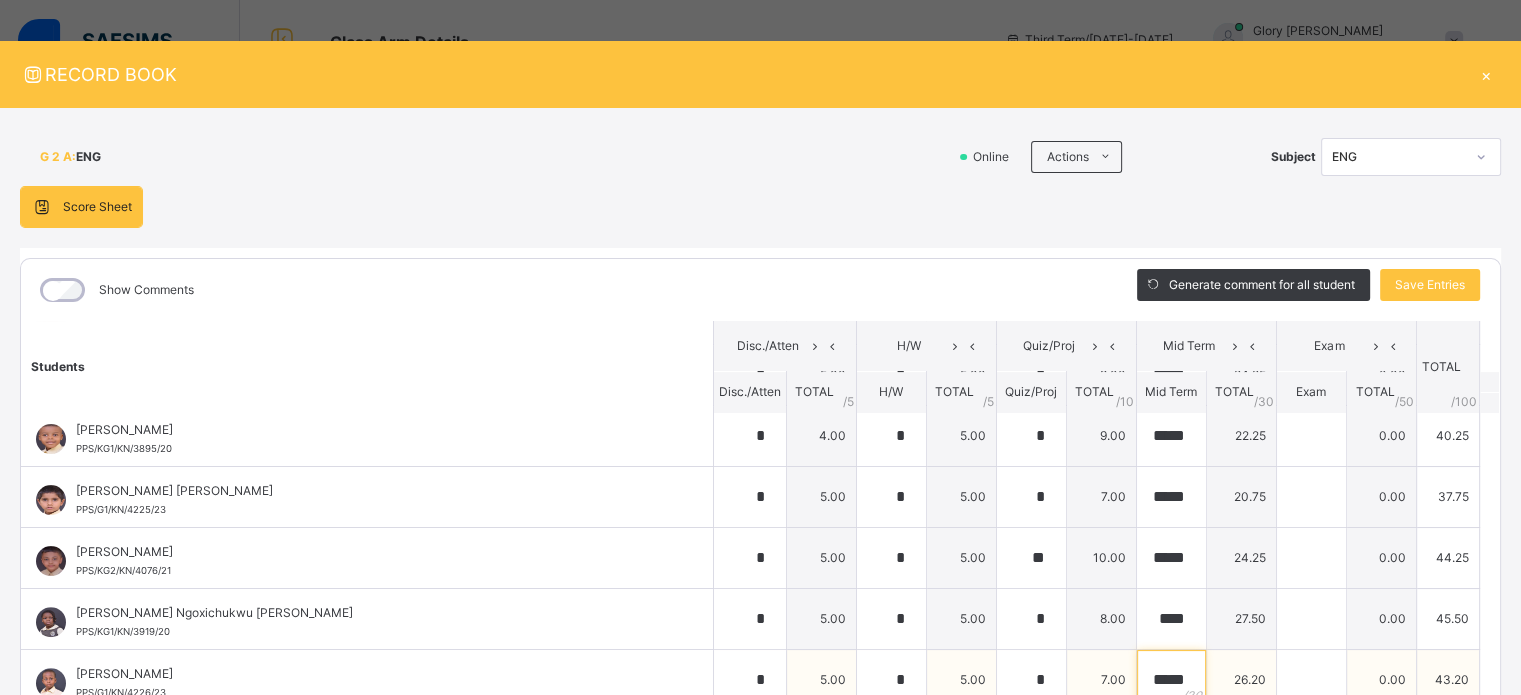 scroll, scrollTop: 0, scrollLeft: 3, axis: horizontal 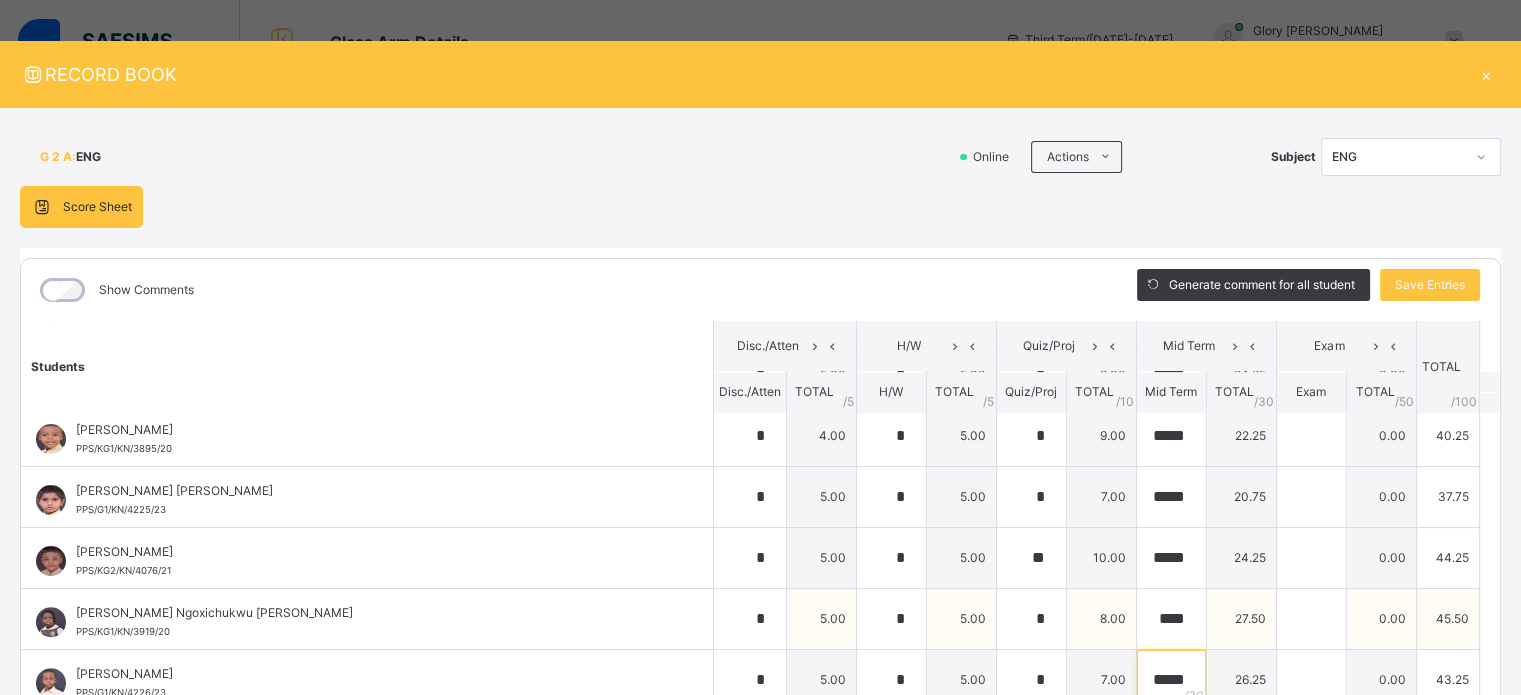type on "*****" 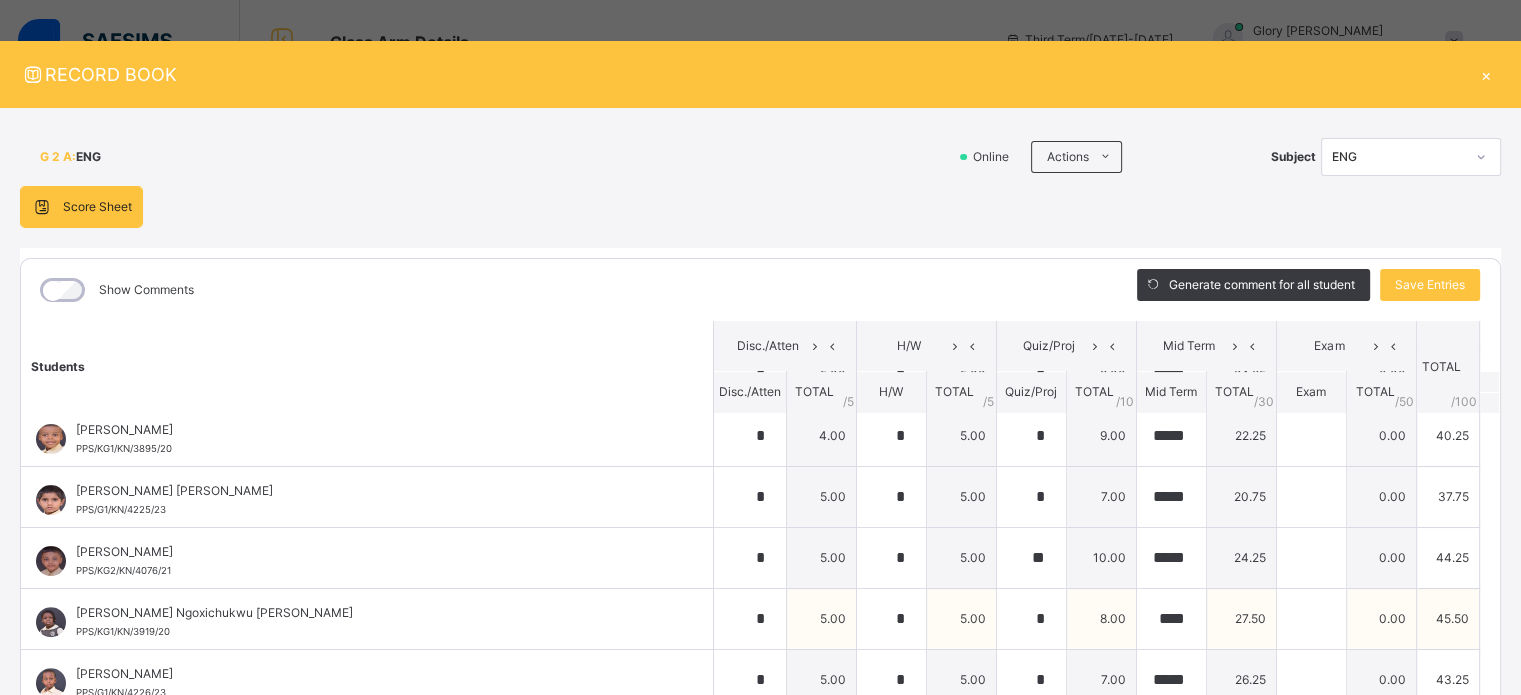 scroll, scrollTop: 0, scrollLeft: 0, axis: both 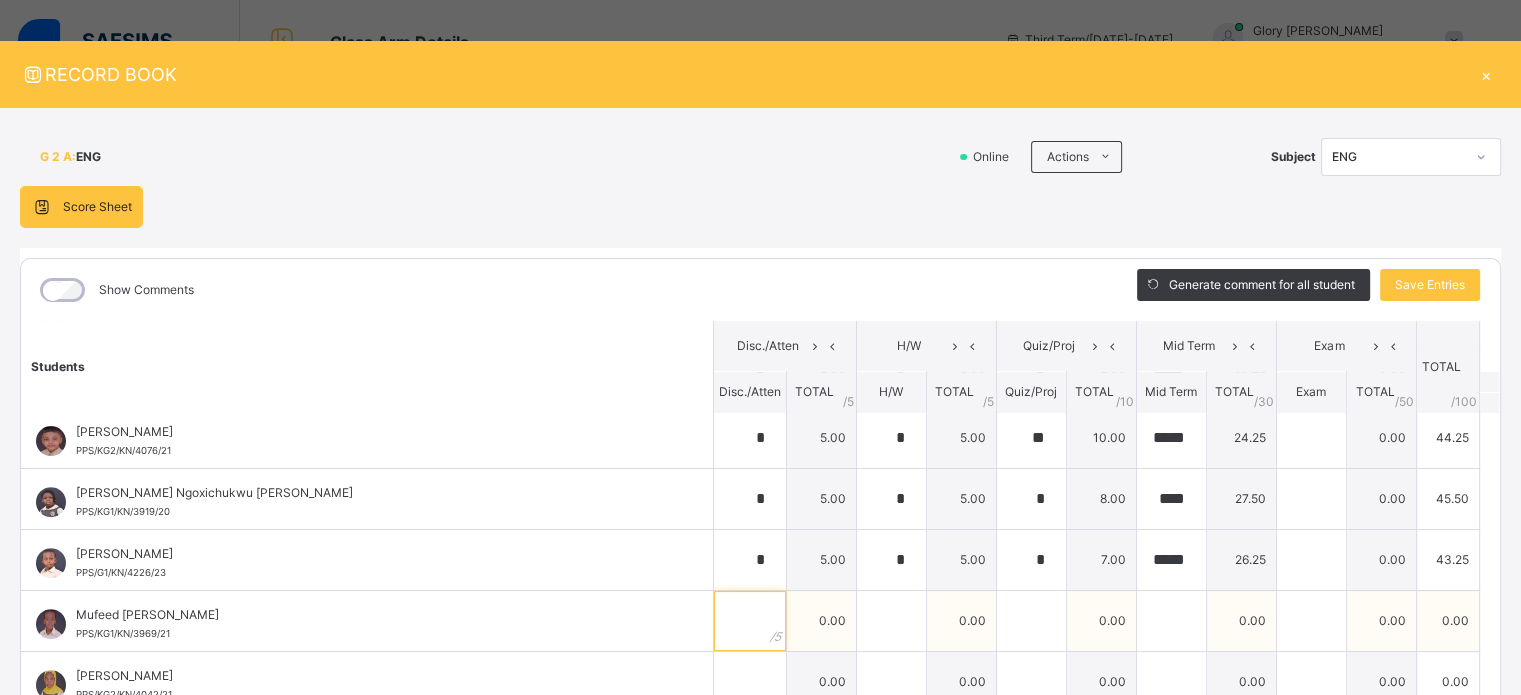click at bounding box center (750, 621) 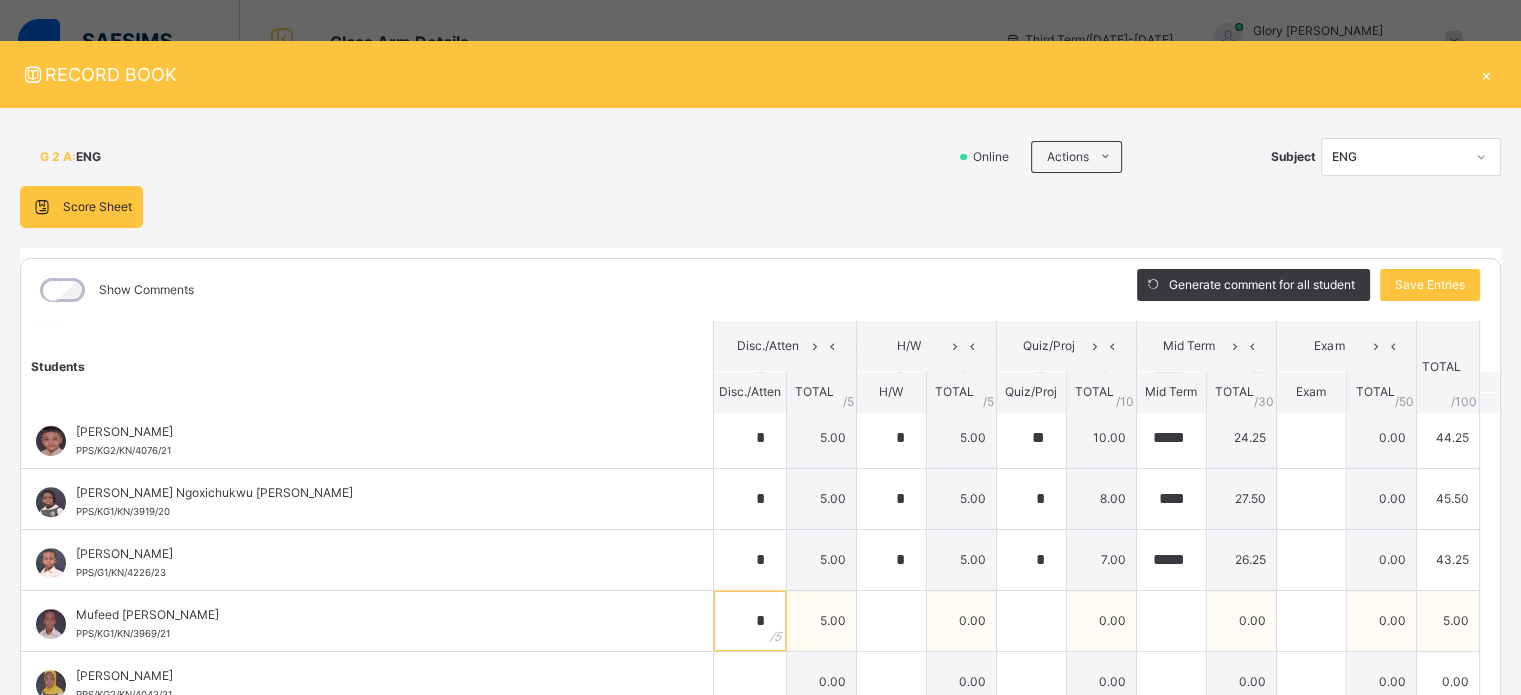type on "*" 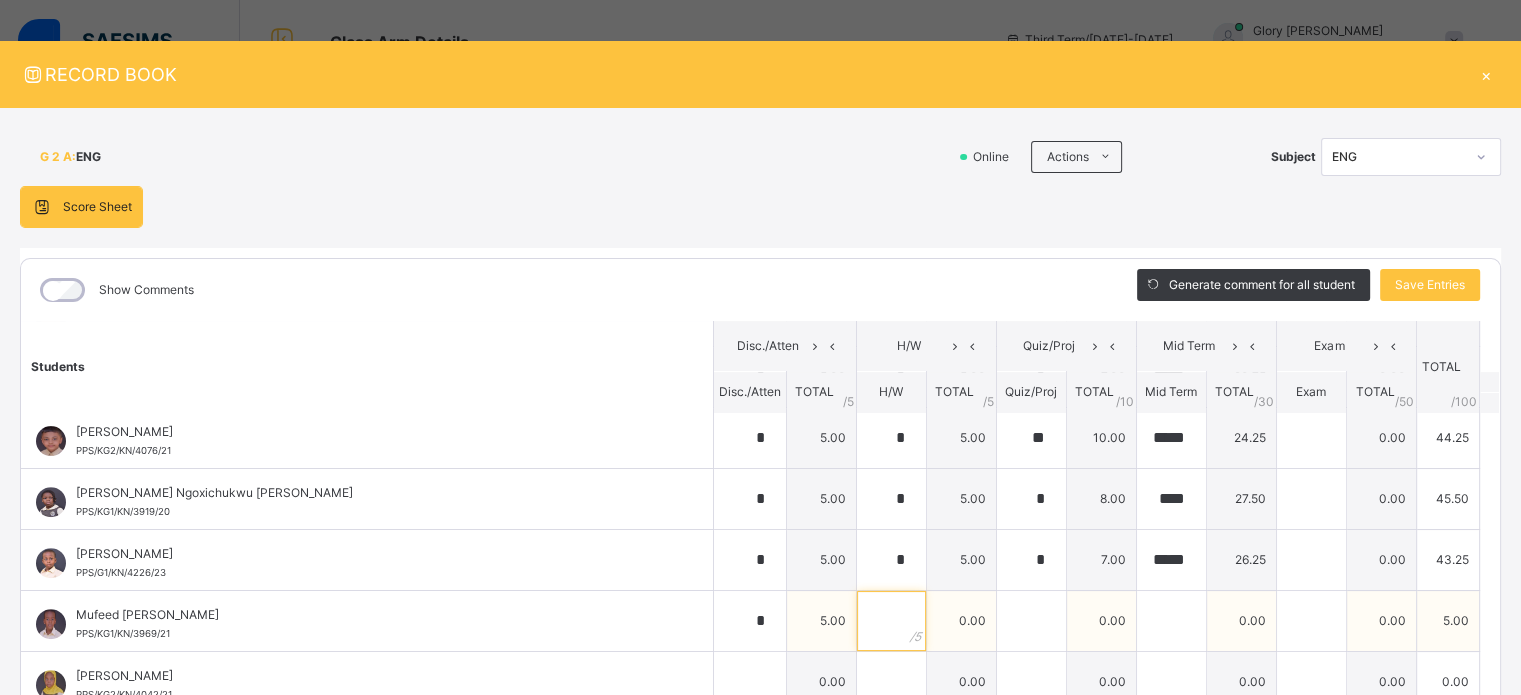 click at bounding box center [891, 621] 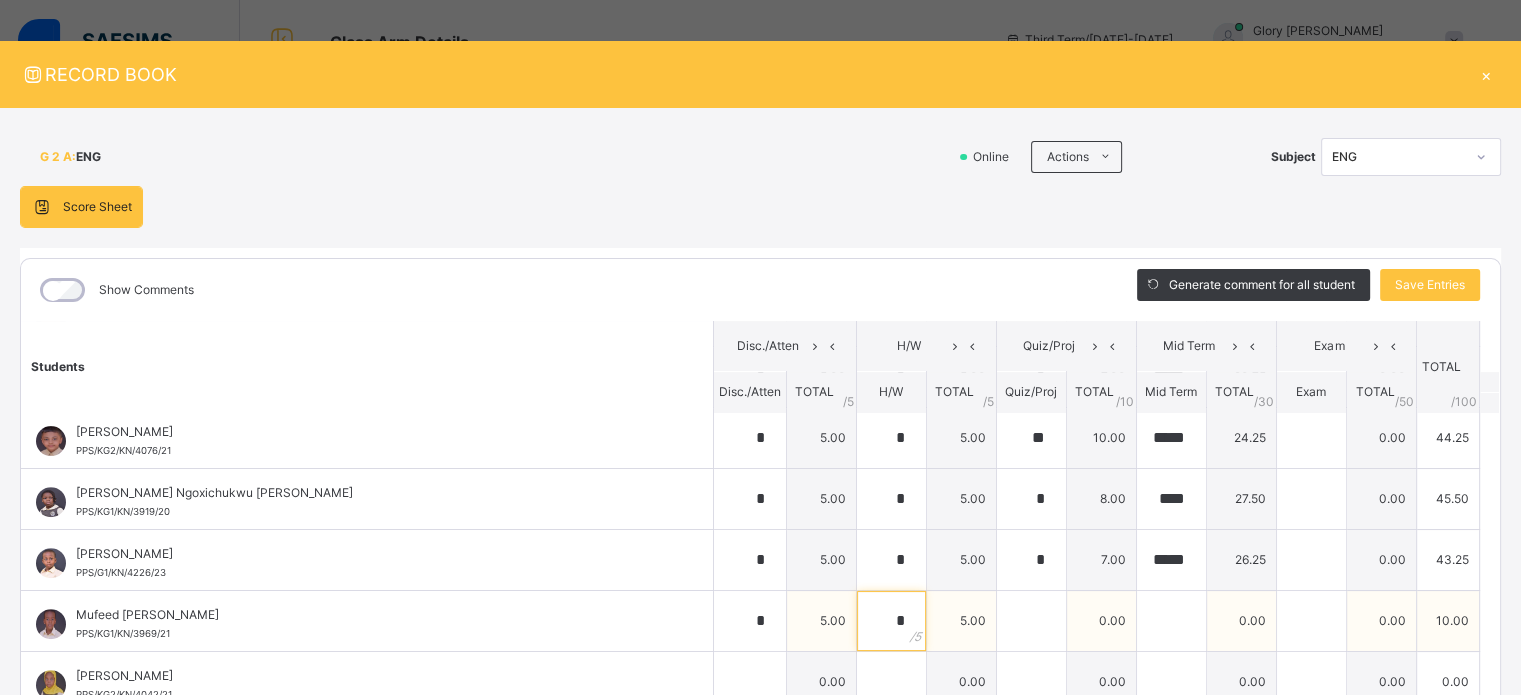 type on "*" 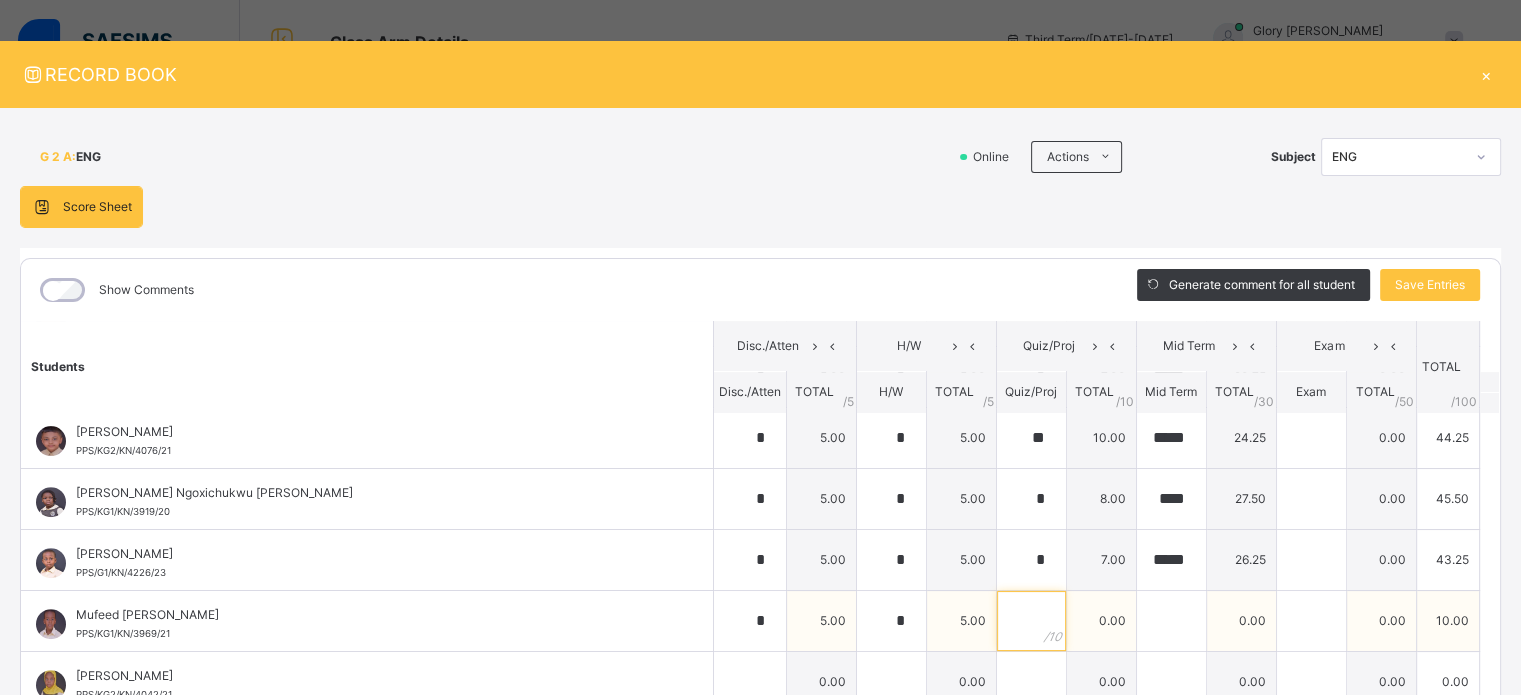 click at bounding box center (1031, 621) 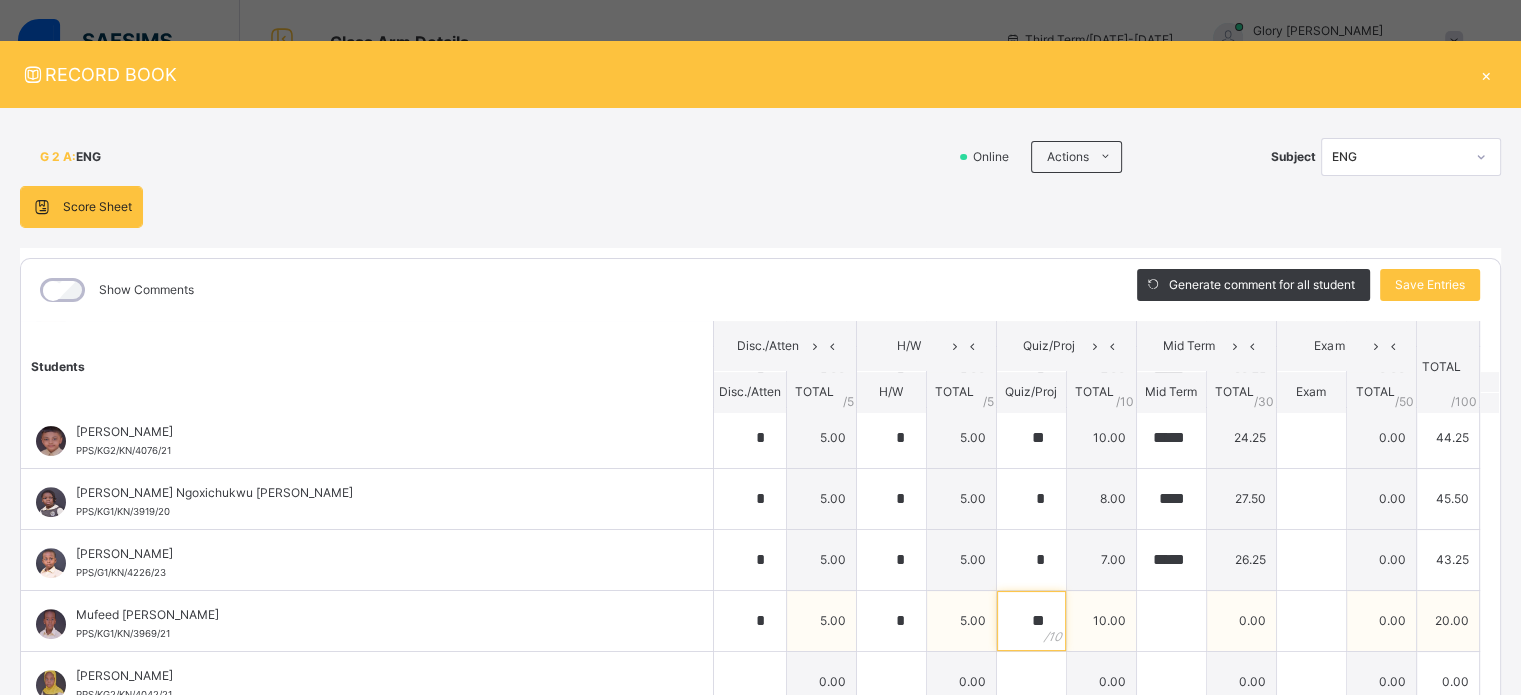 type on "**" 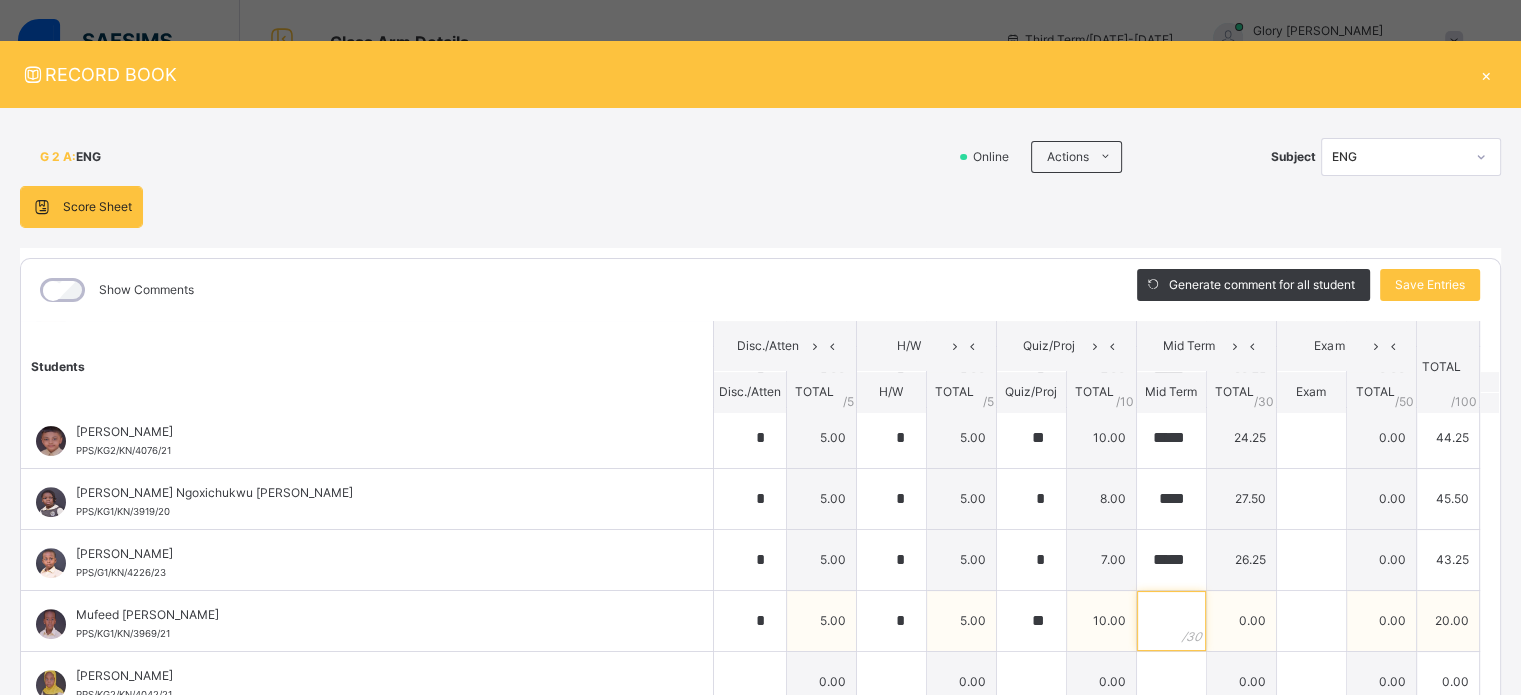 click at bounding box center [1171, 621] 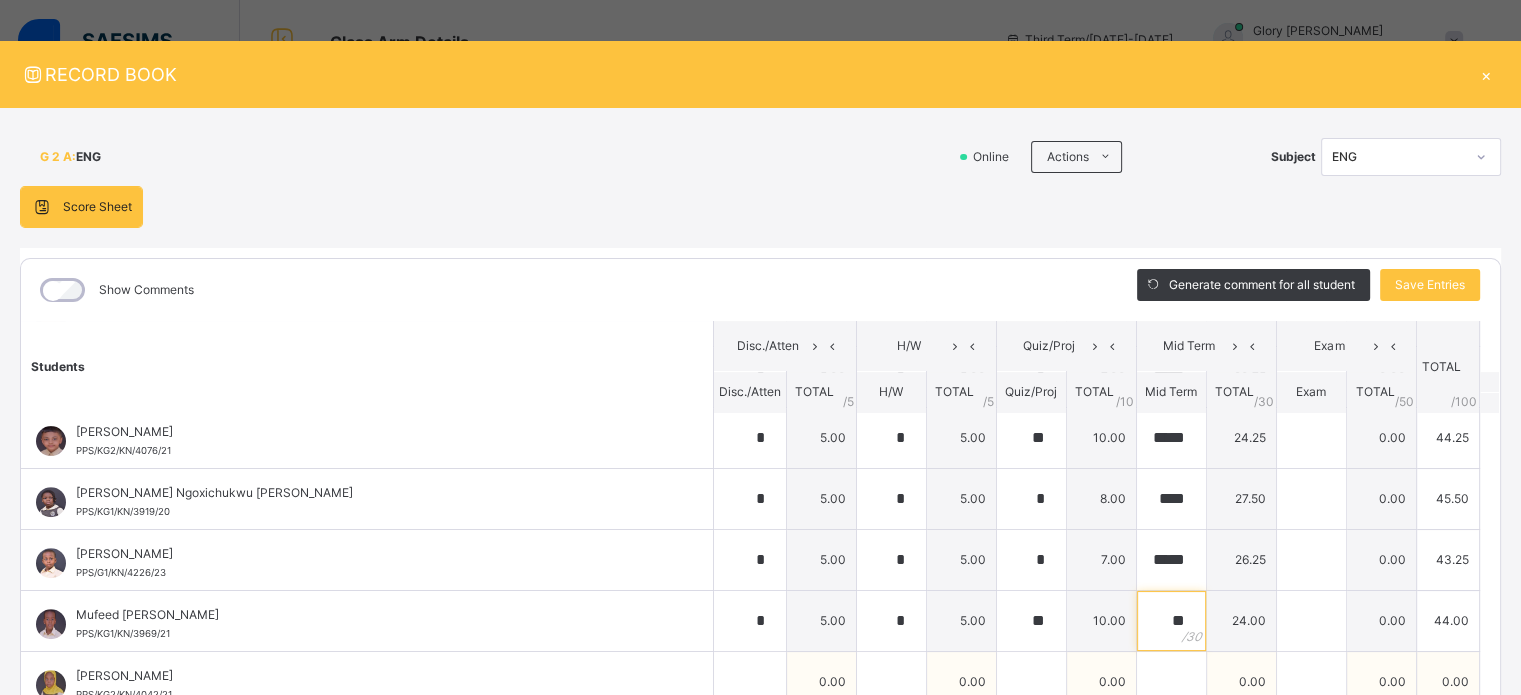 type on "**" 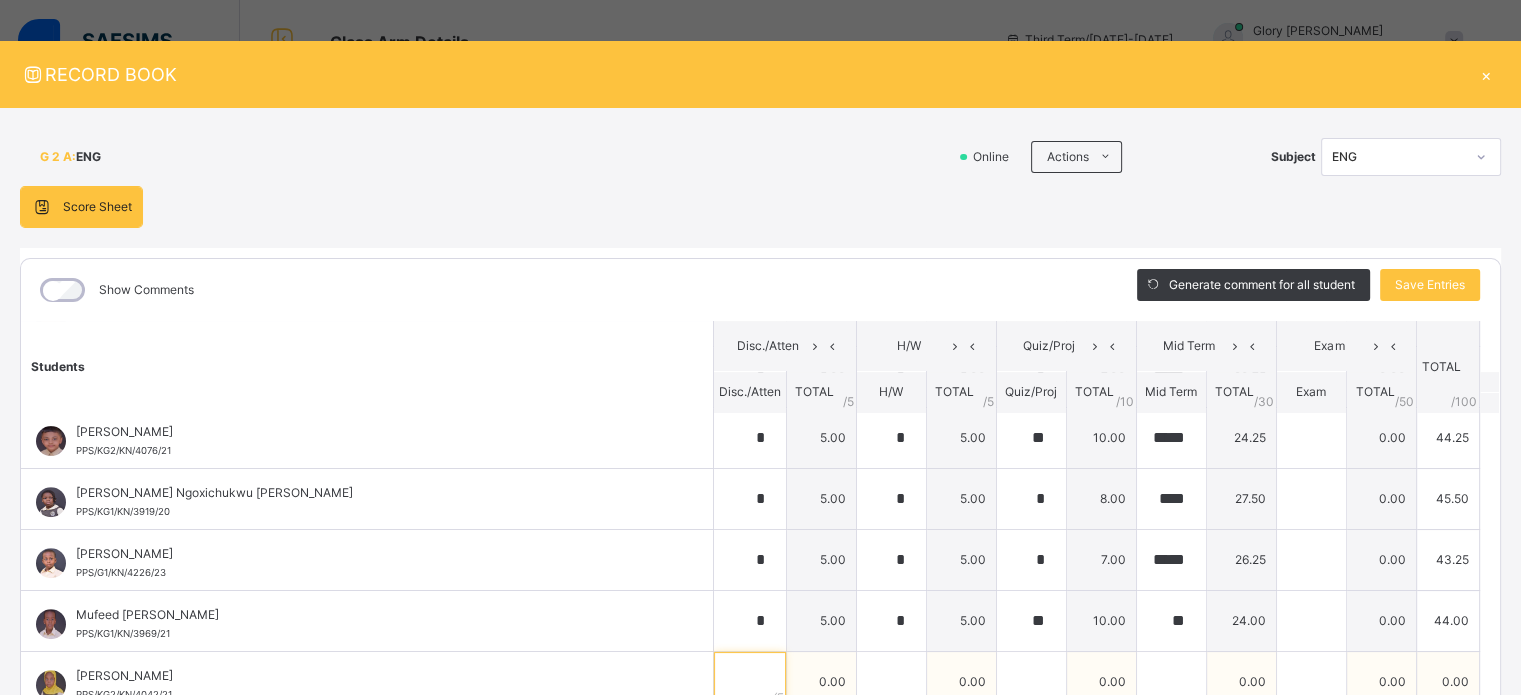 click at bounding box center [750, 682] 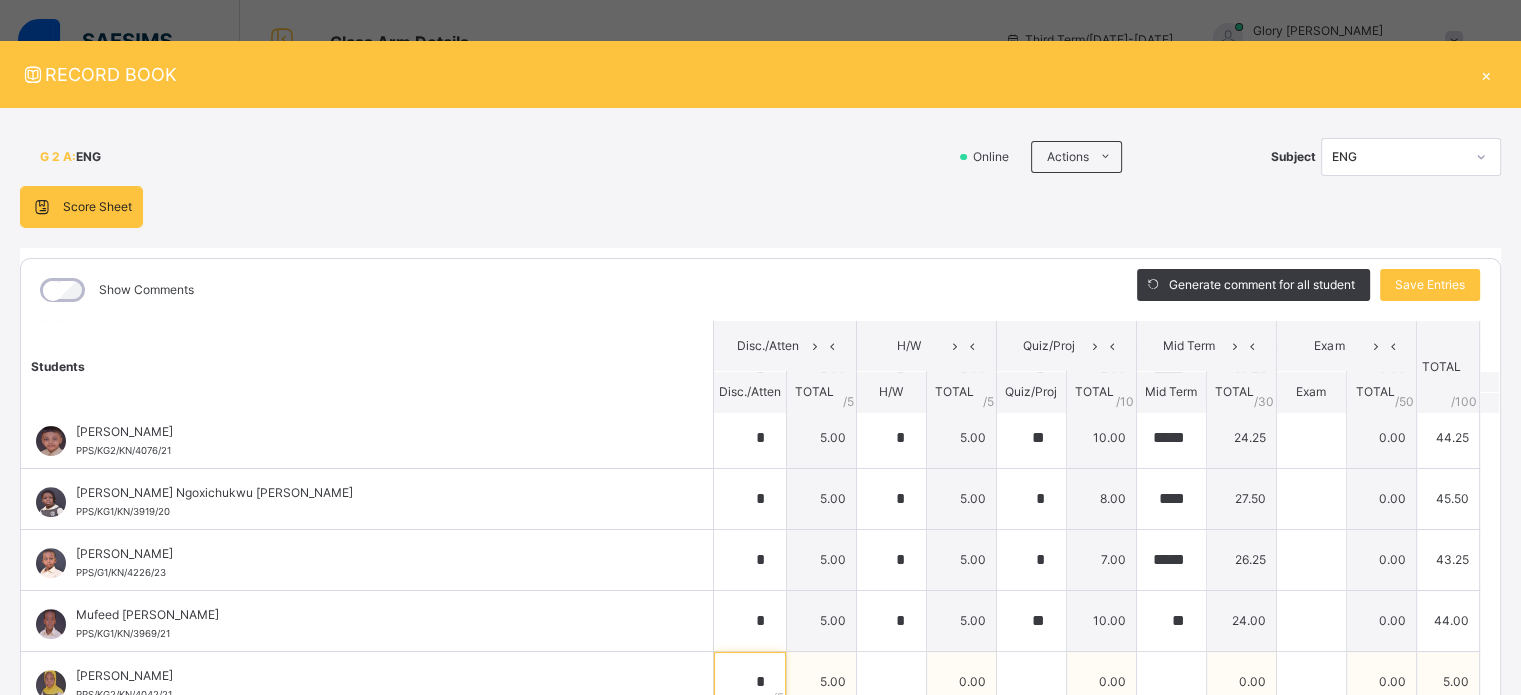 type on "*" 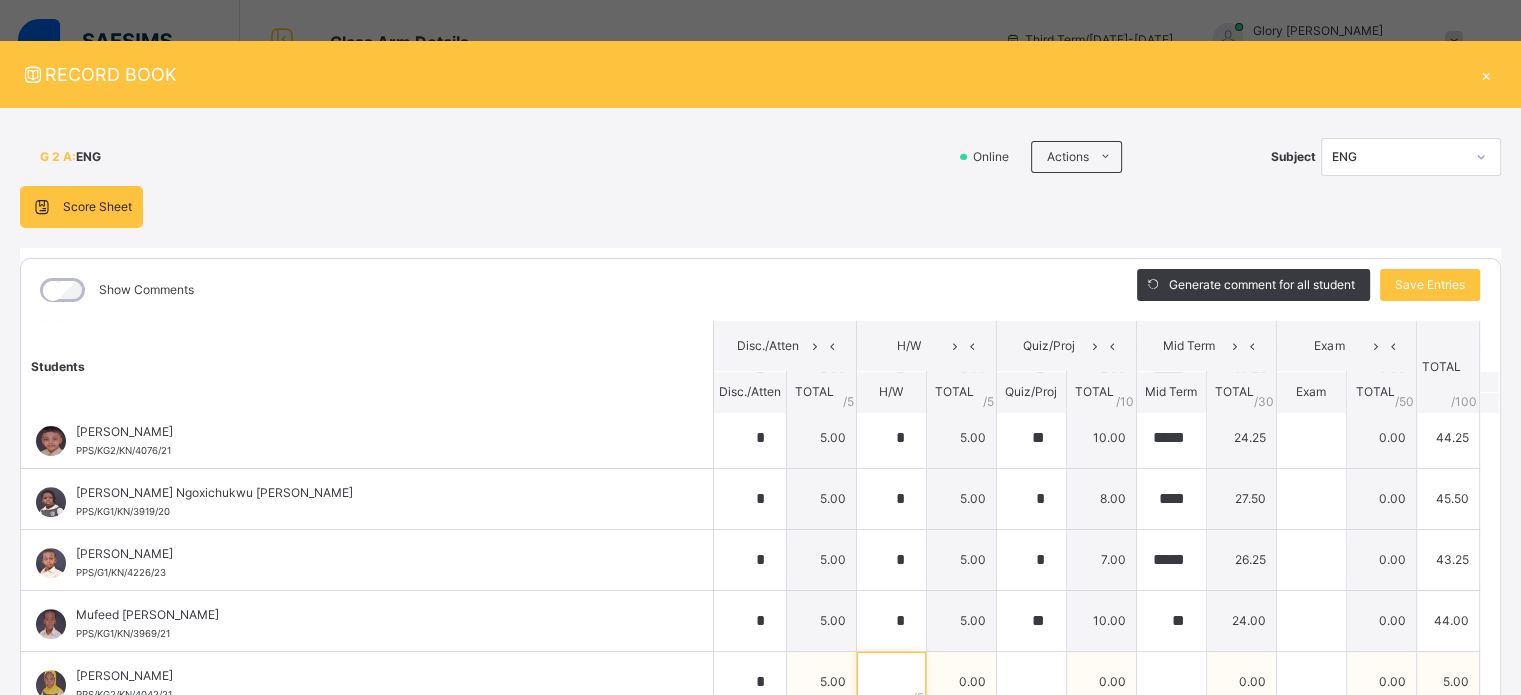 click at bounding box center [891, 682] 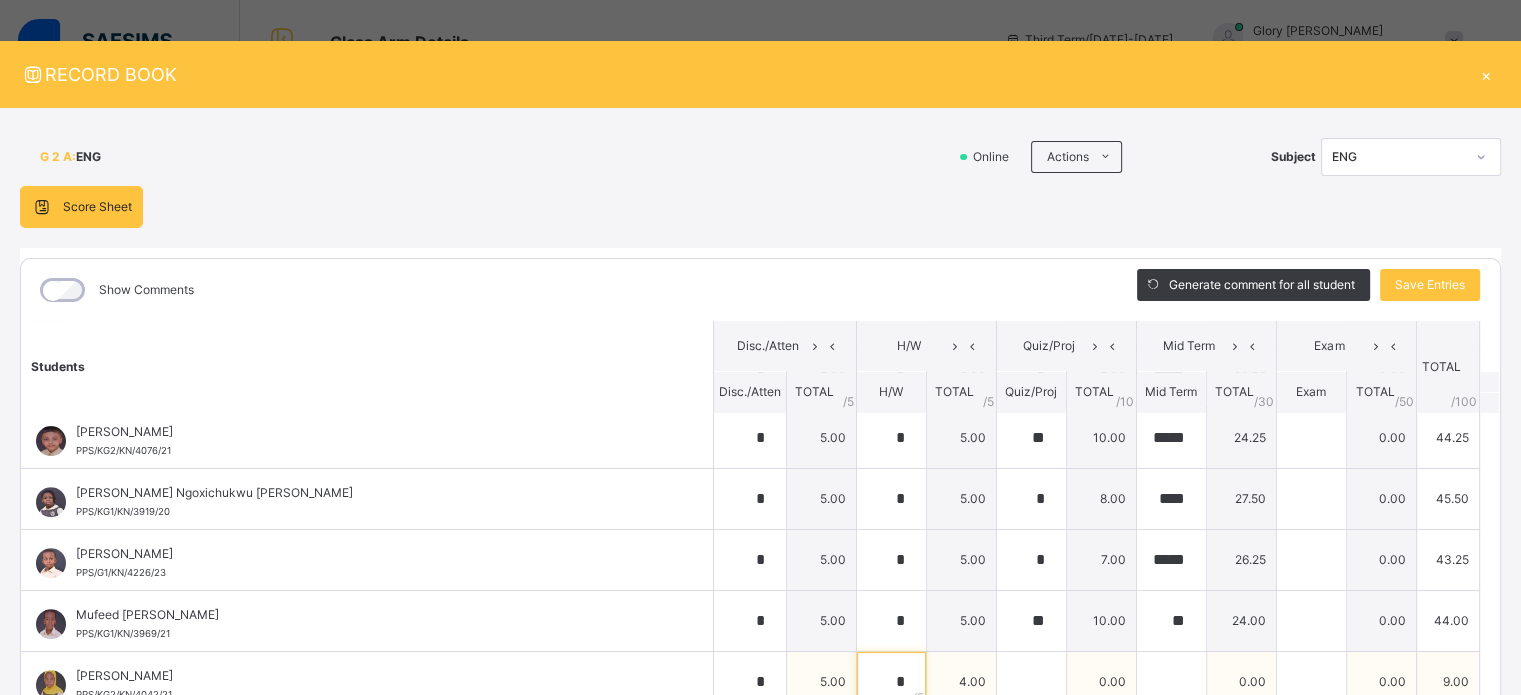 type on "*" 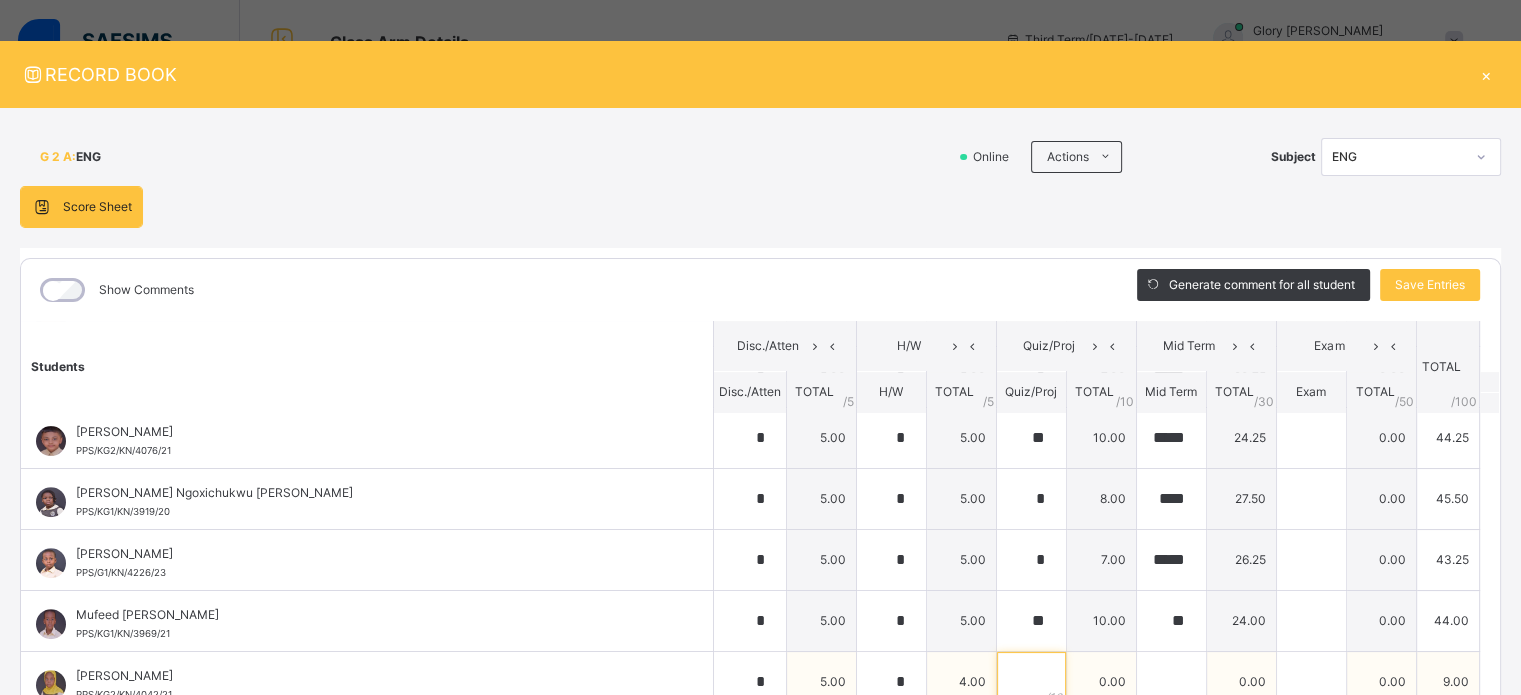click at bounding box center [1031, 682] 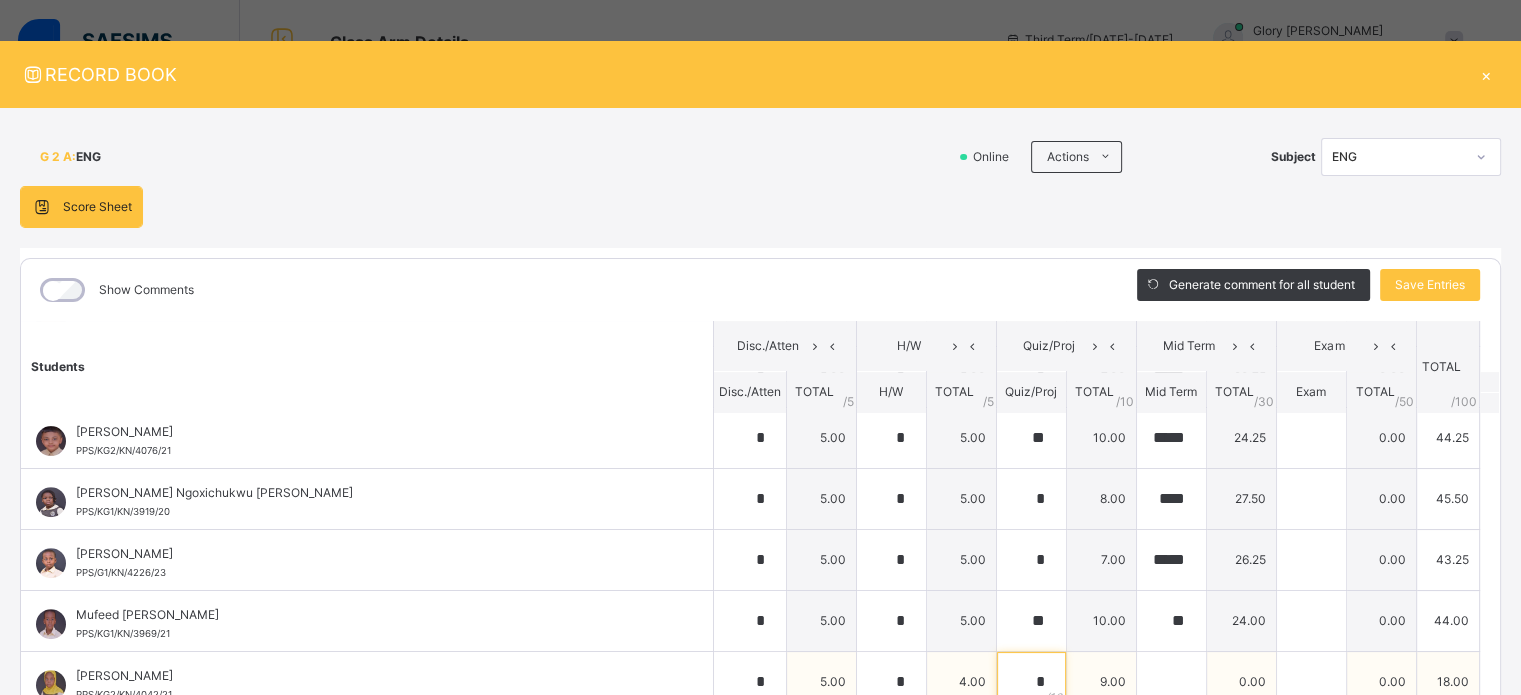 type on "*" 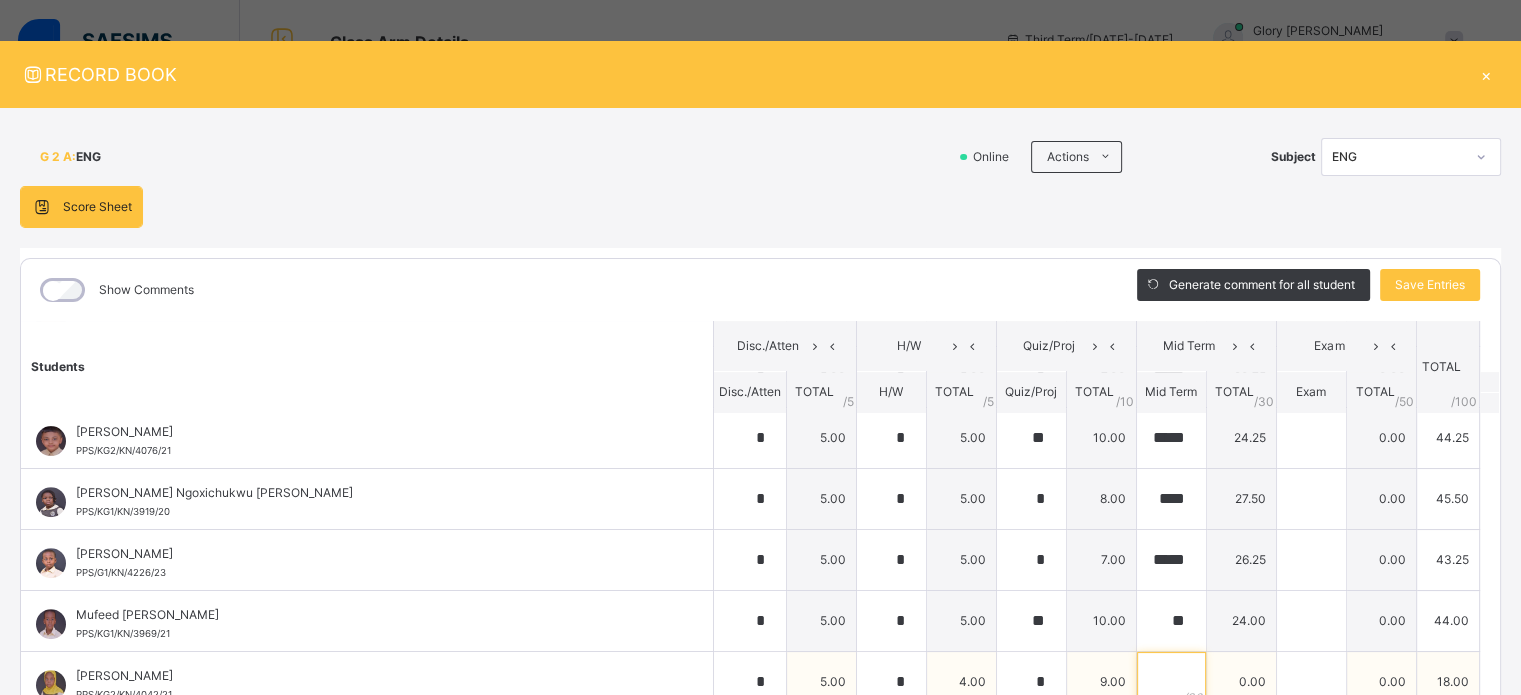 click at bounding box center (1171, 682) 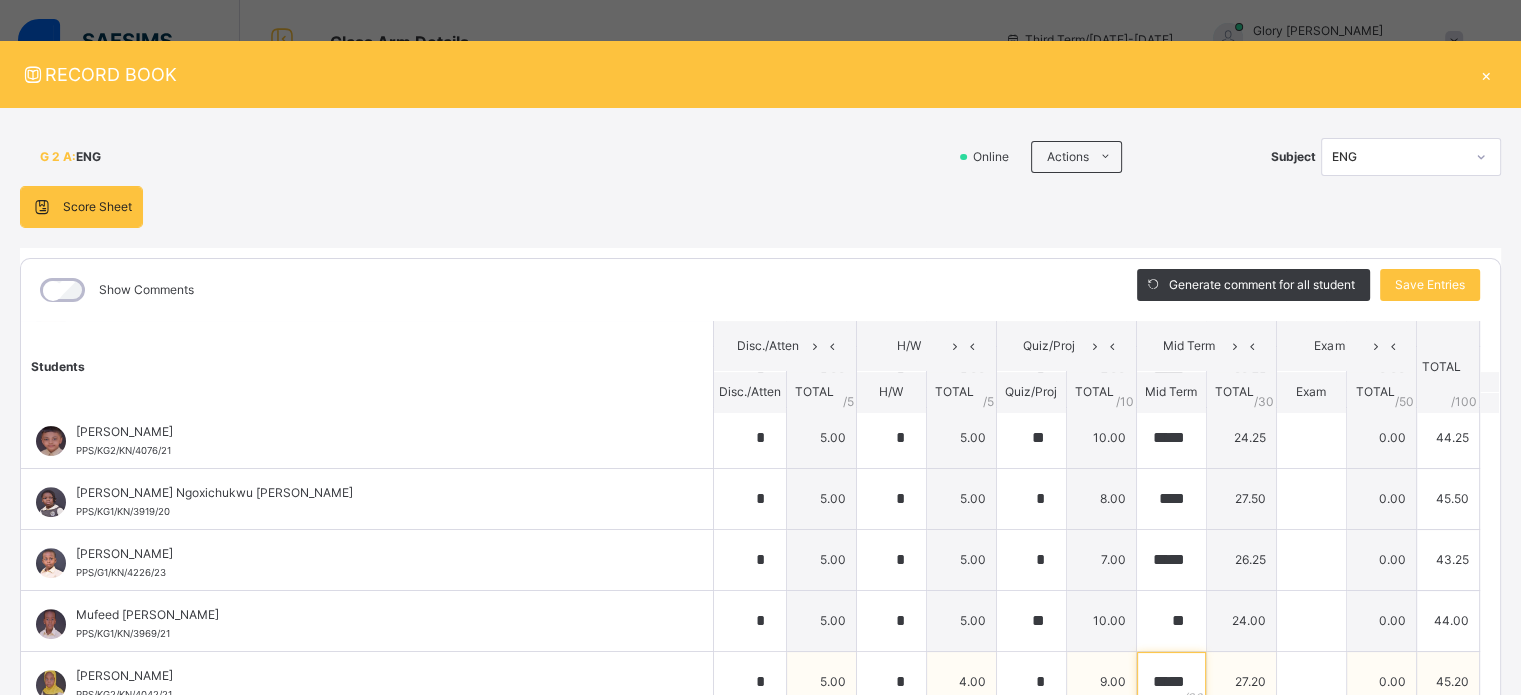 scroll, scrollTop: 0, scrollLeft: 0, axis: both 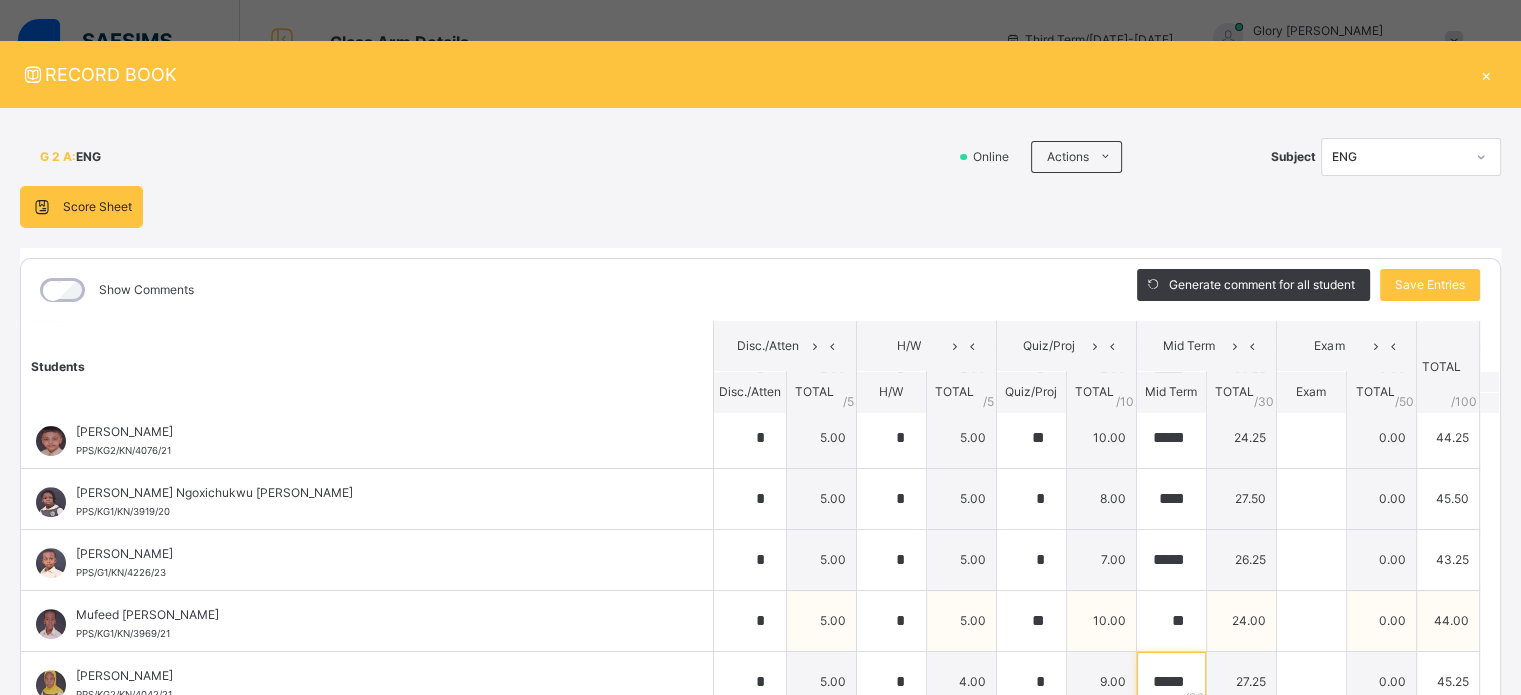 type on "*****" 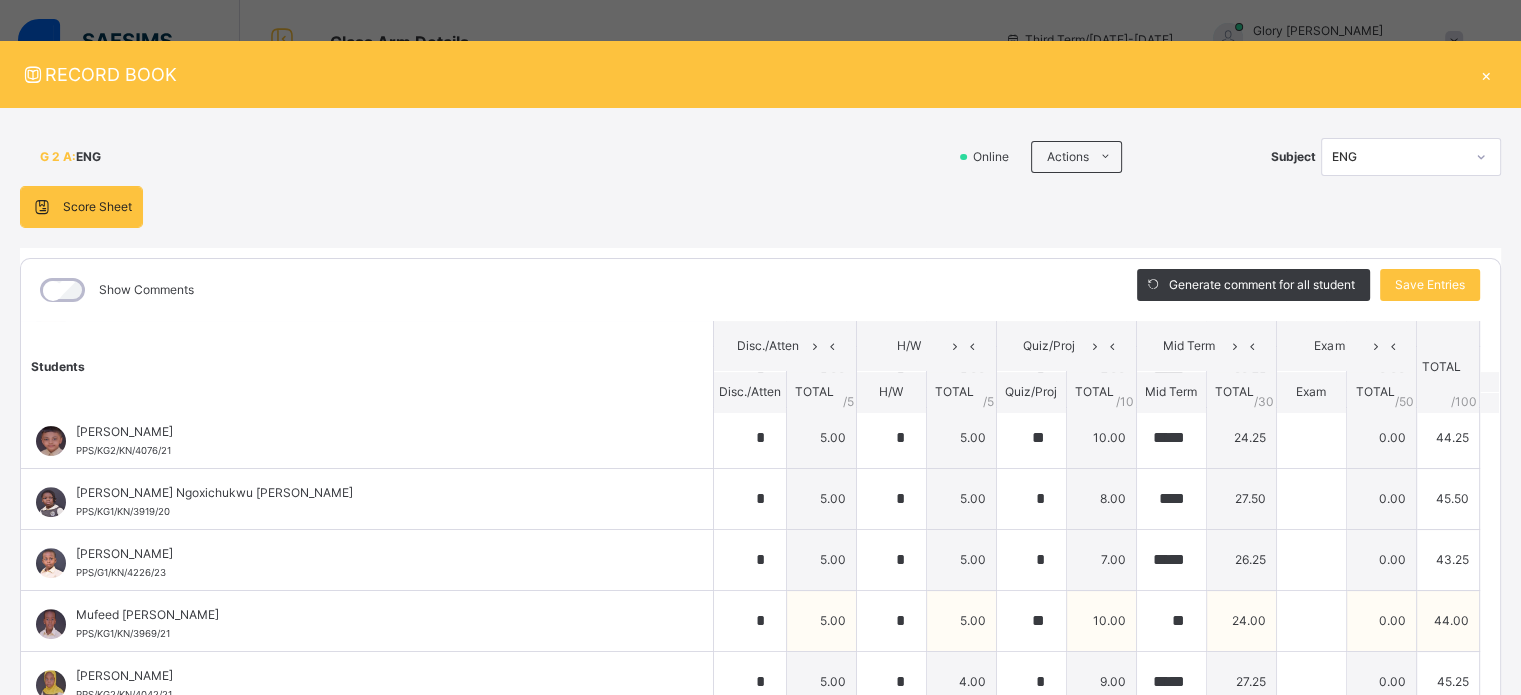 scroll, scrollTop: 0, scrollLeft: 0, axis: both 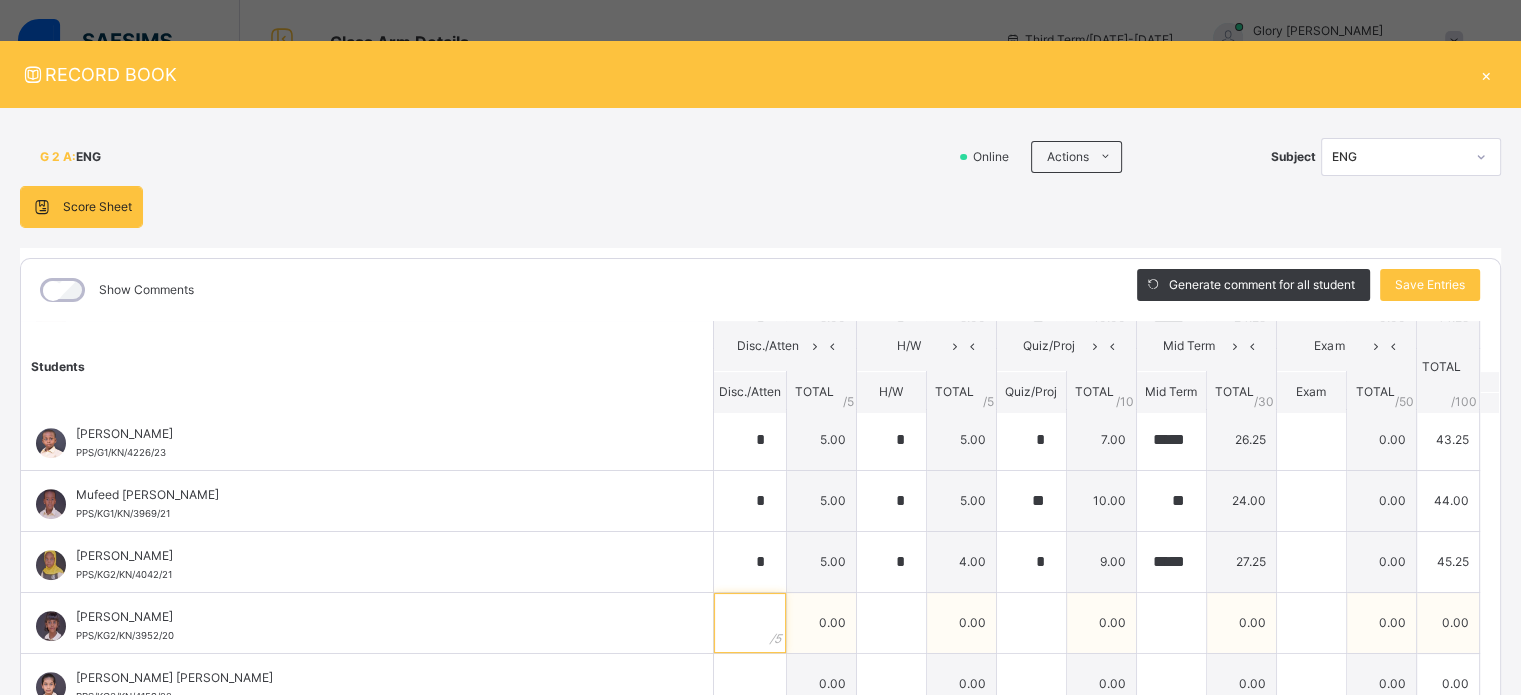click at bounding box center (750, 623) 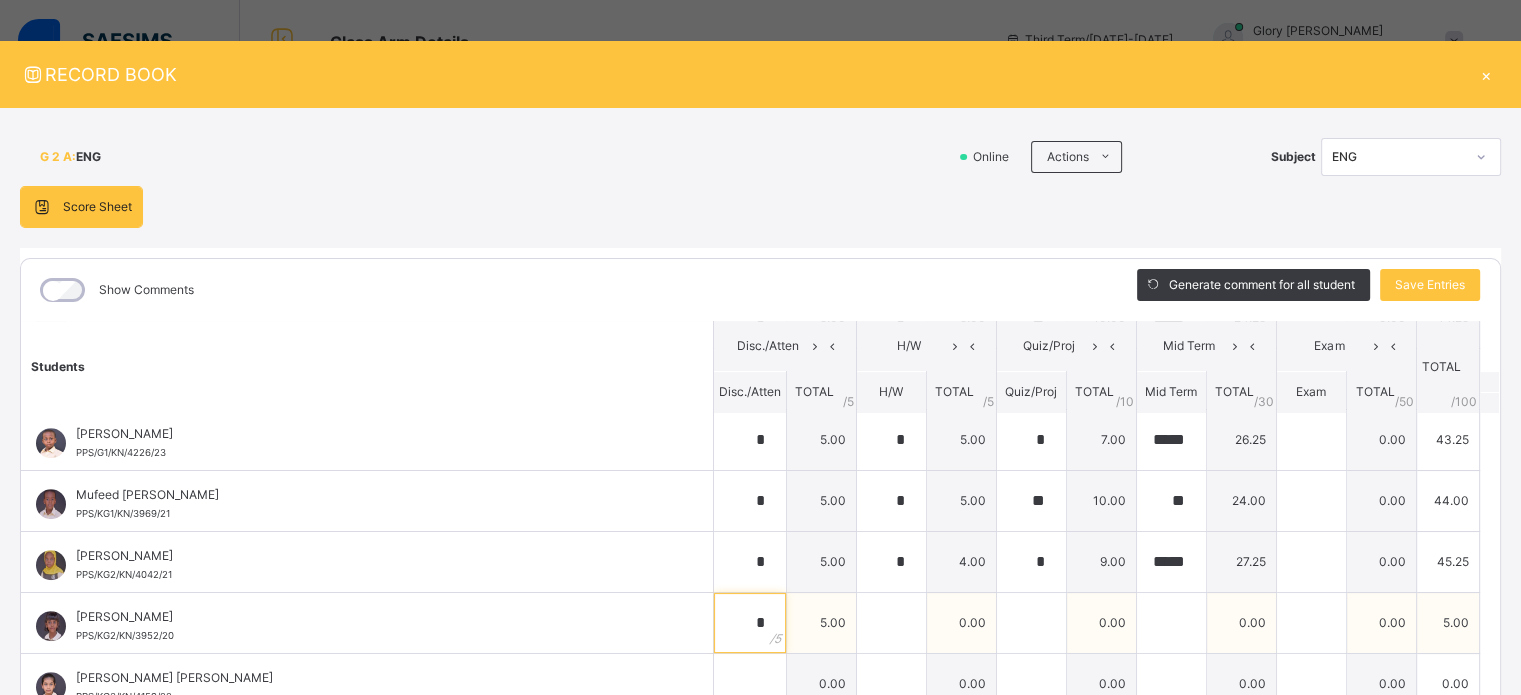 type on "*" 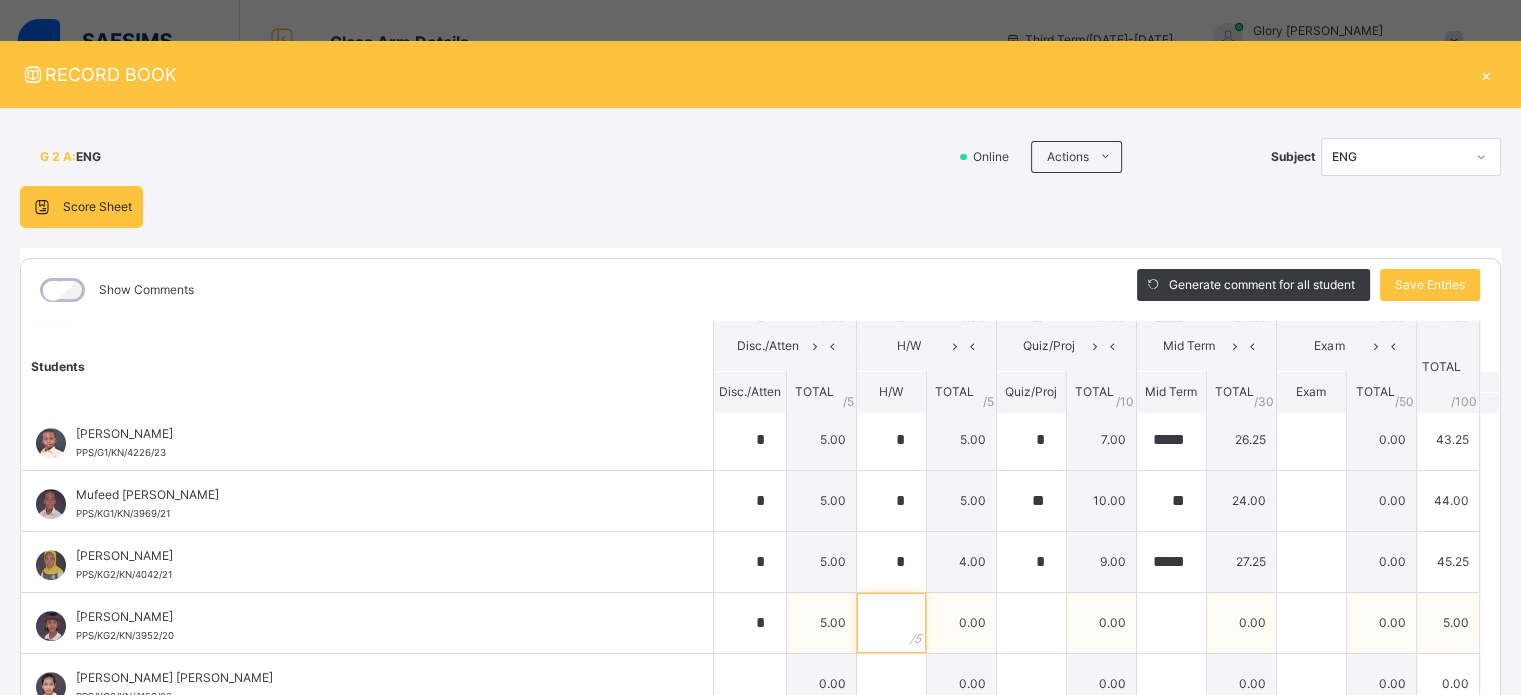 click at bounding box center (891, 623) 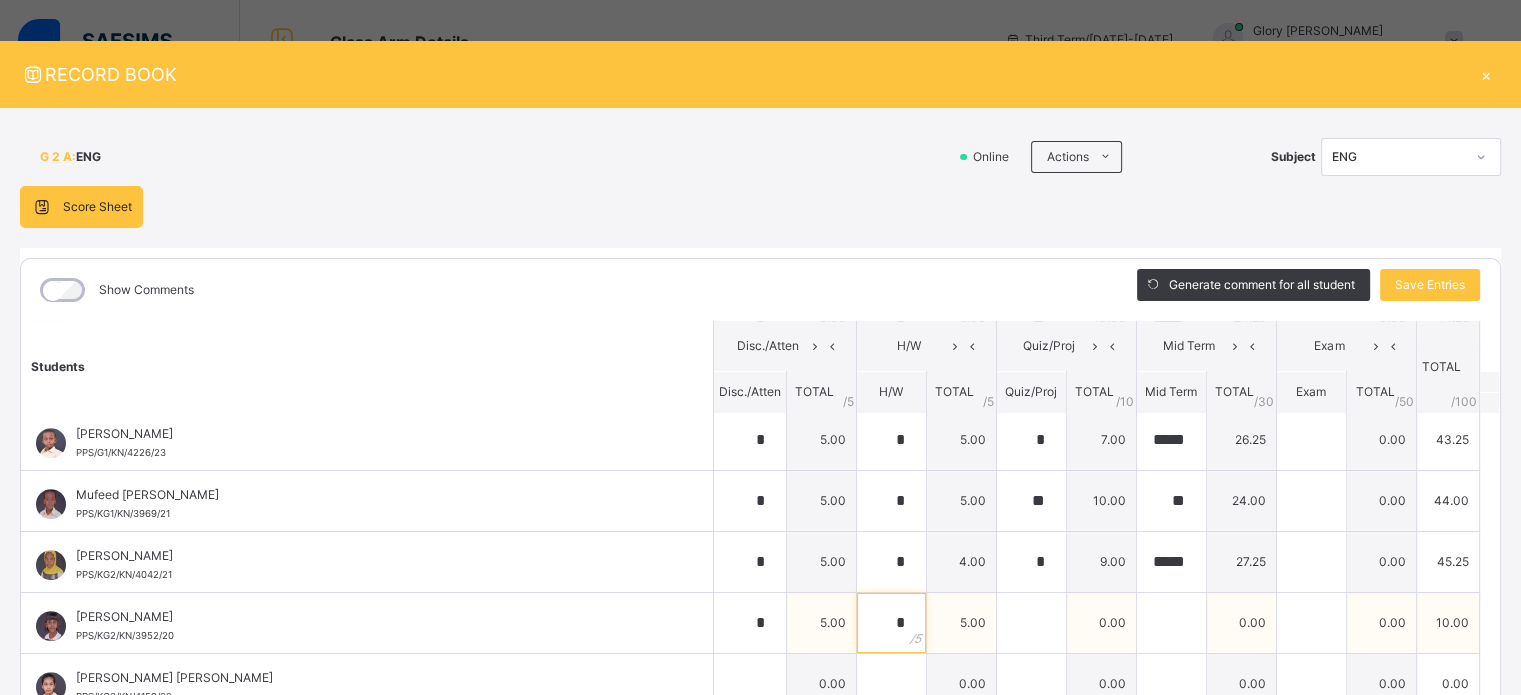 type on "*" 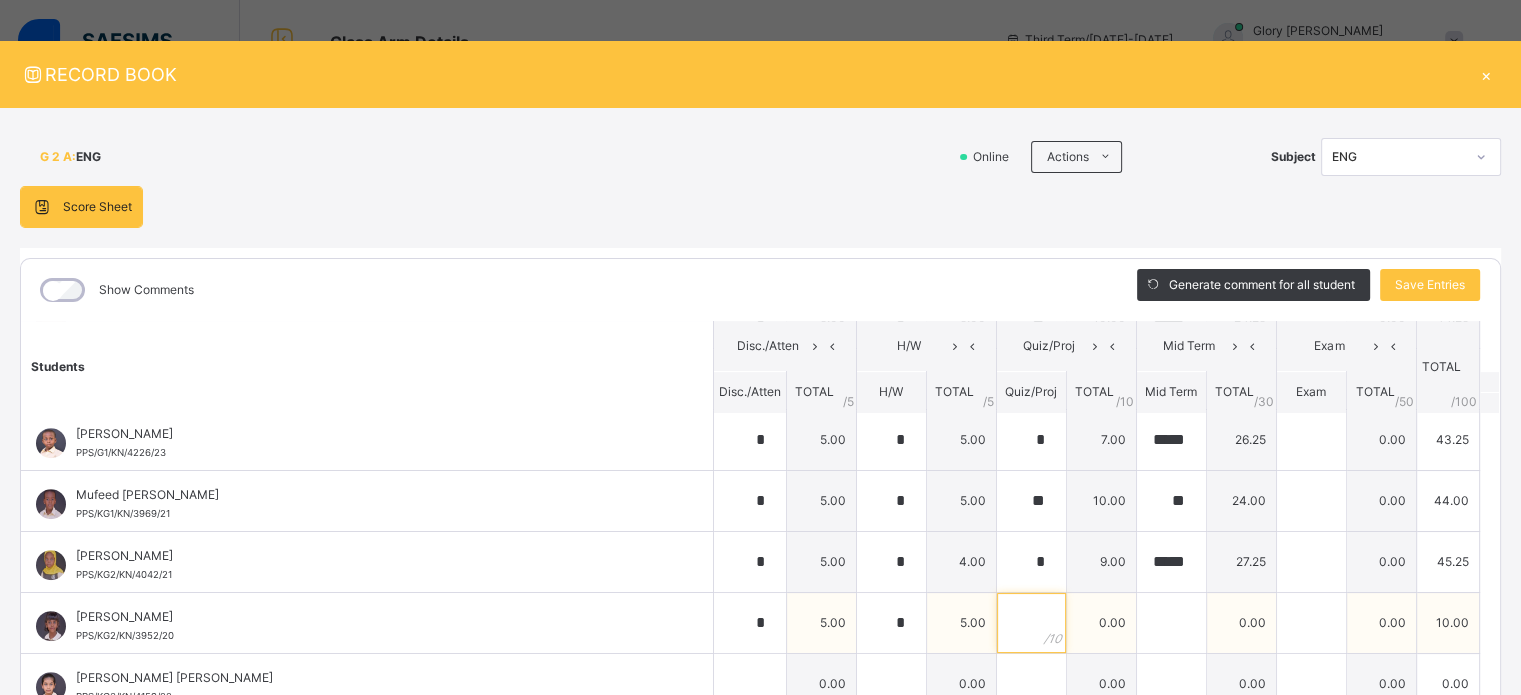click at bounding box center [1031, 623] 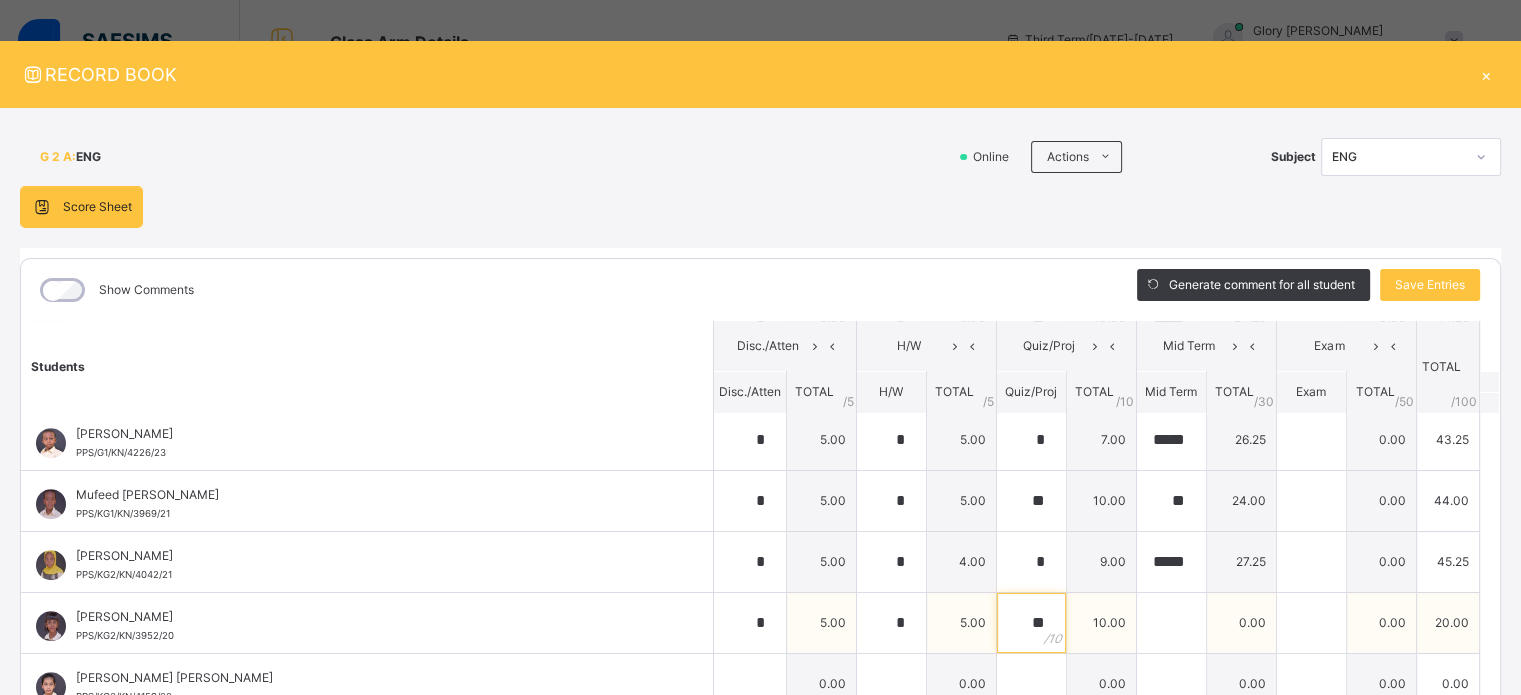 type on "*" 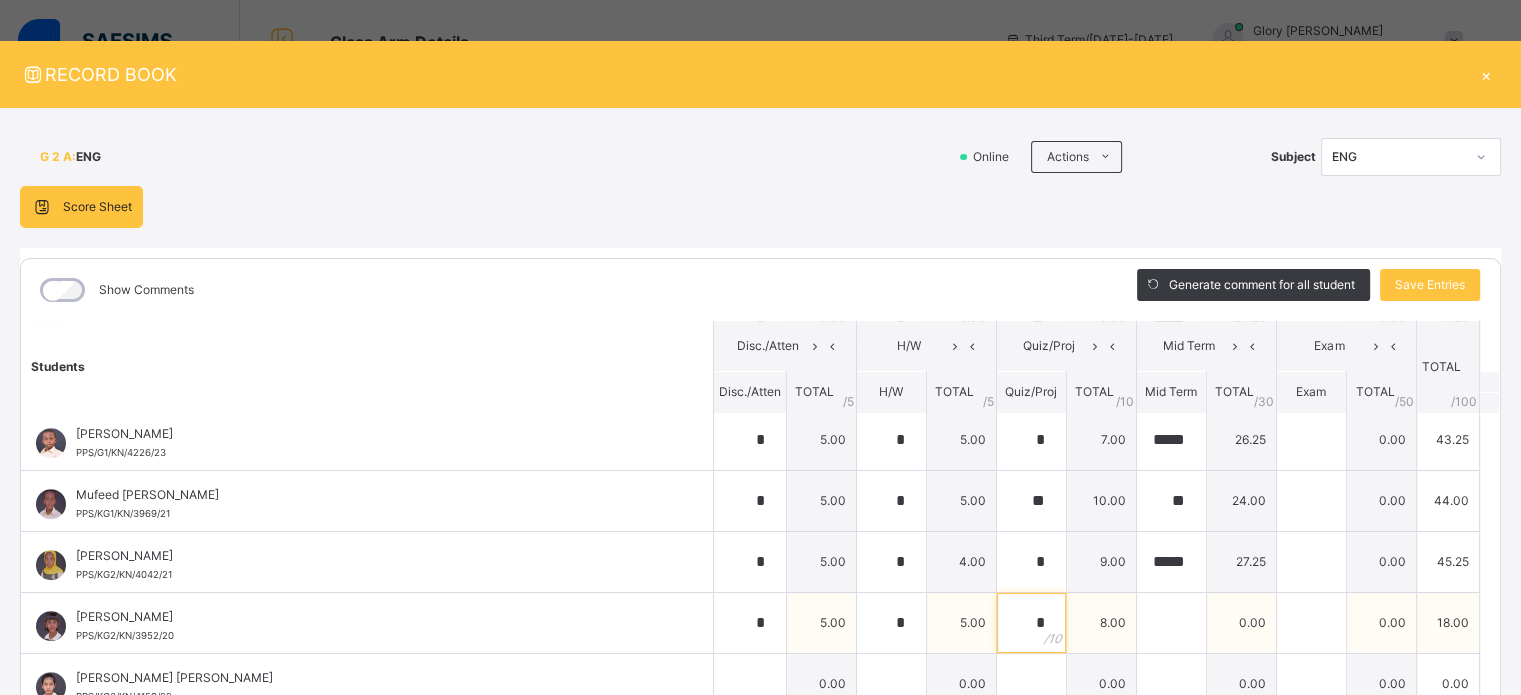 type on "*" 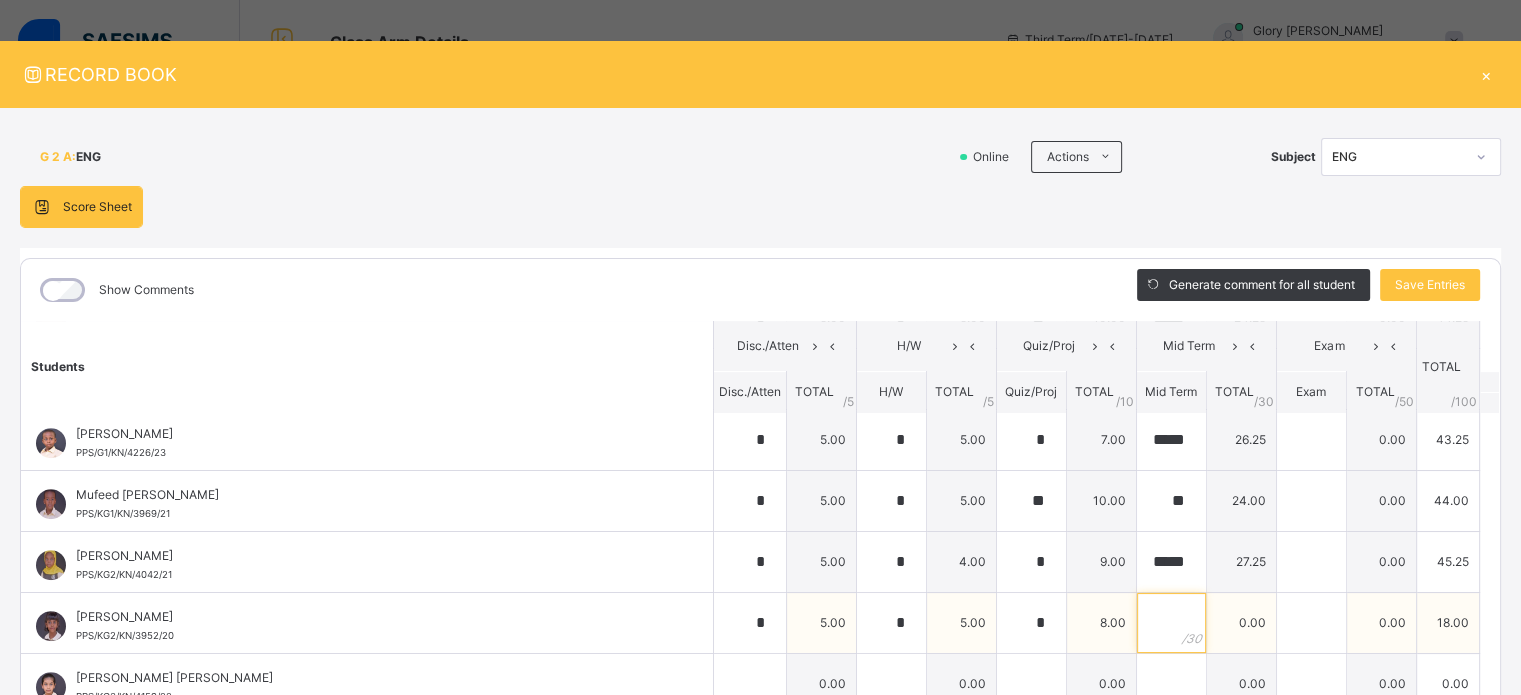 click at bounding box center [1171, 623] 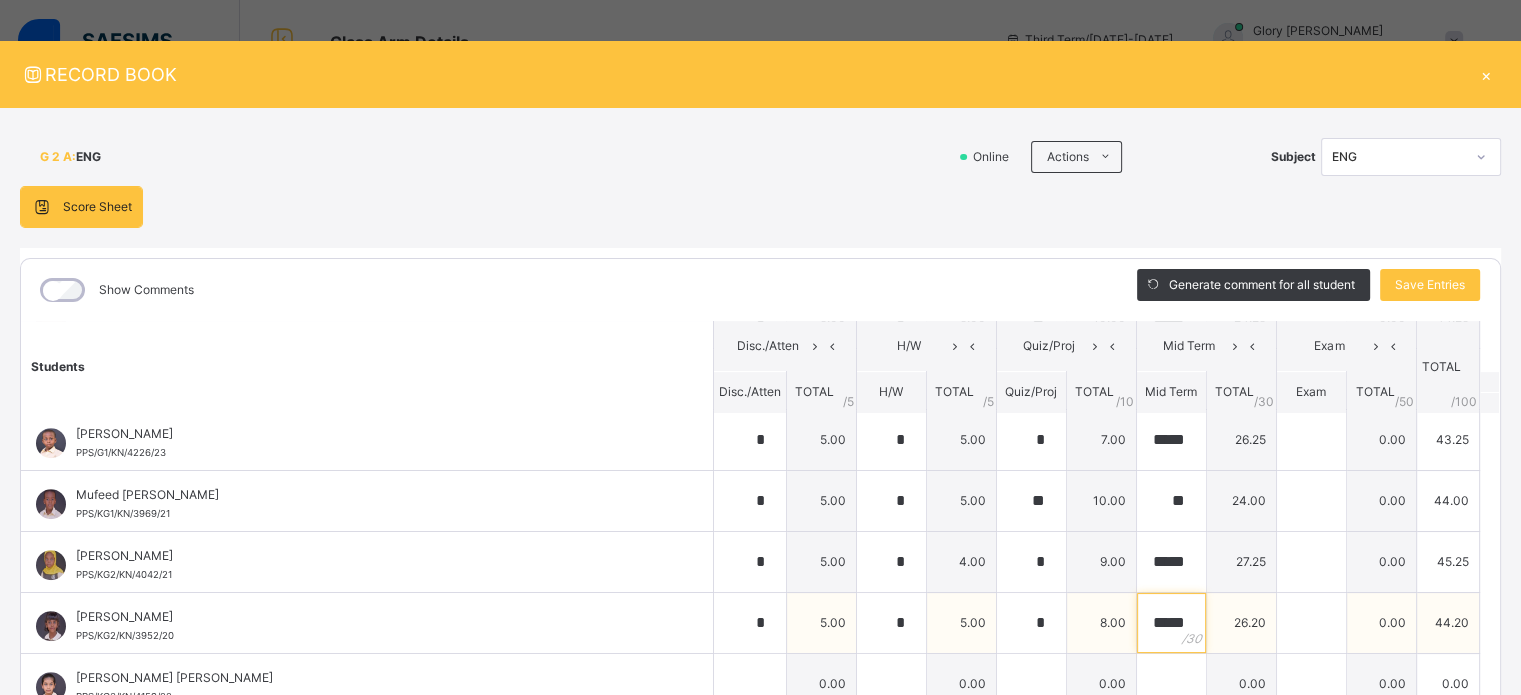 scroll, scrollTop: 0, scrollLeft: 3, axis: horizontal 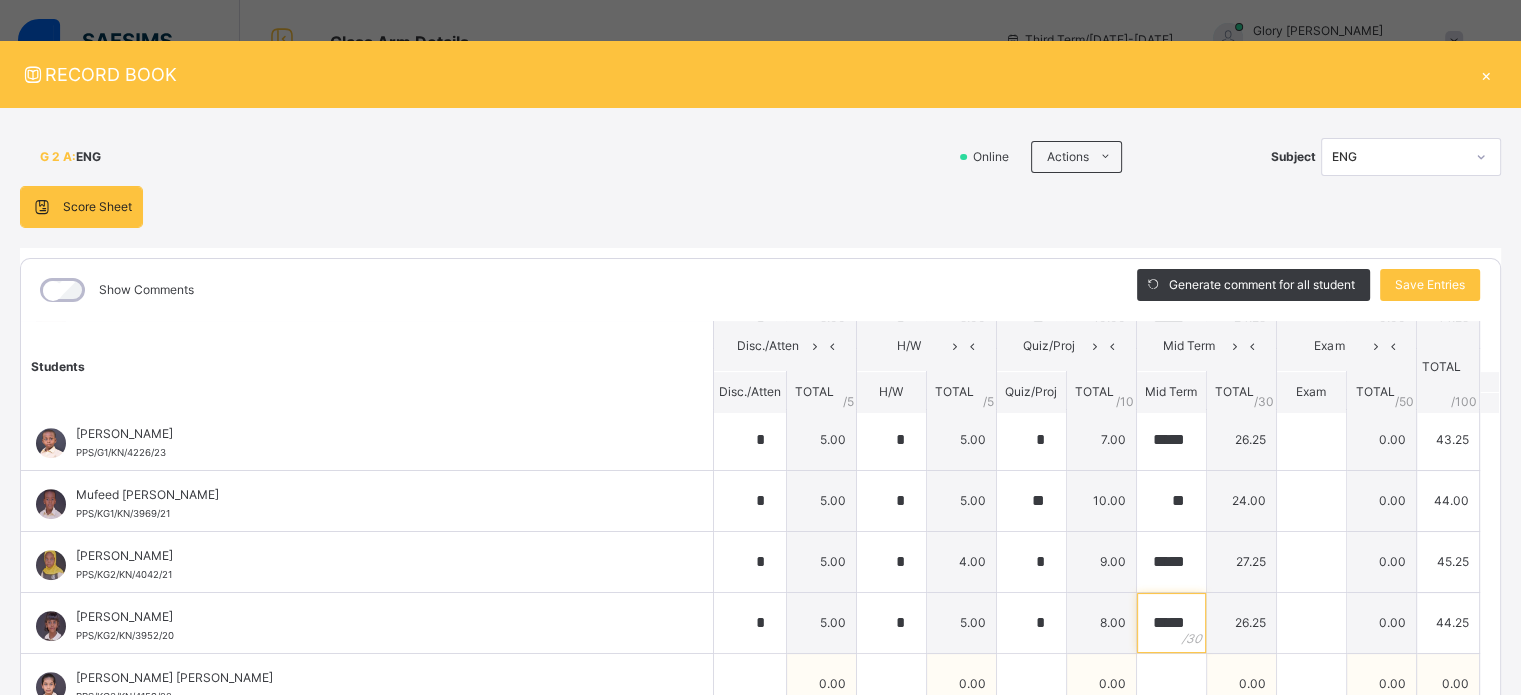 type on "*****" 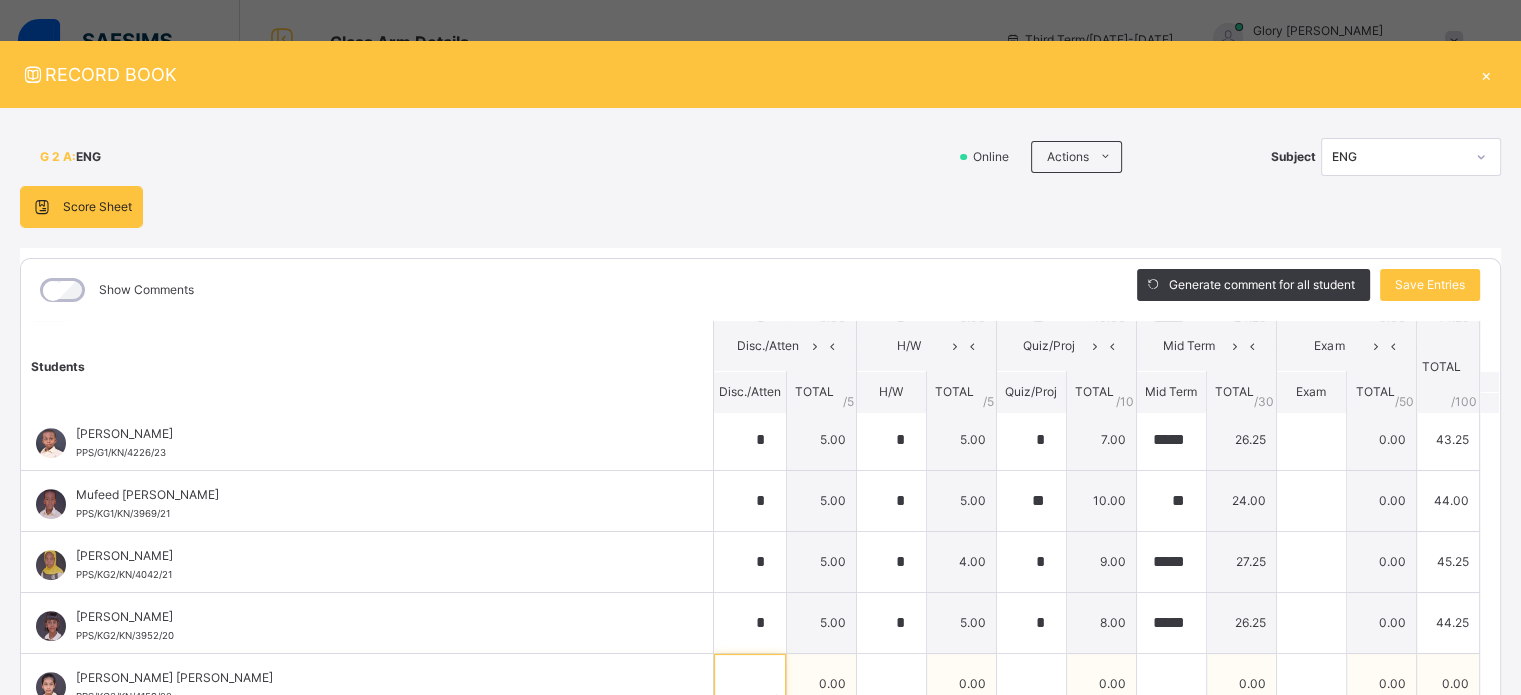 scroll, scrollTop: 0, scrollLeft: 0, axis: both 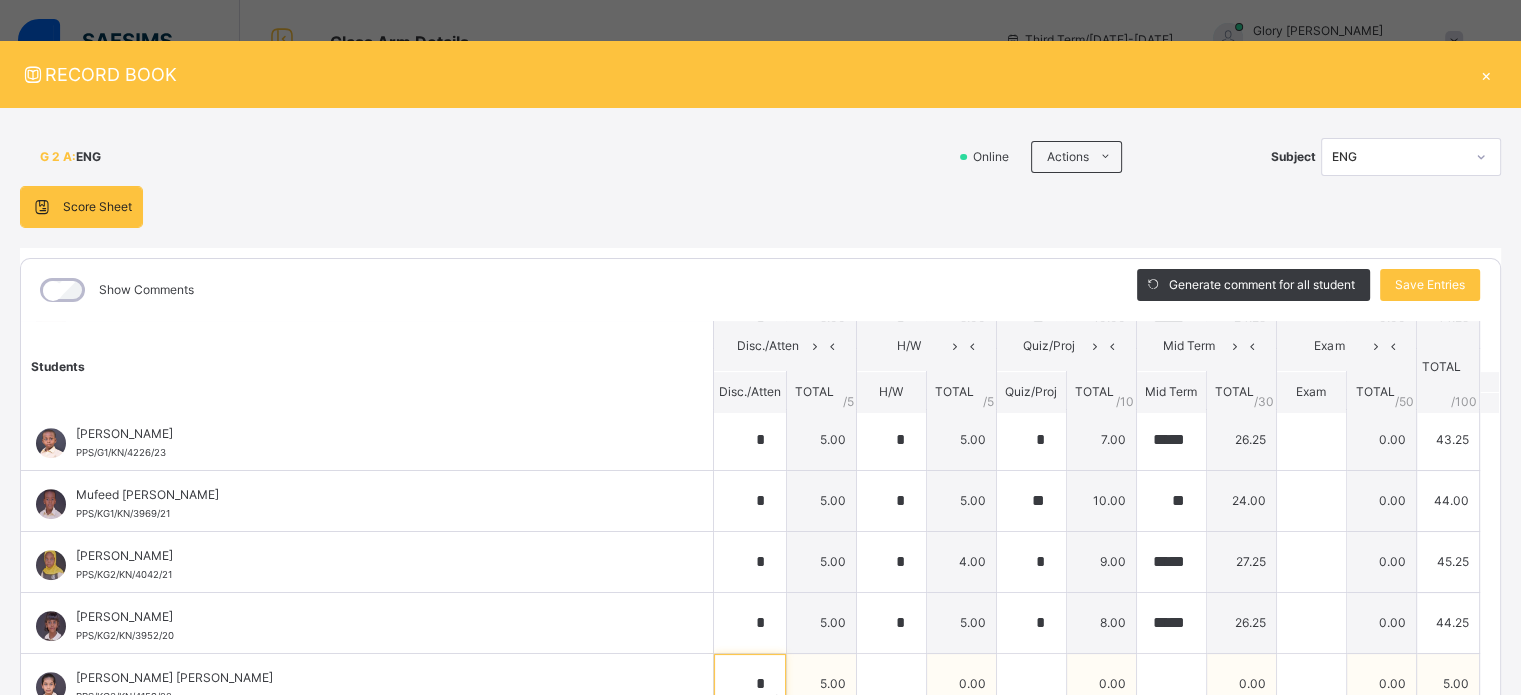 type on "*" 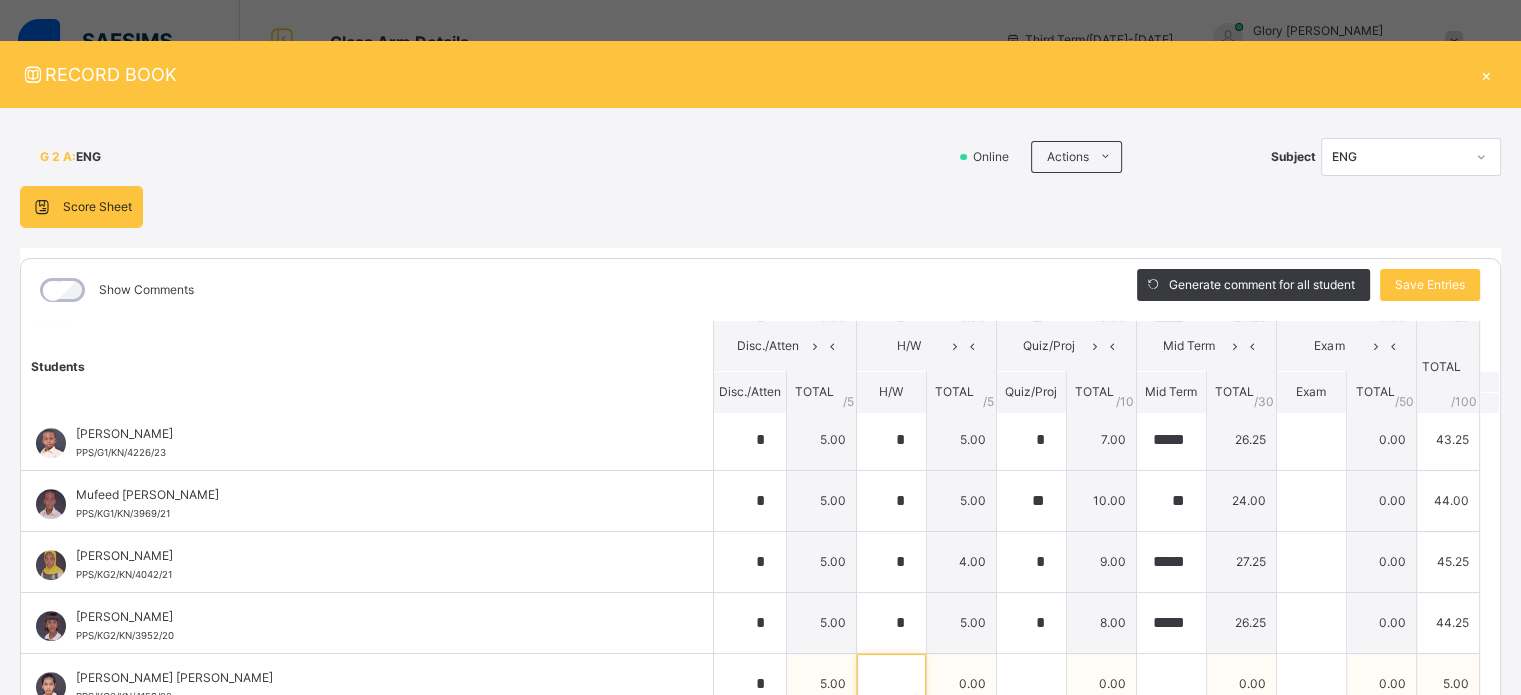 click at bounding box center (891, 684) 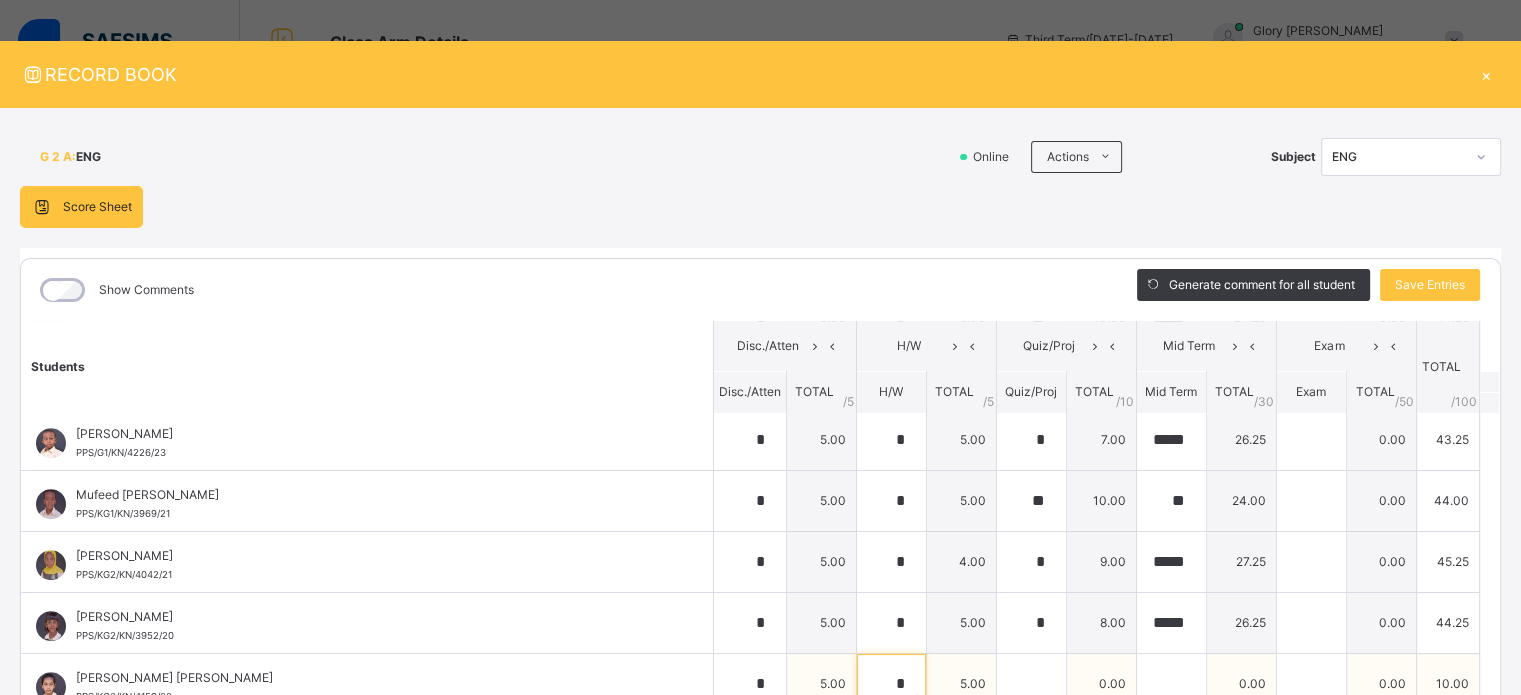 type on "*" 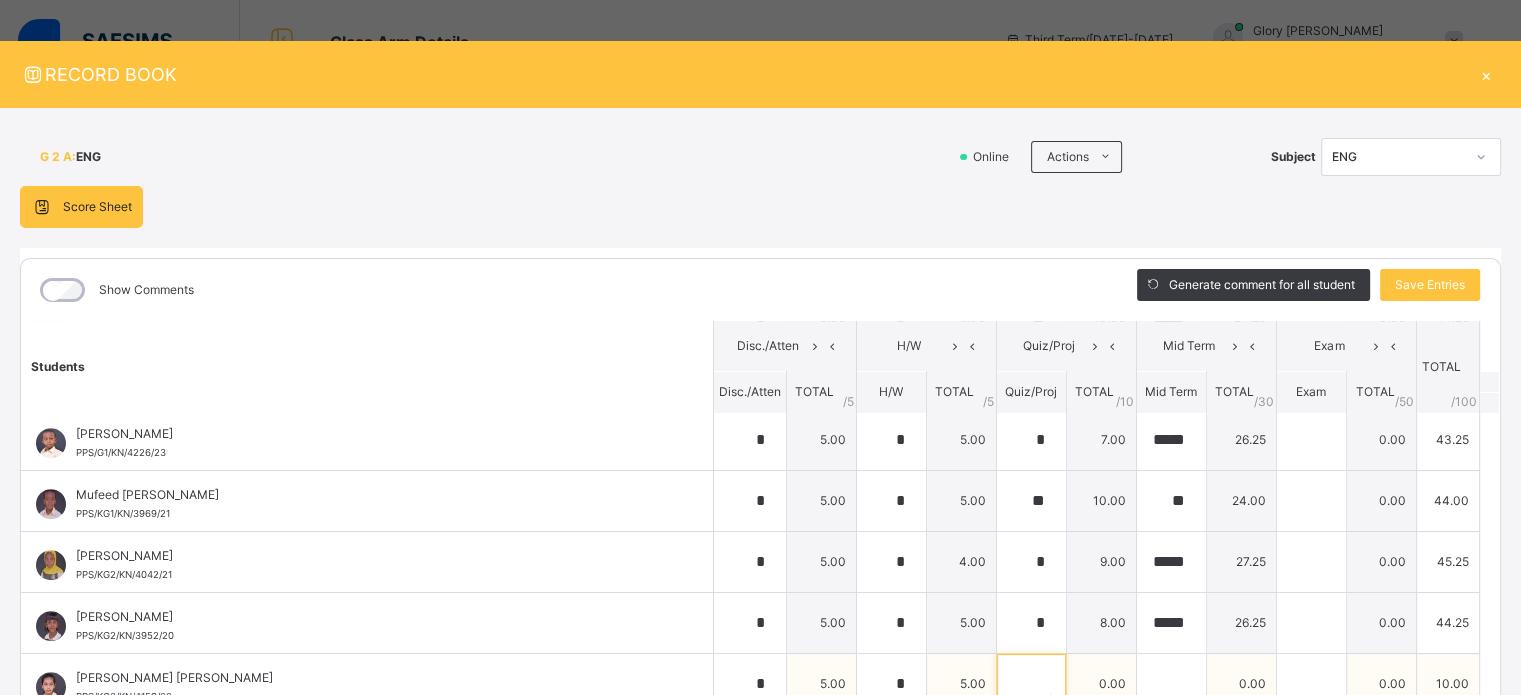 click at bounding box center (1031, 684) 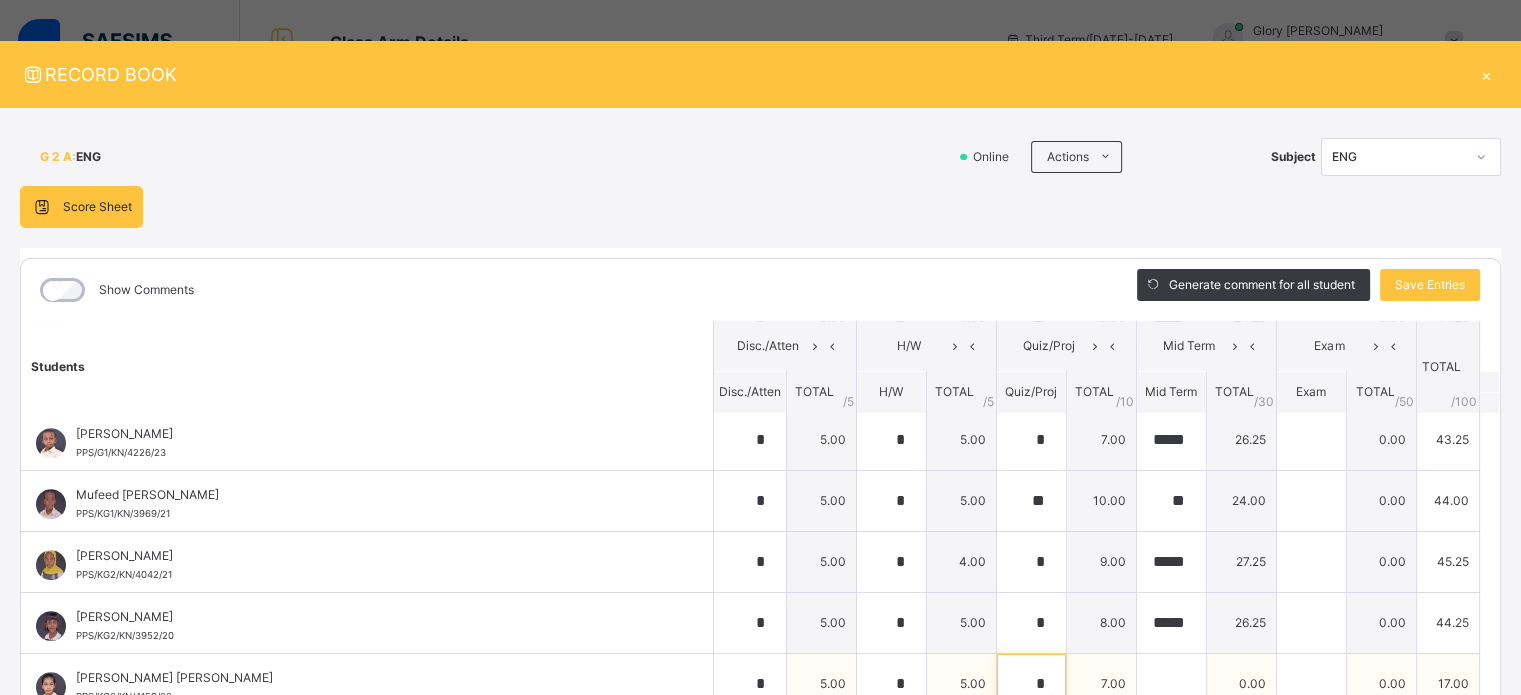 type on "*" 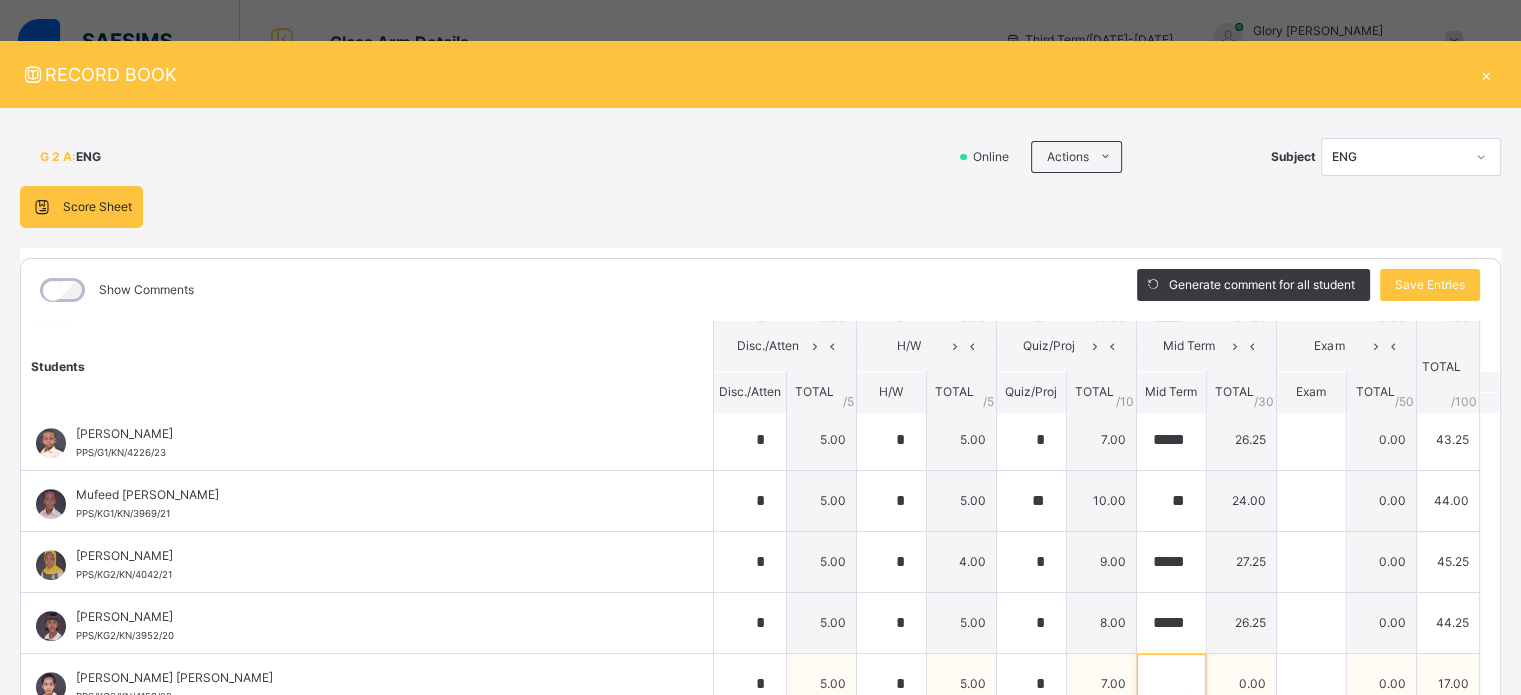 click at bounding box center [1171, 684] 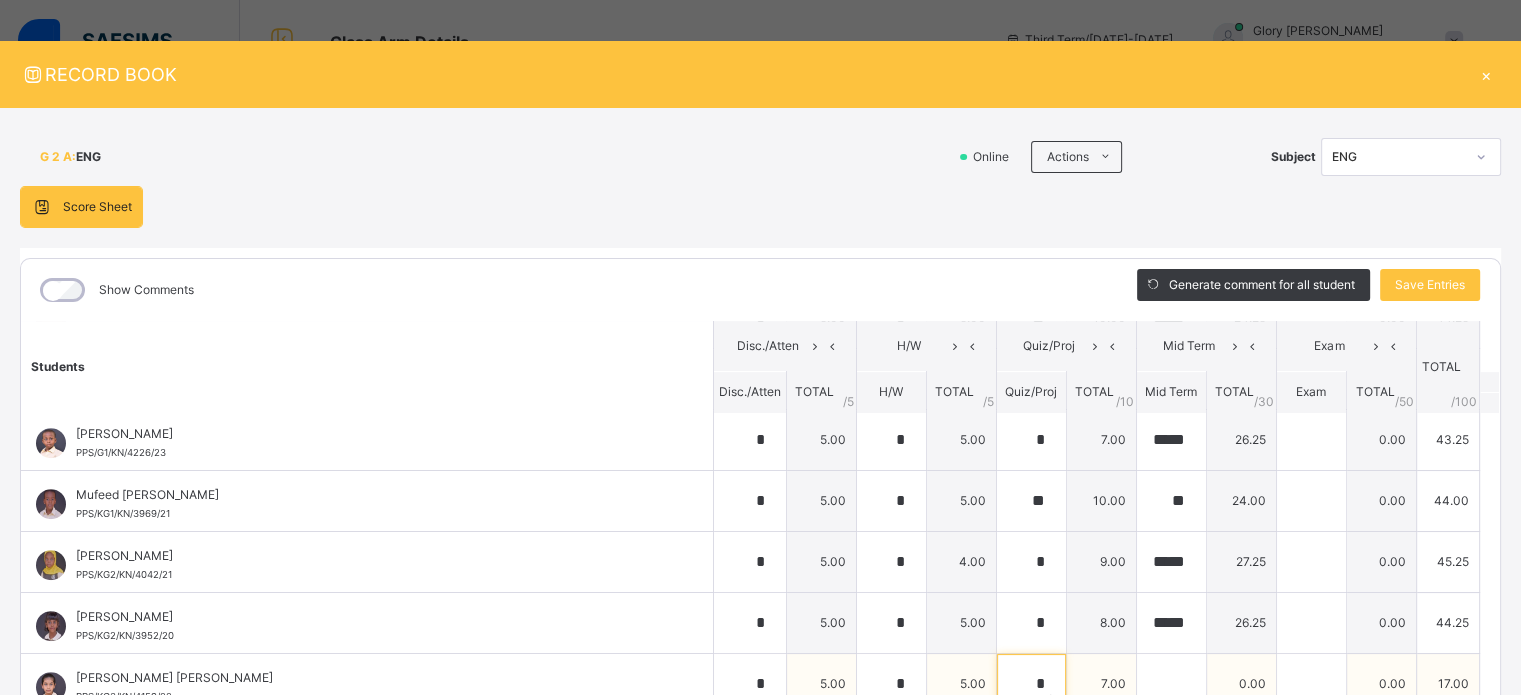 click on "*" at bounding box center (1031, 684) 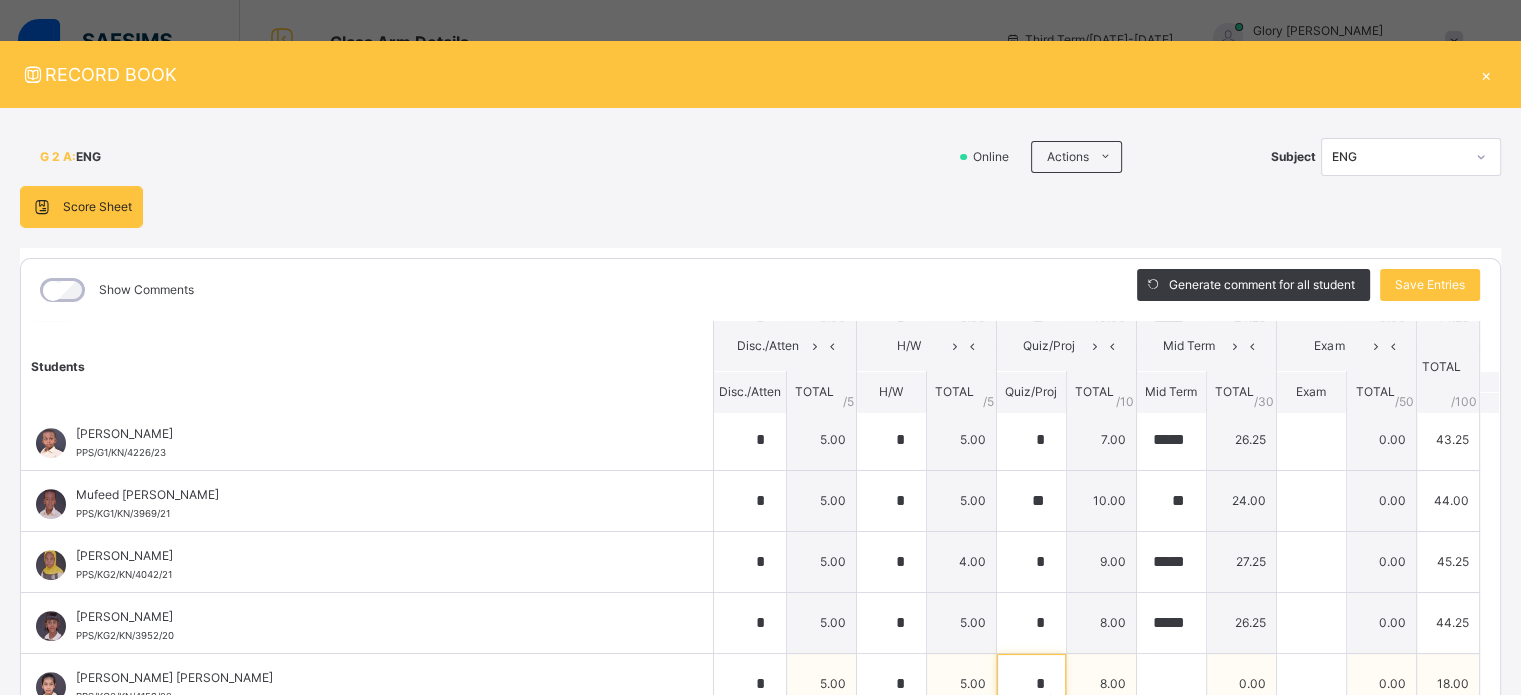 type on "*" 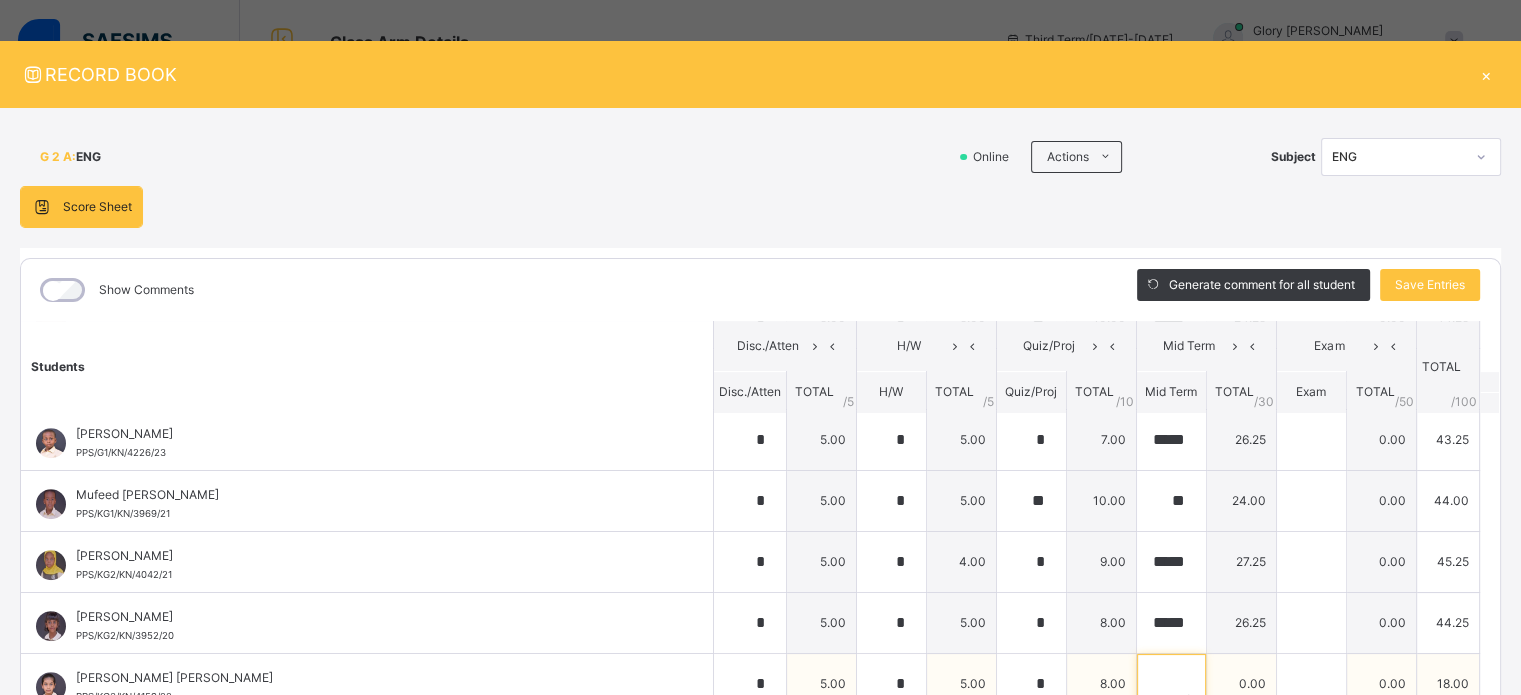 click at bounding box center (1171, 684) 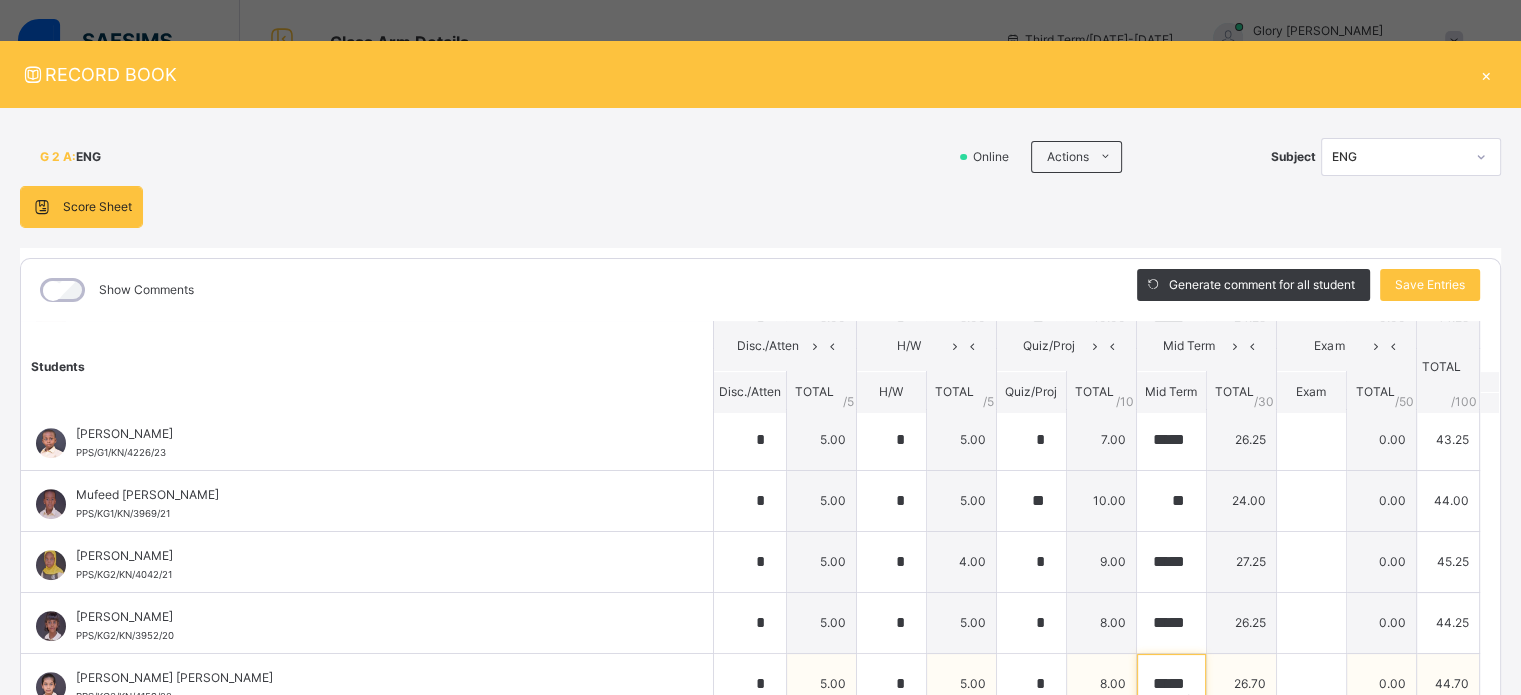 scroll, scrollTop: 0, scrollLeft: 2, axis: horizontal 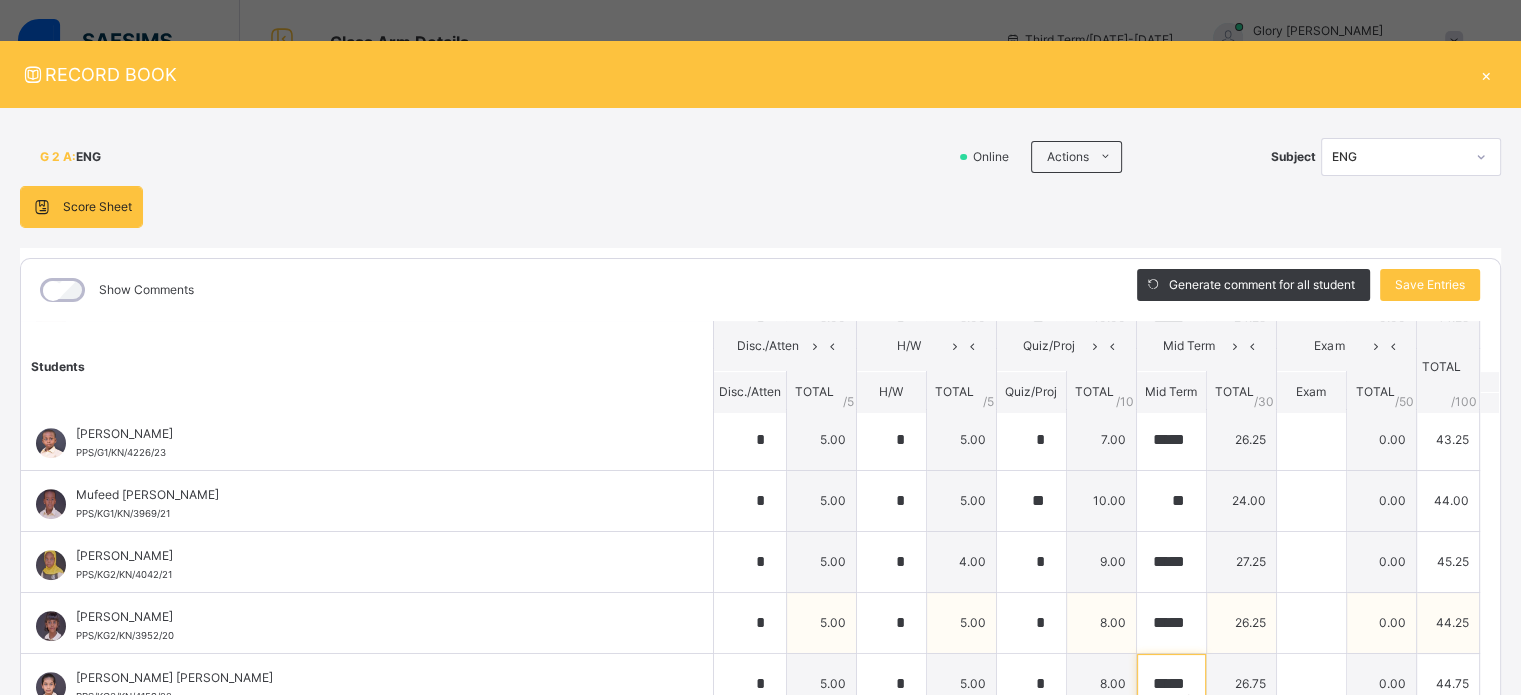 type on "*****" 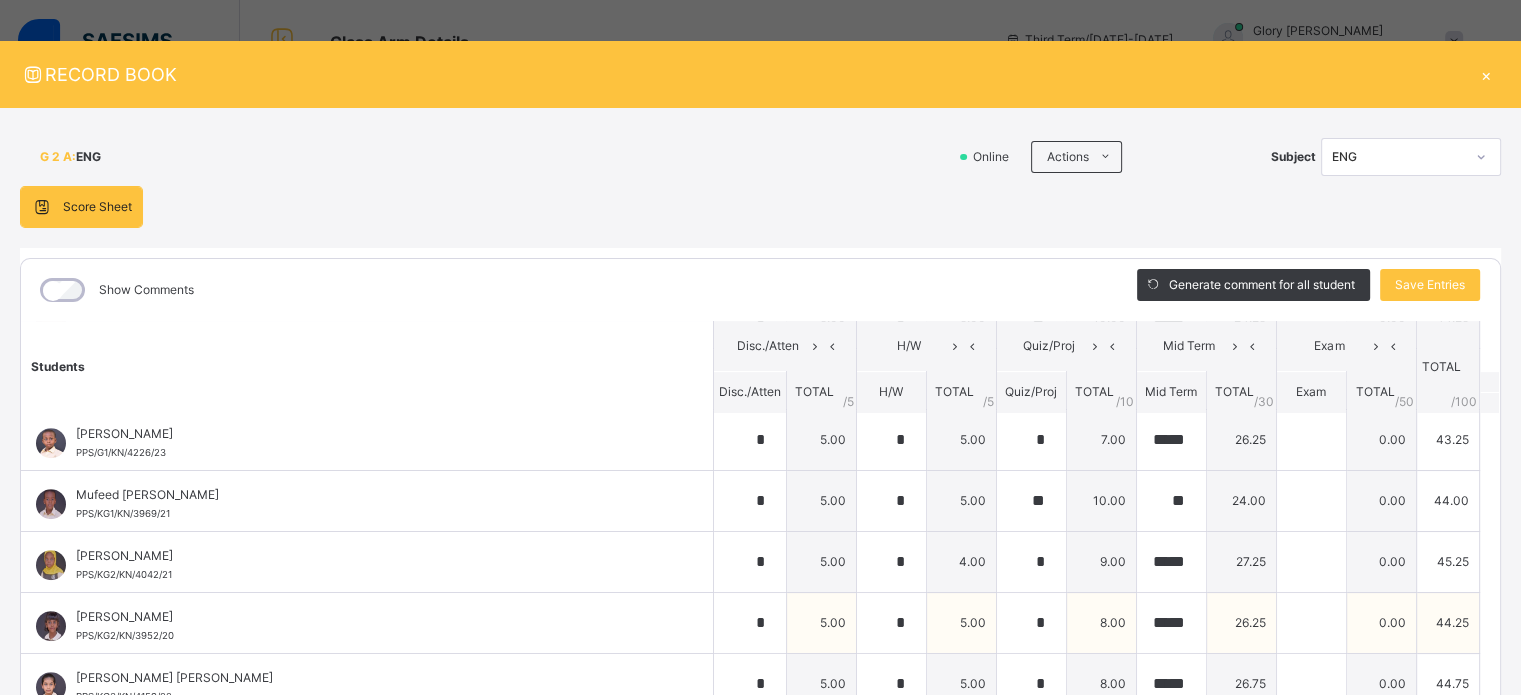 scroll, scrollTop: 0, scrollLeft: 0, axis: both 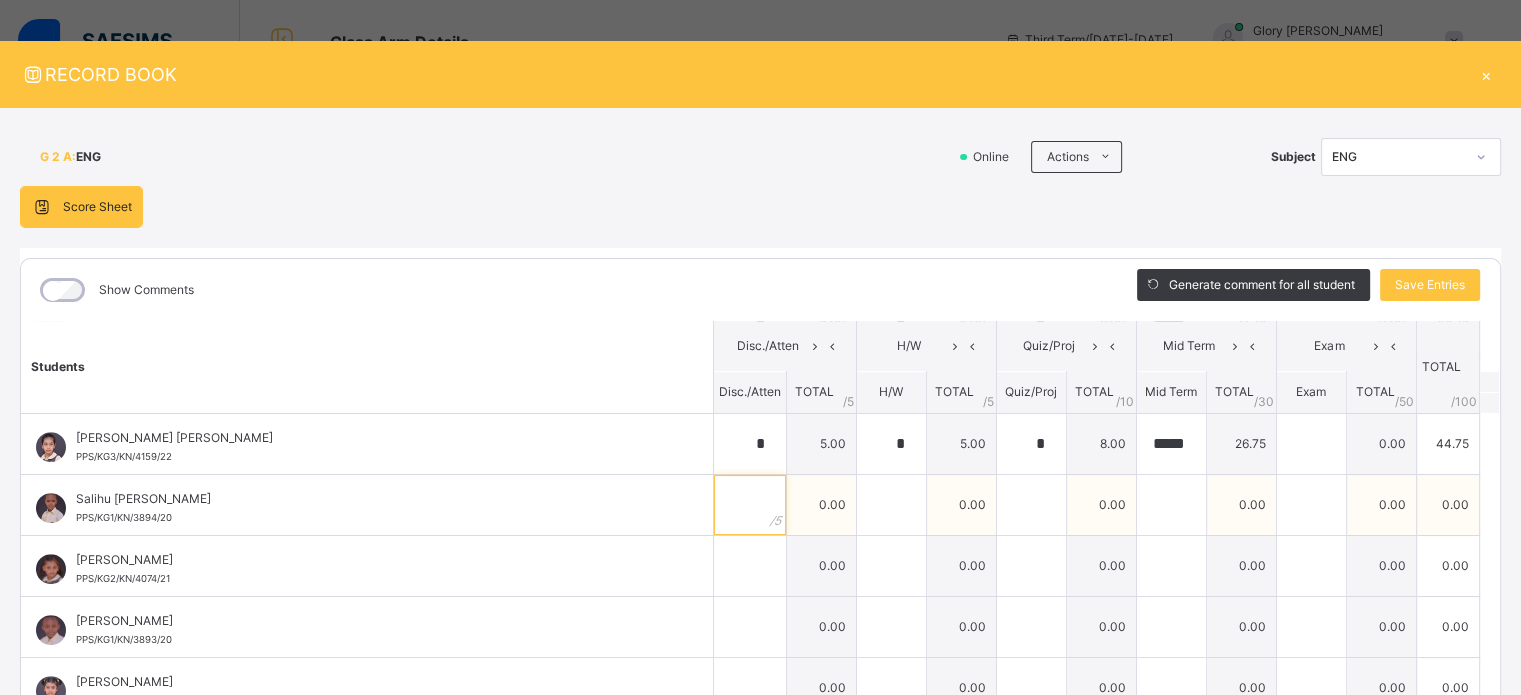 click at bounding box center [750, 505] 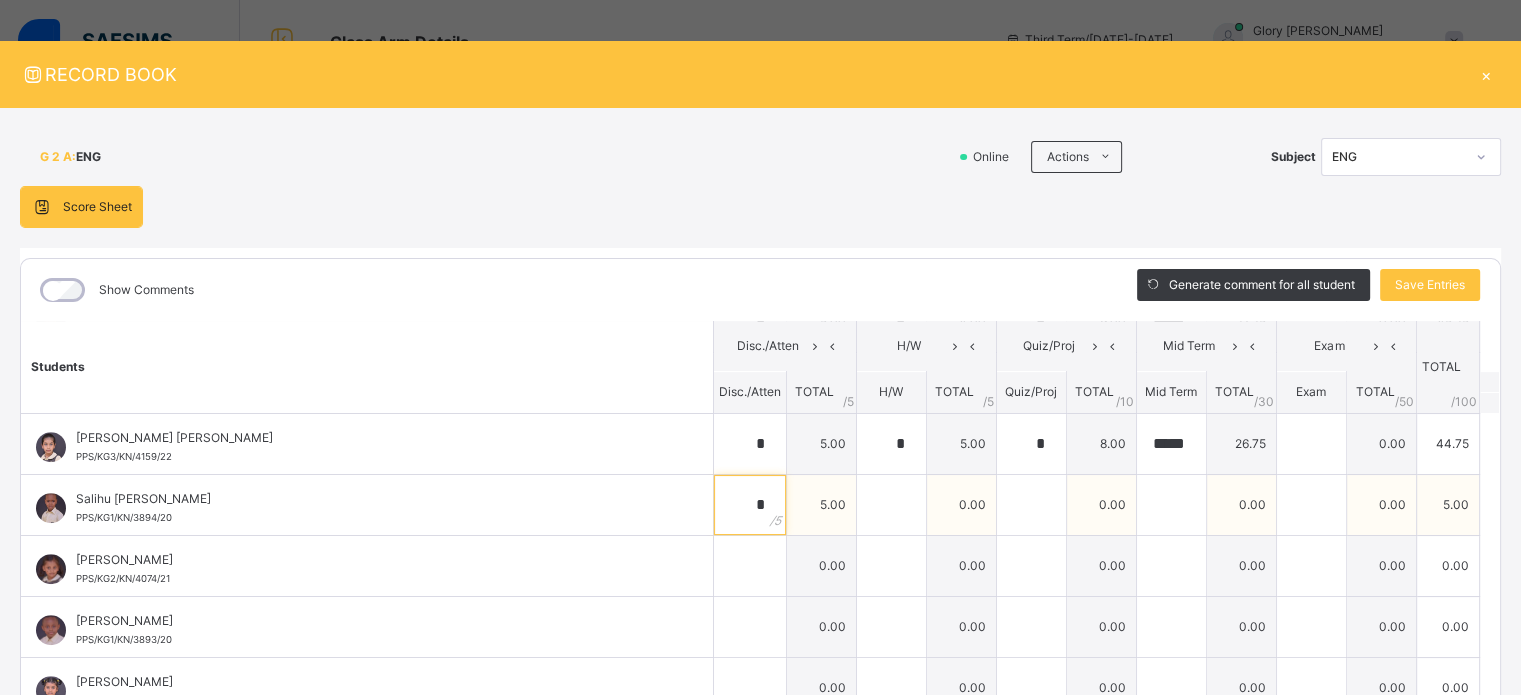 type on "*" 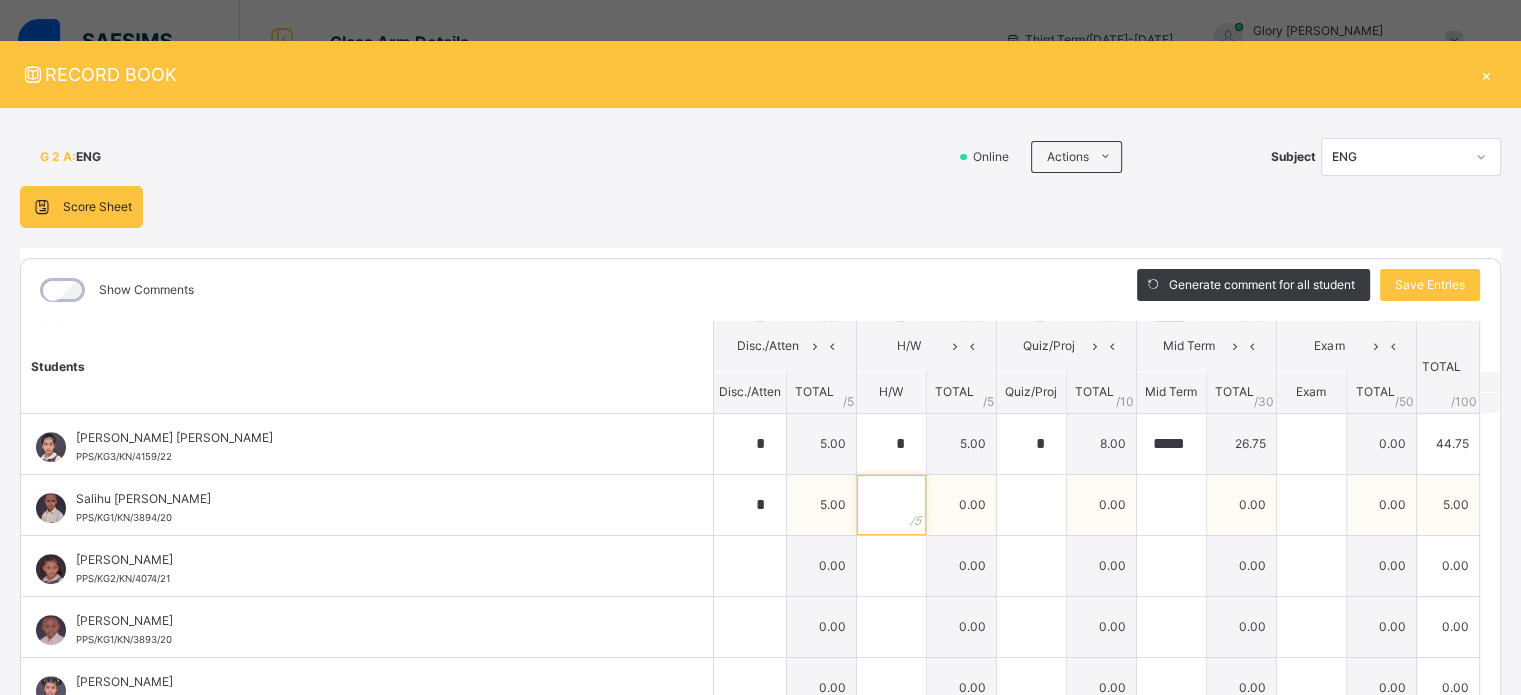 click at bounding box center (891, 505) 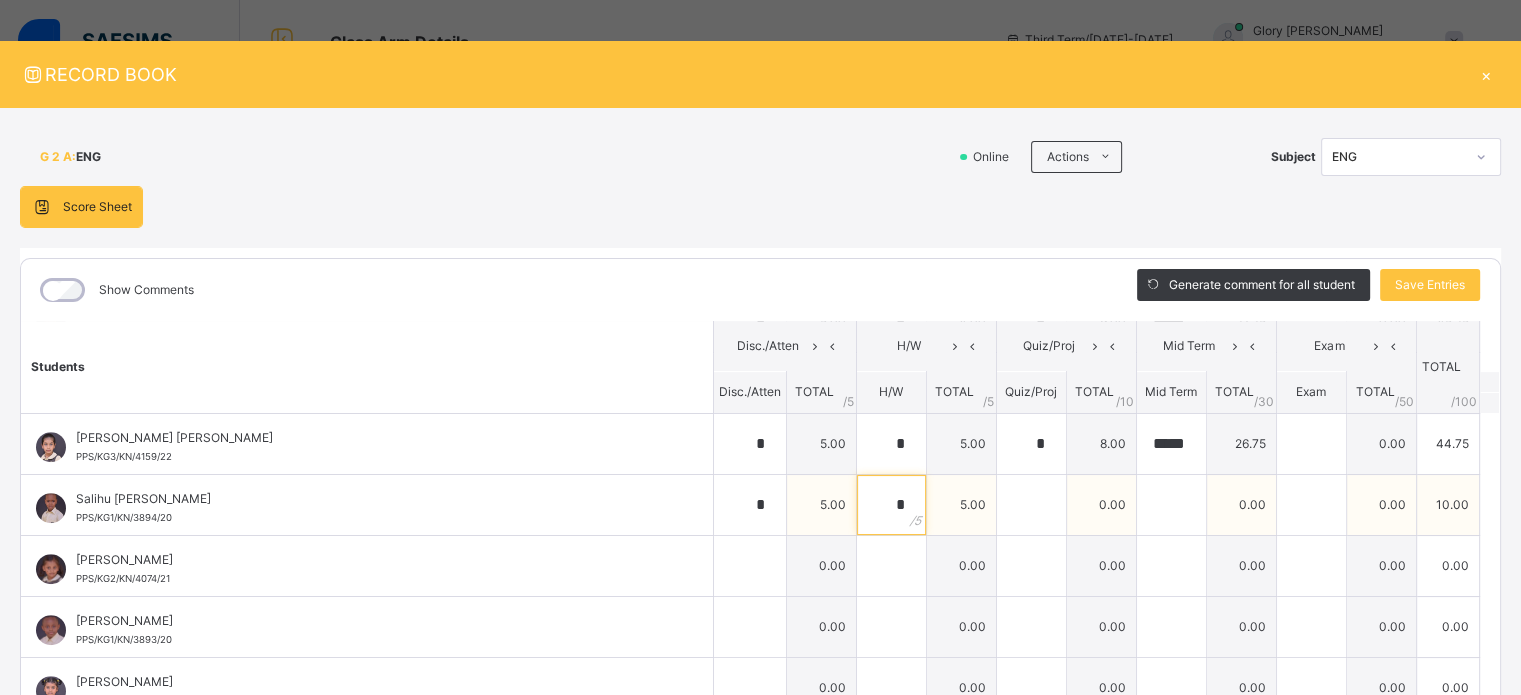 type on "*" 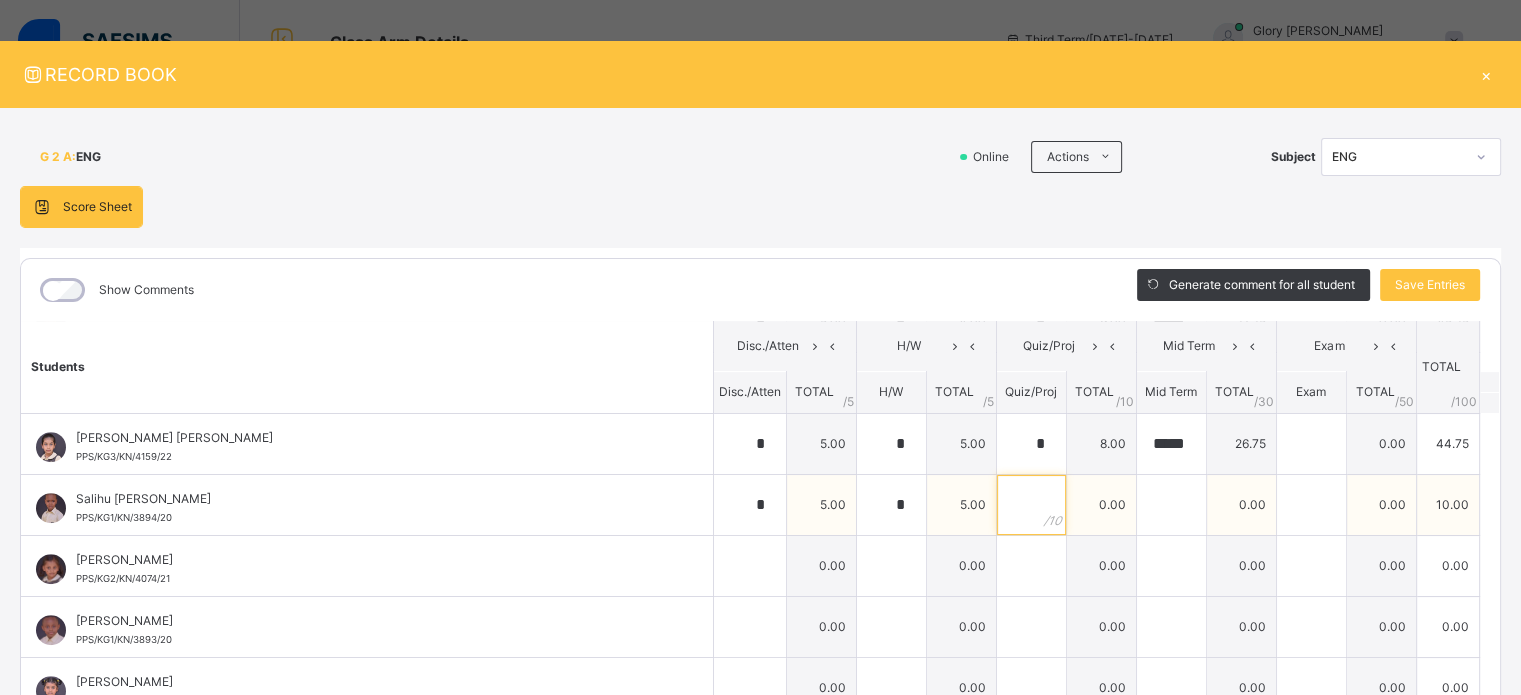 click at bounding box center [1031, 505] 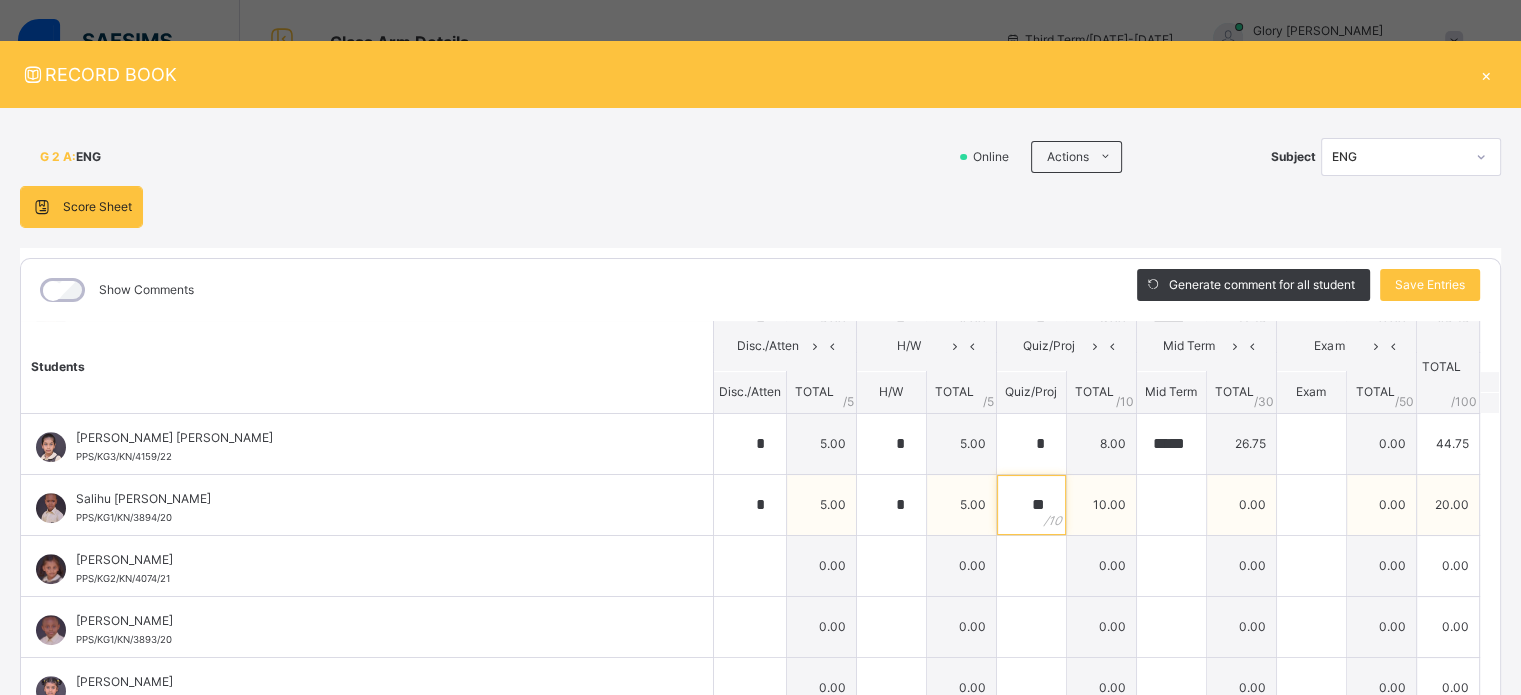 type on "**" 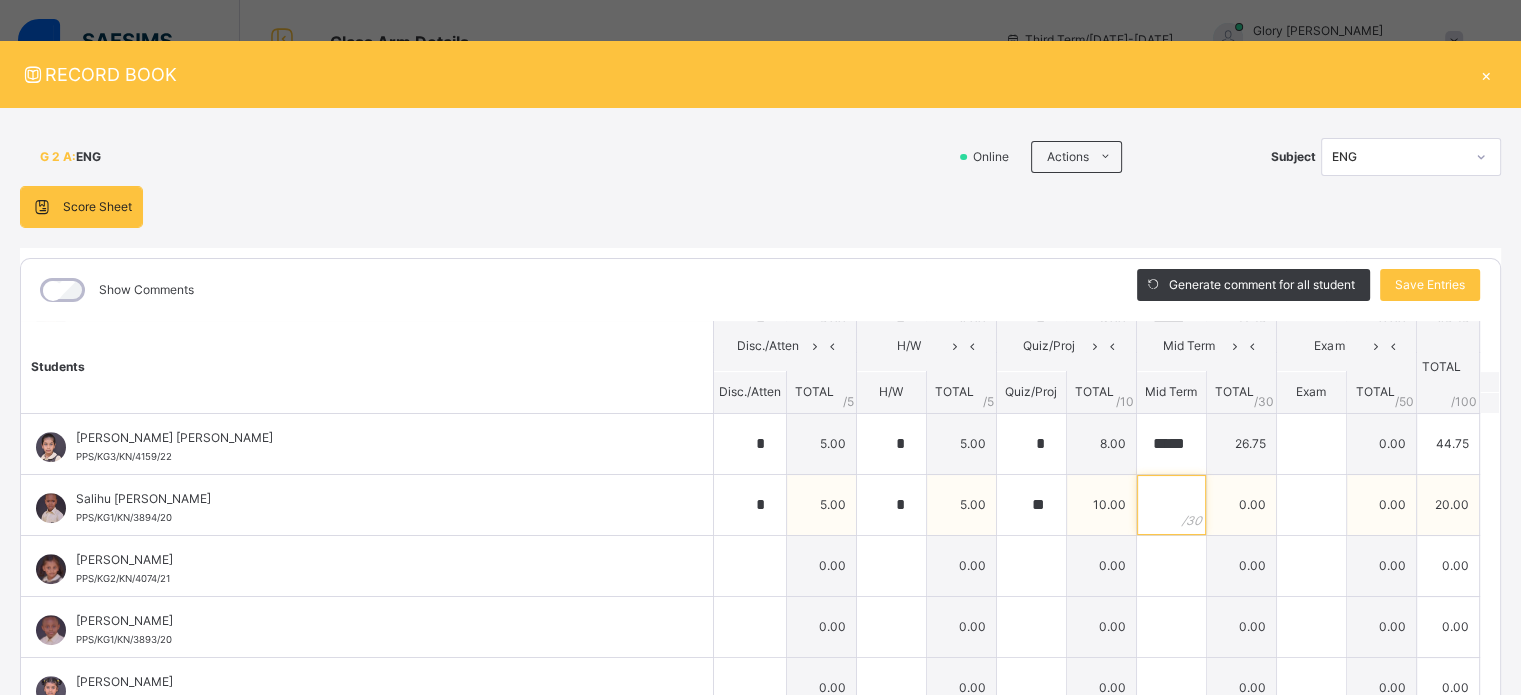 click at bounding box center (1171, 505) 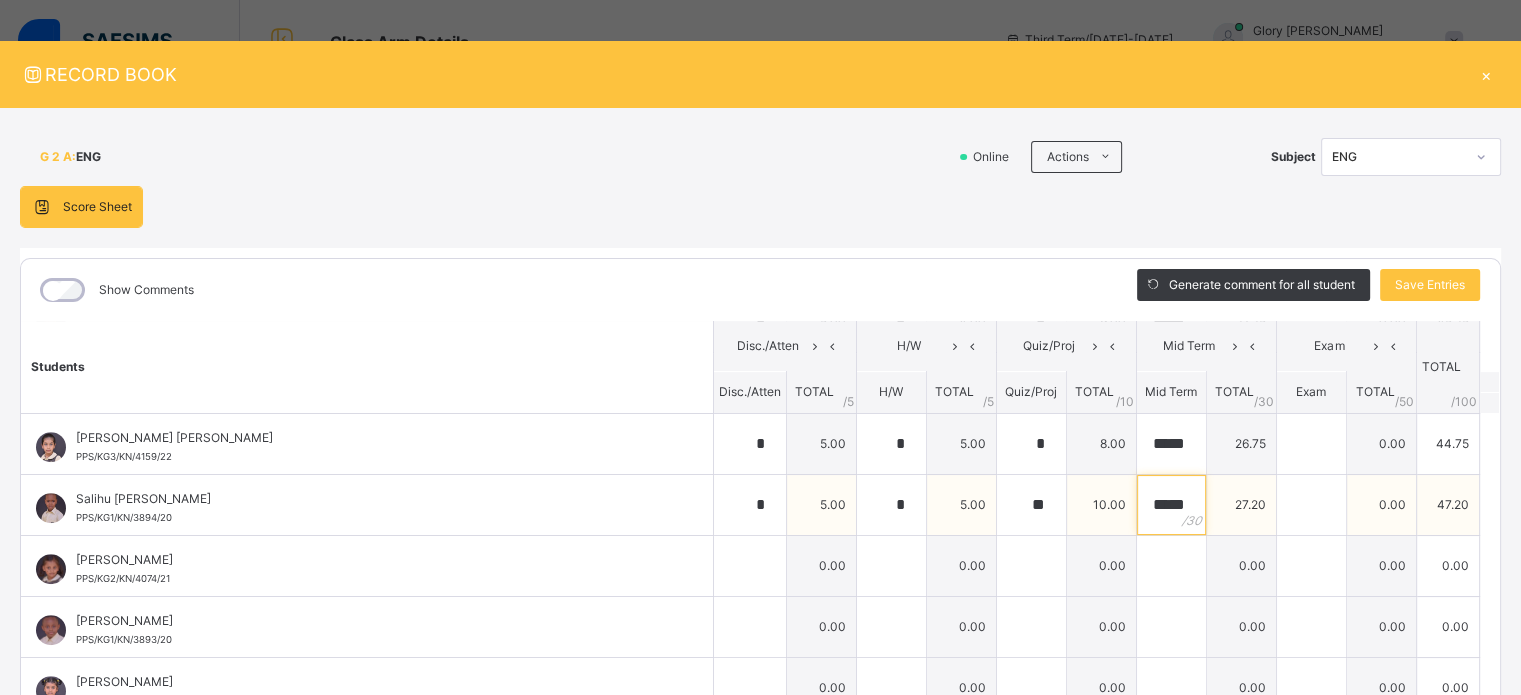 scroll, scrollTop: 0, scrollLeft: 0, axis: both 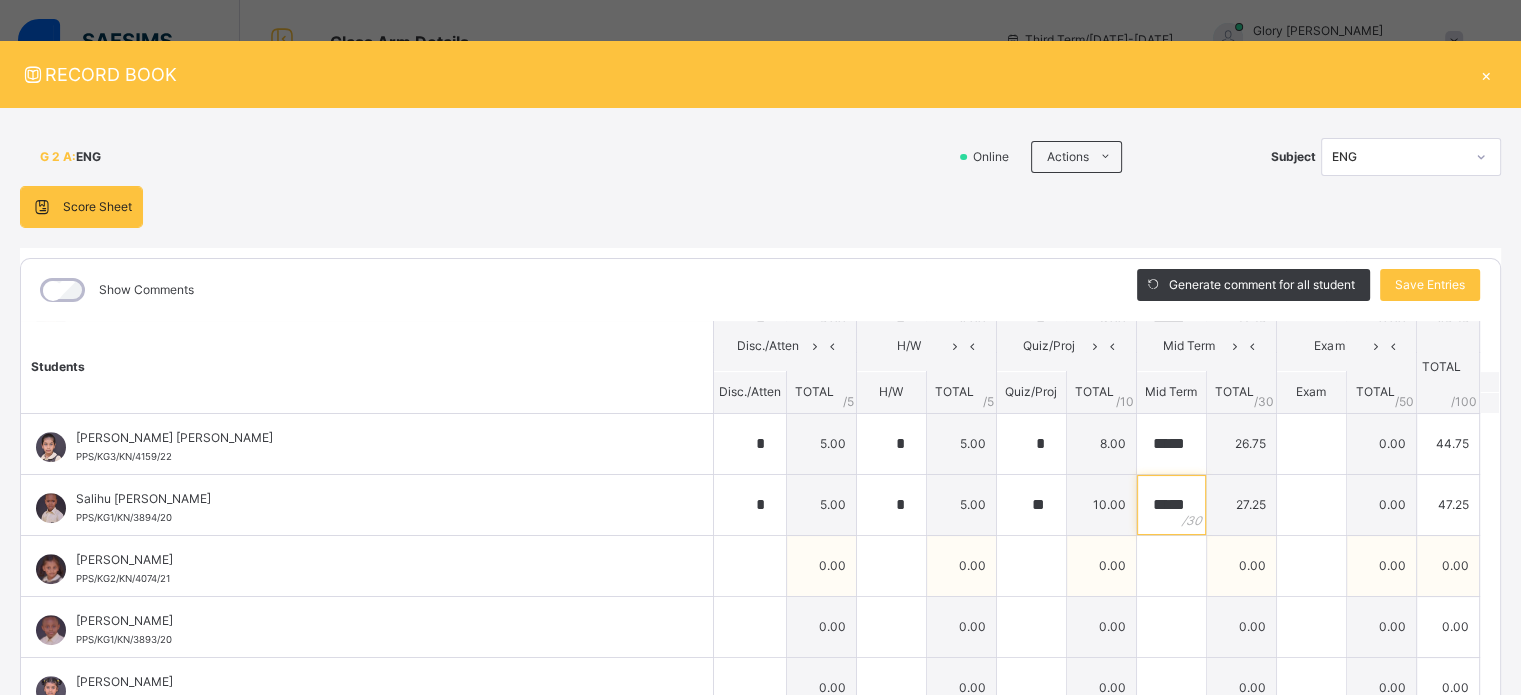 type on "*****" 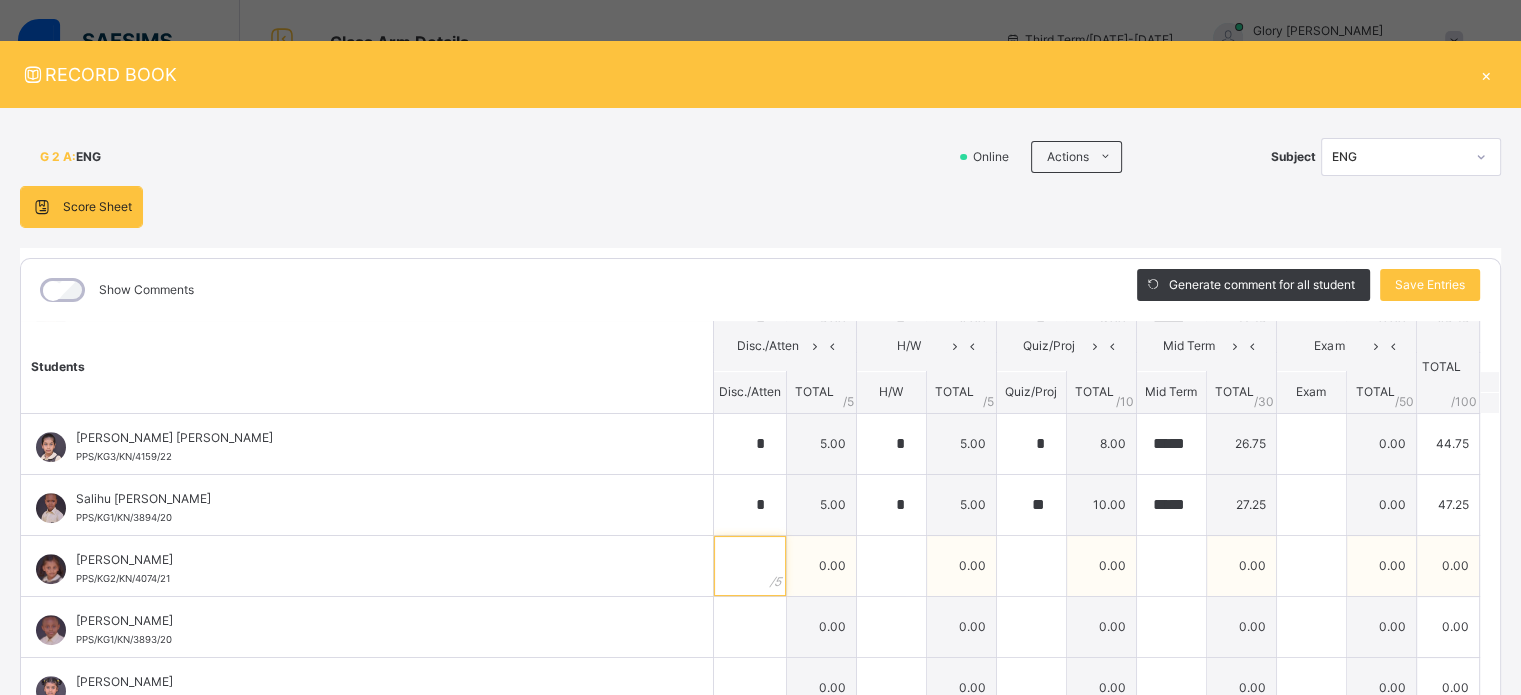 scroll, scrollTop: 0, scrollLeft: 0, axis: both 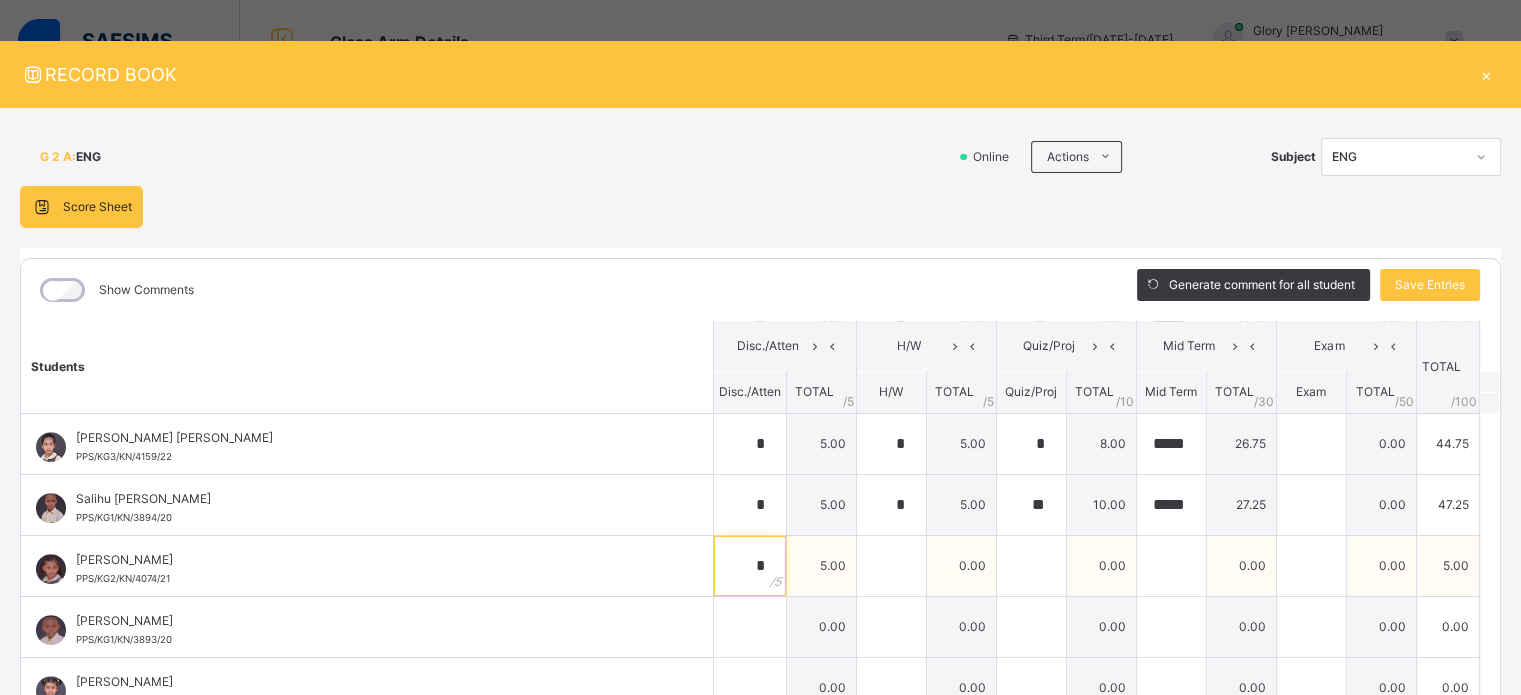 type on "*" 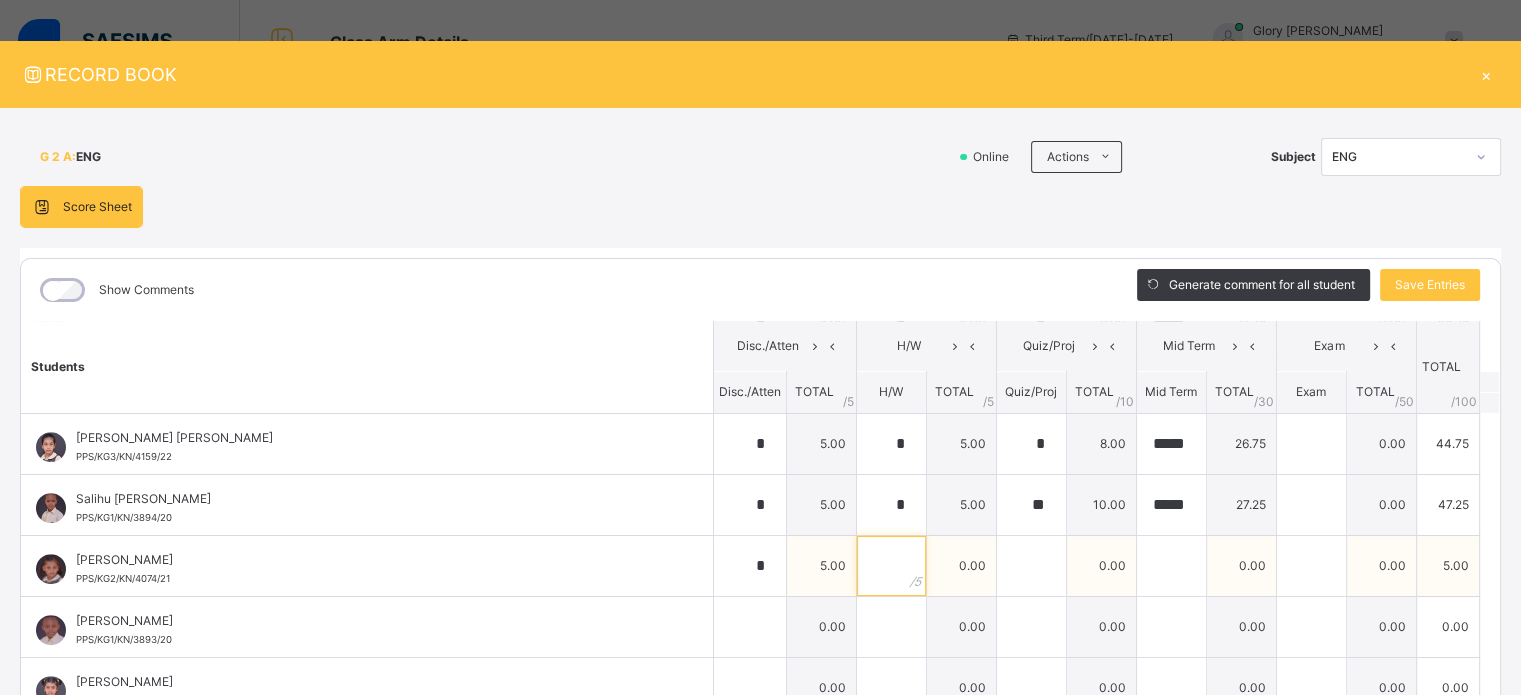 click at bounding box center [891, 566] 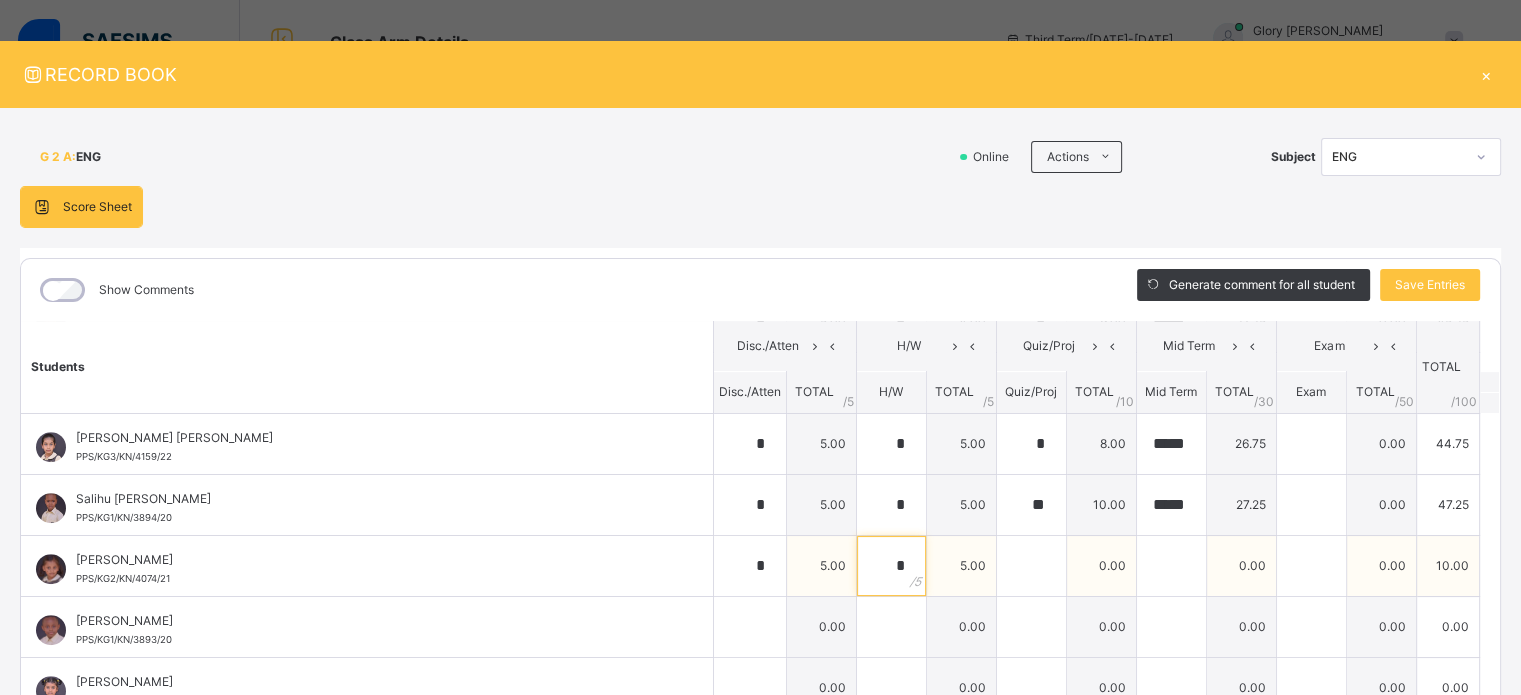 type on "*" 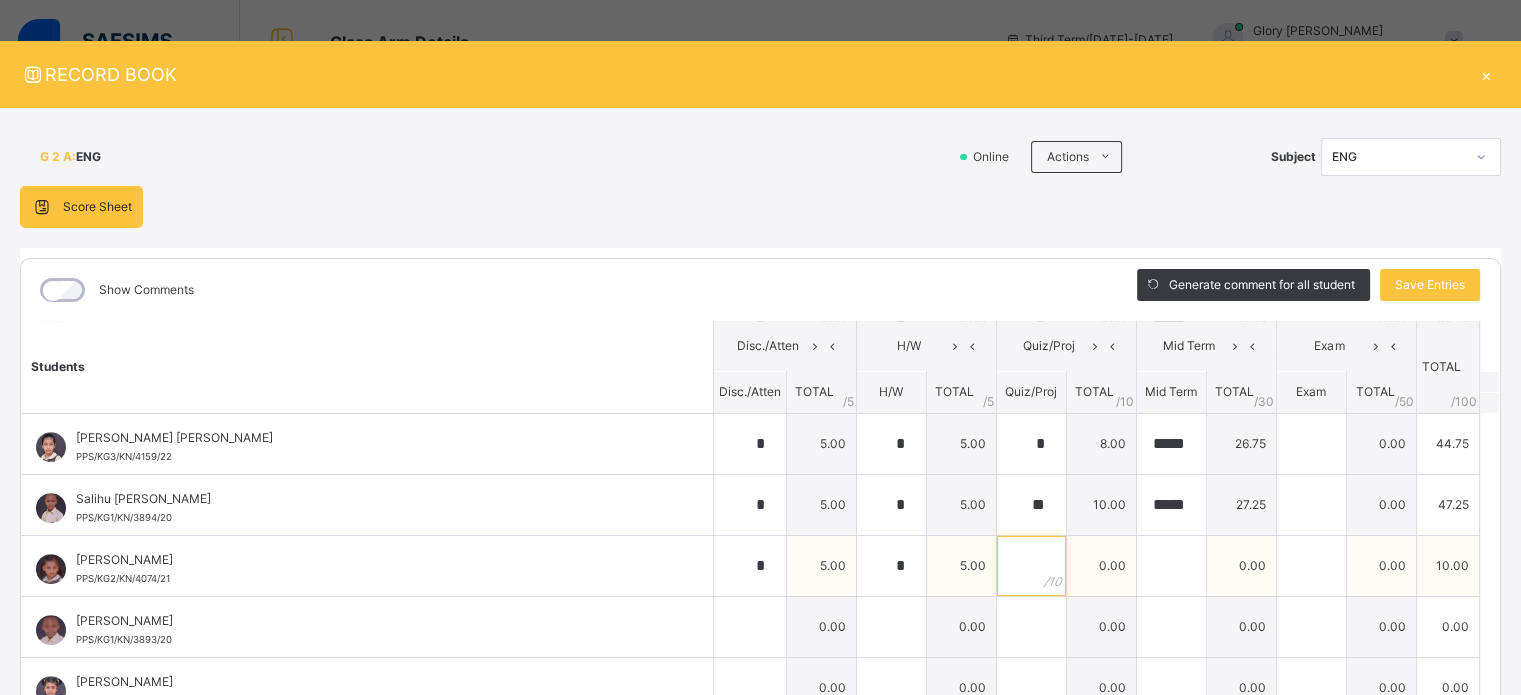 click at bounding box center (1031, 566) 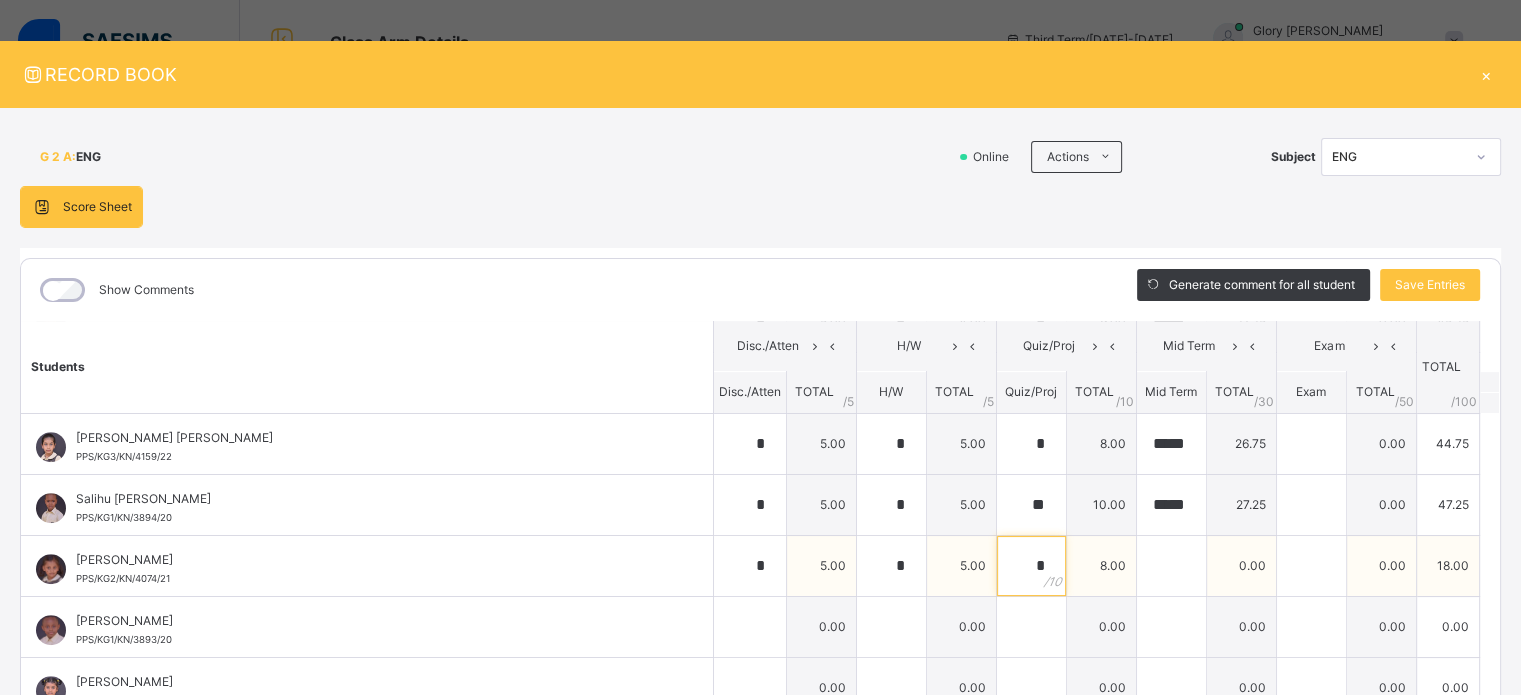 type on "*" 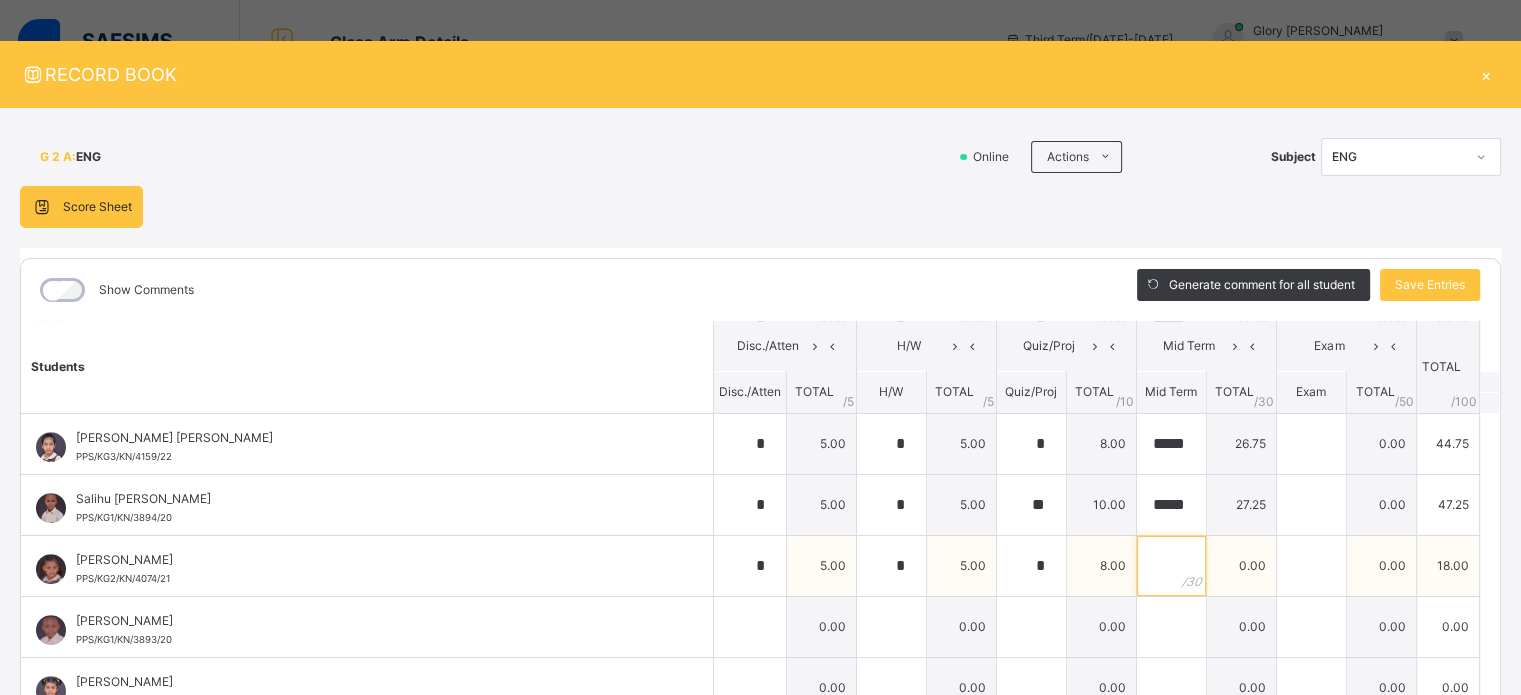 click at bounding box center (1171, 566) 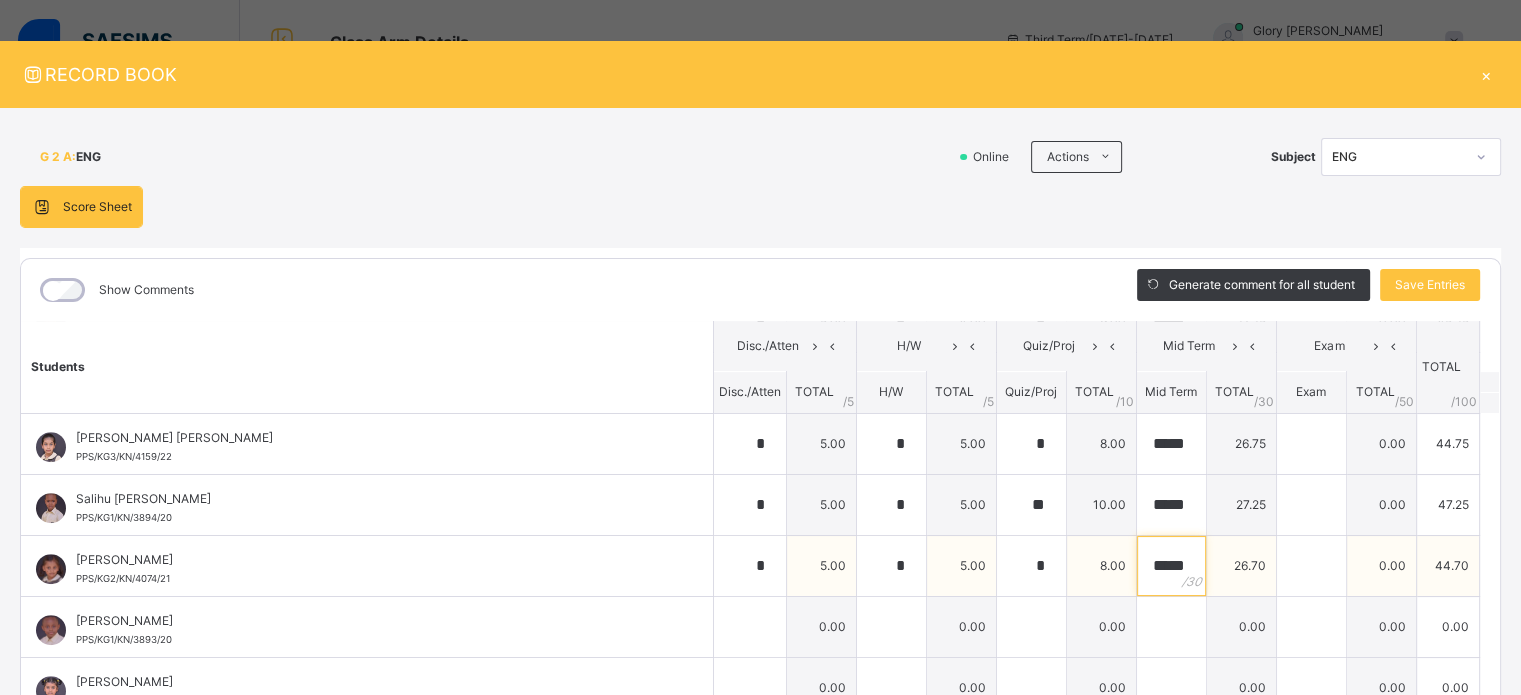 scroll, scrollTop: 0, scrollLeft: 2, axis: horizontal 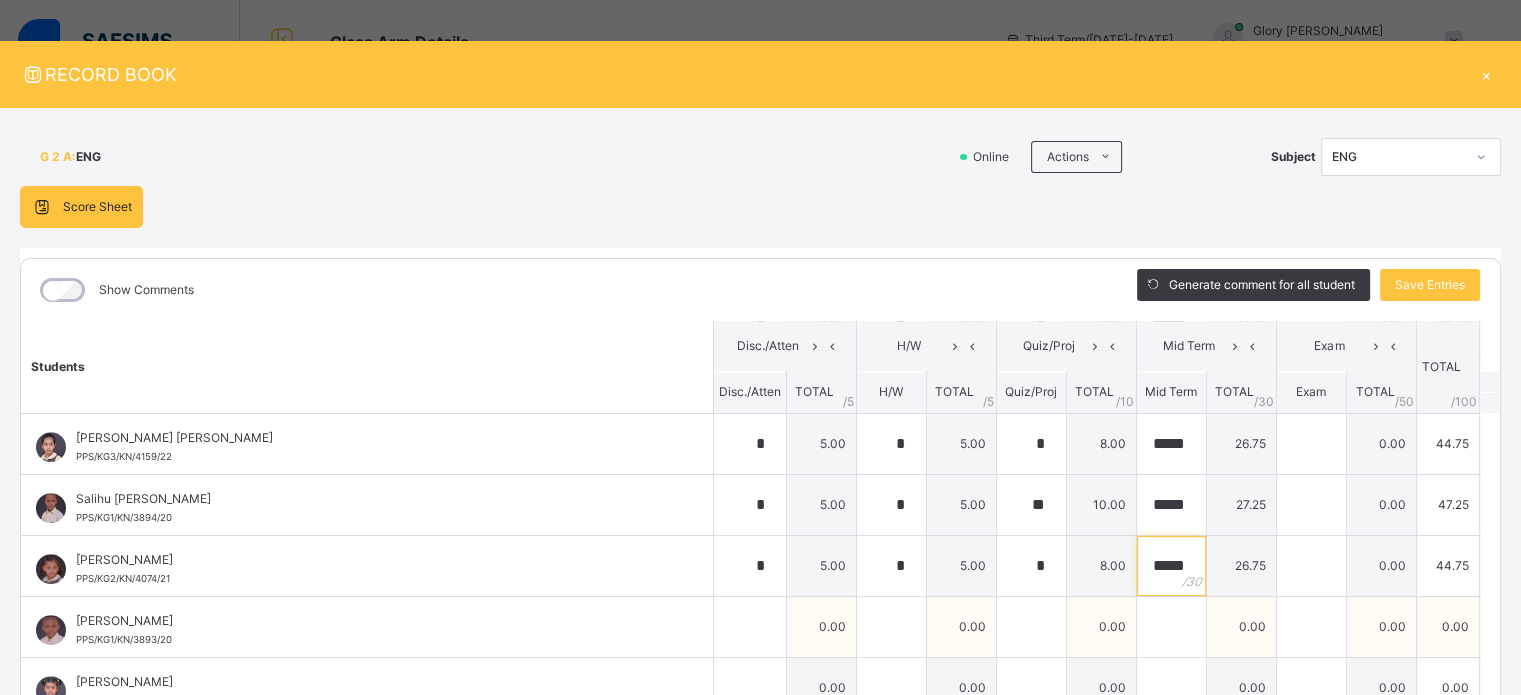 type on "*****" 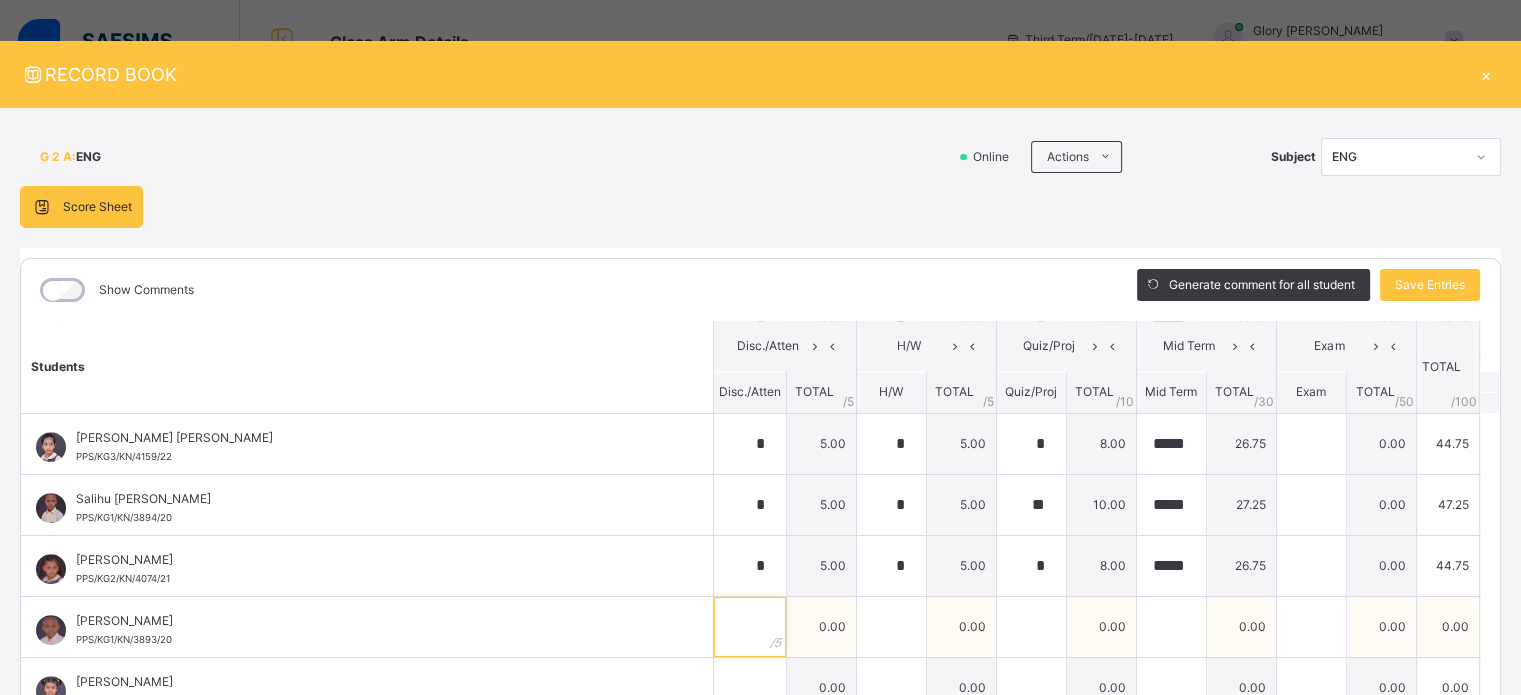 scroll, scrollTop: 0, scrollLeft: 0, axis: both 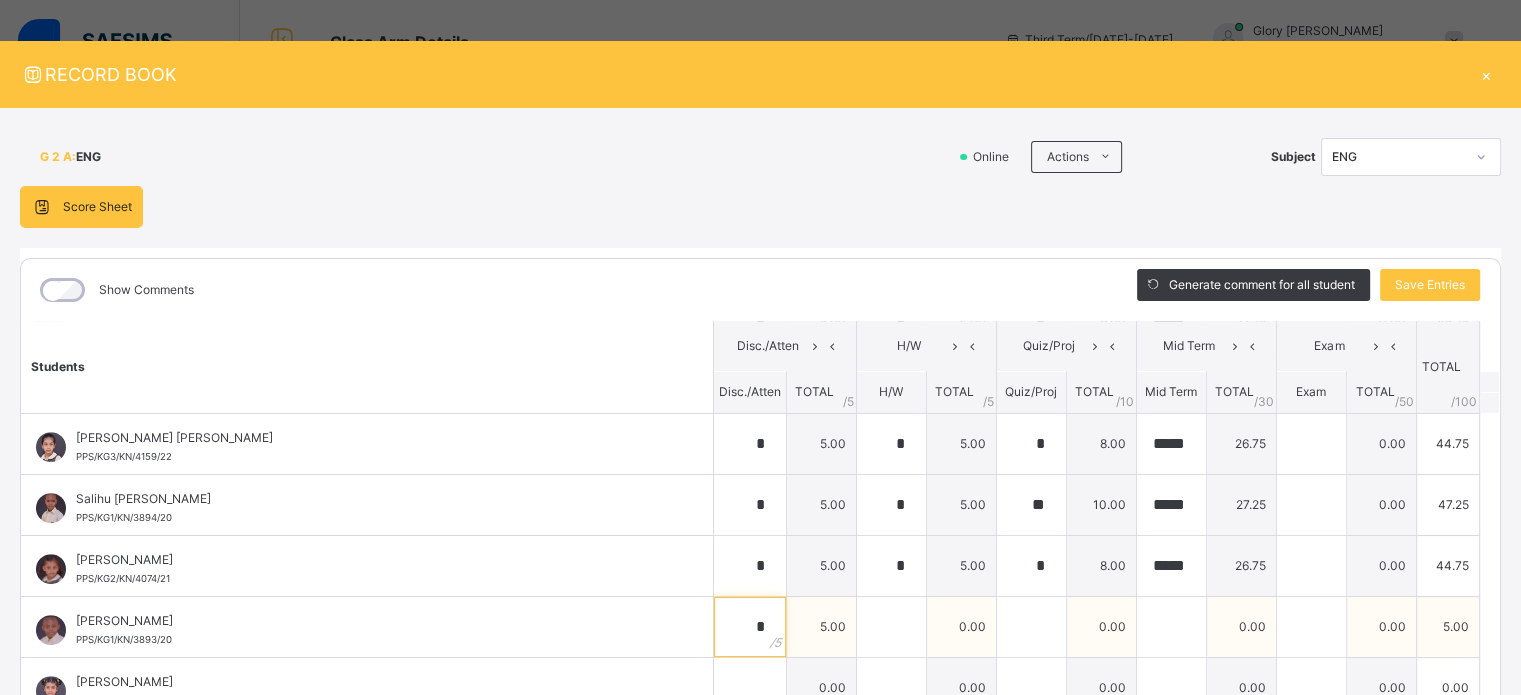type on "*" 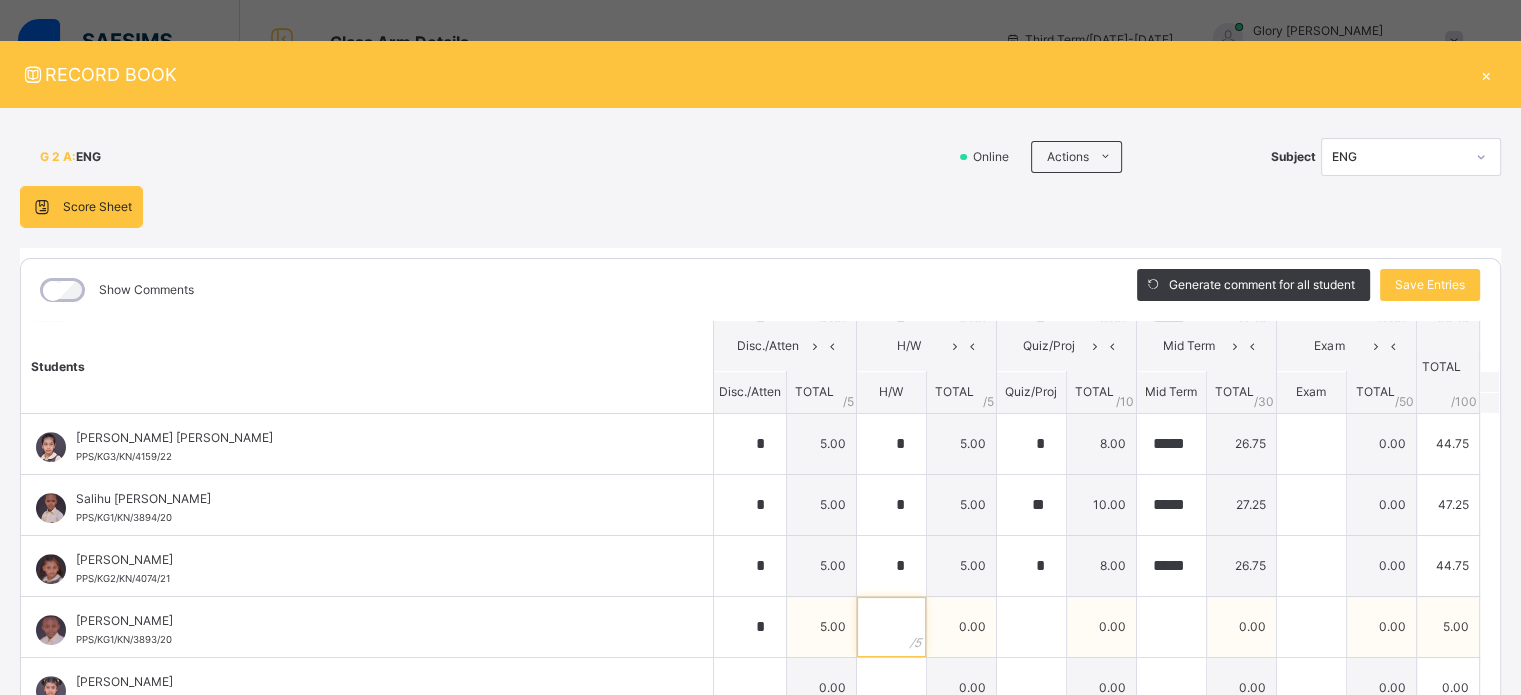 click at bounding box center (891, 627) 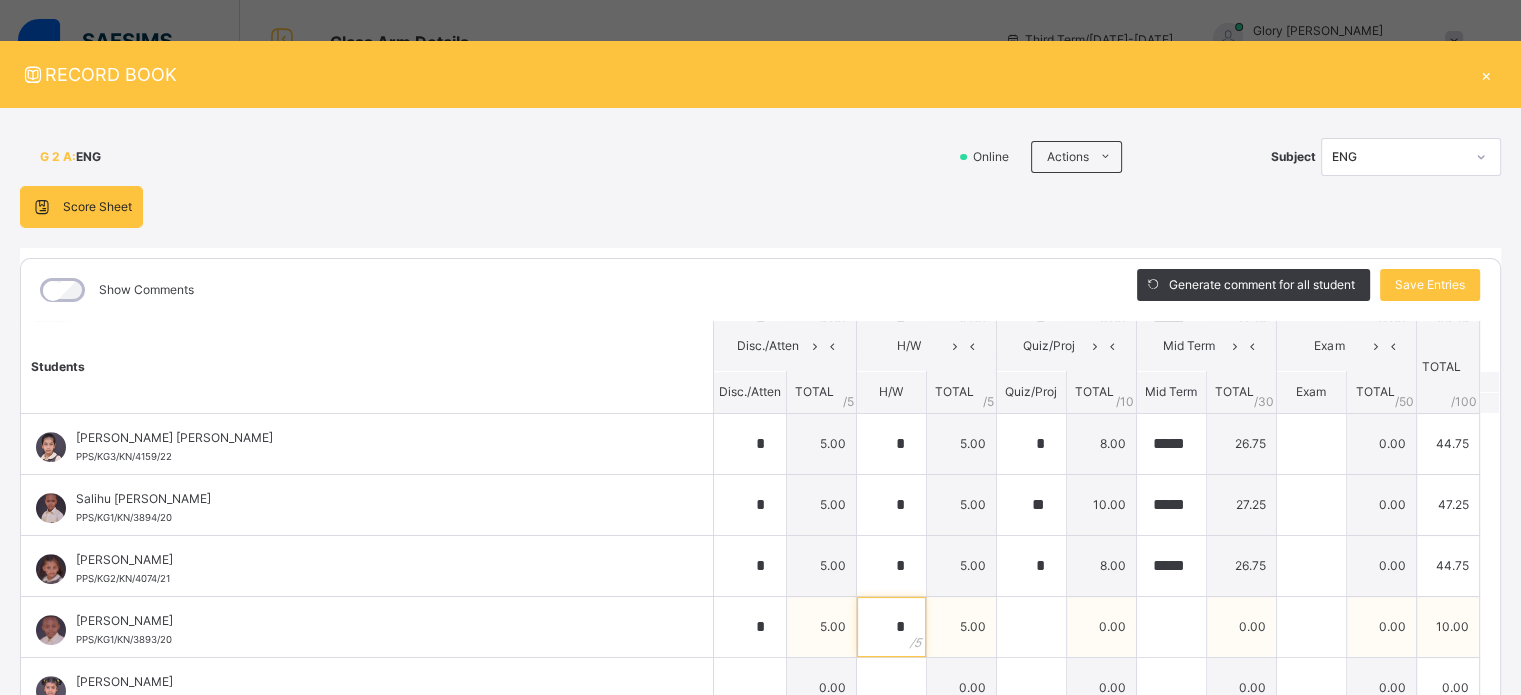 type on "*" 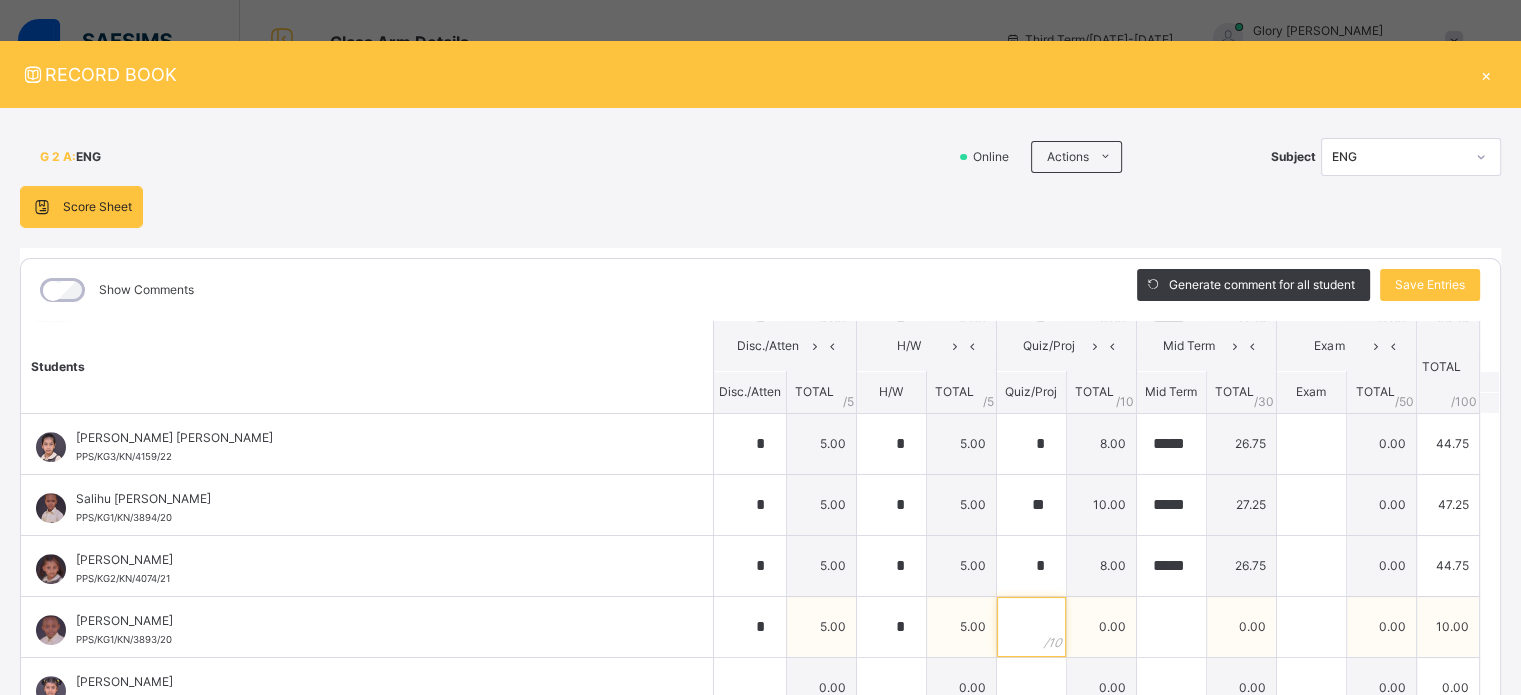 click at bounding box center (1031, 627) 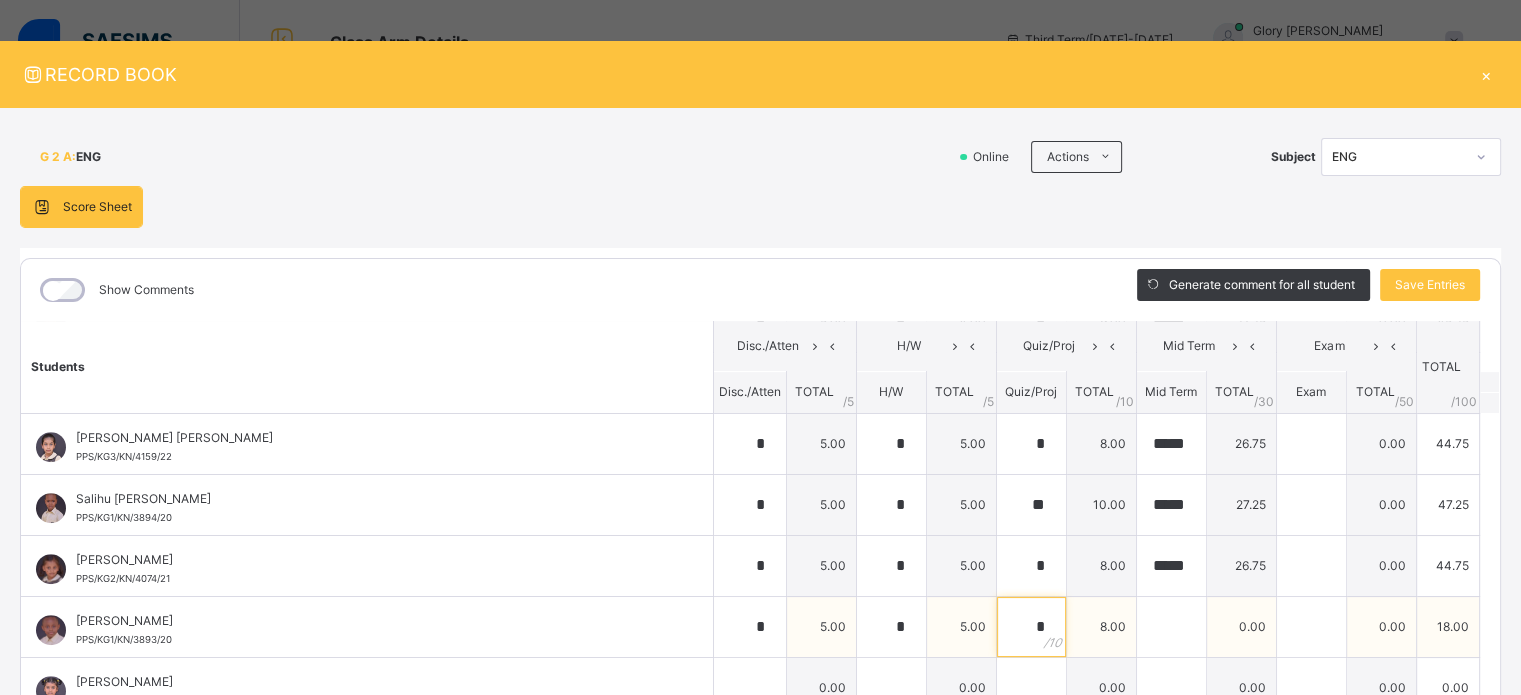 type on "*" 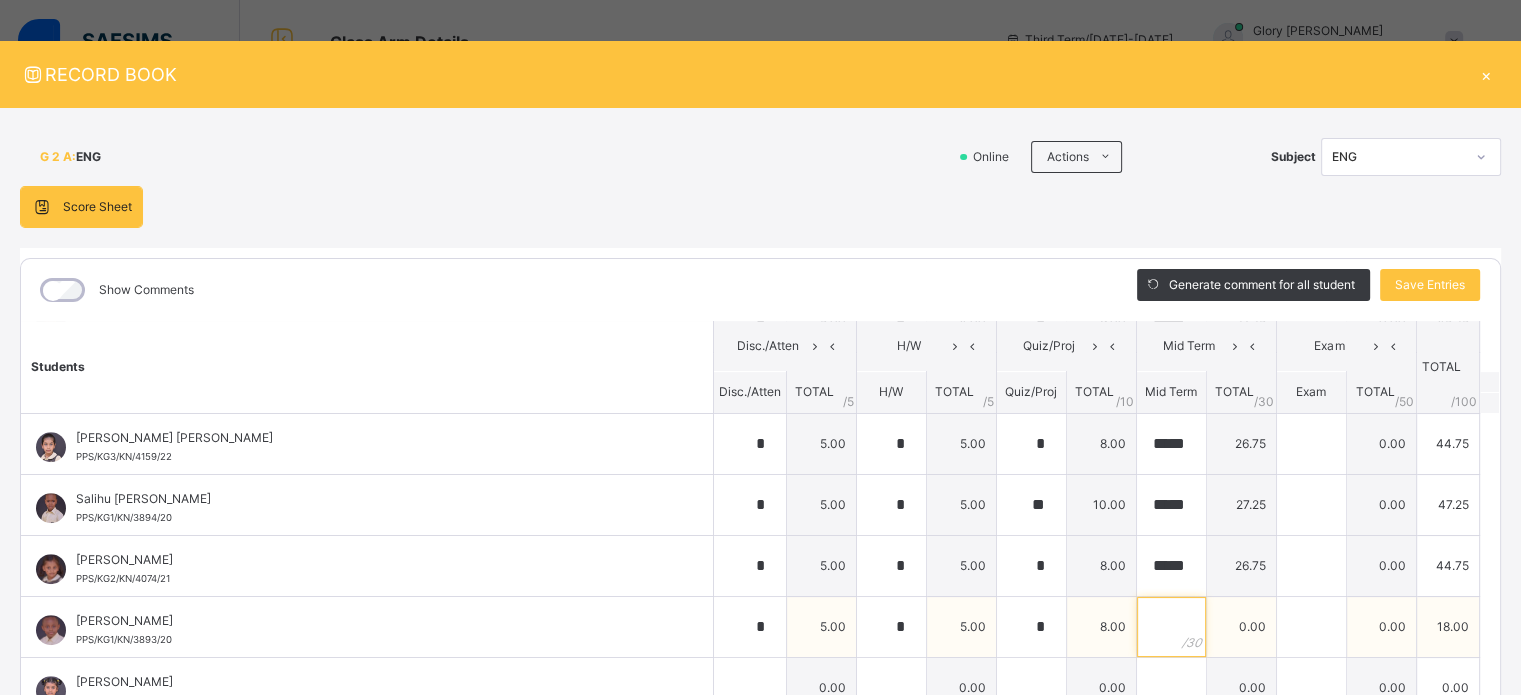 click at bounding box center [1171, 627] 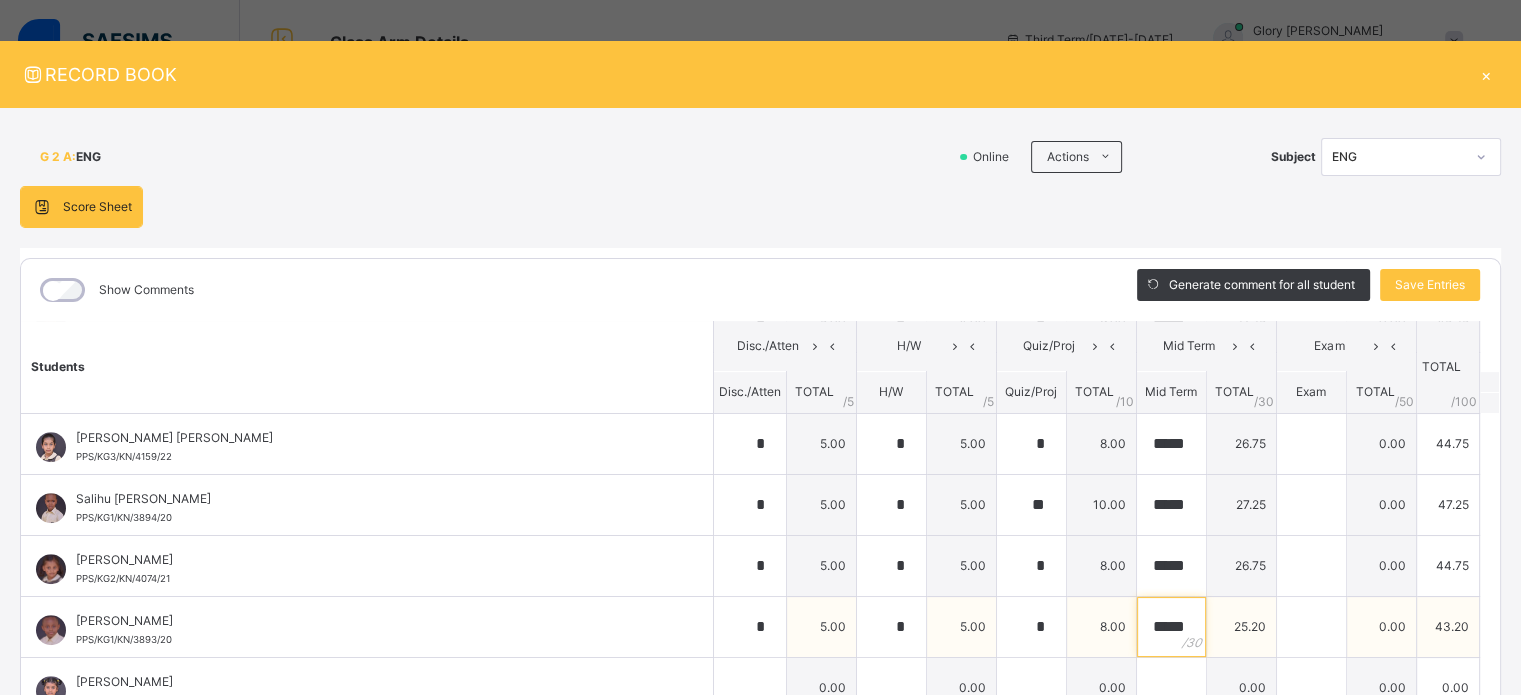 scroll, scrollTop: 0, scrollLeft: 3, axis: horizontal 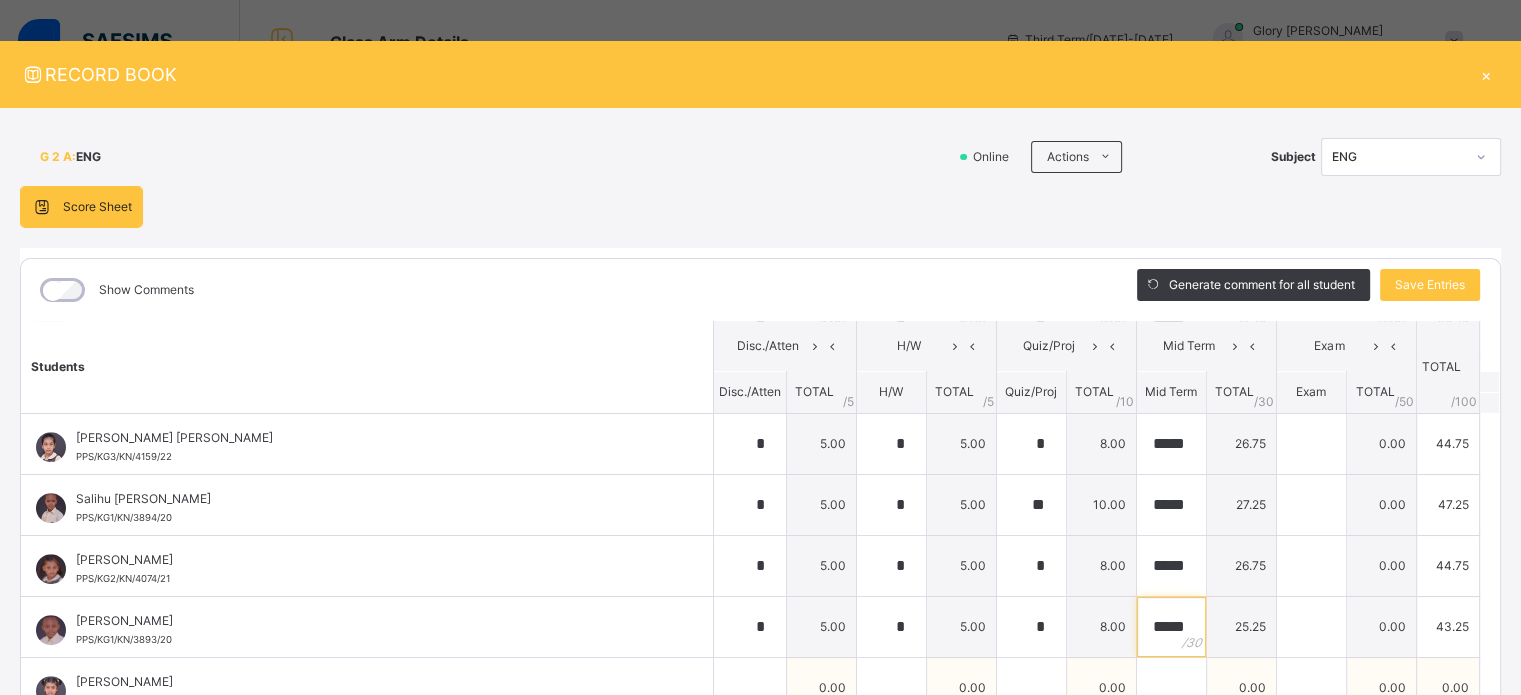 type on "*****" 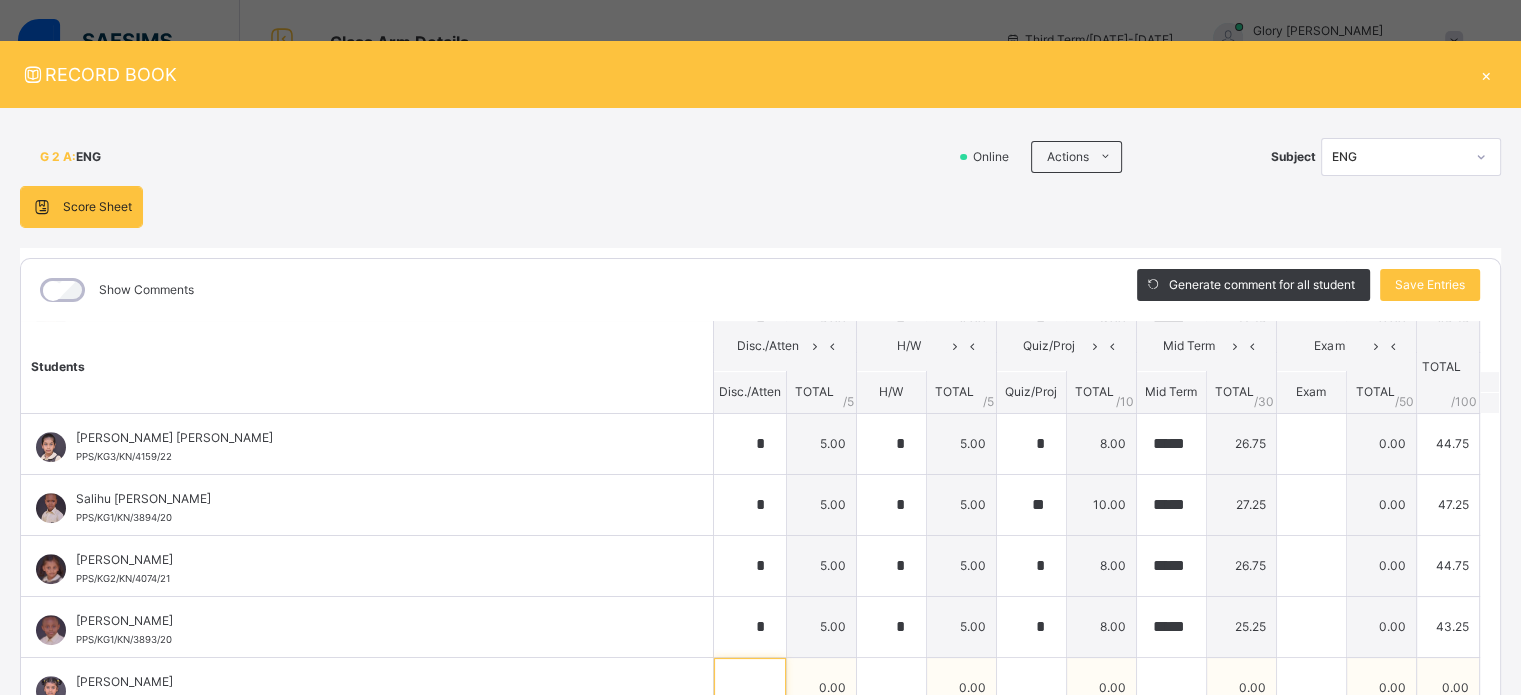scroll, scrollTop: 0, scrollLeft: 0, axis: both 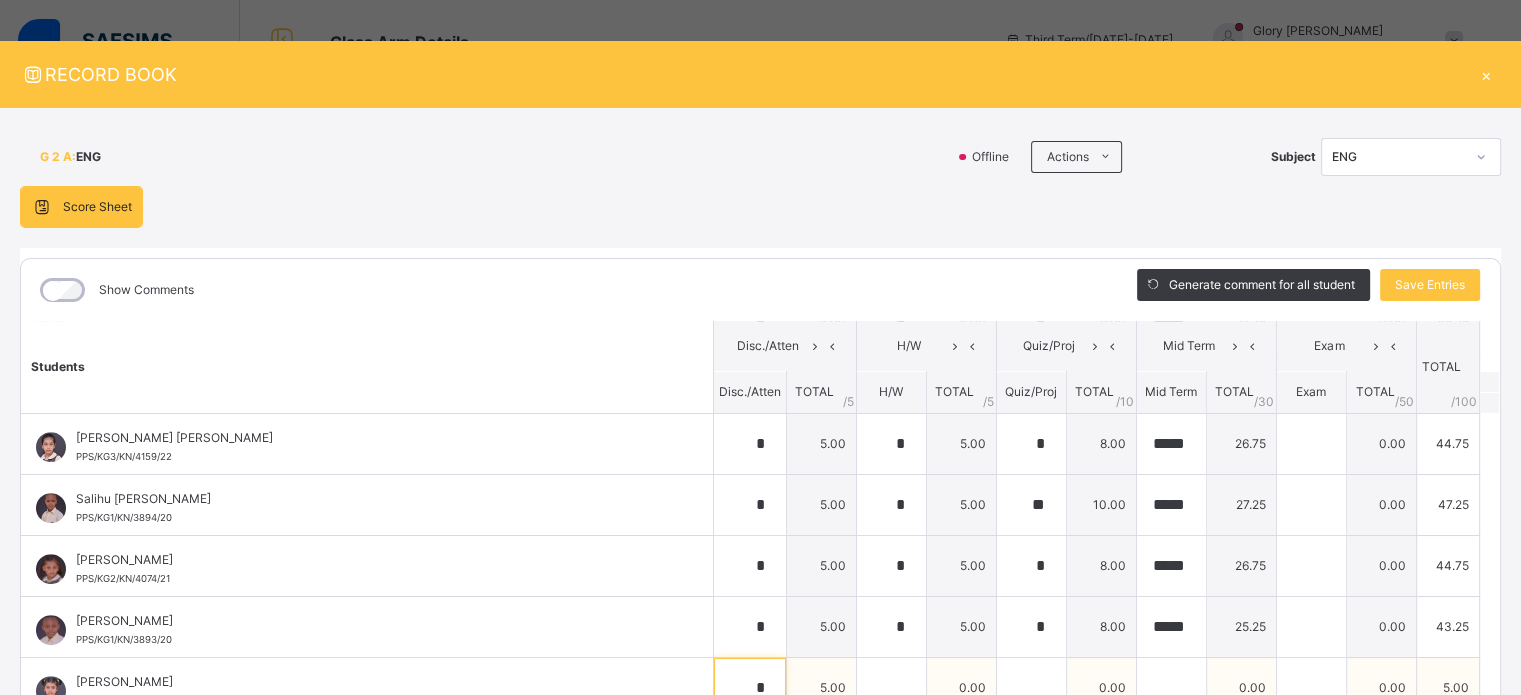 type on "*" 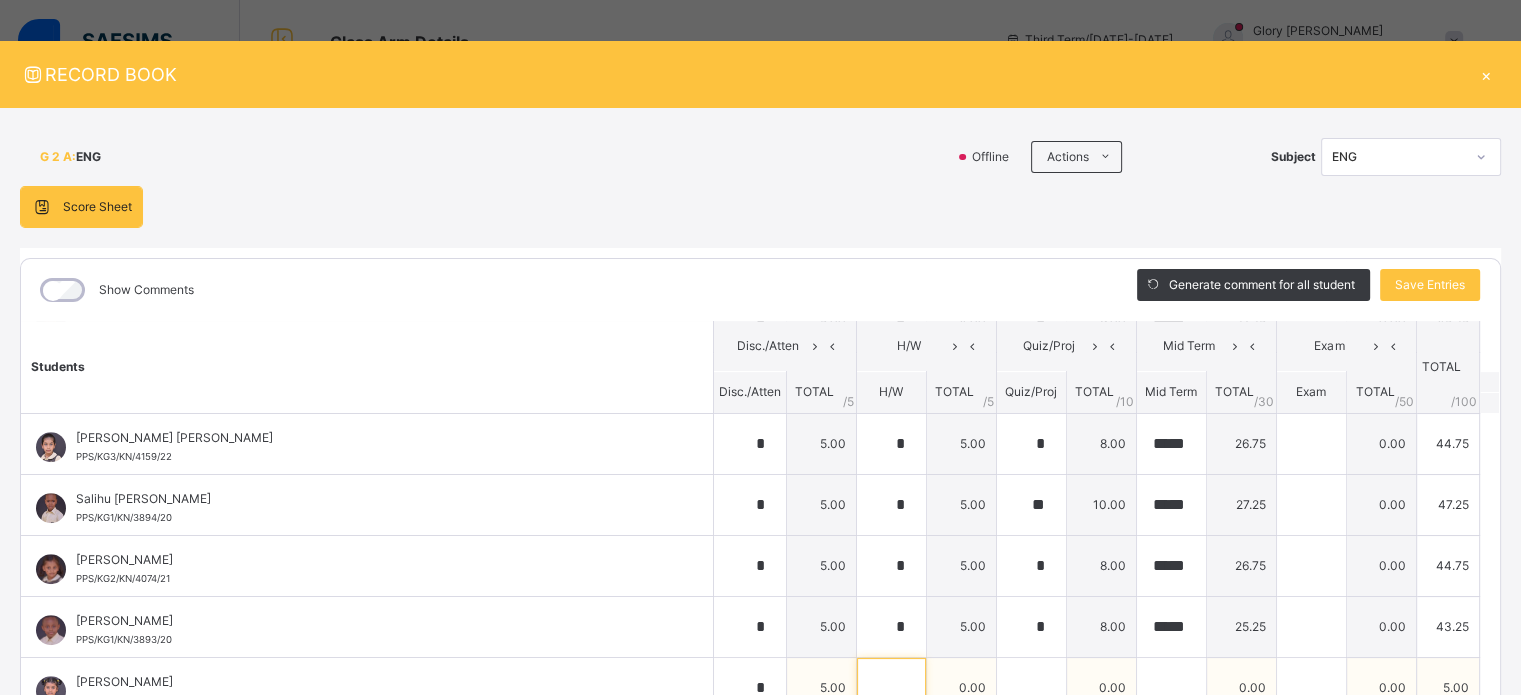 click at bounding box center [891, 688] 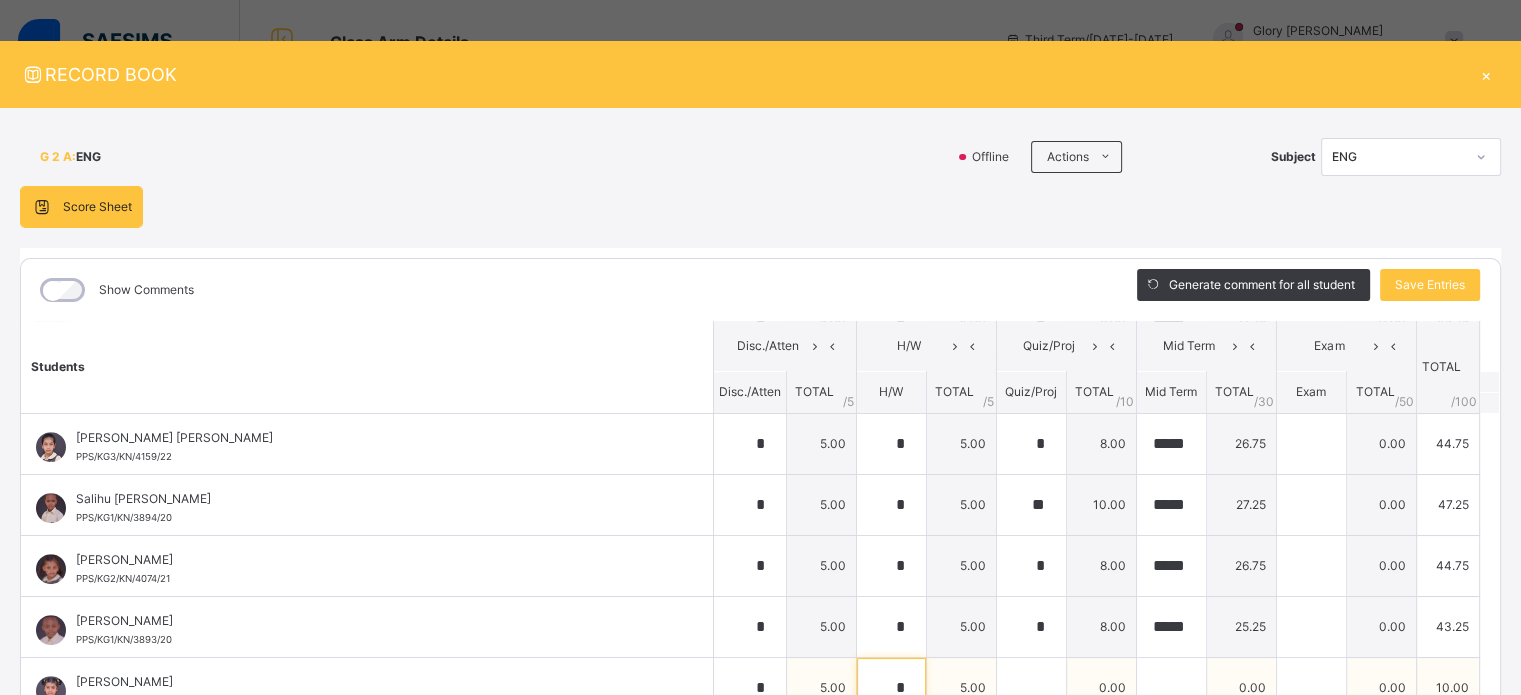 type on "*" 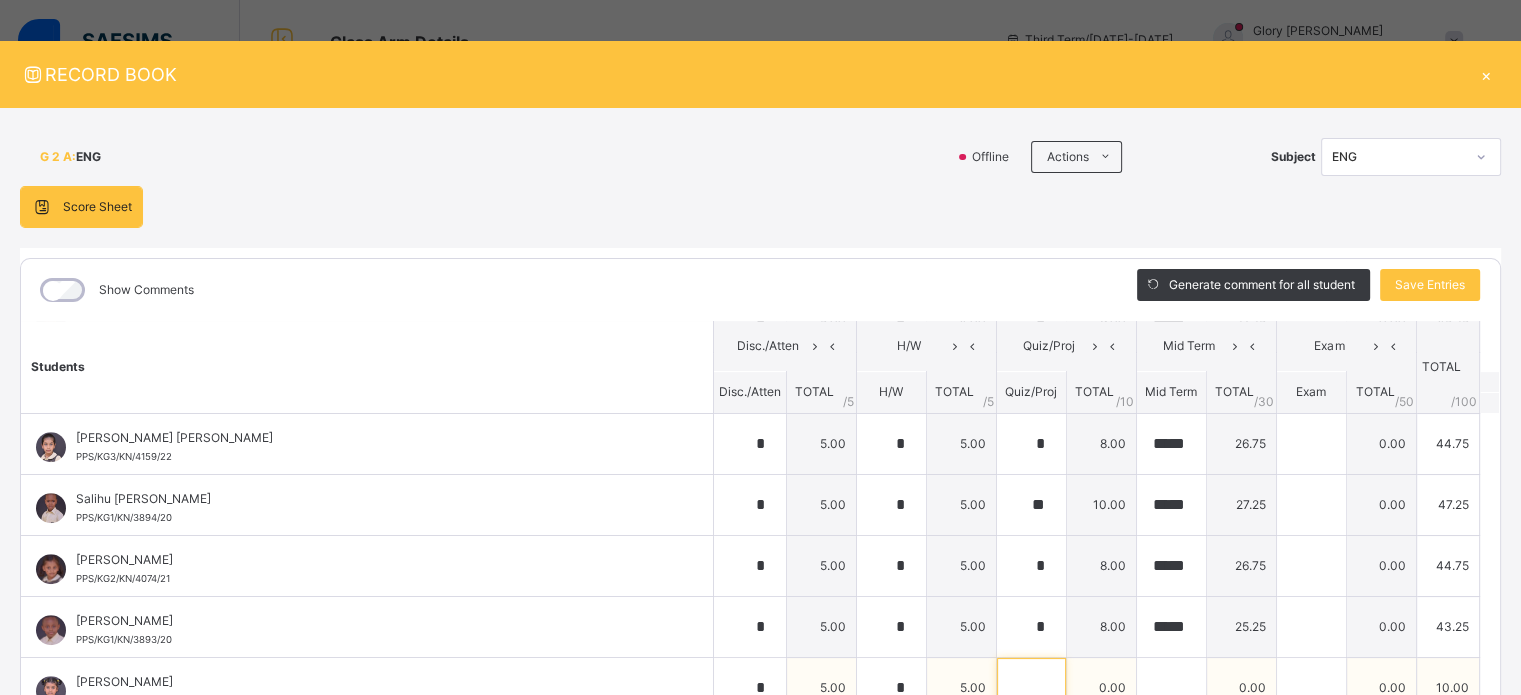 click at bounding box center [1031, 688] 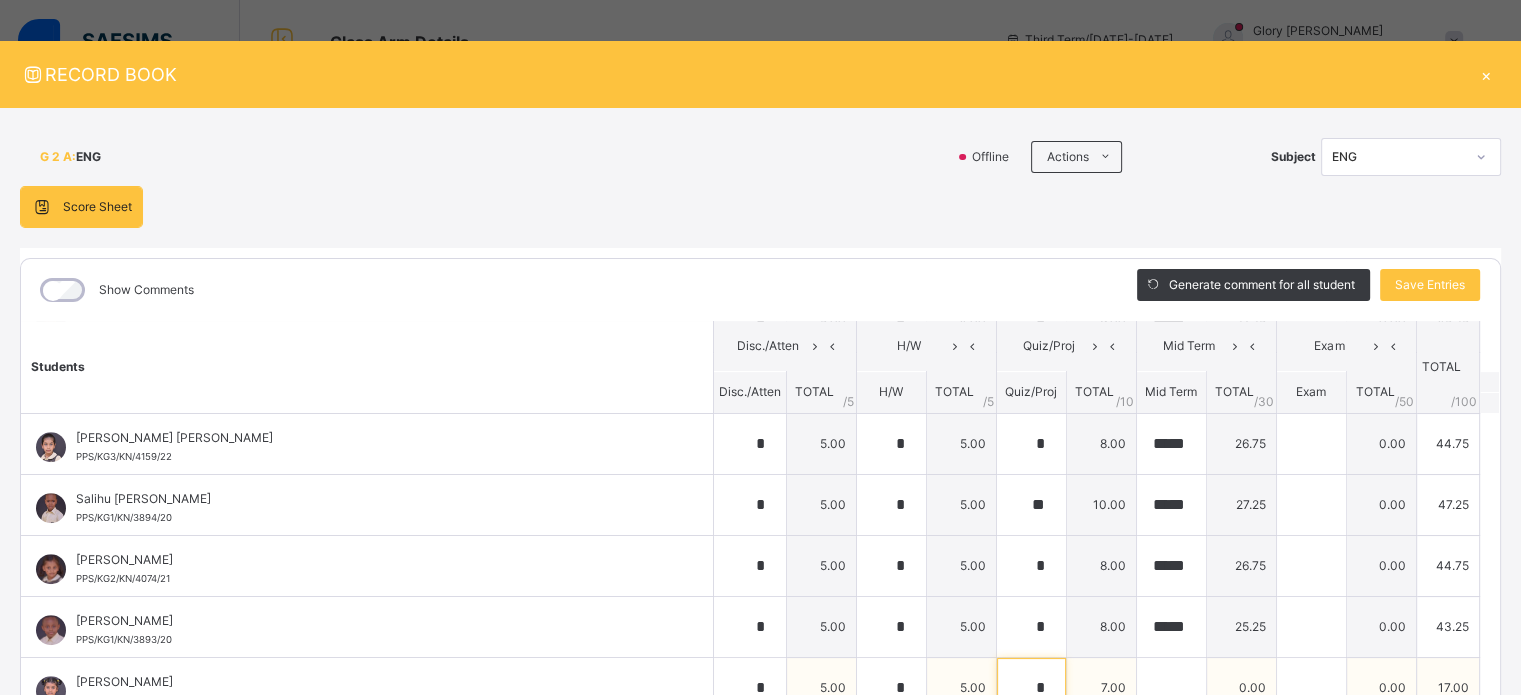type on "*" 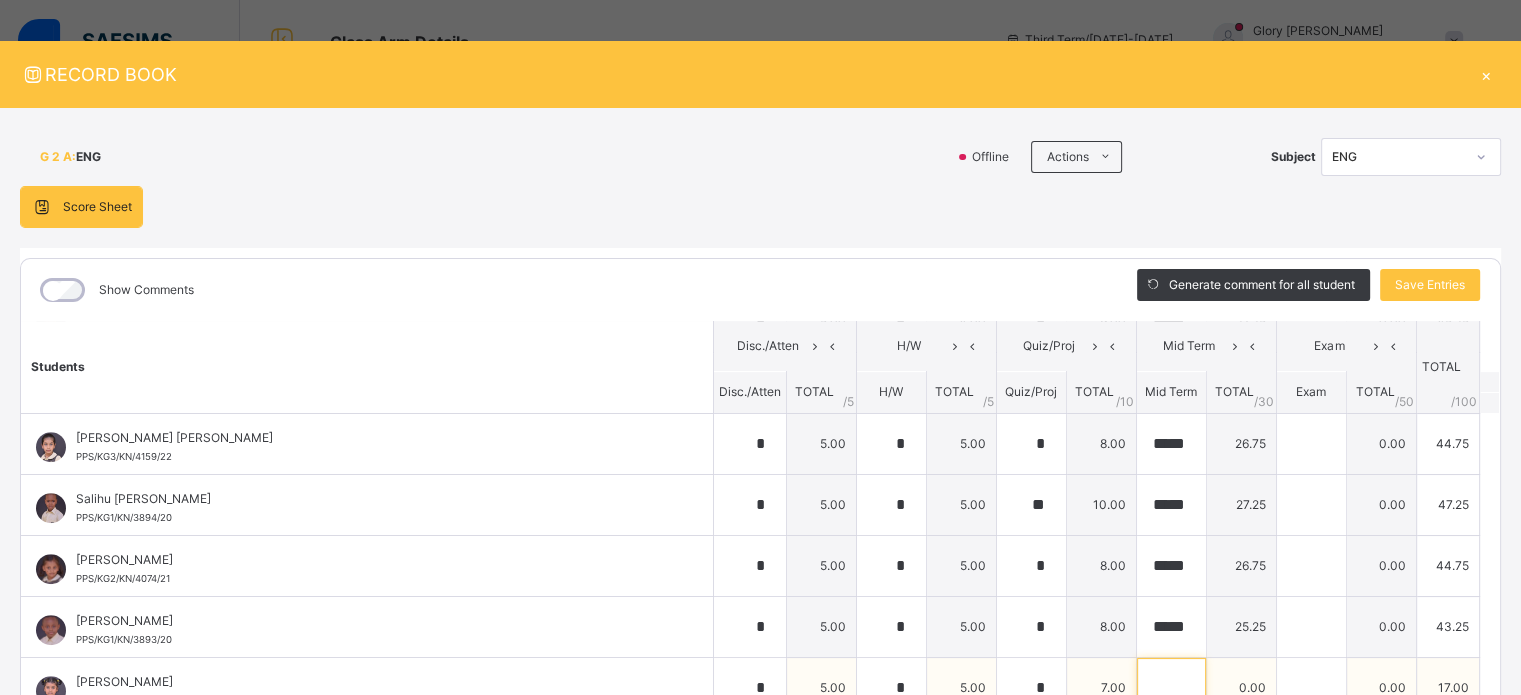 click at bounding box center (1171, 688) 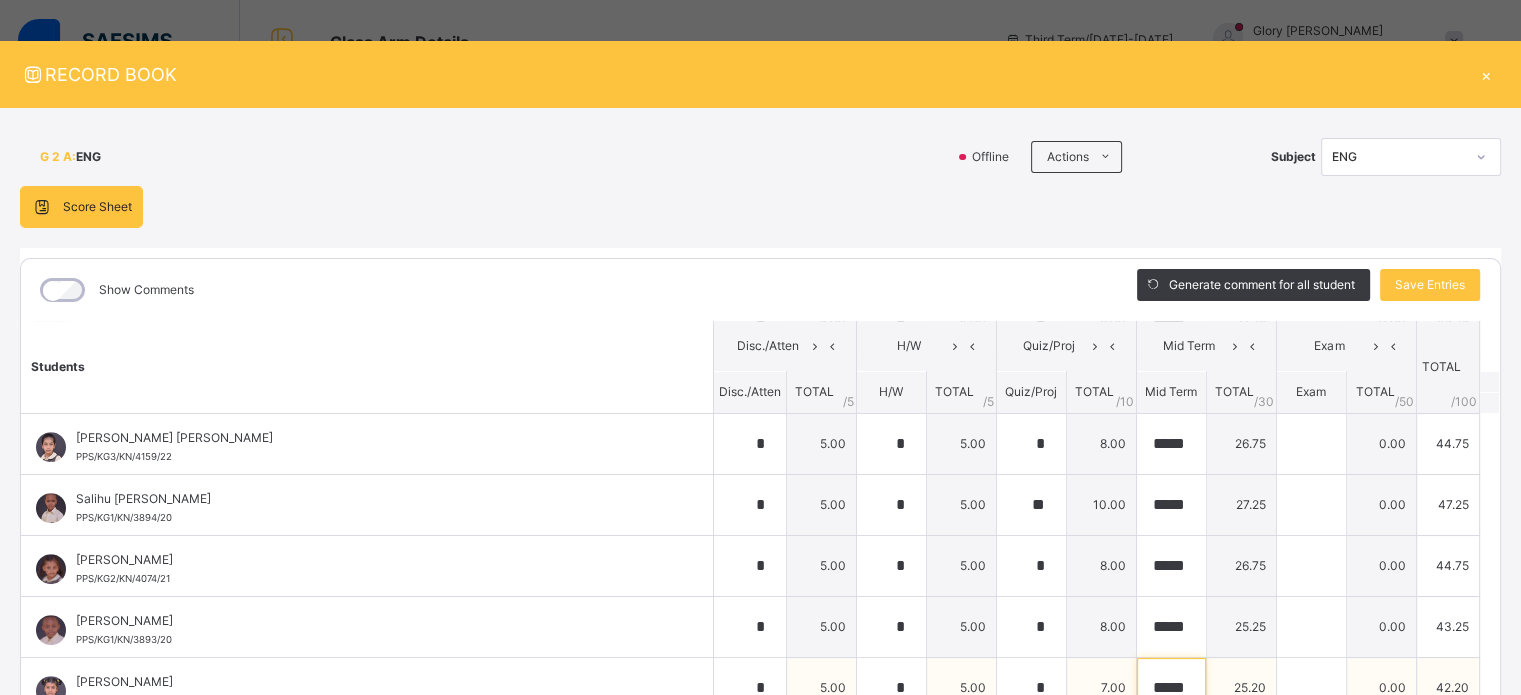 scroll, scrollTop: 0, scrollLeft: 3, axis: horizontal 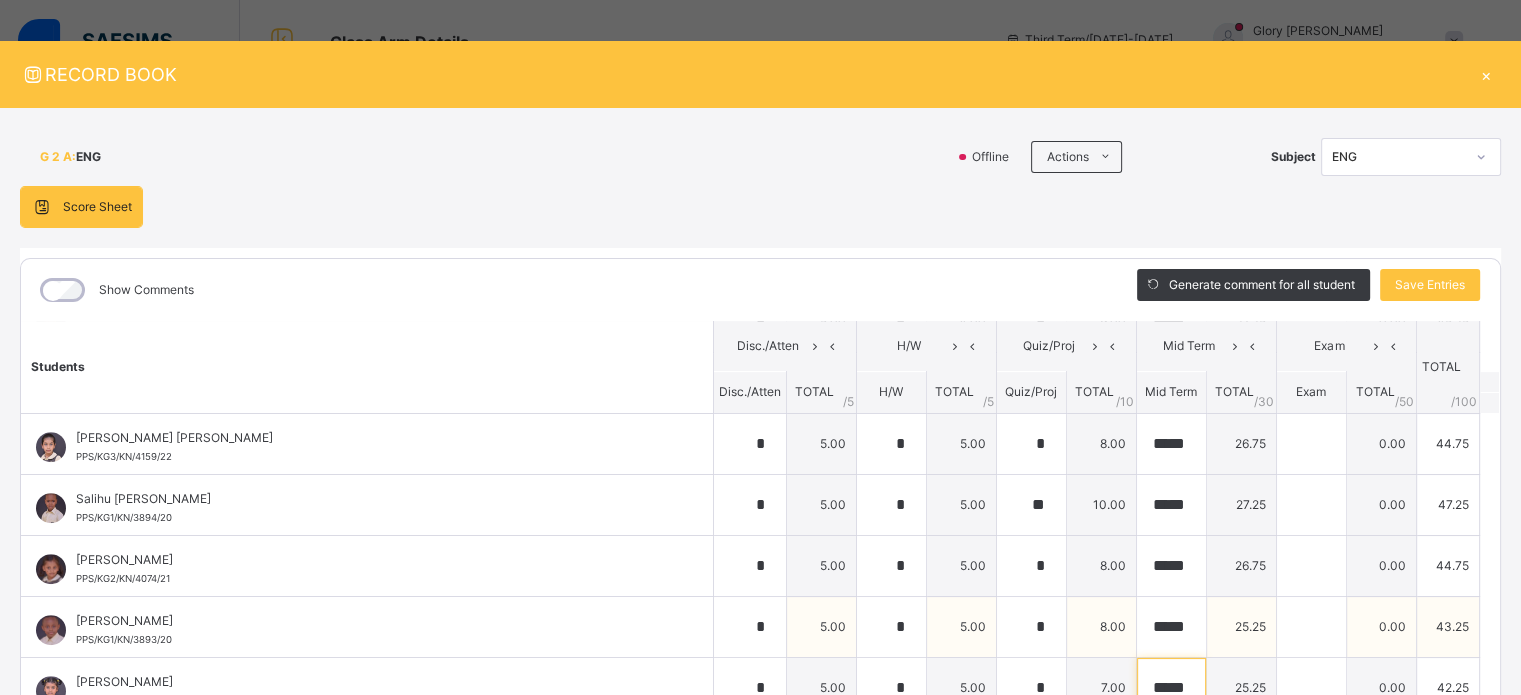 type on "*****" 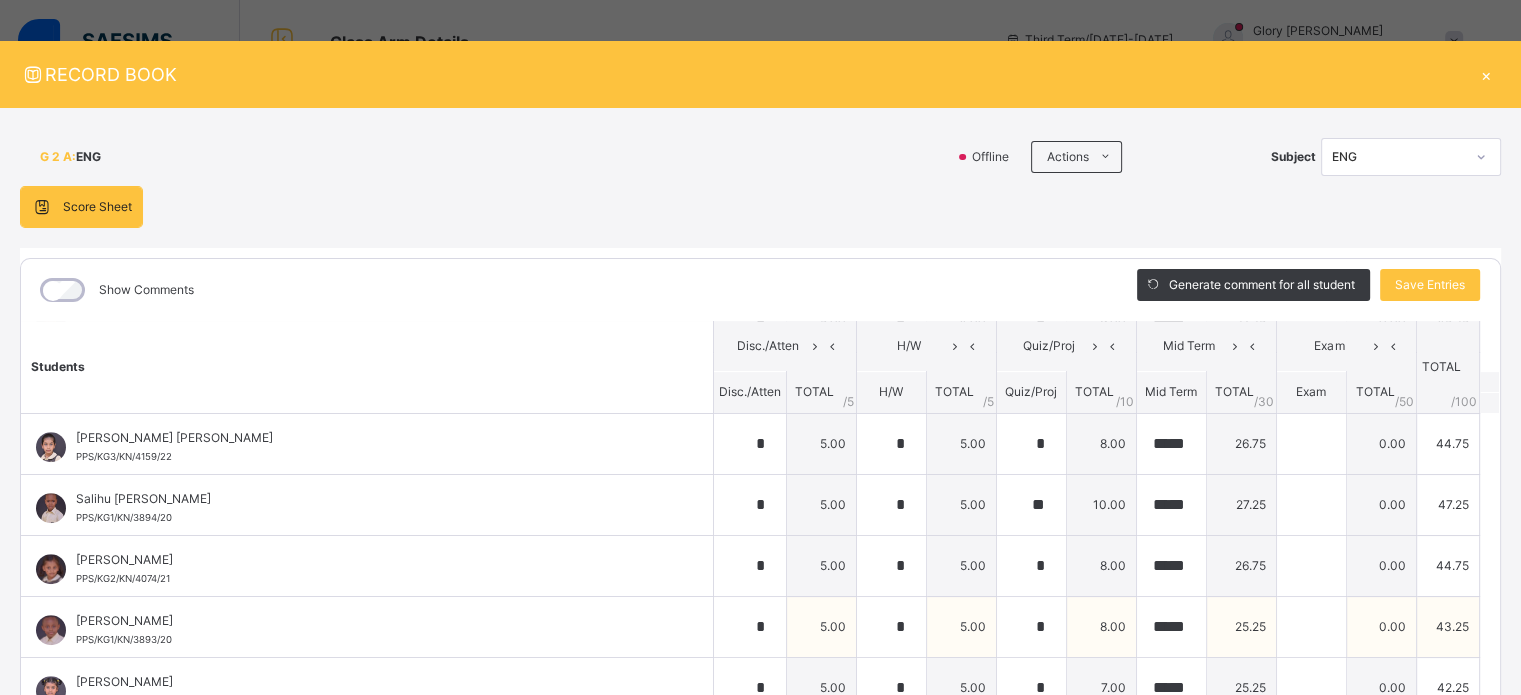 scroll, scrollTop: 0, scrollLeft: 0, axis: both 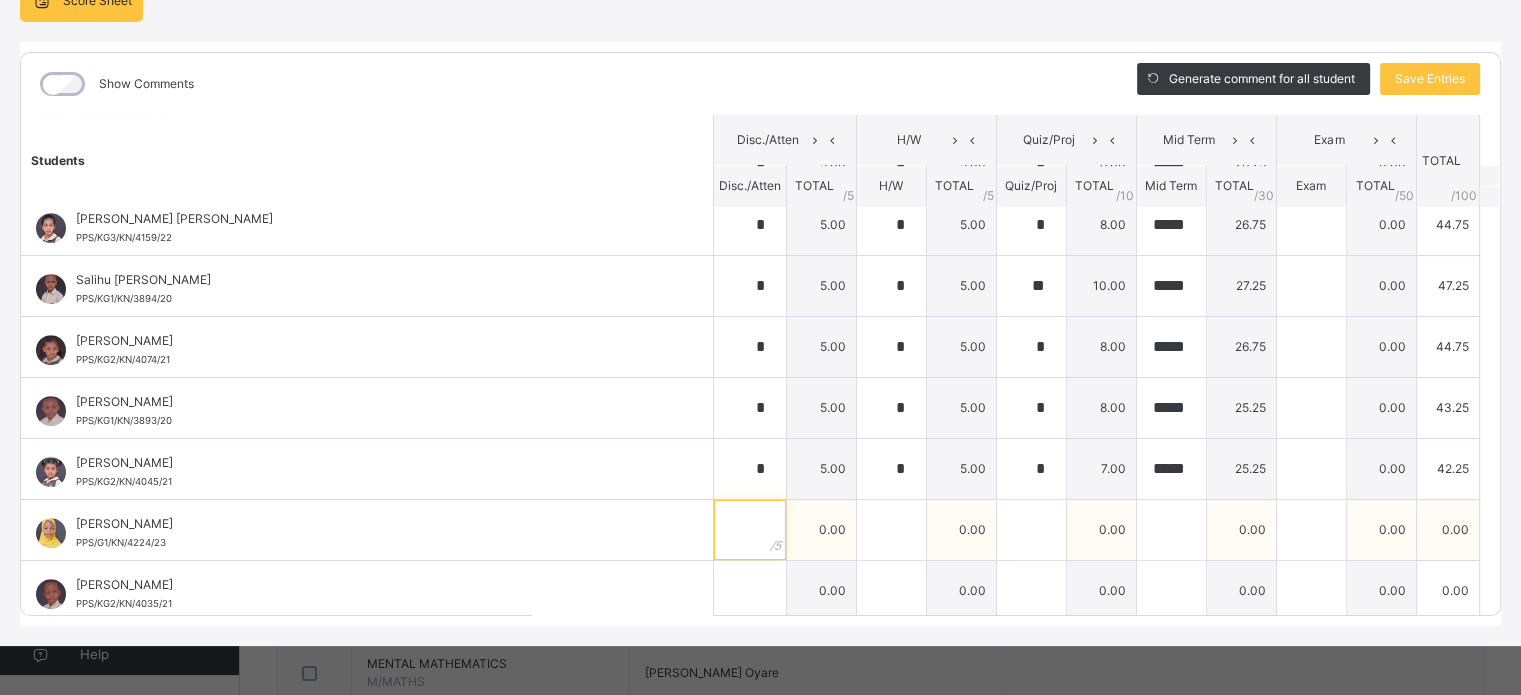 click at bounding box center [750, 530] 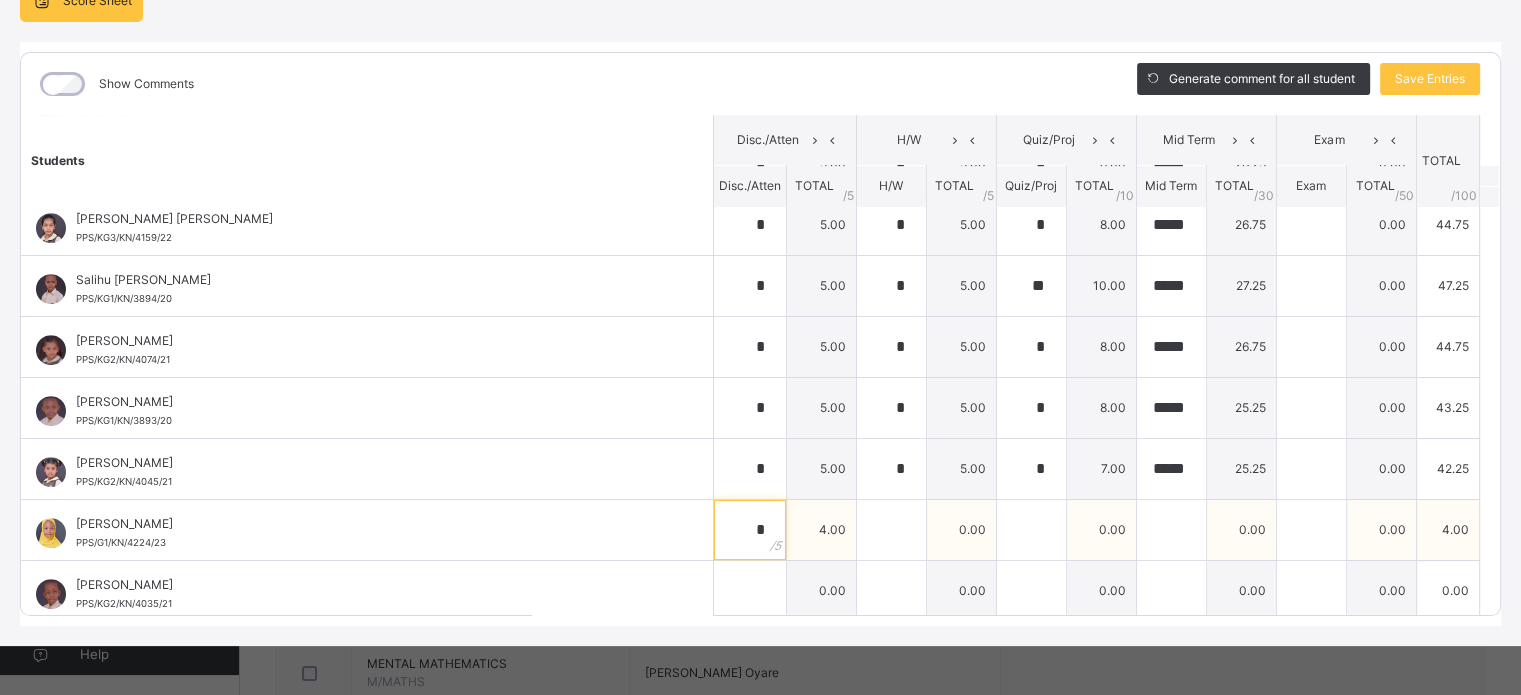 type on "*" 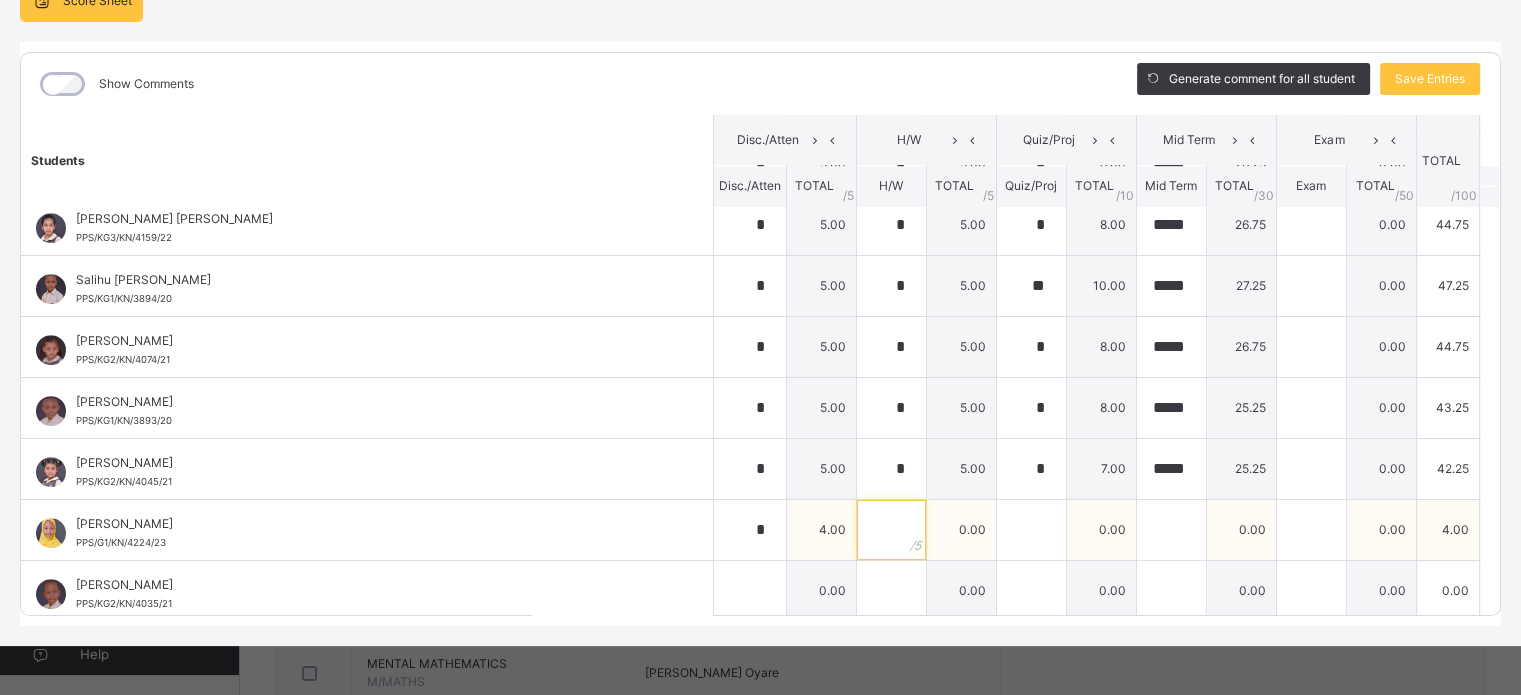 click at bounding box center (891, 530) 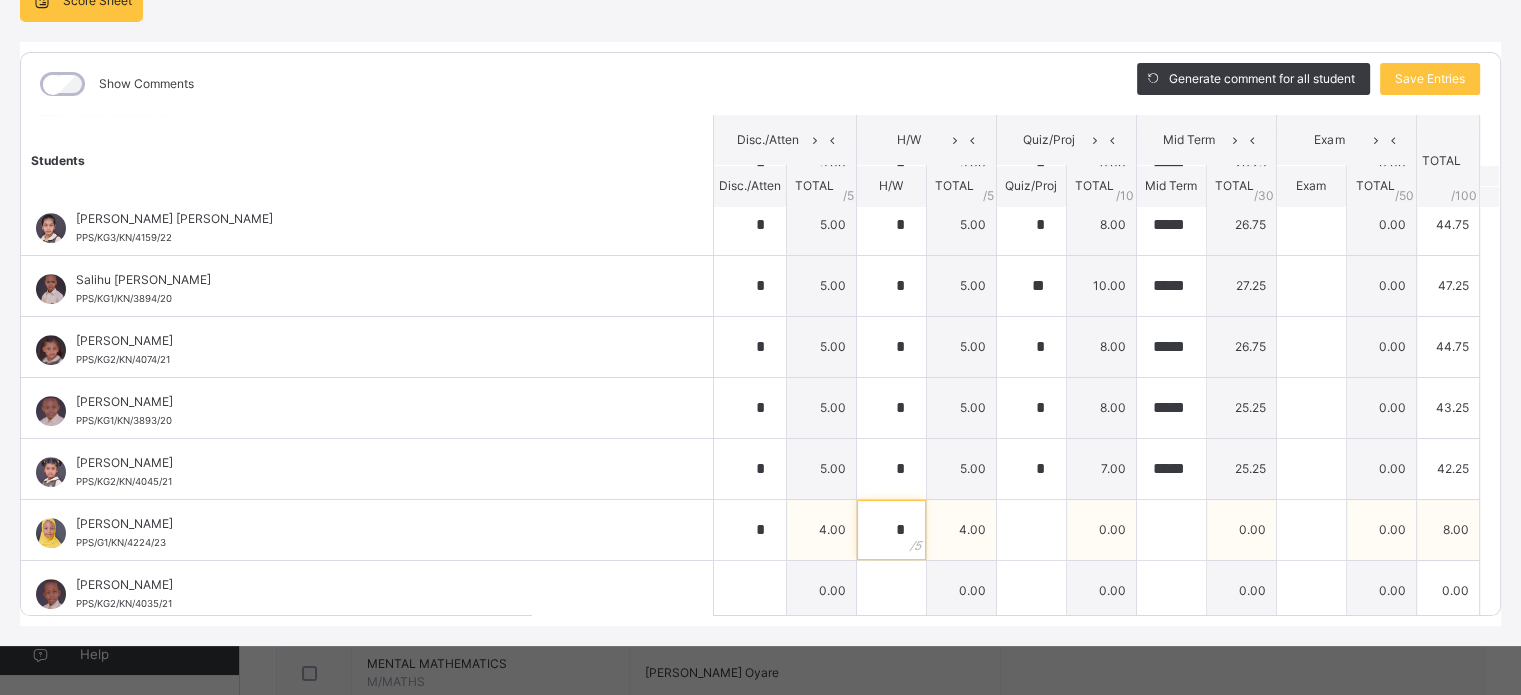 type on "*" 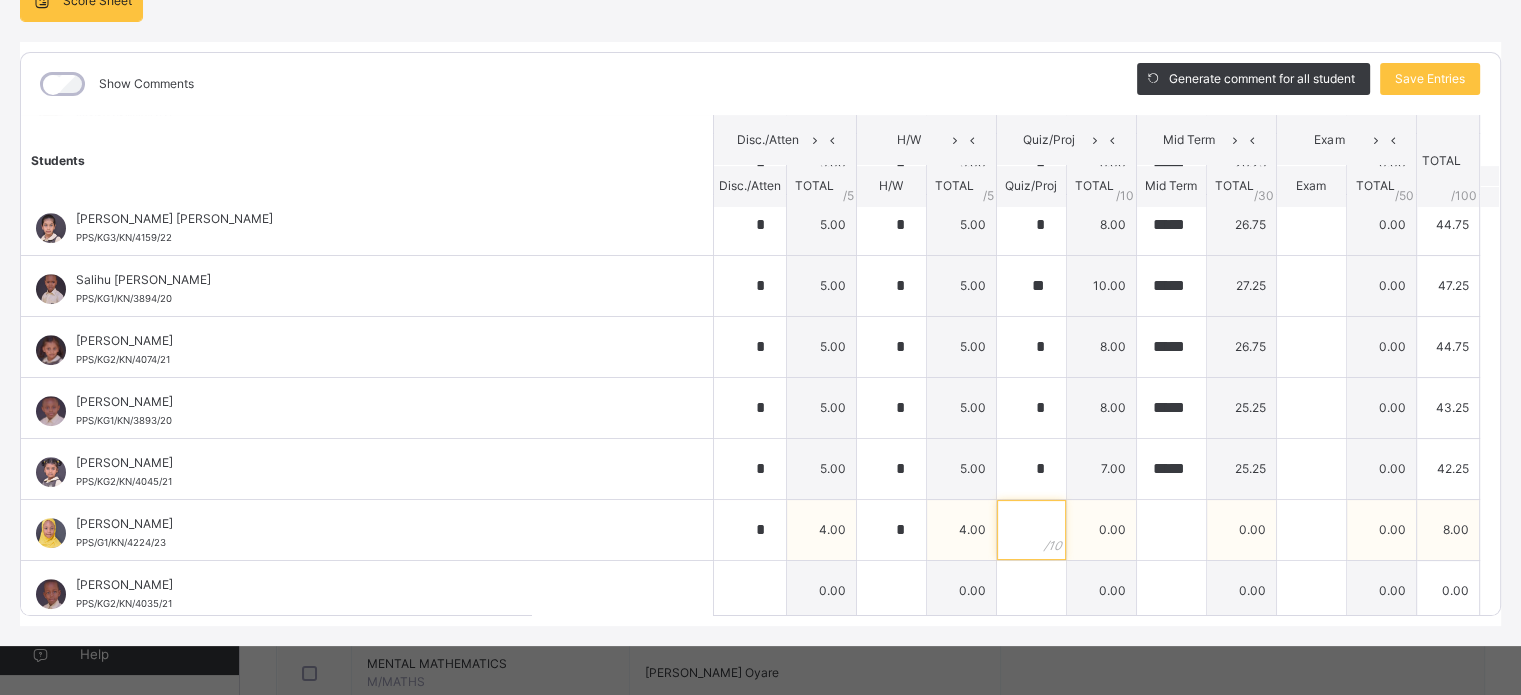 click at bounding box center (1031, 530) 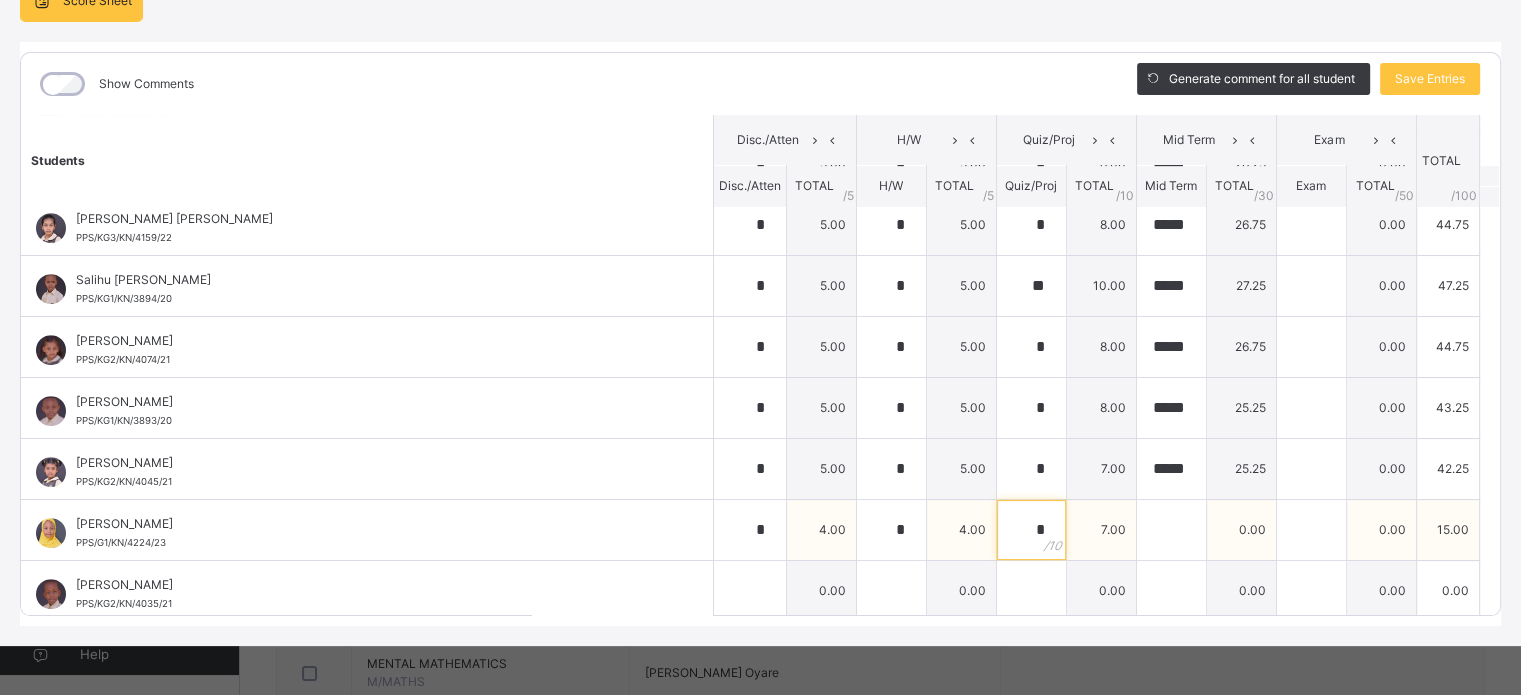 type on "*" 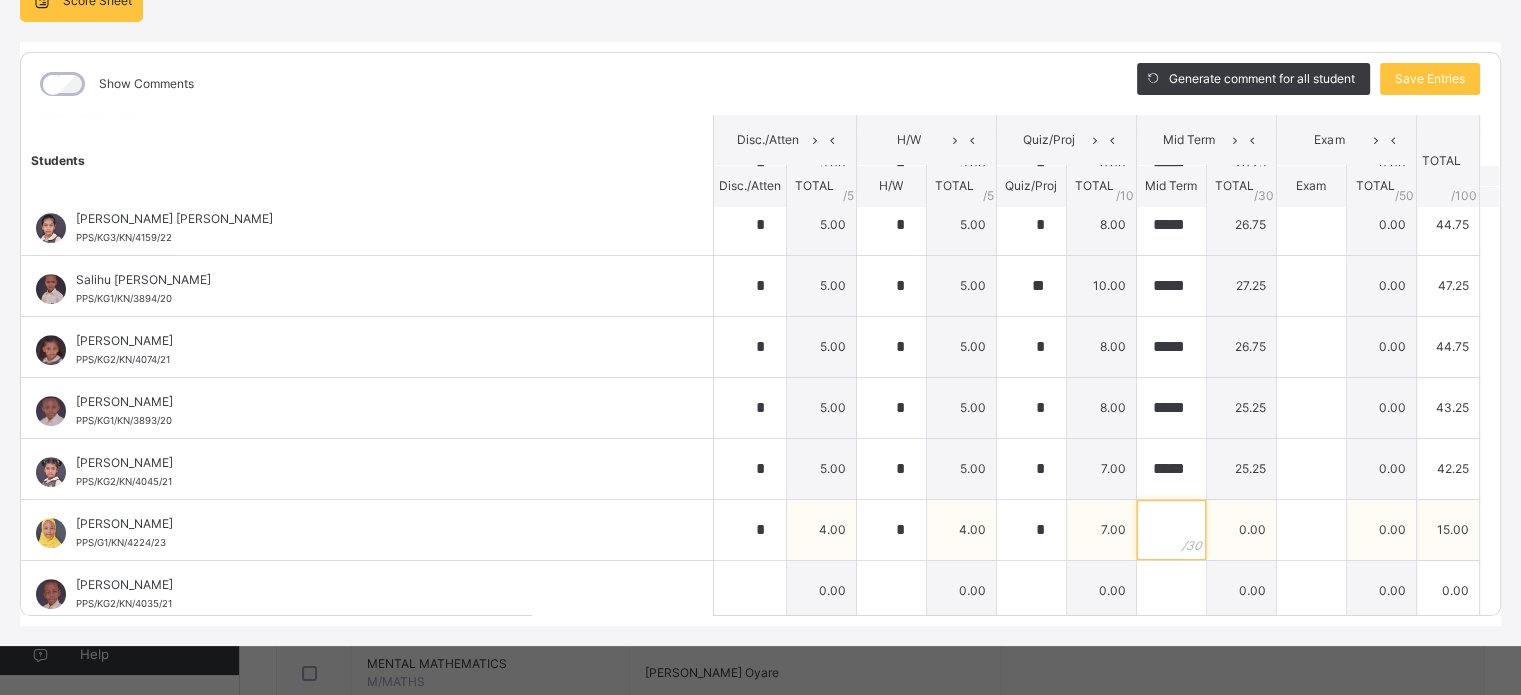 click at bounding box center [1171, 530] 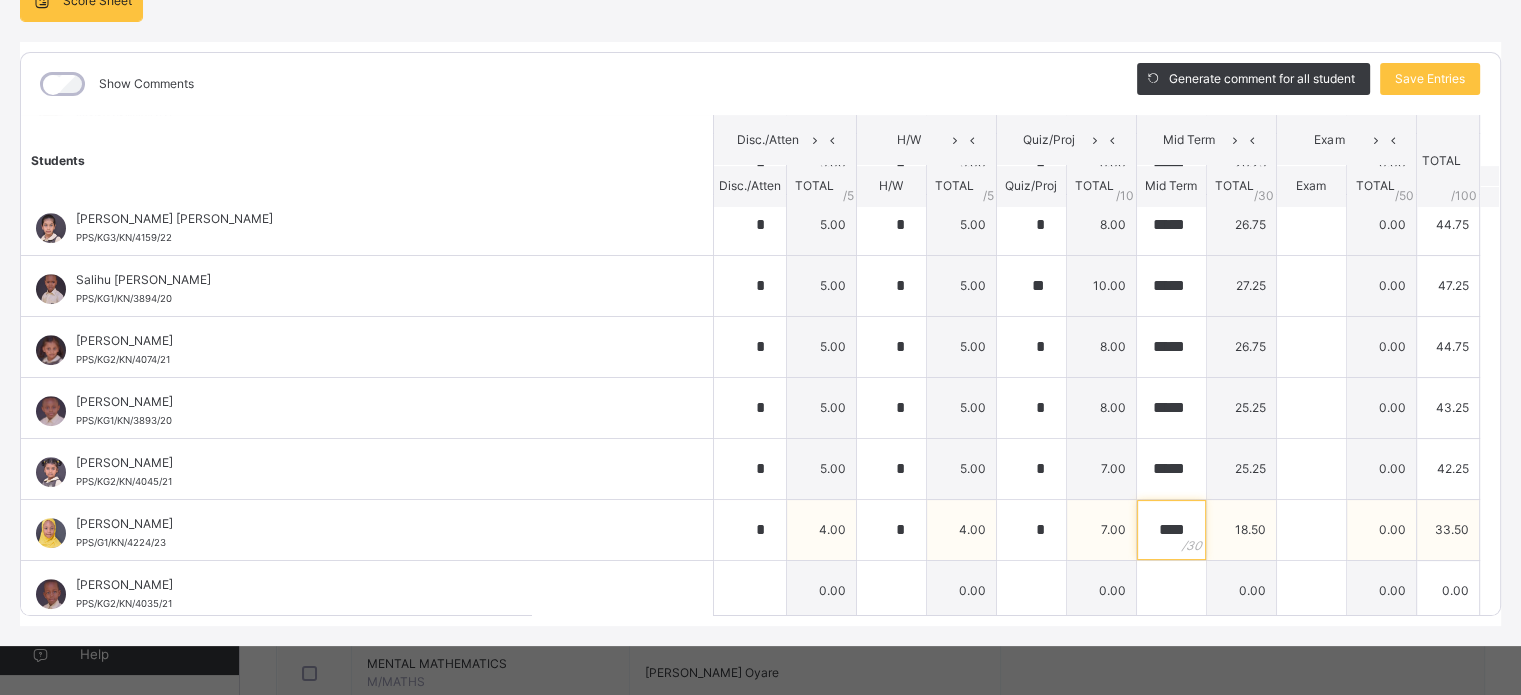 type on "****" 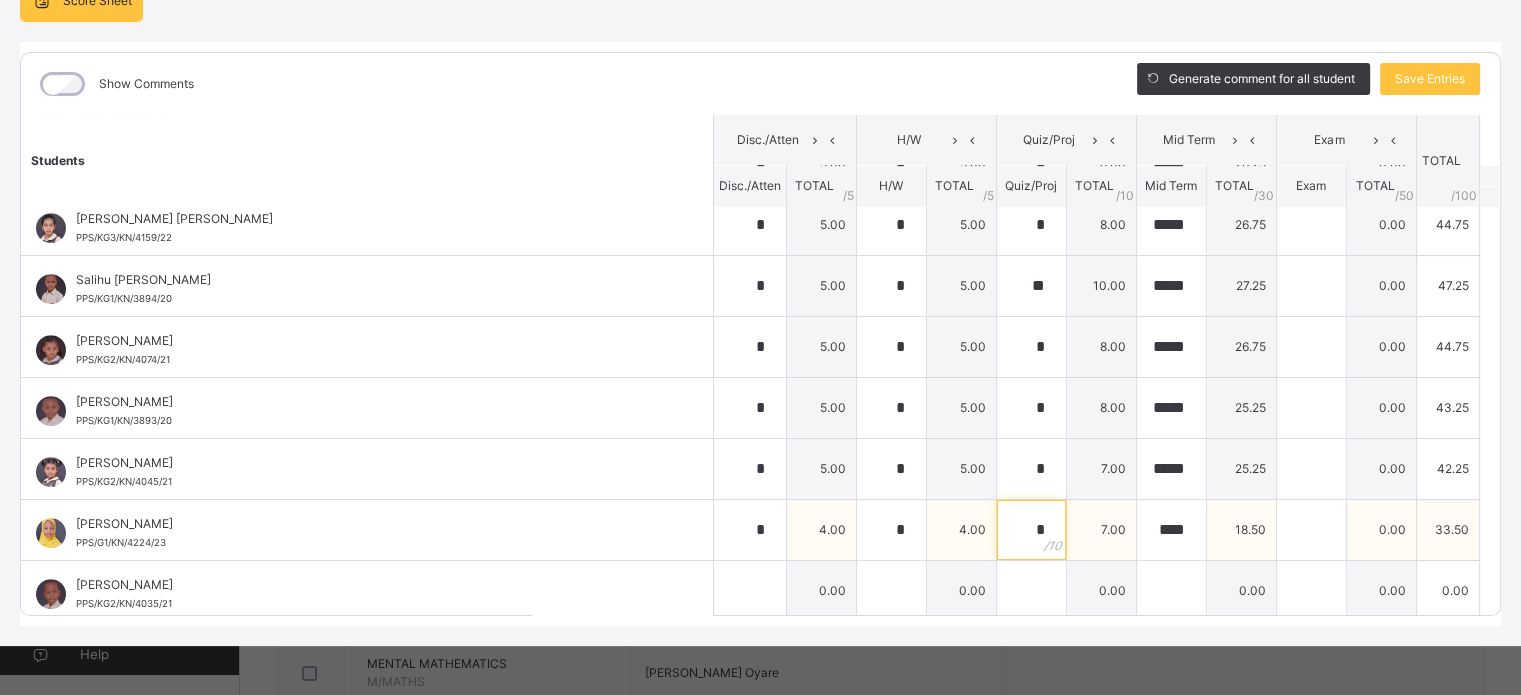 click on "*" at bounding box center (1031, 530) 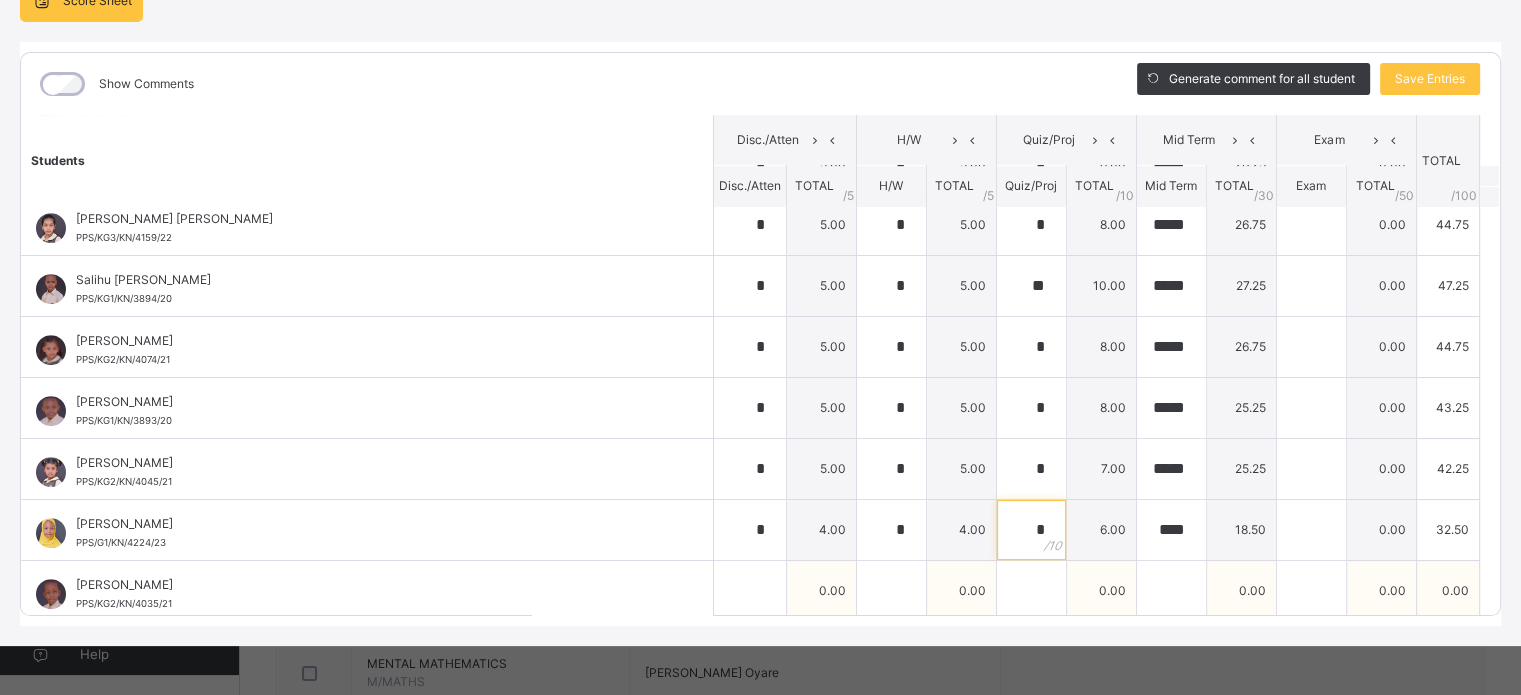 type on "*" 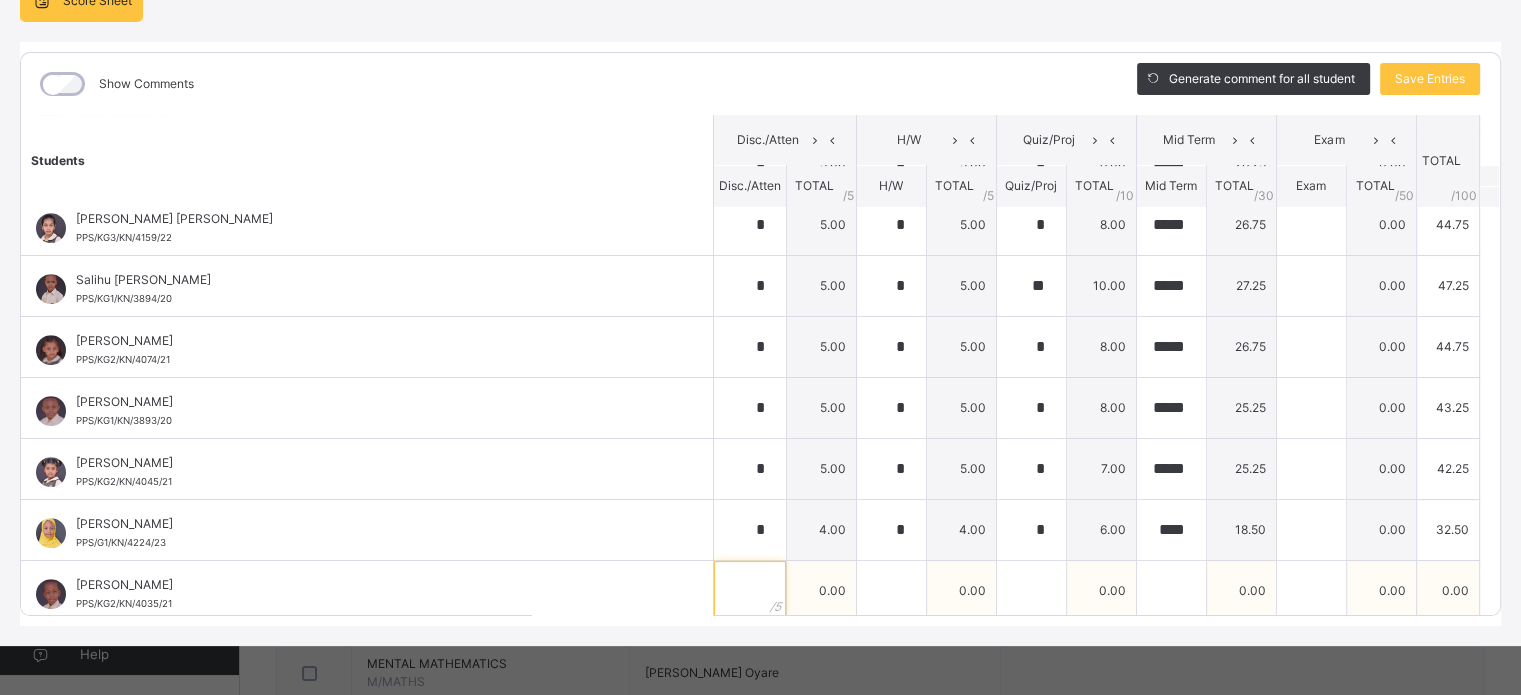 click at bounding box center [750, 591] 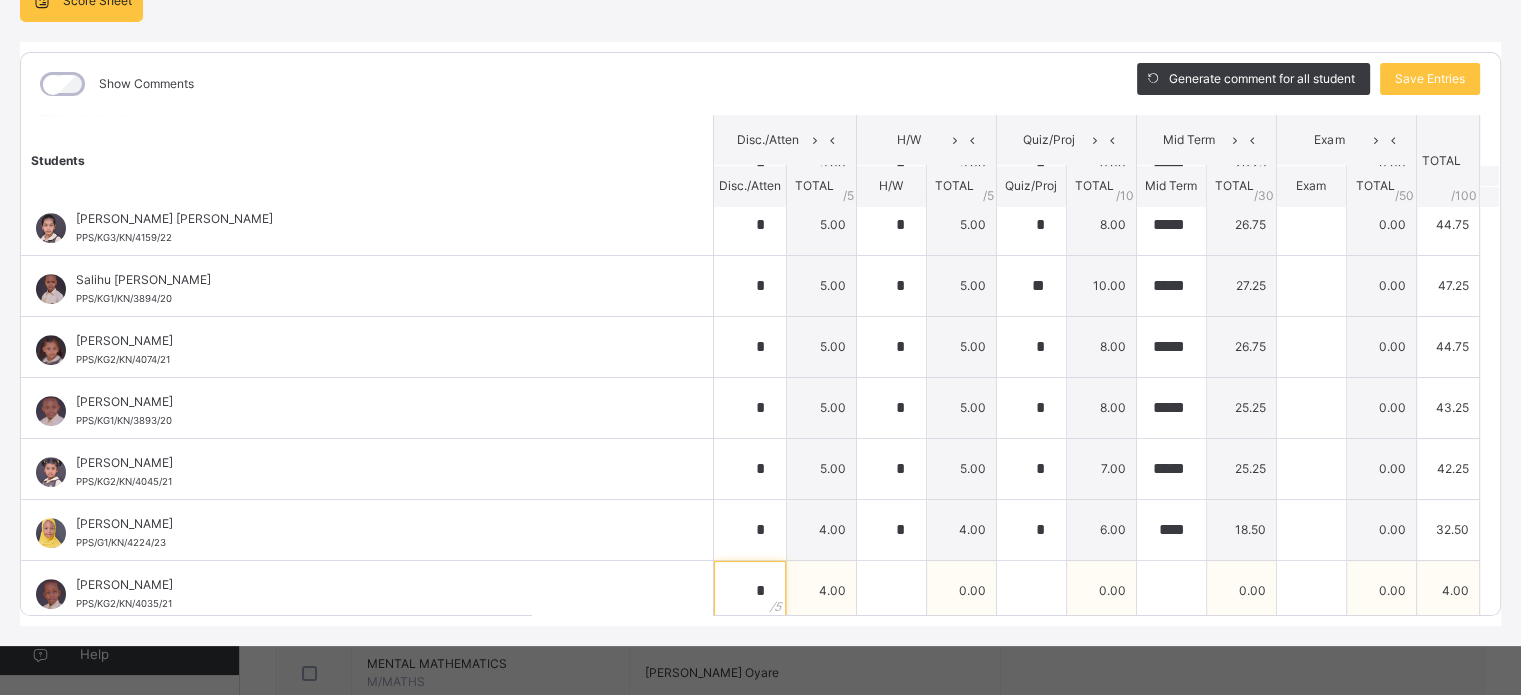 type on "*" 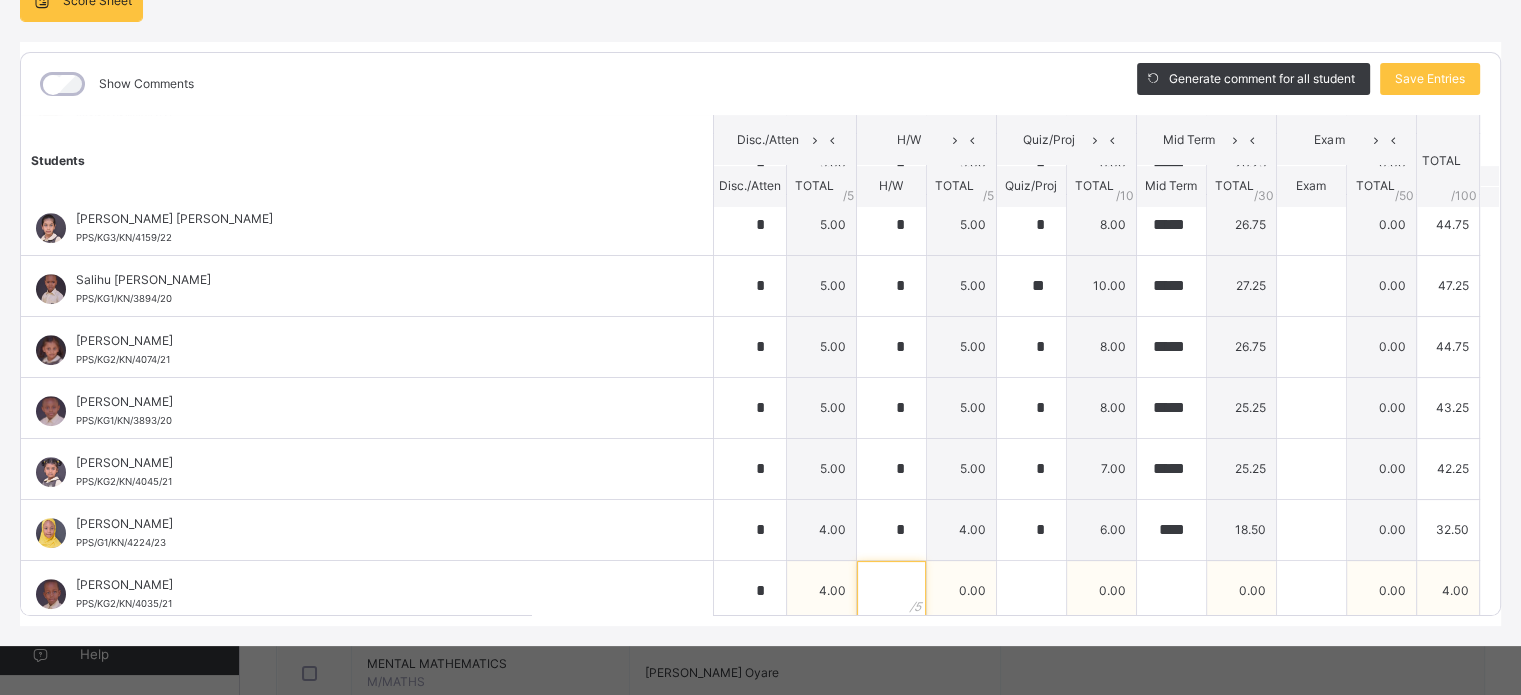 click at bounding box center (891, 591) 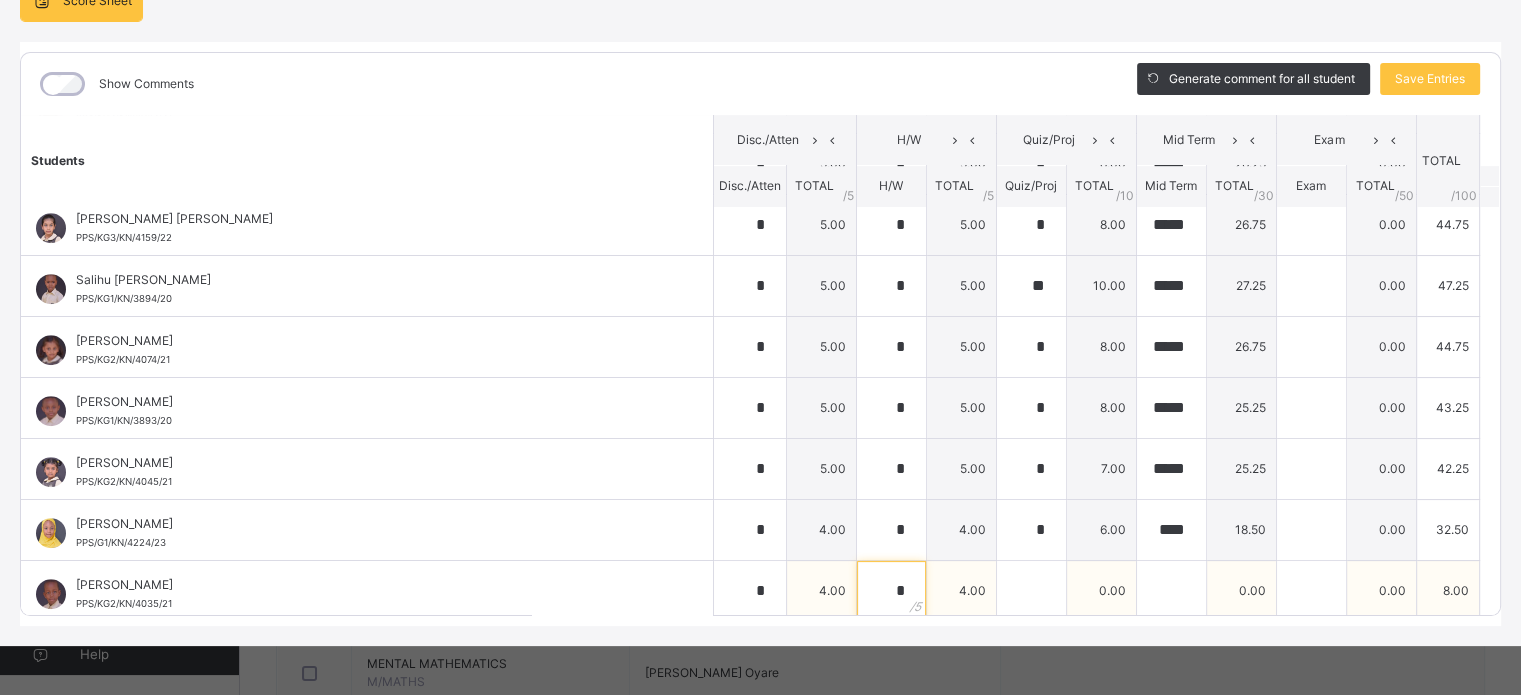 type on "*" 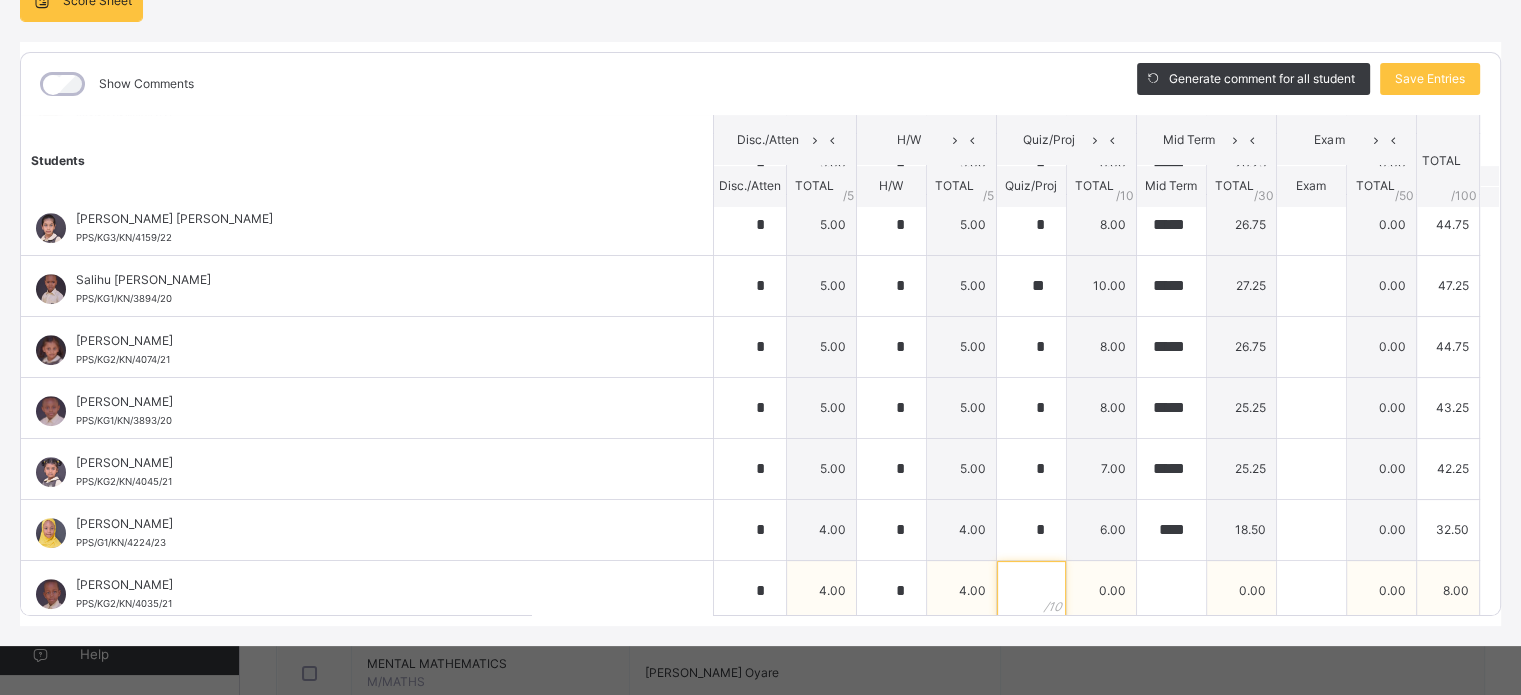 click at bounding box center (1031, 591) 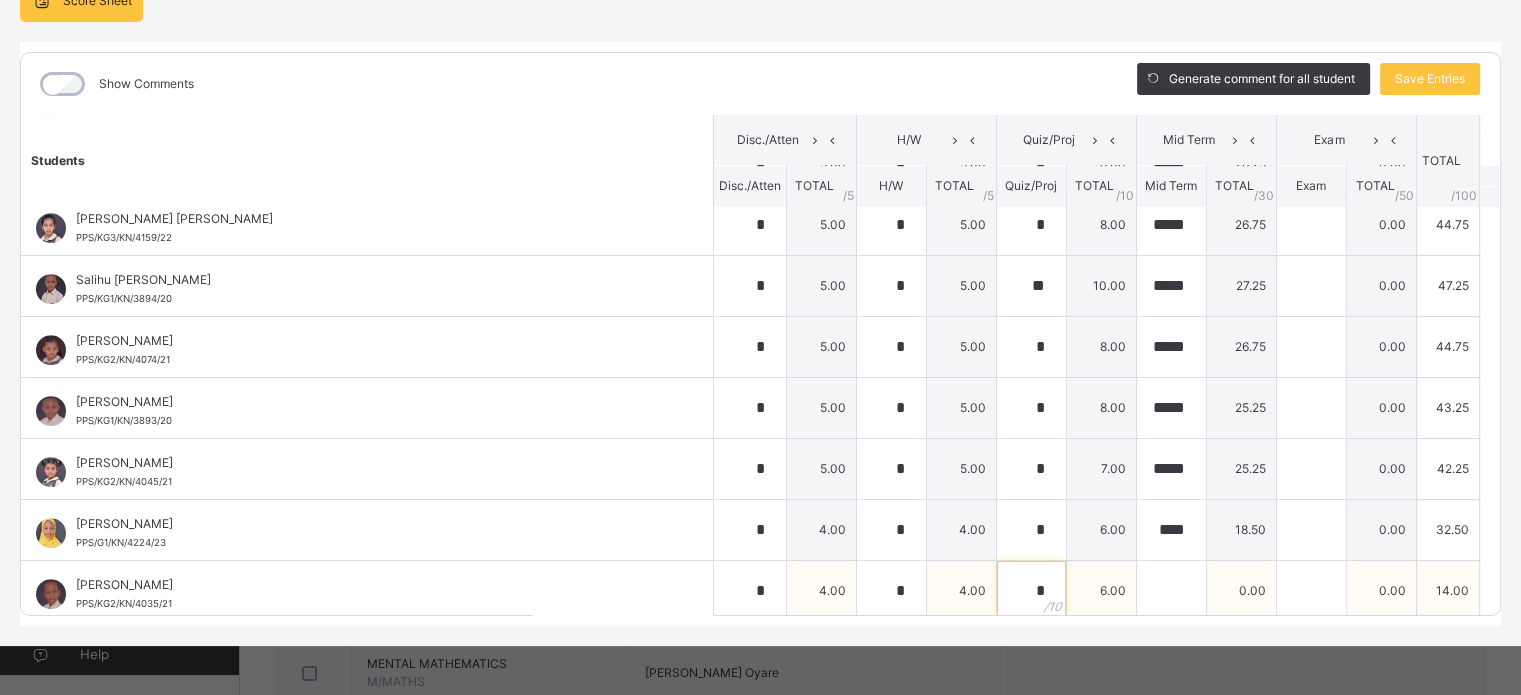 type on "*" 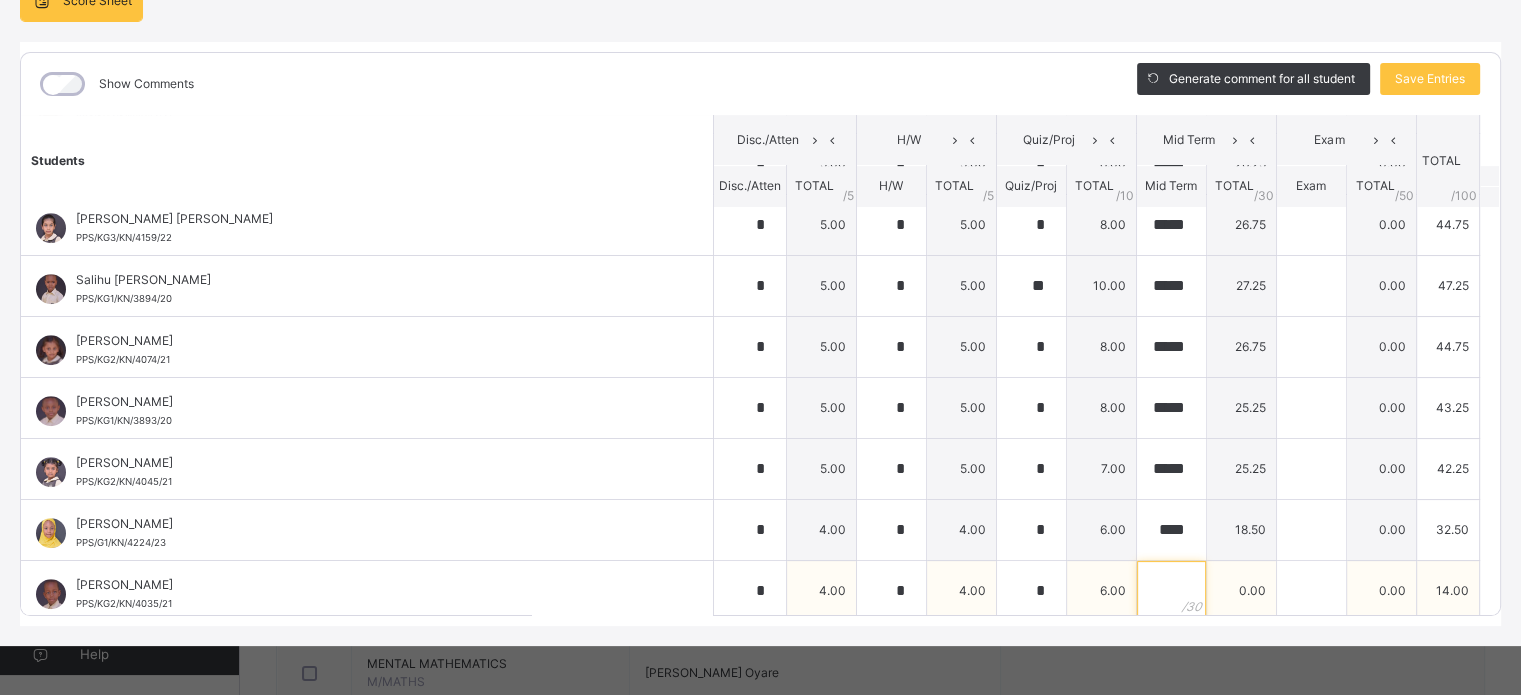 click at bounding box center [1171, 591] 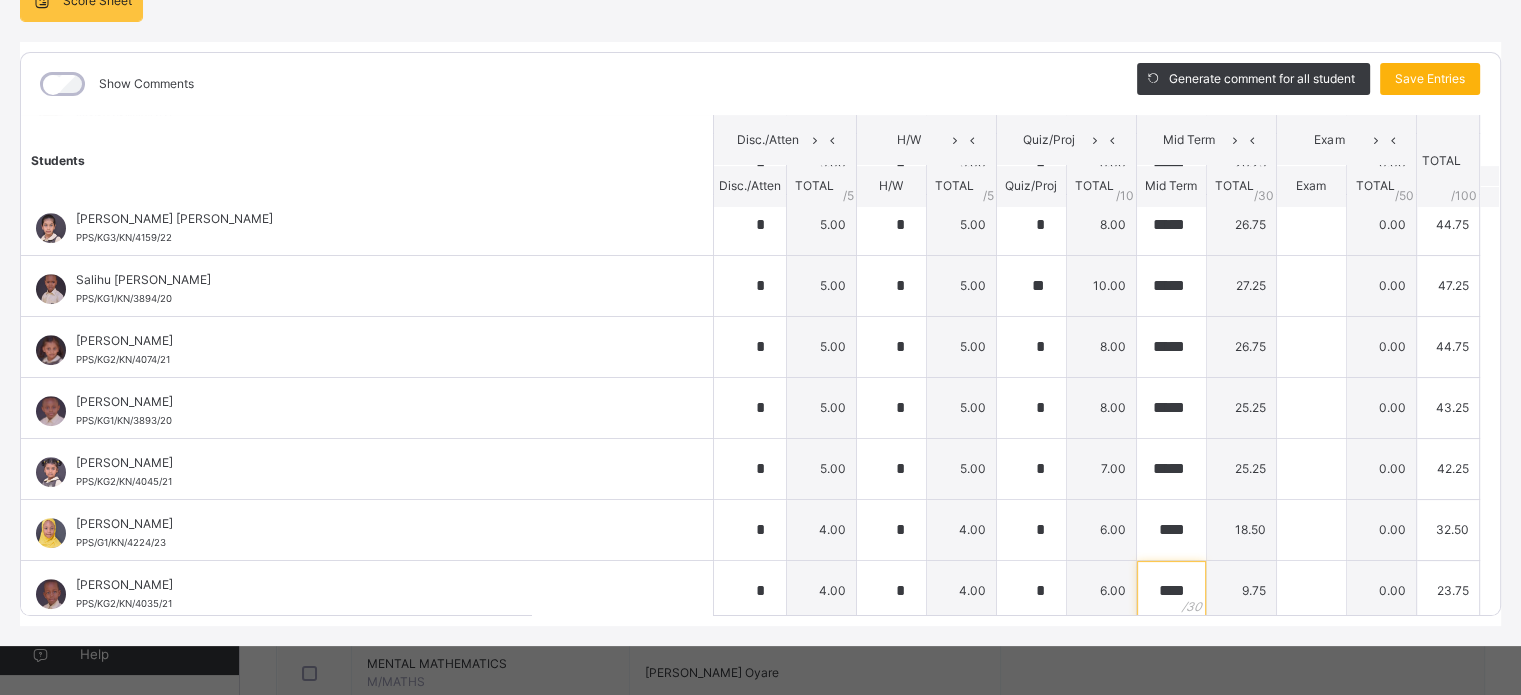 type on "****" 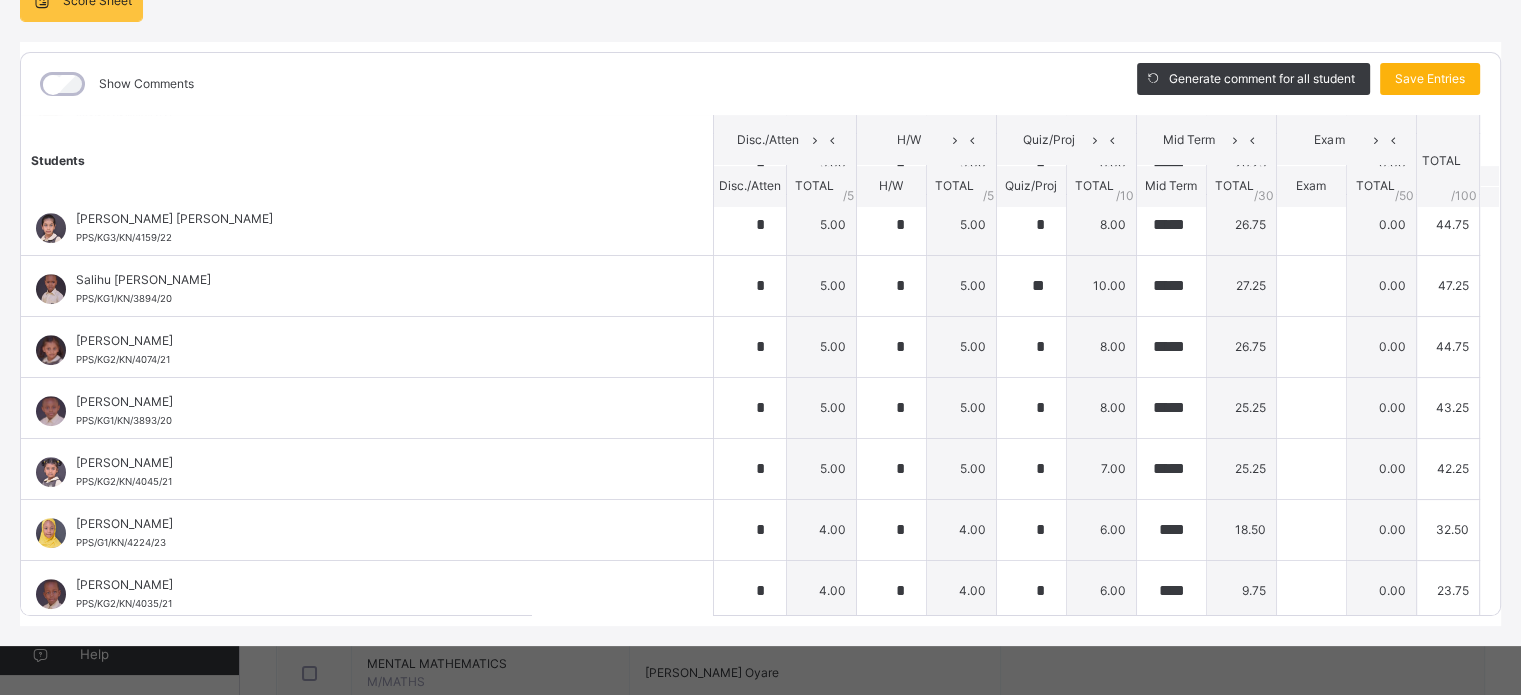 click on "Save Entries" at bounding box center (1430, 79) 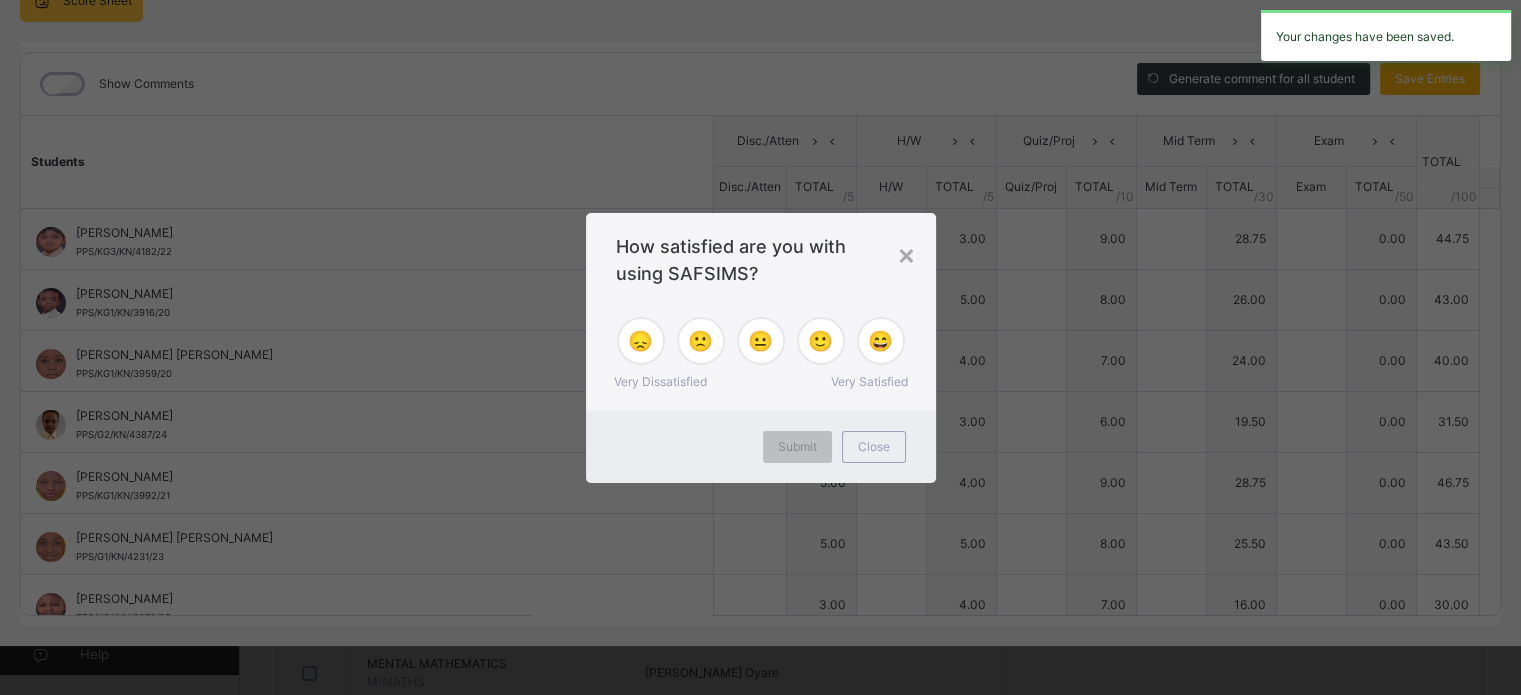 type on "*" 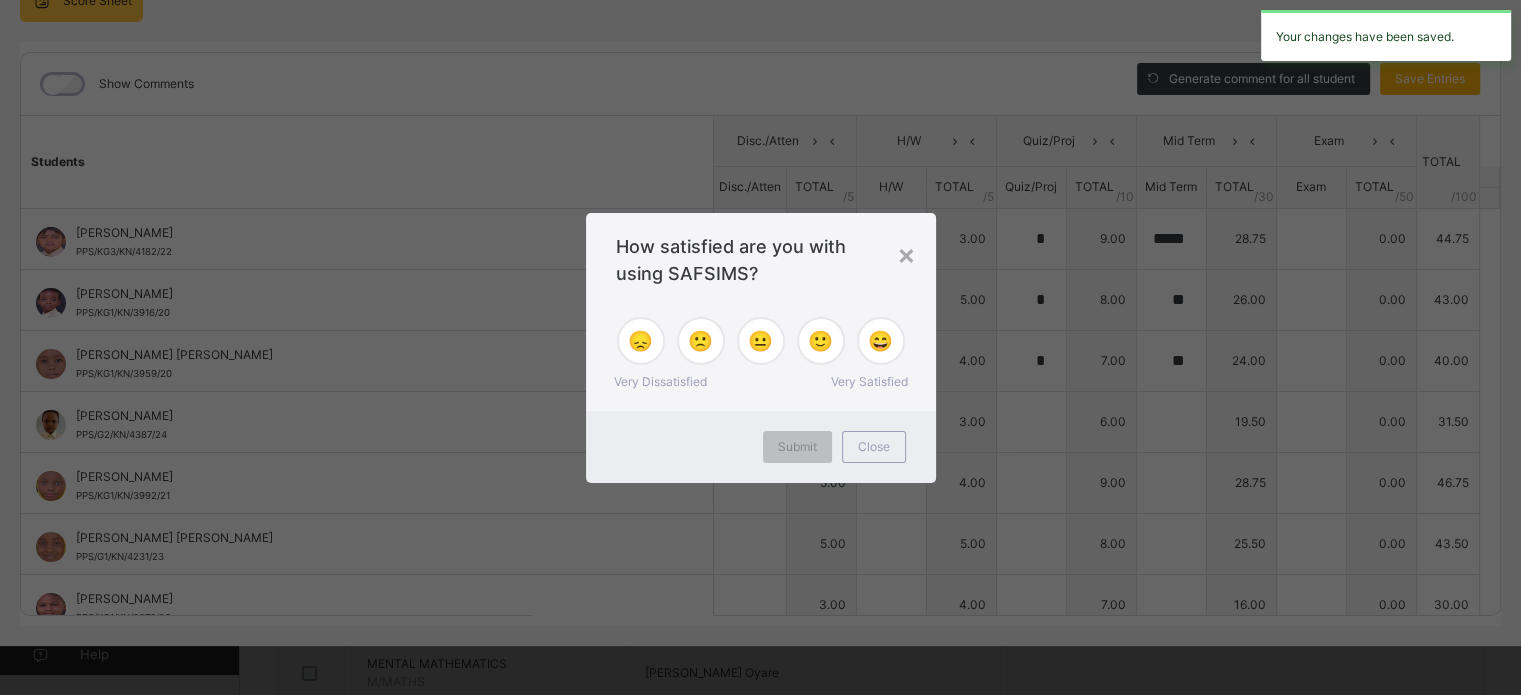 type on "*" 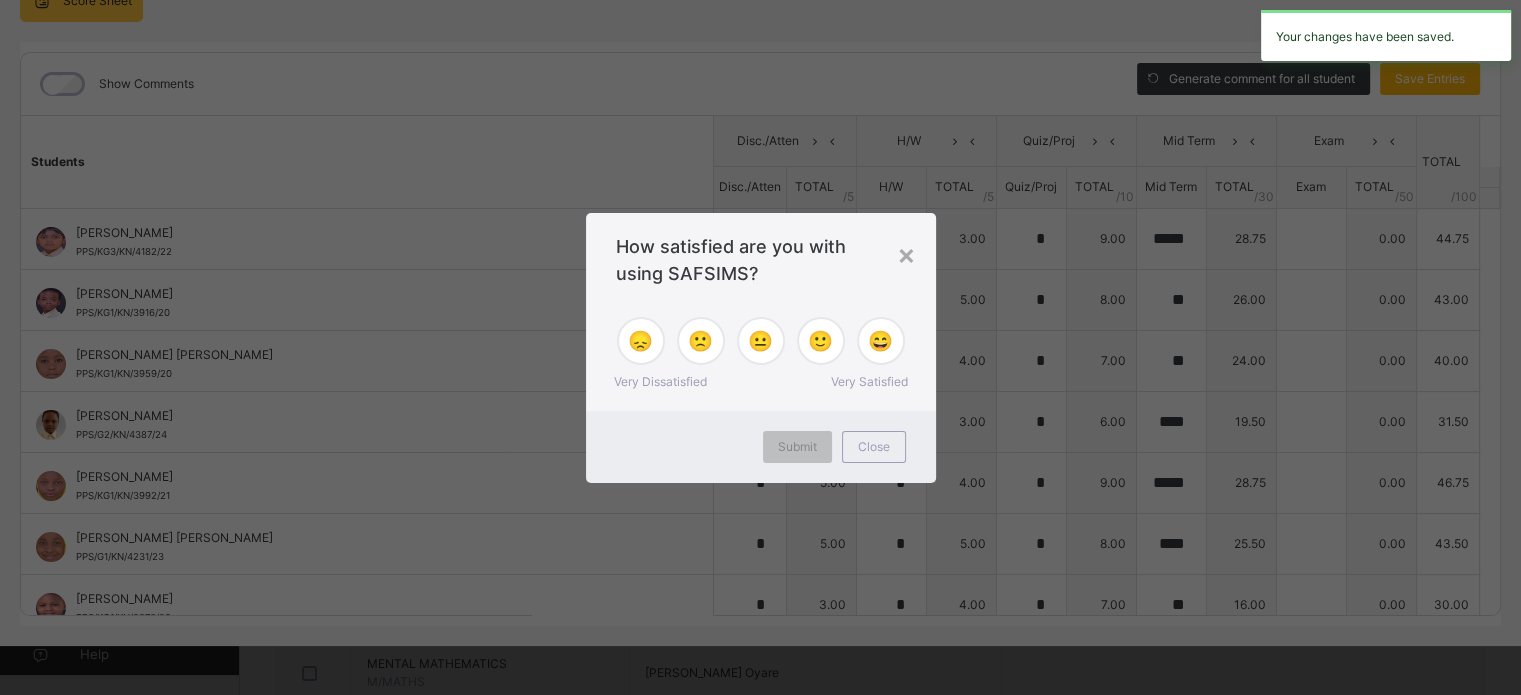 type on "**" 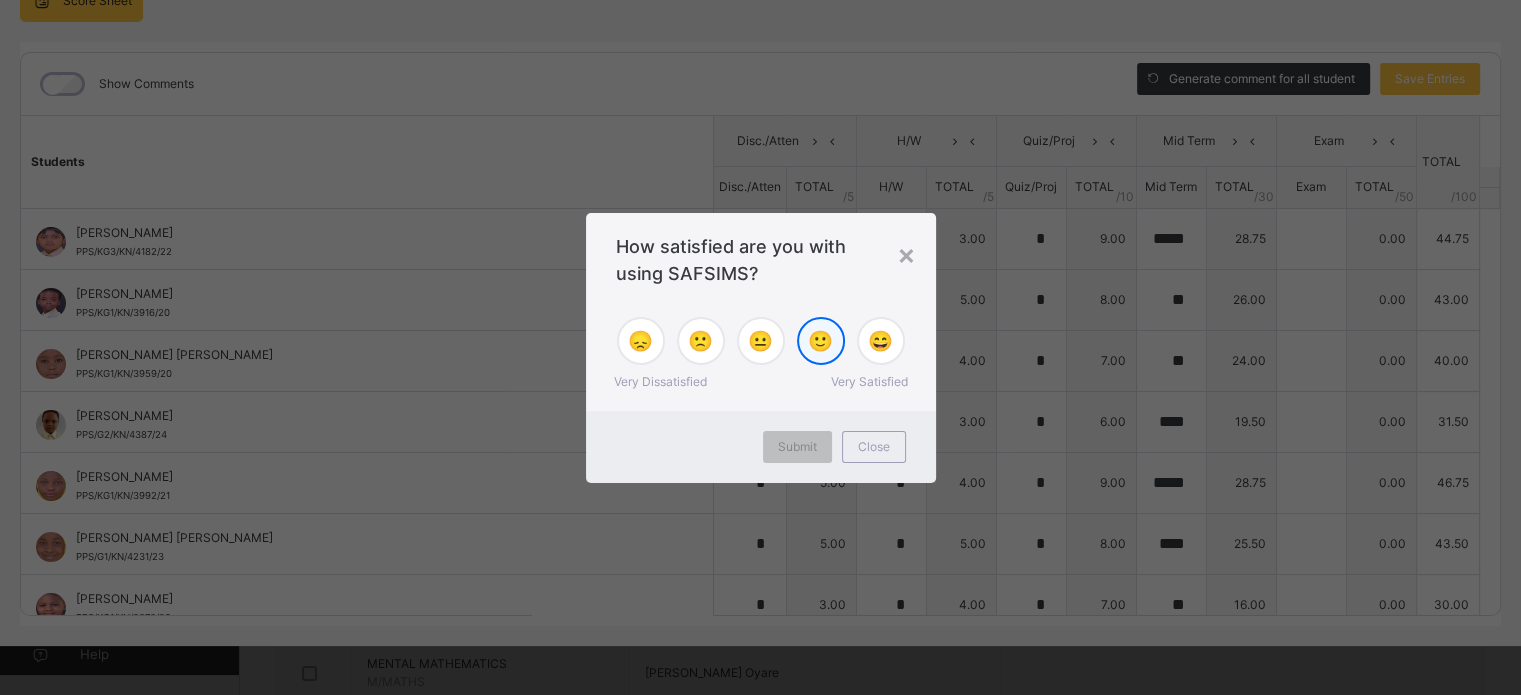click on "🙂" at bounding box center [821, 341] 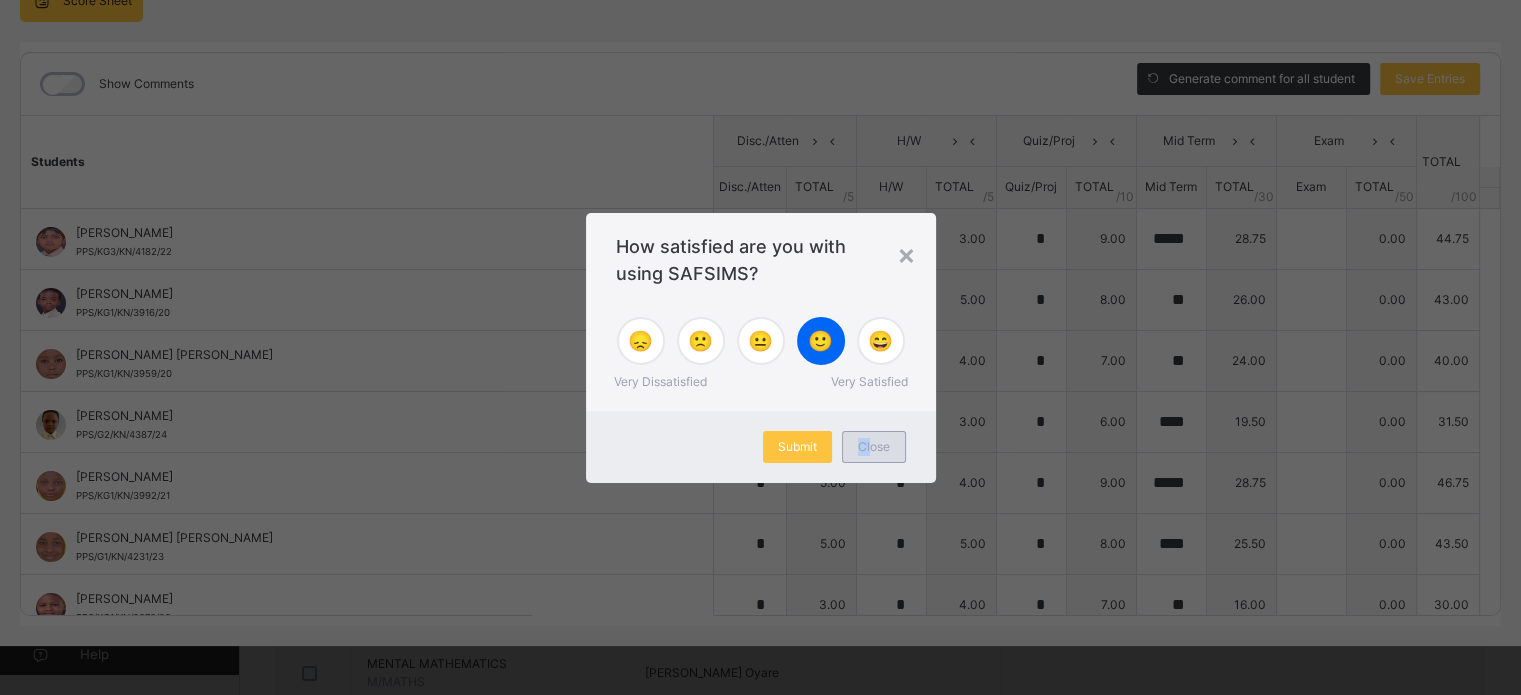 drag, startPoint x: 817, startPoint y: 441, endPoint x: 868, endPoint y: 446, distance: 51.24451 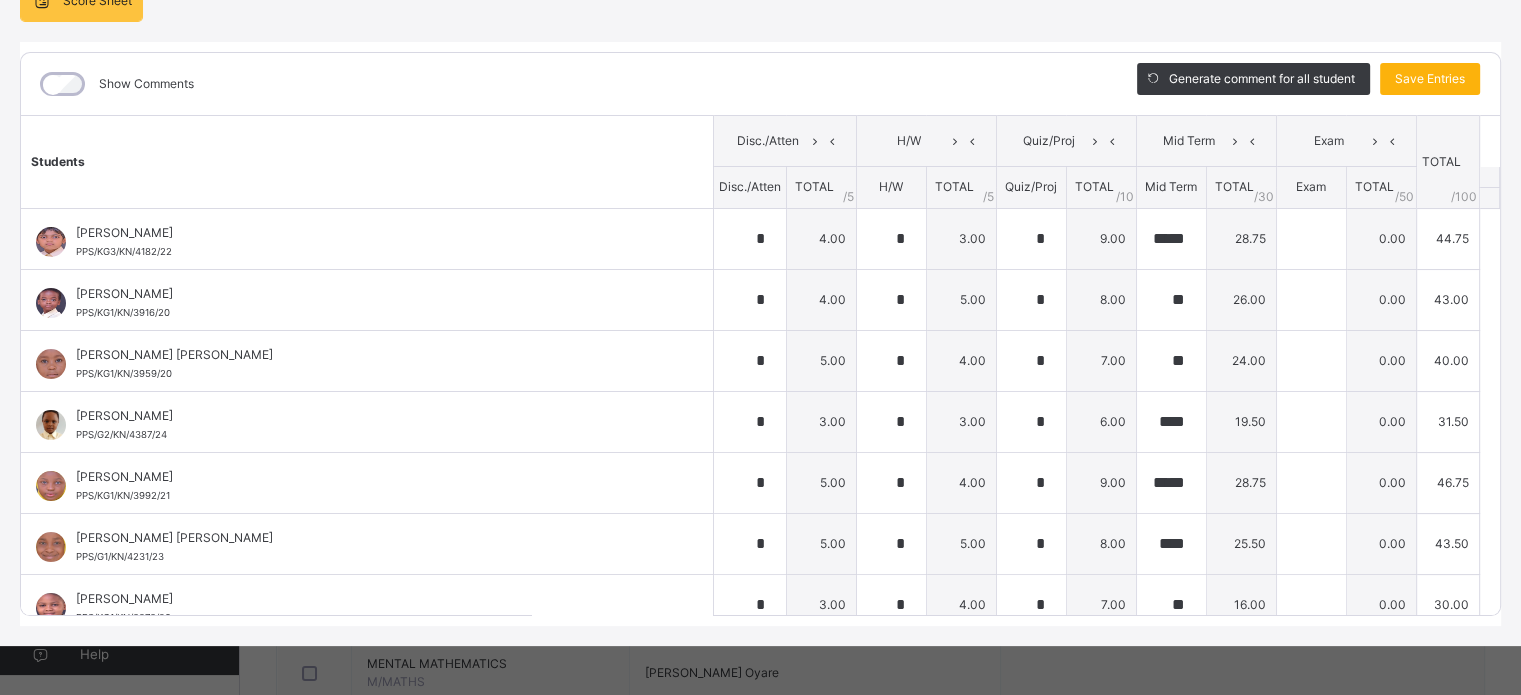 click on "Save Entries" at bounding box center [1430, 79] 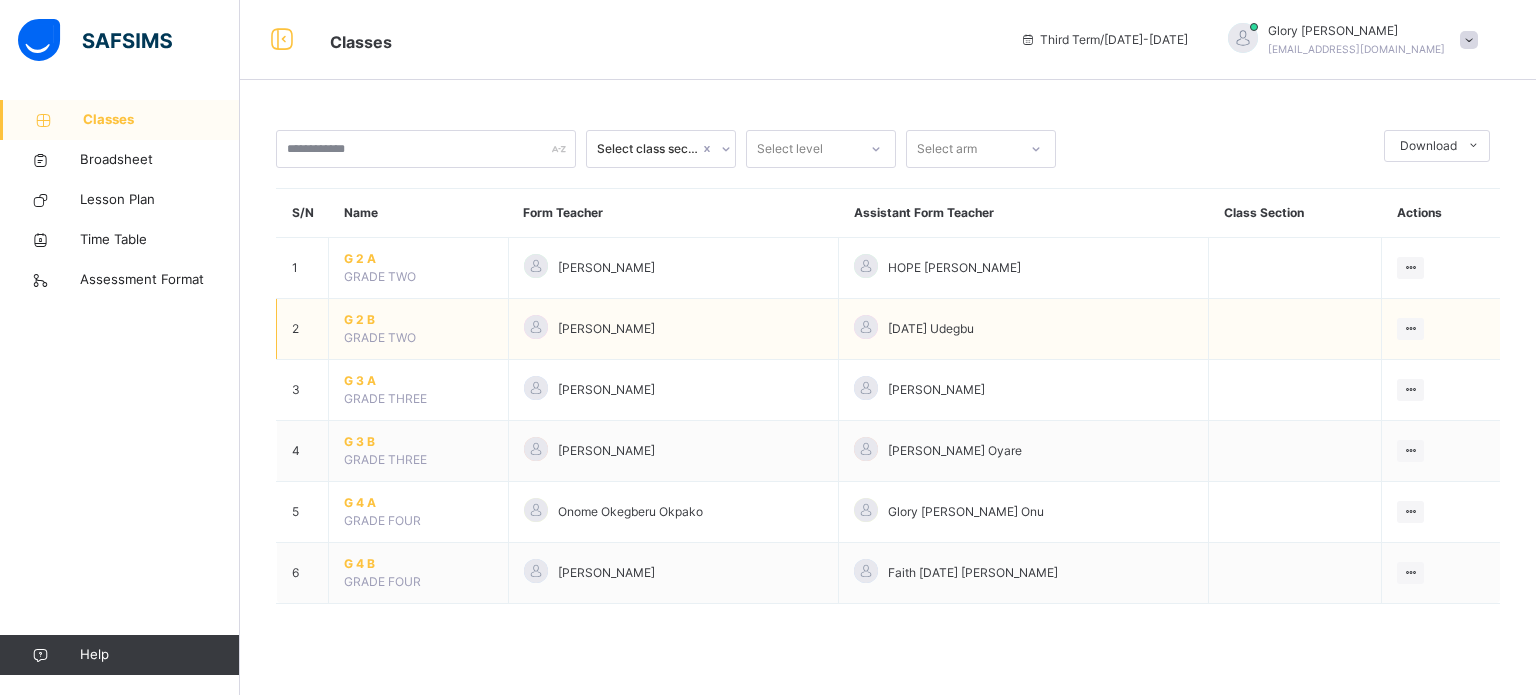 click on "G 2   B" at bounding box center (418, 320) 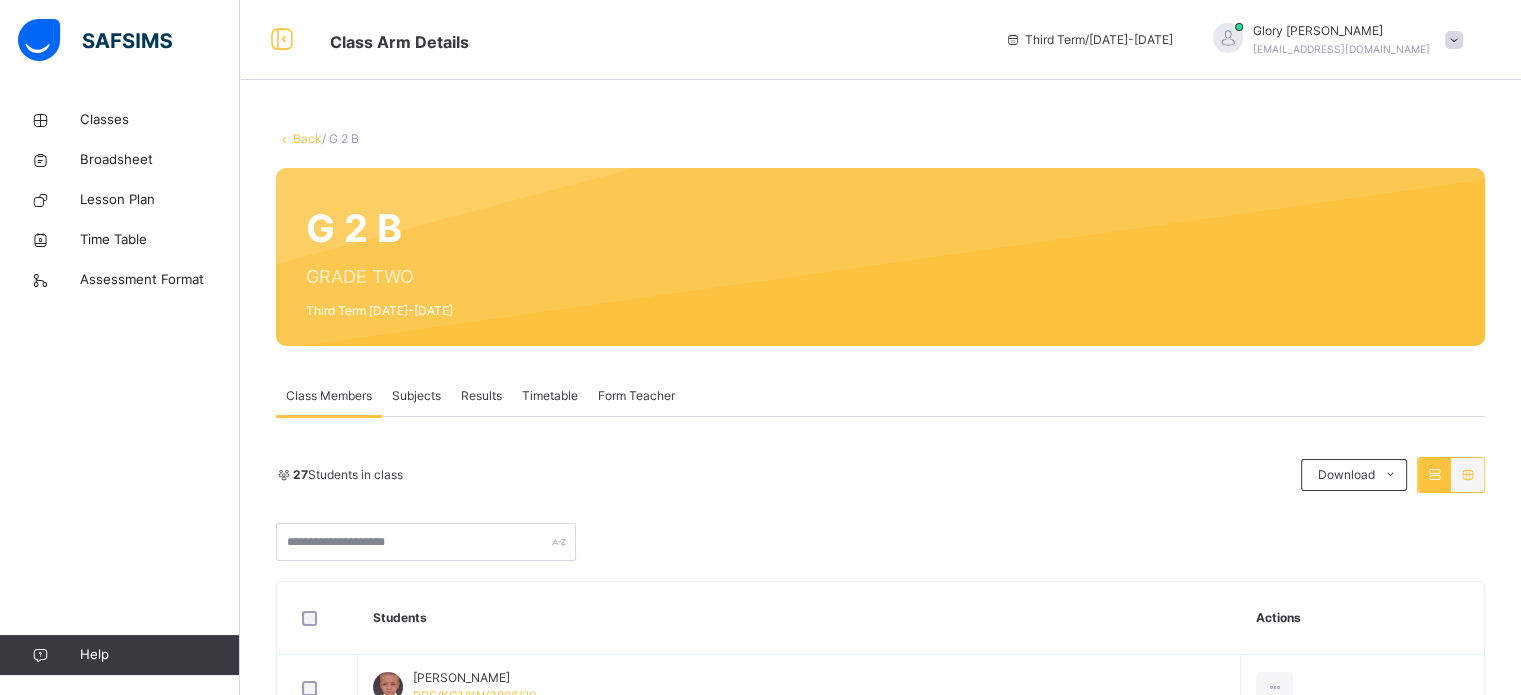 click on "Subjects" at bounding box center [416, 396] 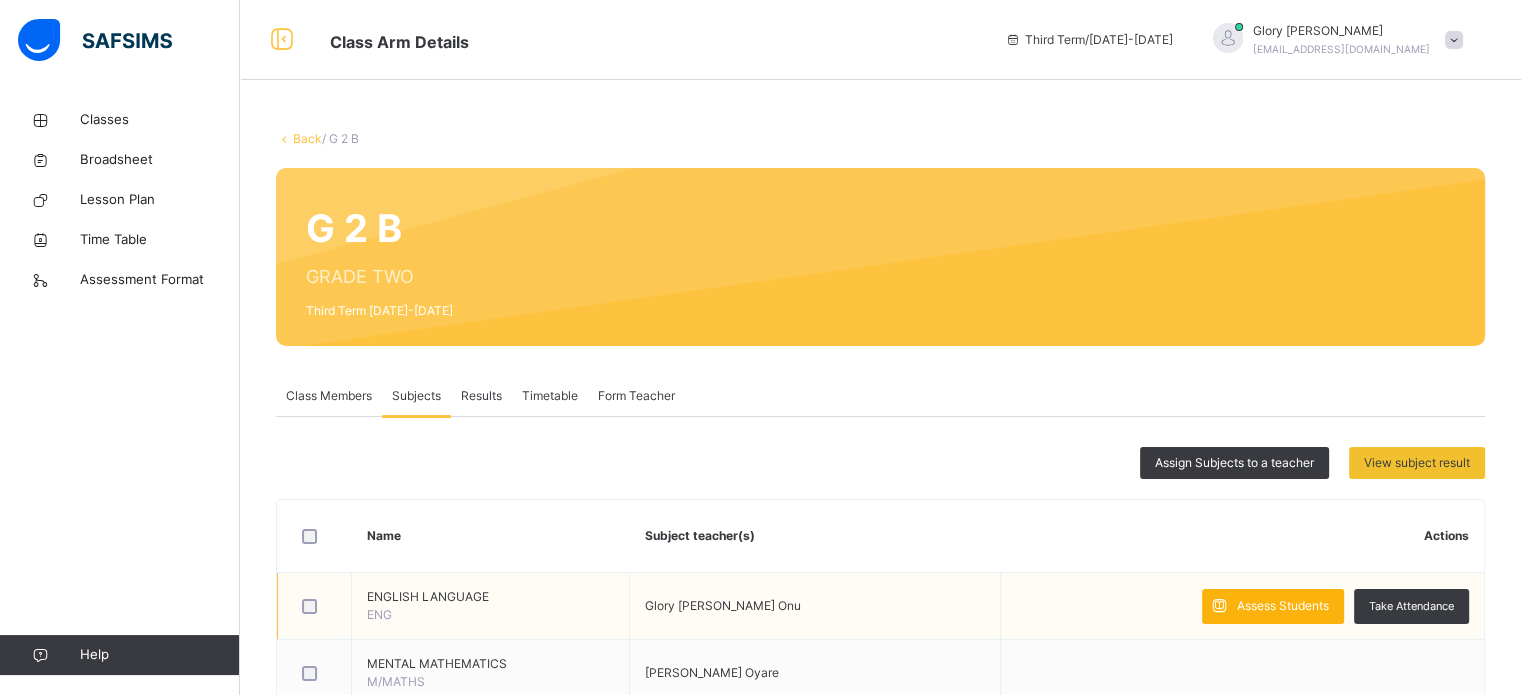 click on "Assess Students" at bounding box center (1283, 606) 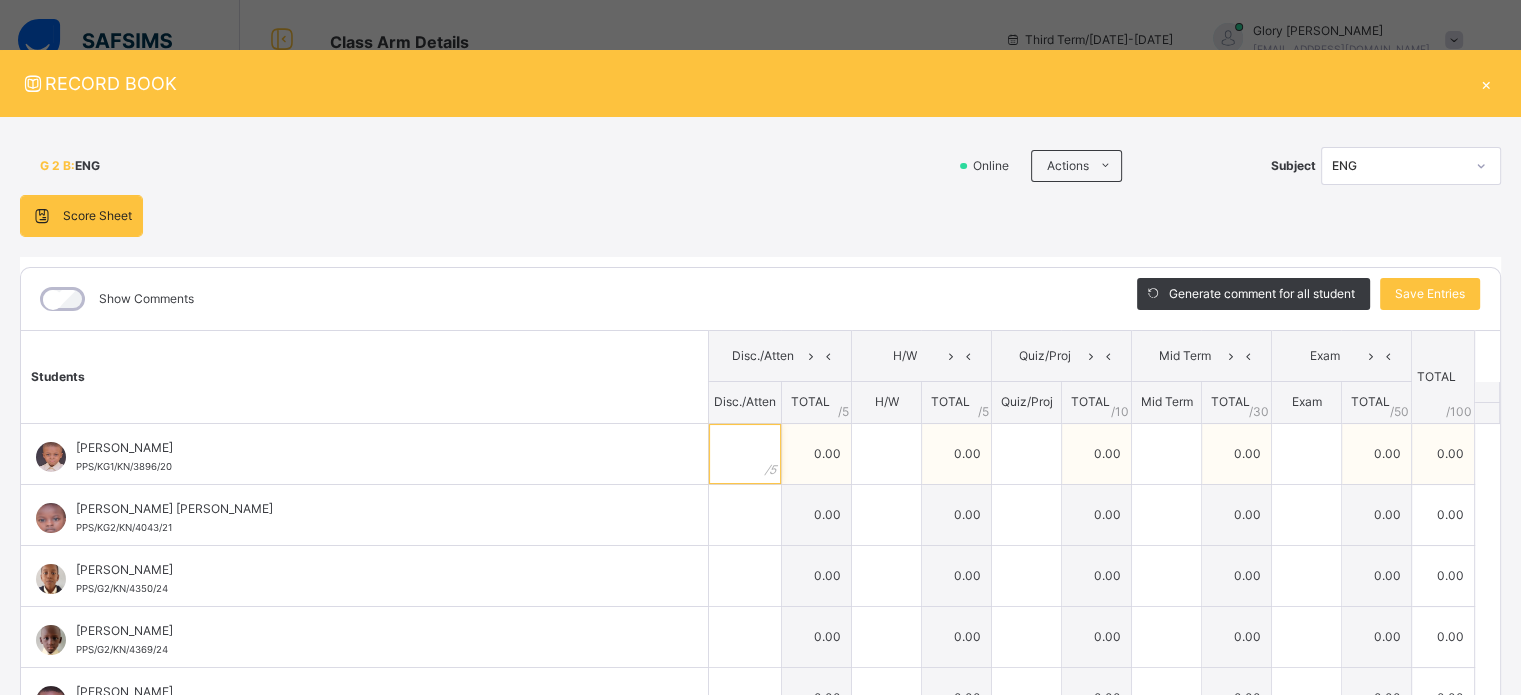 click at bounding box center (745, 454) 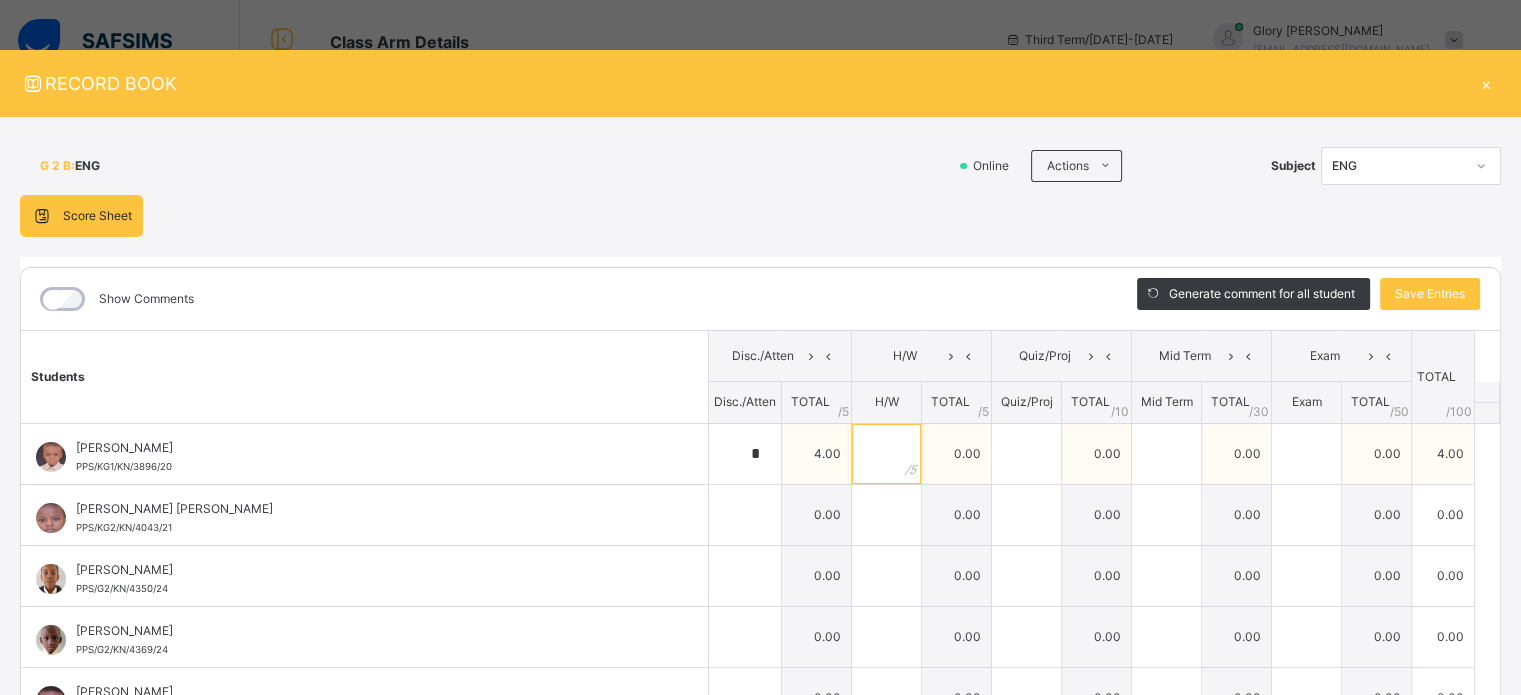 click at bounding box center [886, 454] 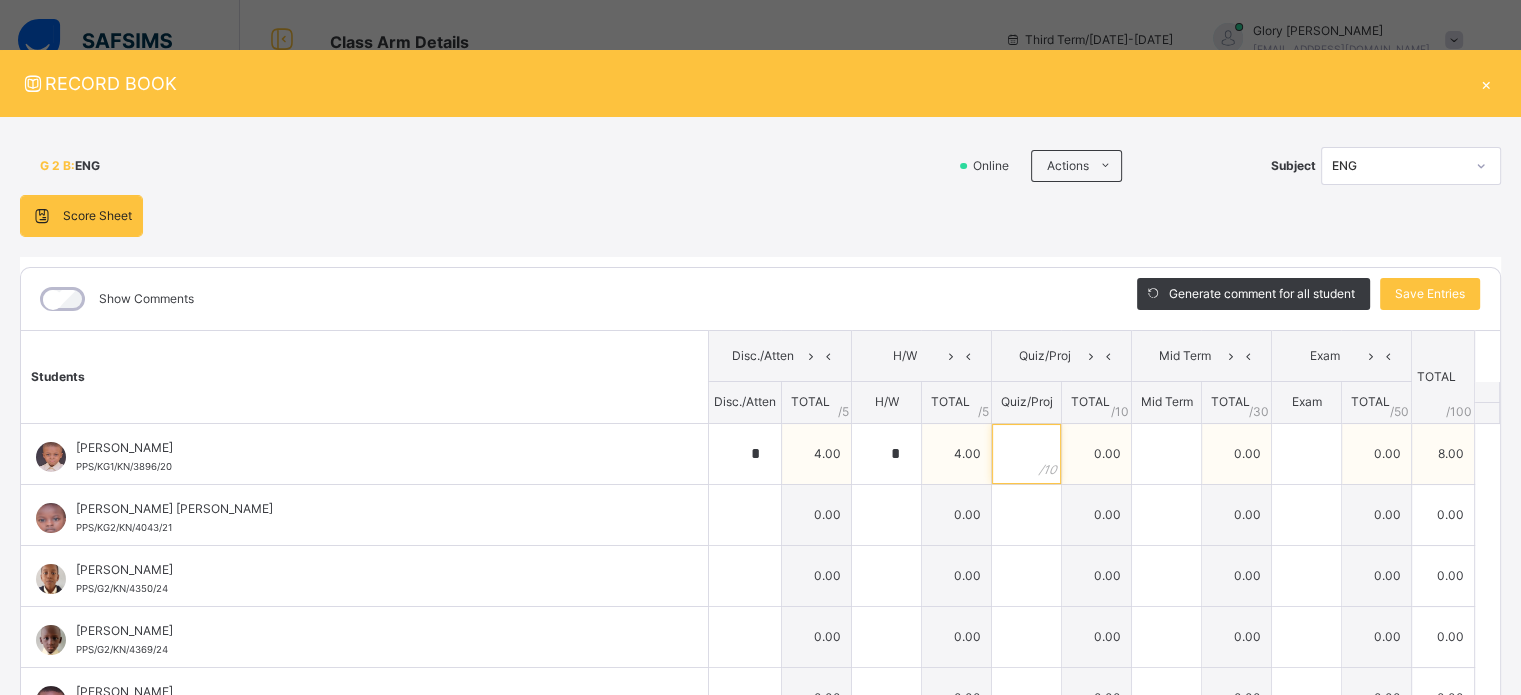 click at bounding box center [1026, 454] 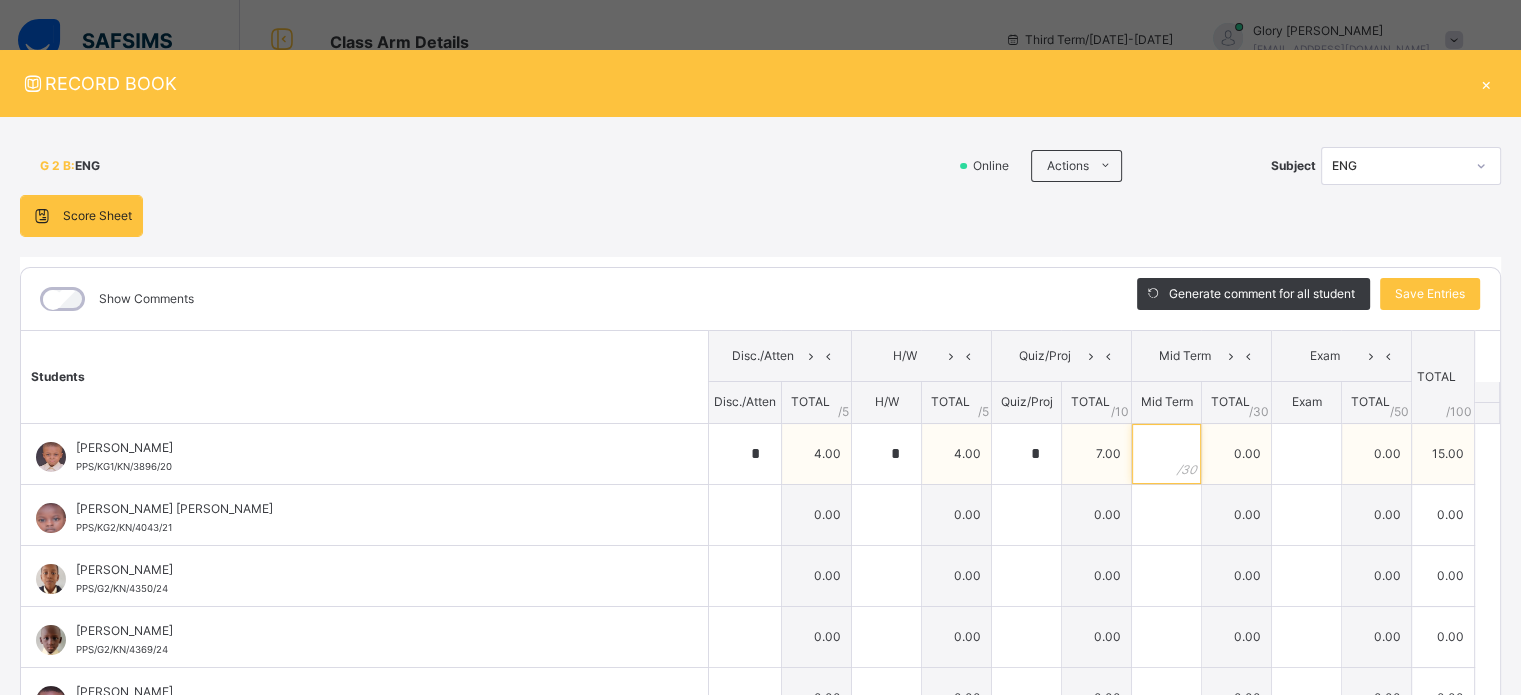 click at bounding box center (1166, 454) 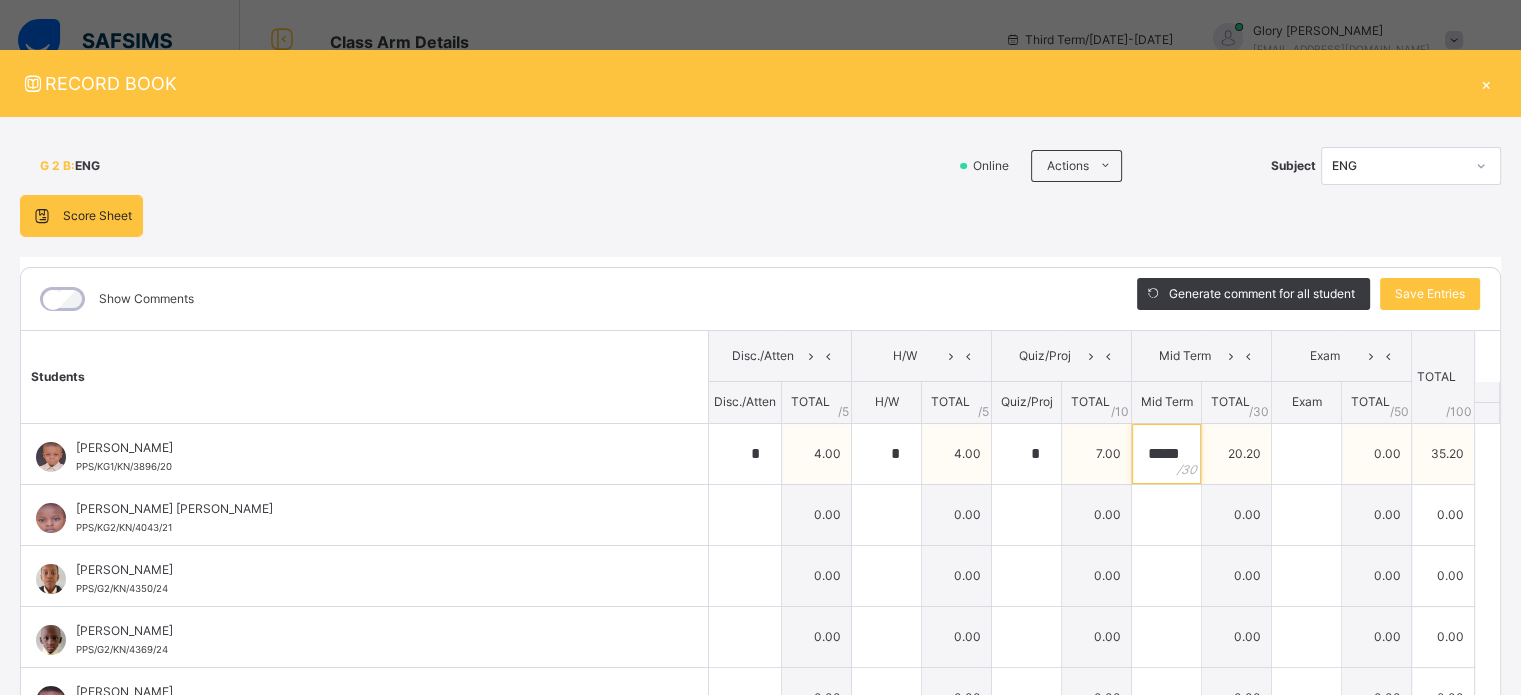 scroll, scrollTop: 0, scrollLeft: 3, axis: horizontal 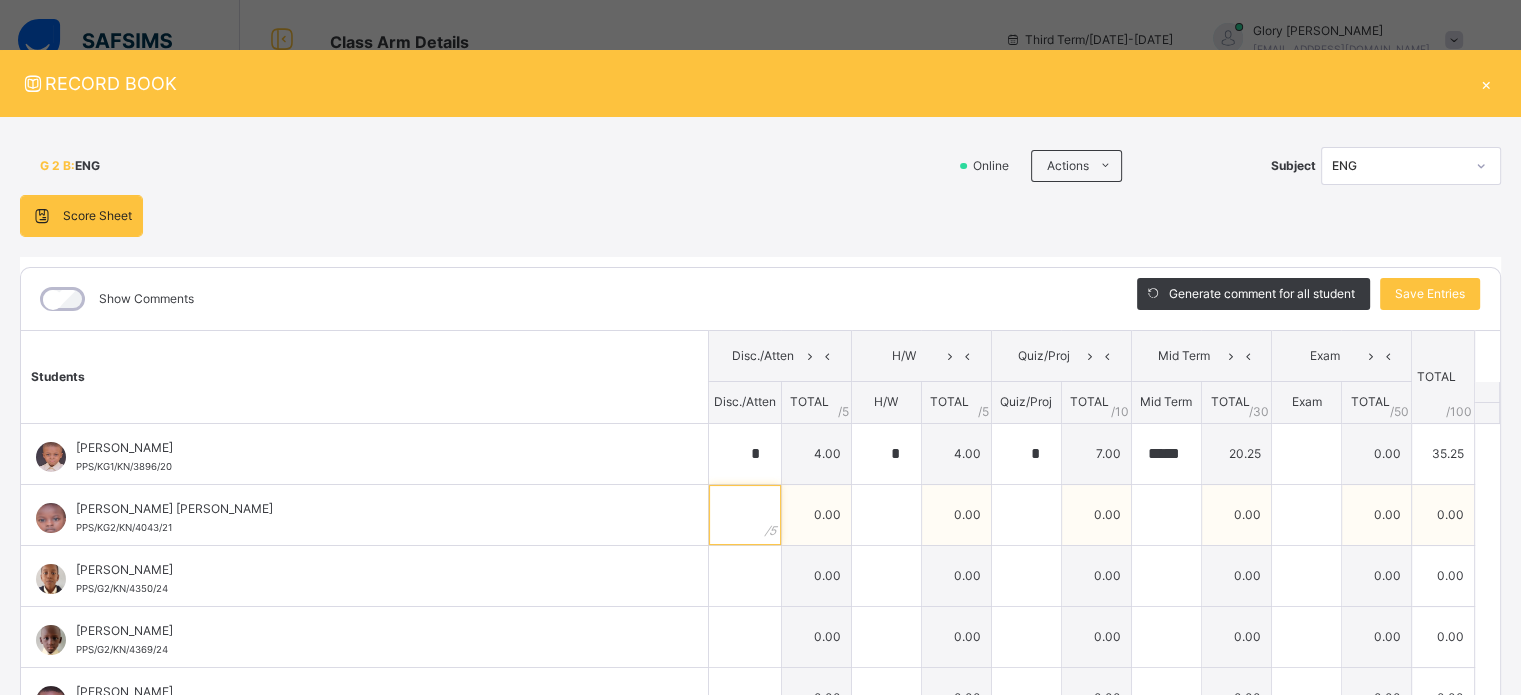 click at bounding box center (745, 515) 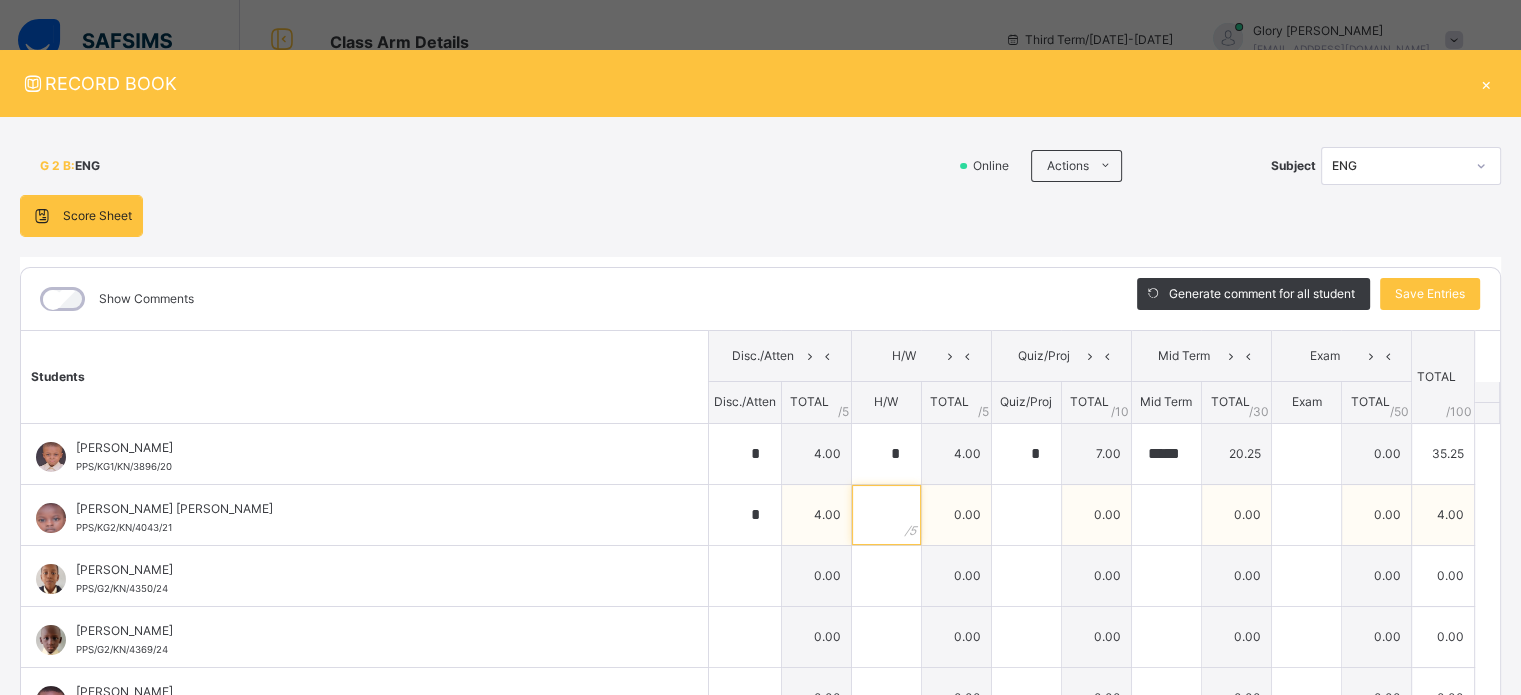 click at bounding box center [886, 515] 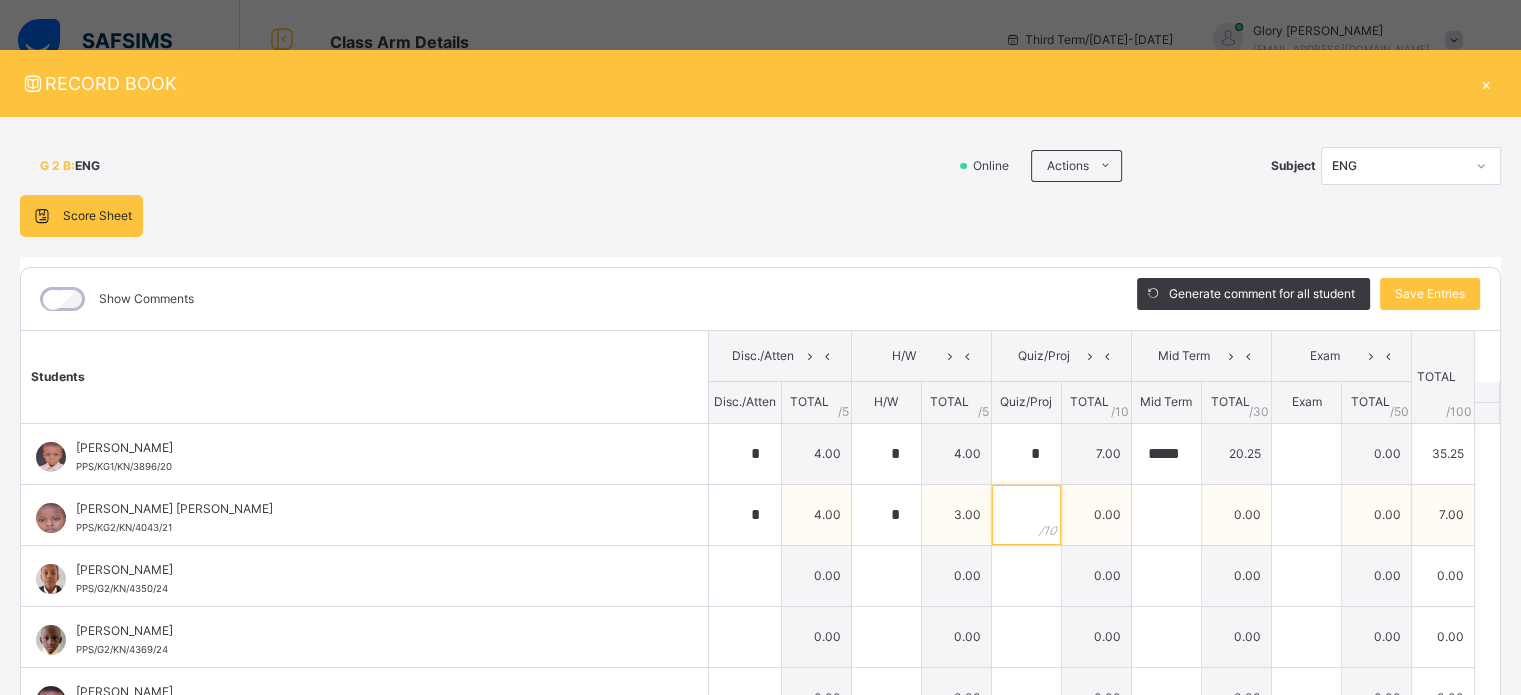 click at bounding box center [1026, 515] 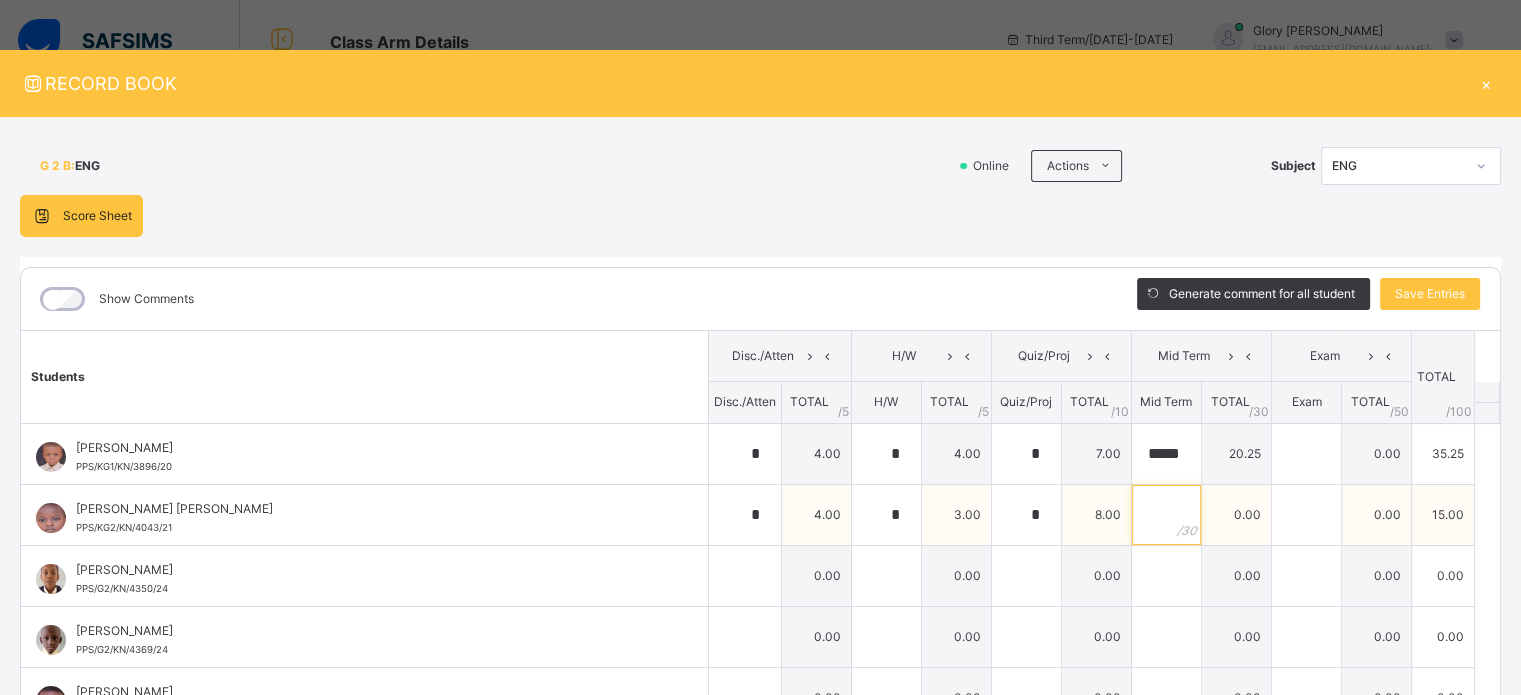 click at bounding box center [1166, 515] 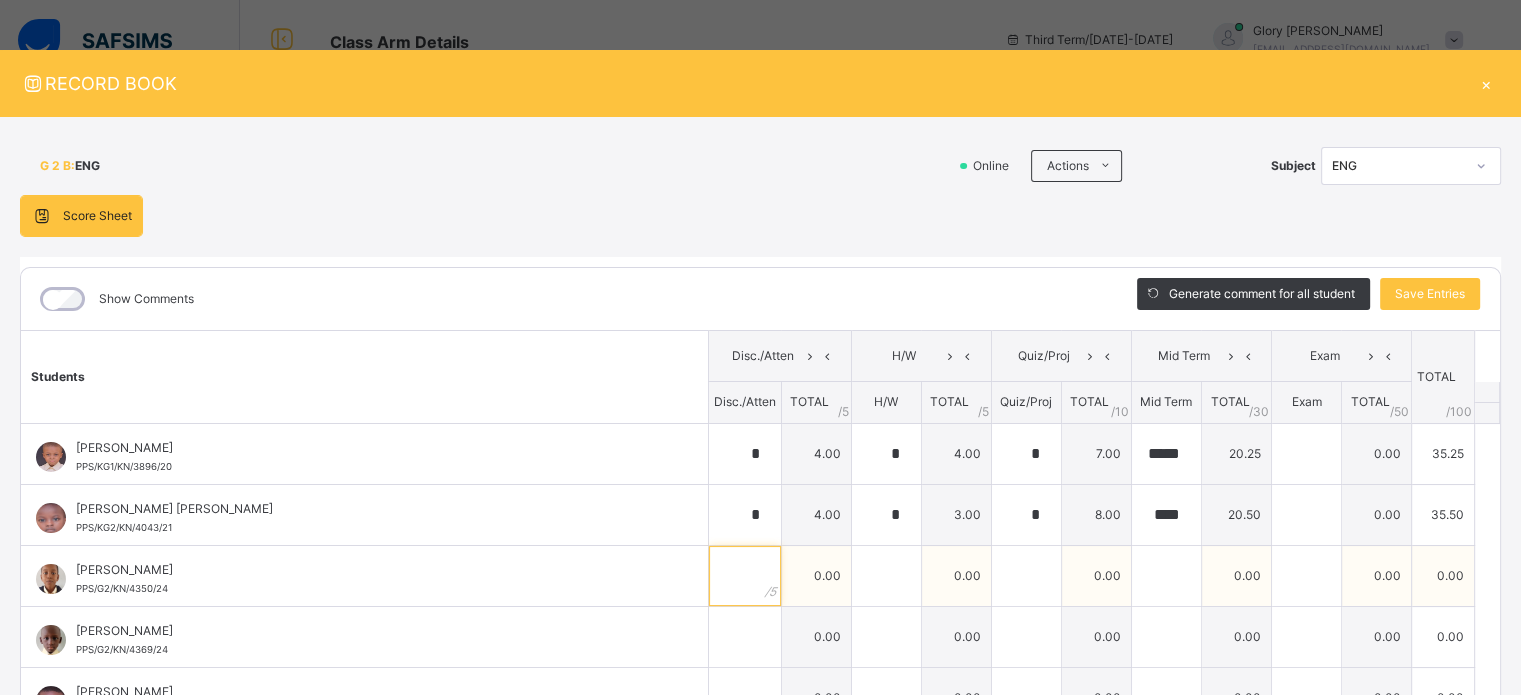 click at bounding box center (745, 576) 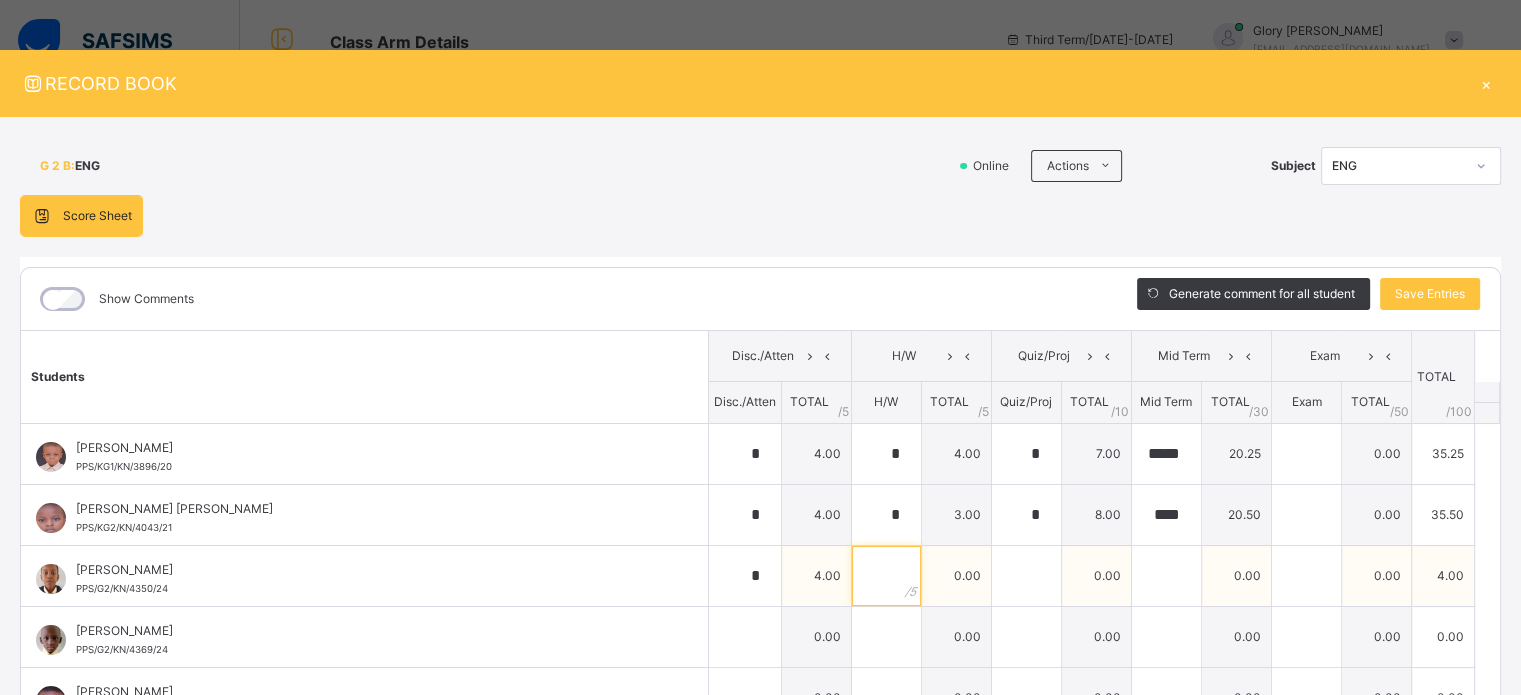 click at bounding box center (886, 576) 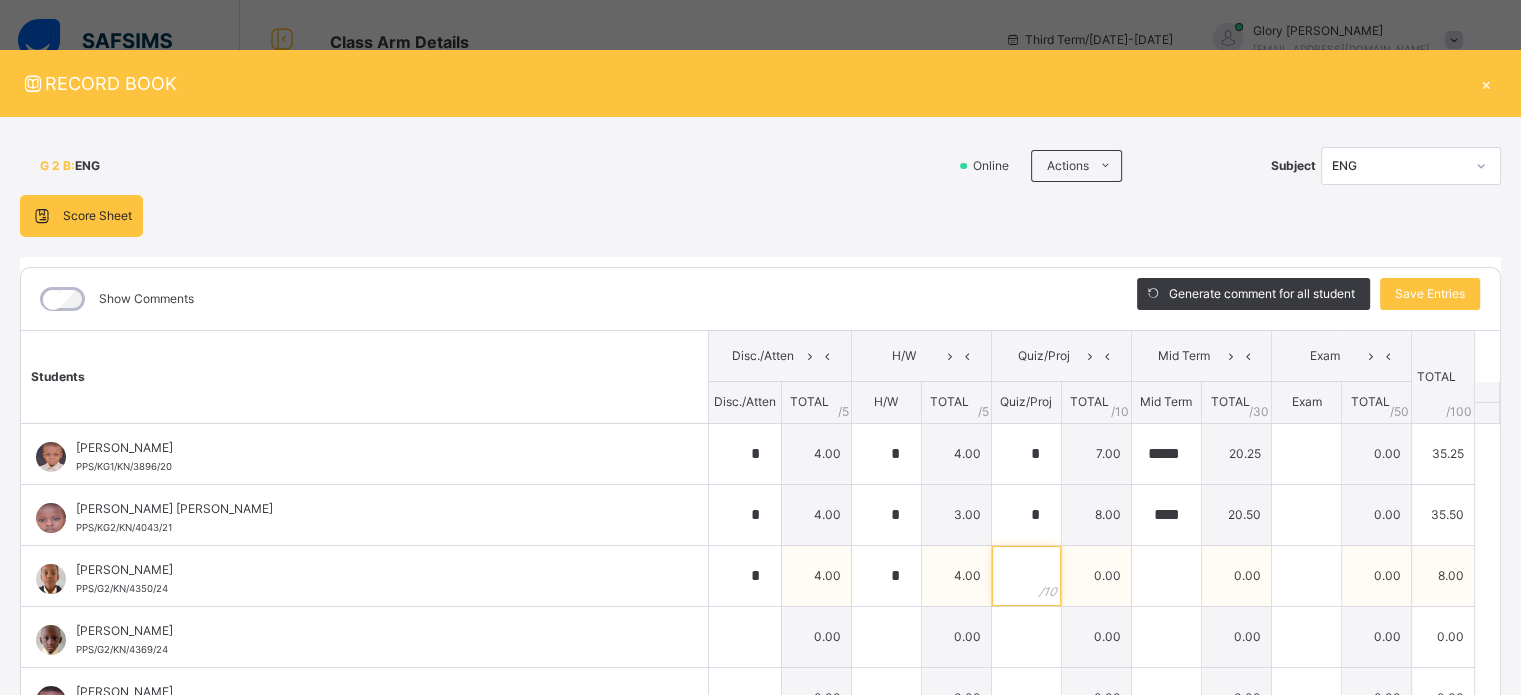 click at bounding box center (1026, 576) 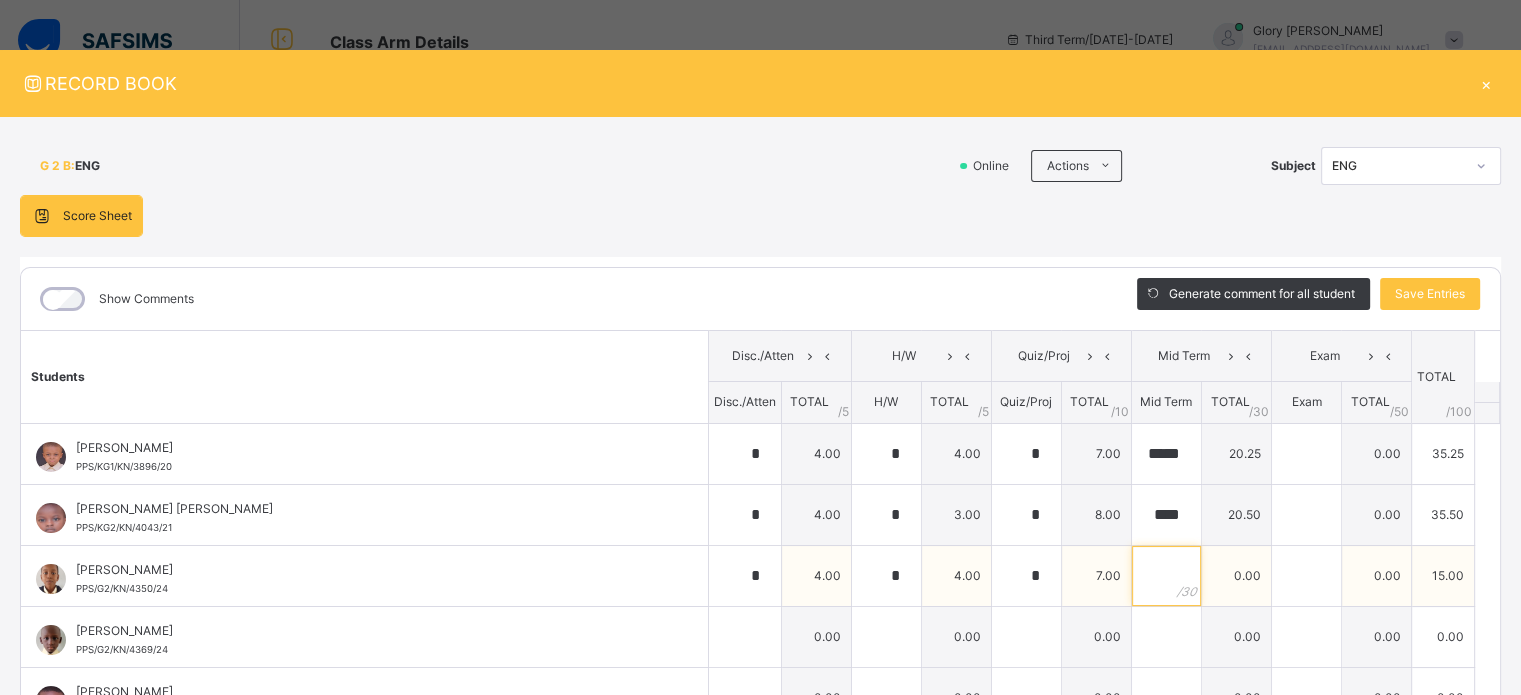 click at bounding box center (1166, 576) 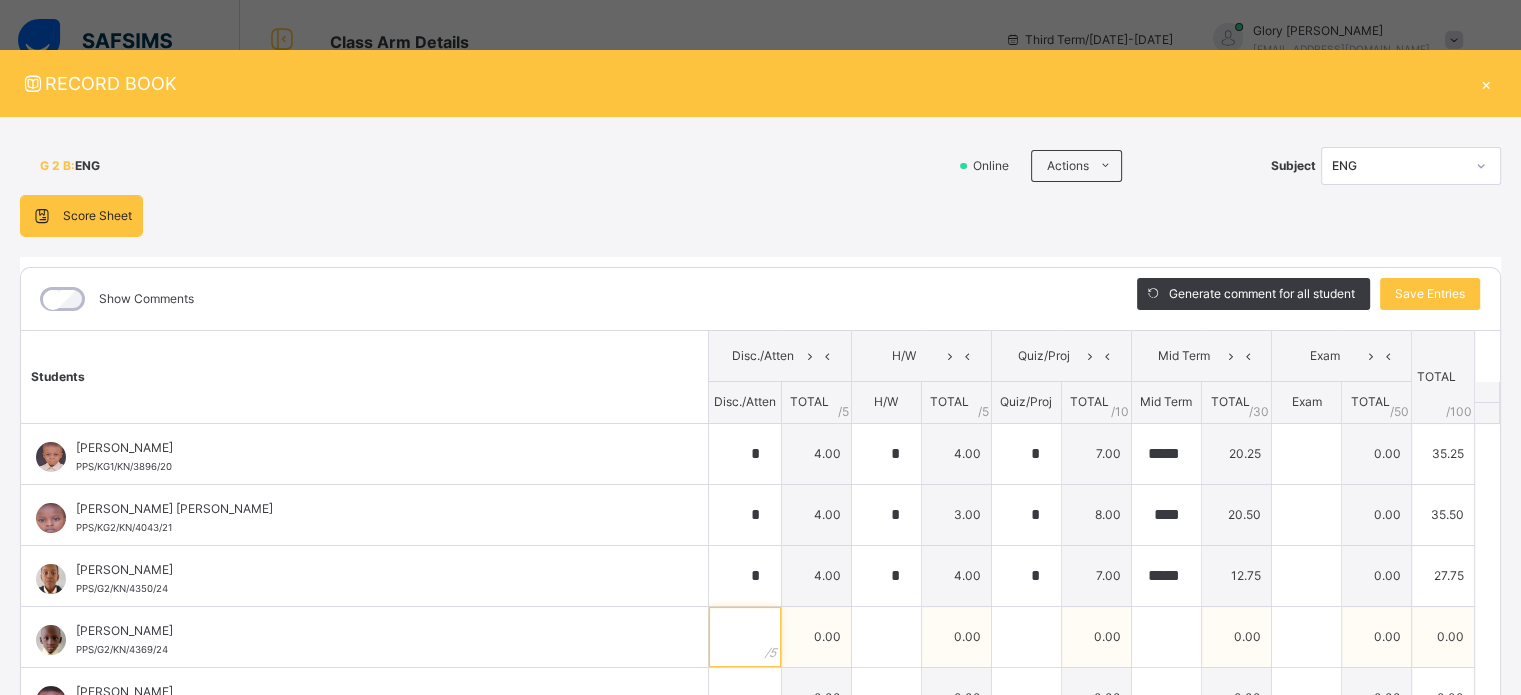 click at bounding box center (745, 637) 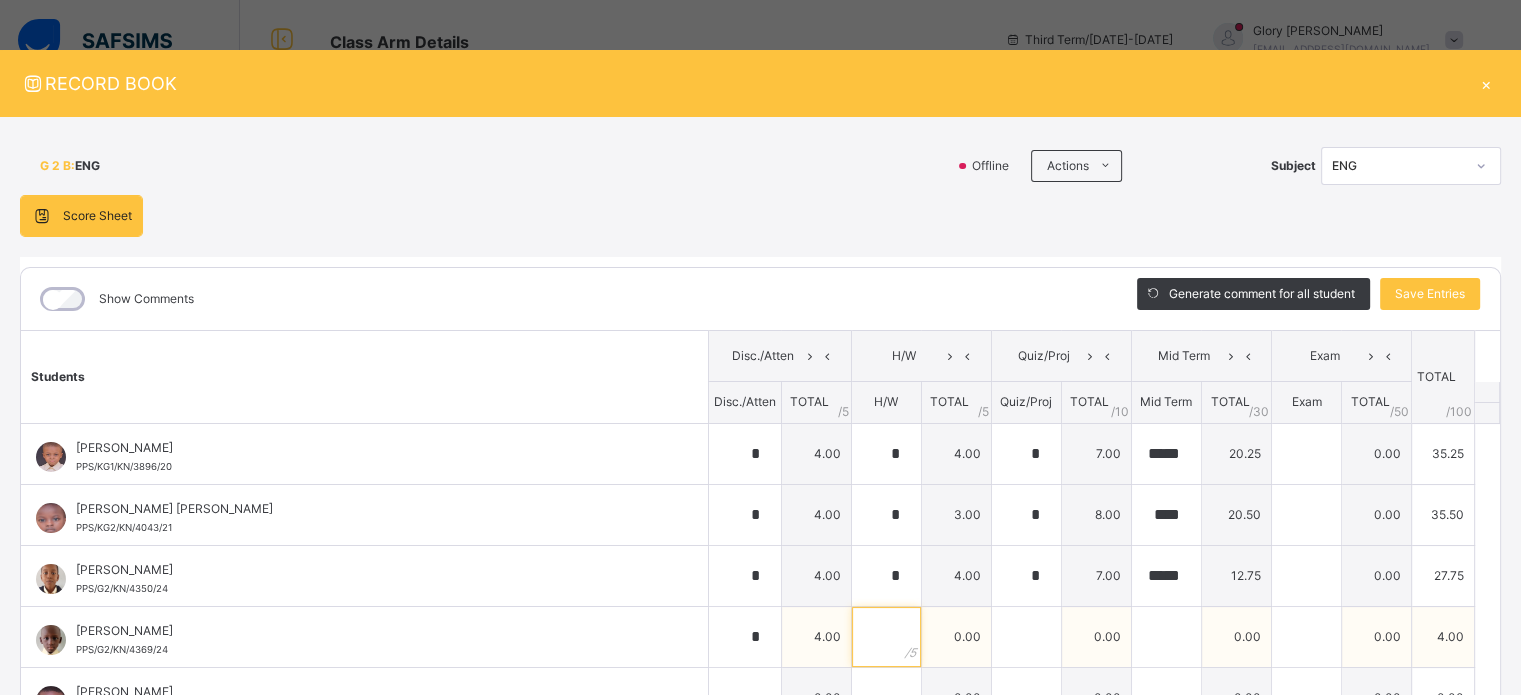 click at bounding box center (886, 637) 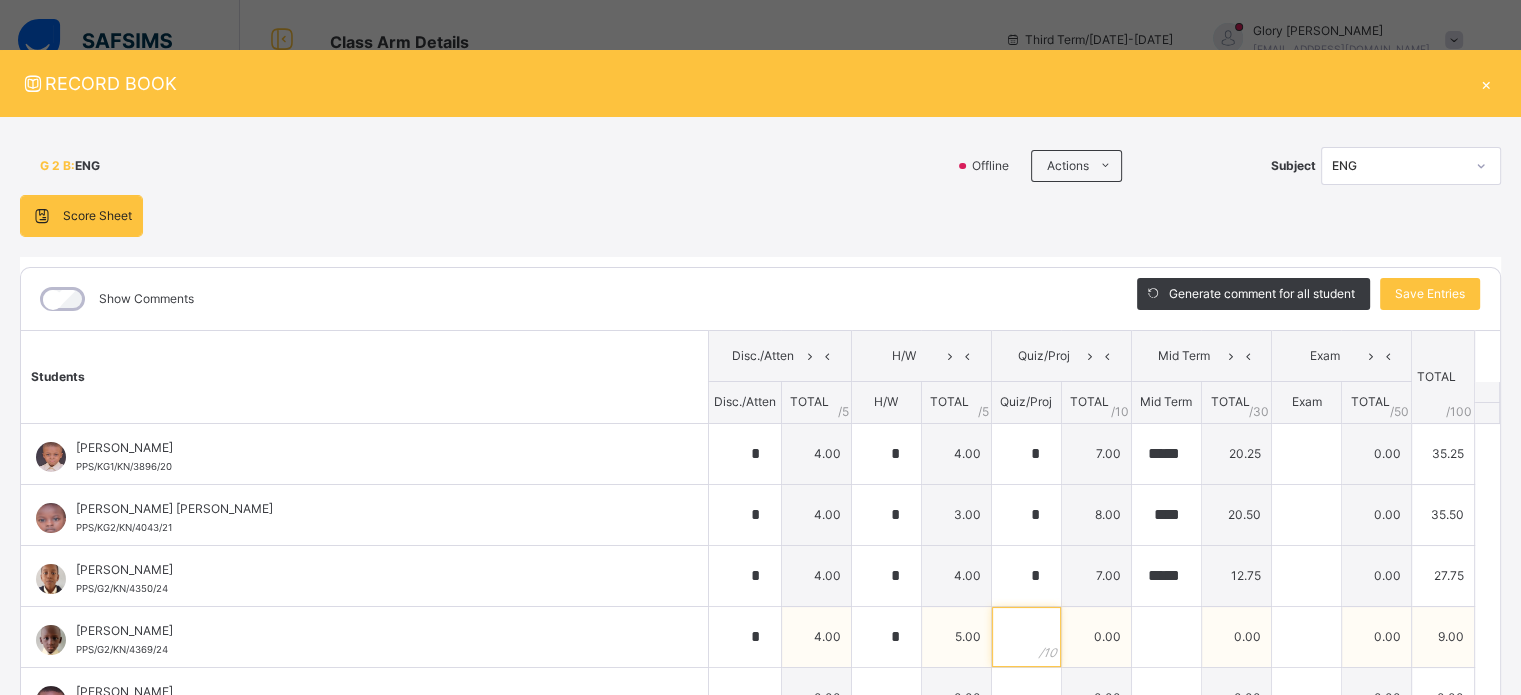 click at bounding box center [1026, 637] 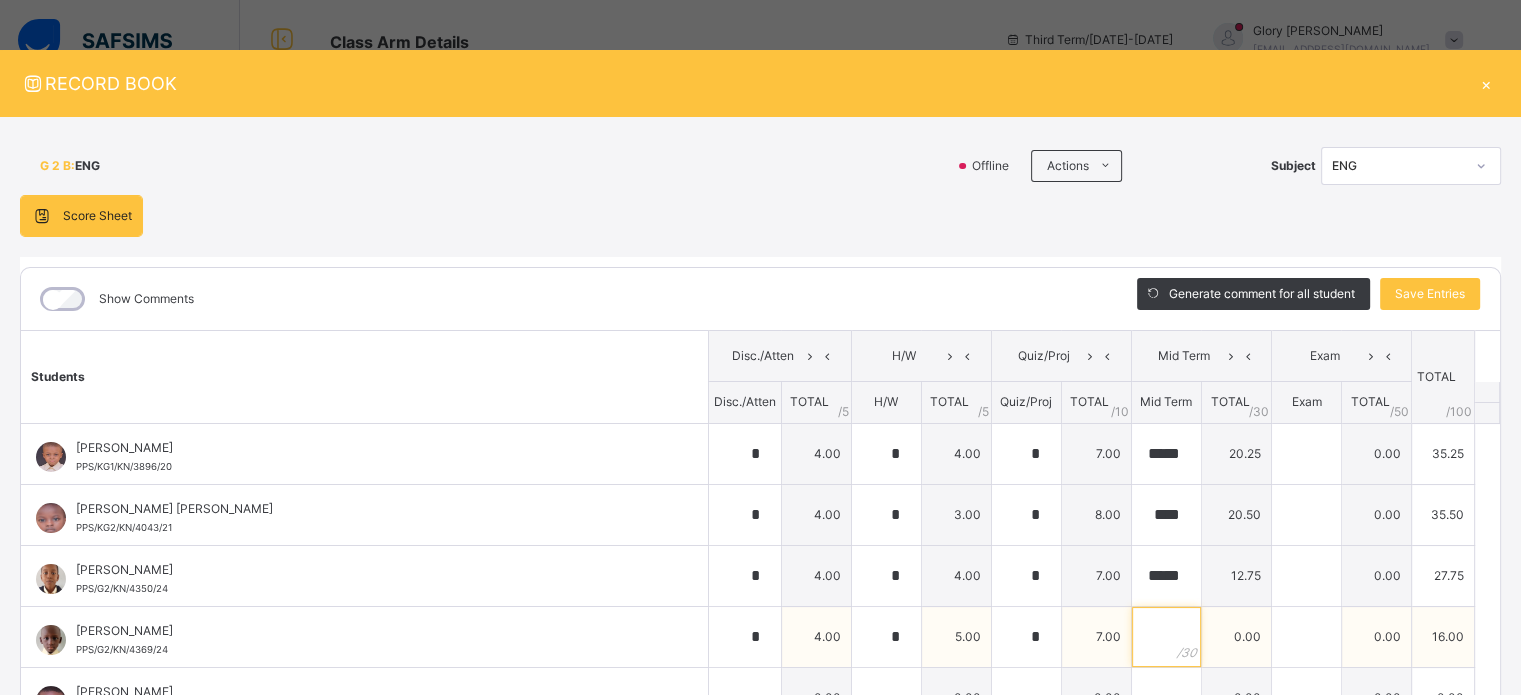 click at bounding box center [1166, 637] 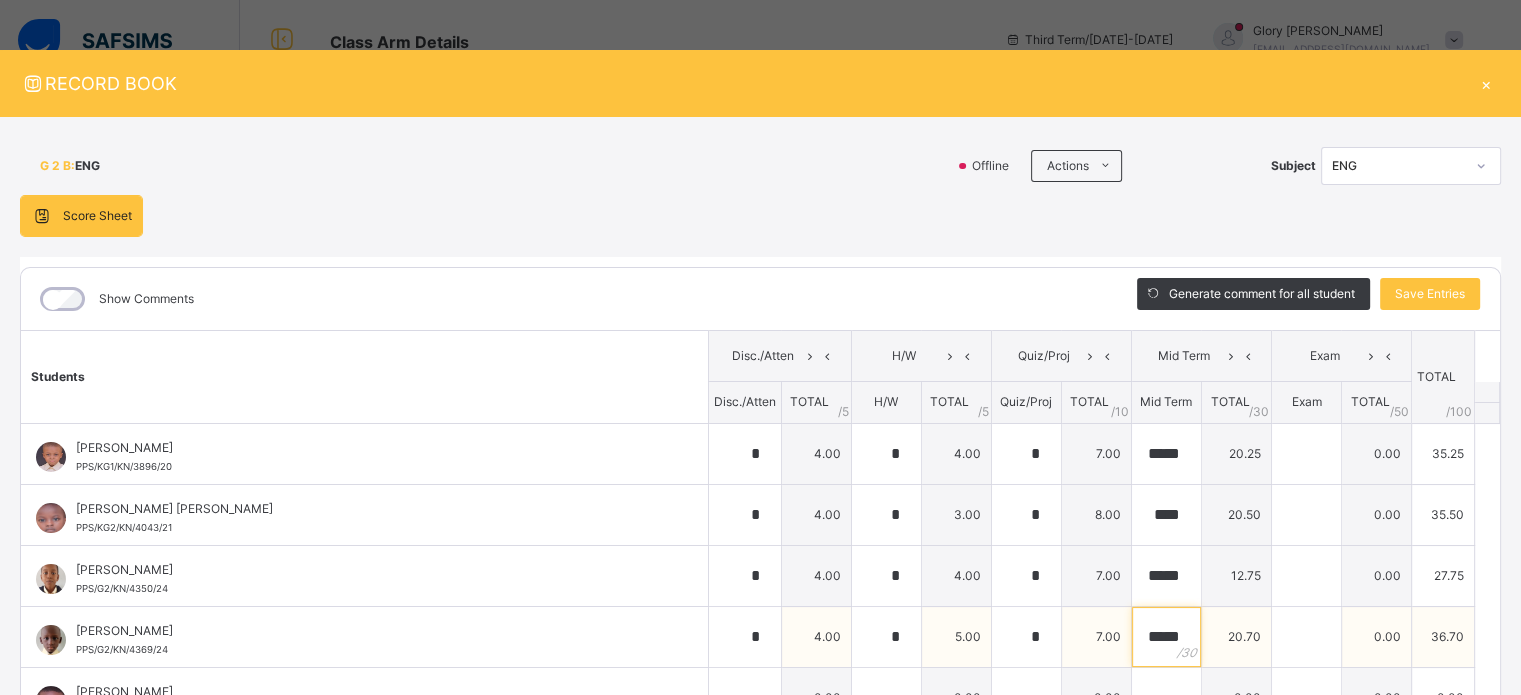 scroll, scrollTop: 0, scrollLeft: 2, axis: horizontal 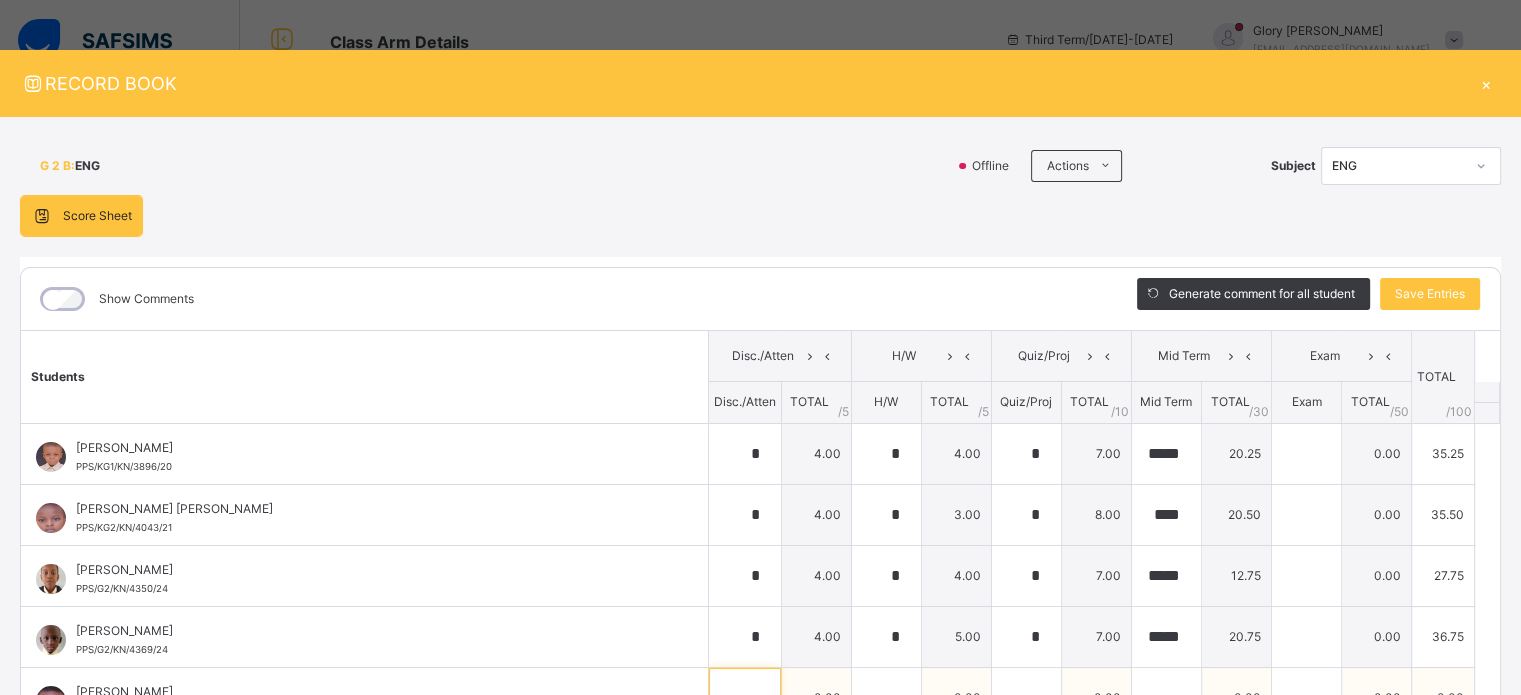 click at bounding box center (745, 698) 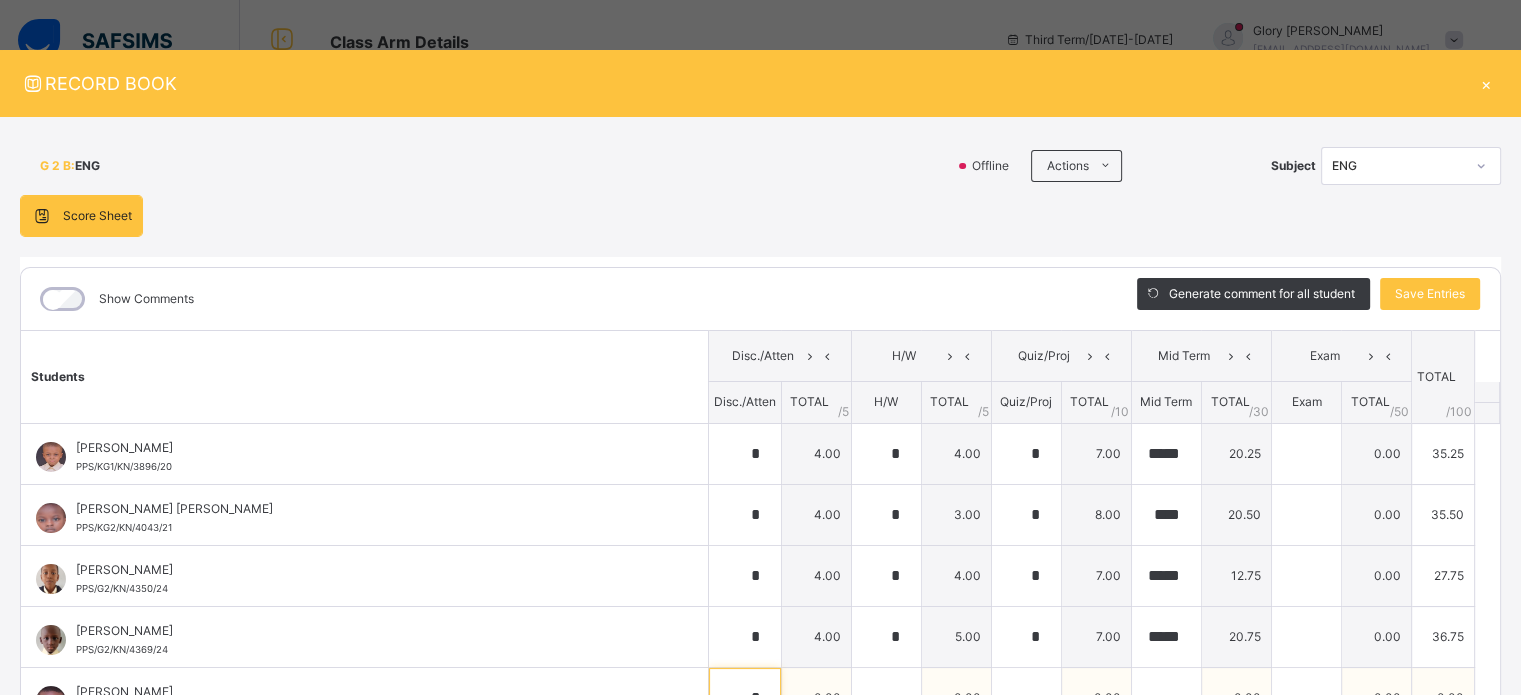 scroll, scrollTop: 9, scrollLeft: 0, axis: vertical 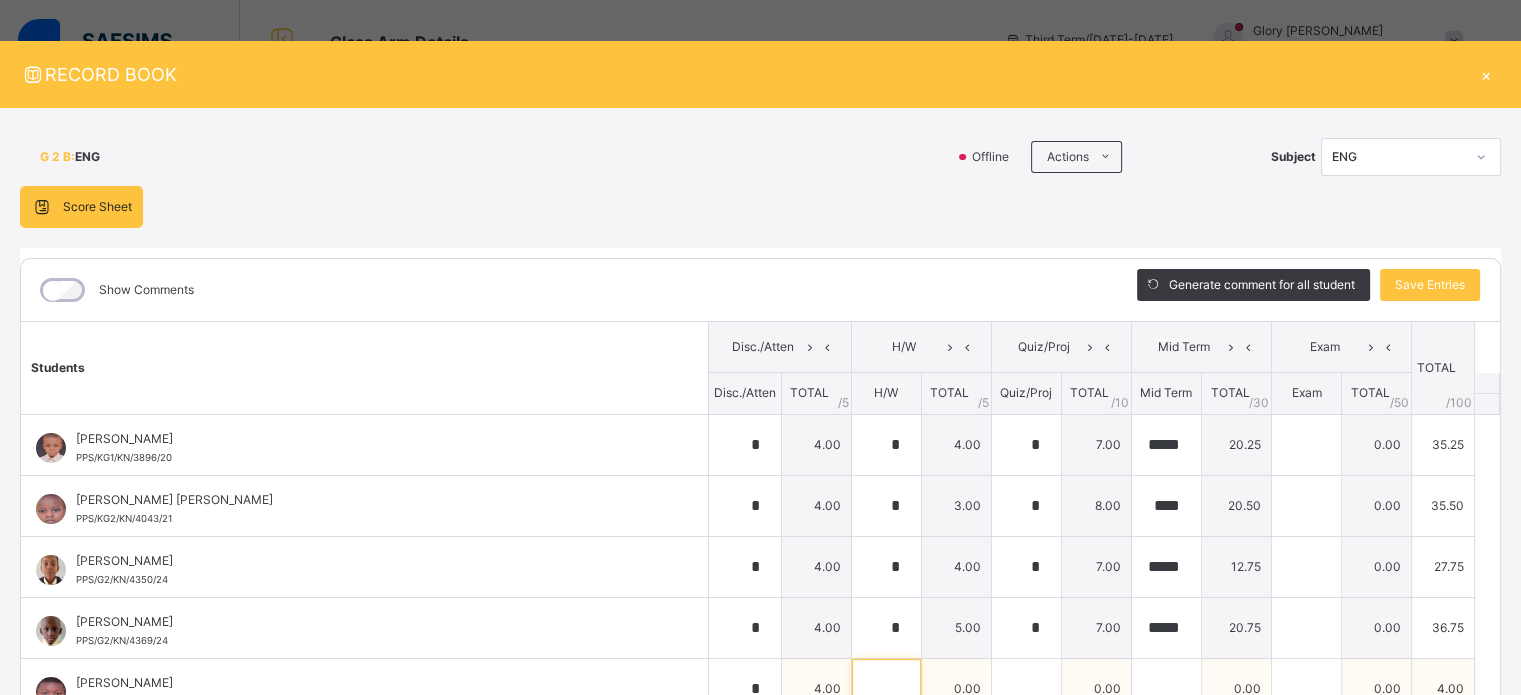 click at bounding box center (886, 689) 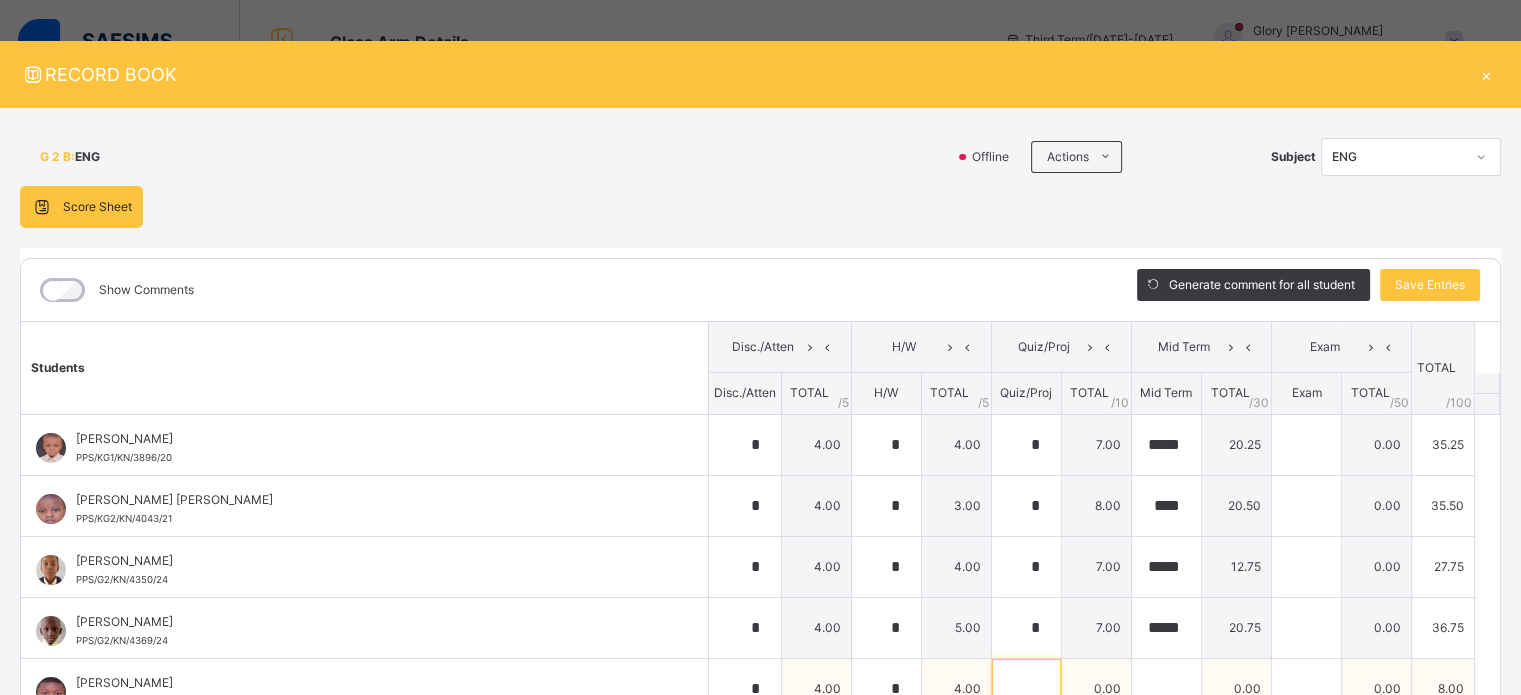 click at bounding box center [1026, 689] 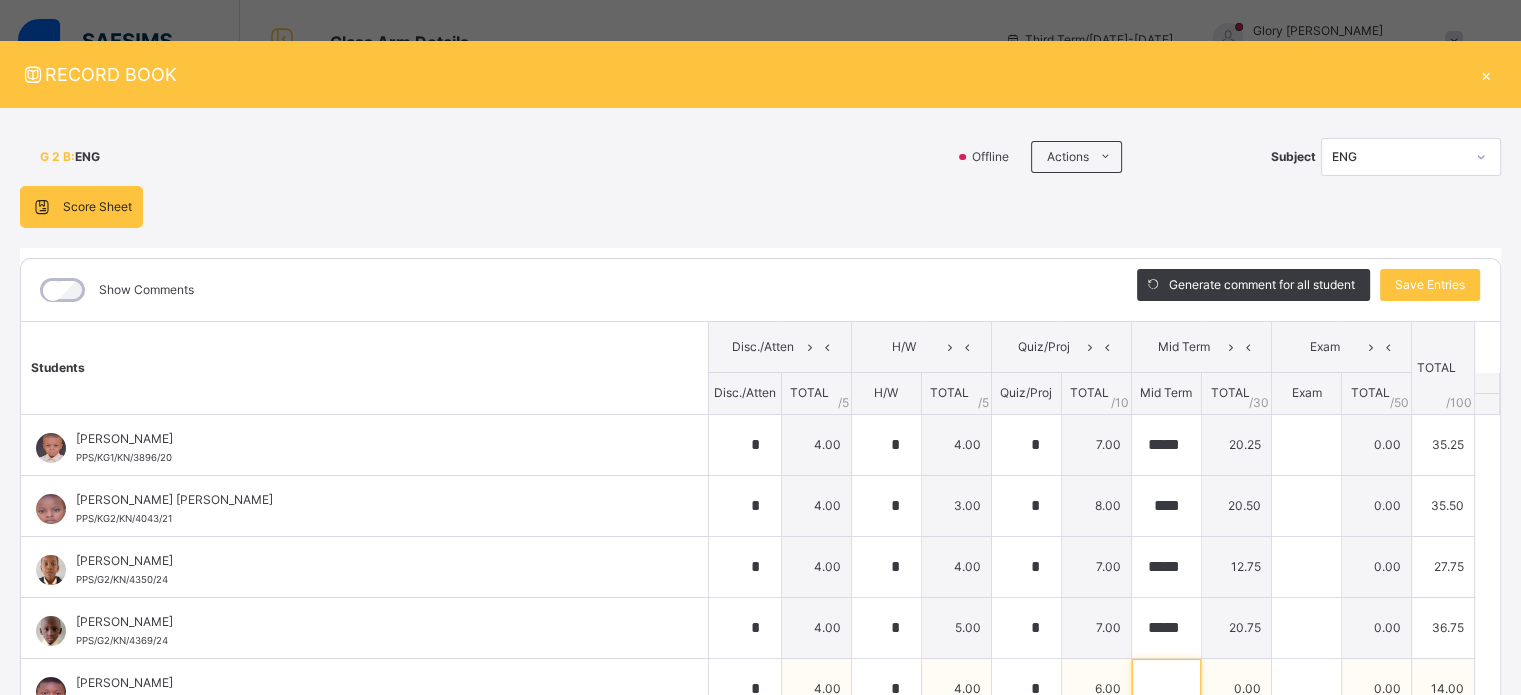 click at bounding box center [1166, 689] 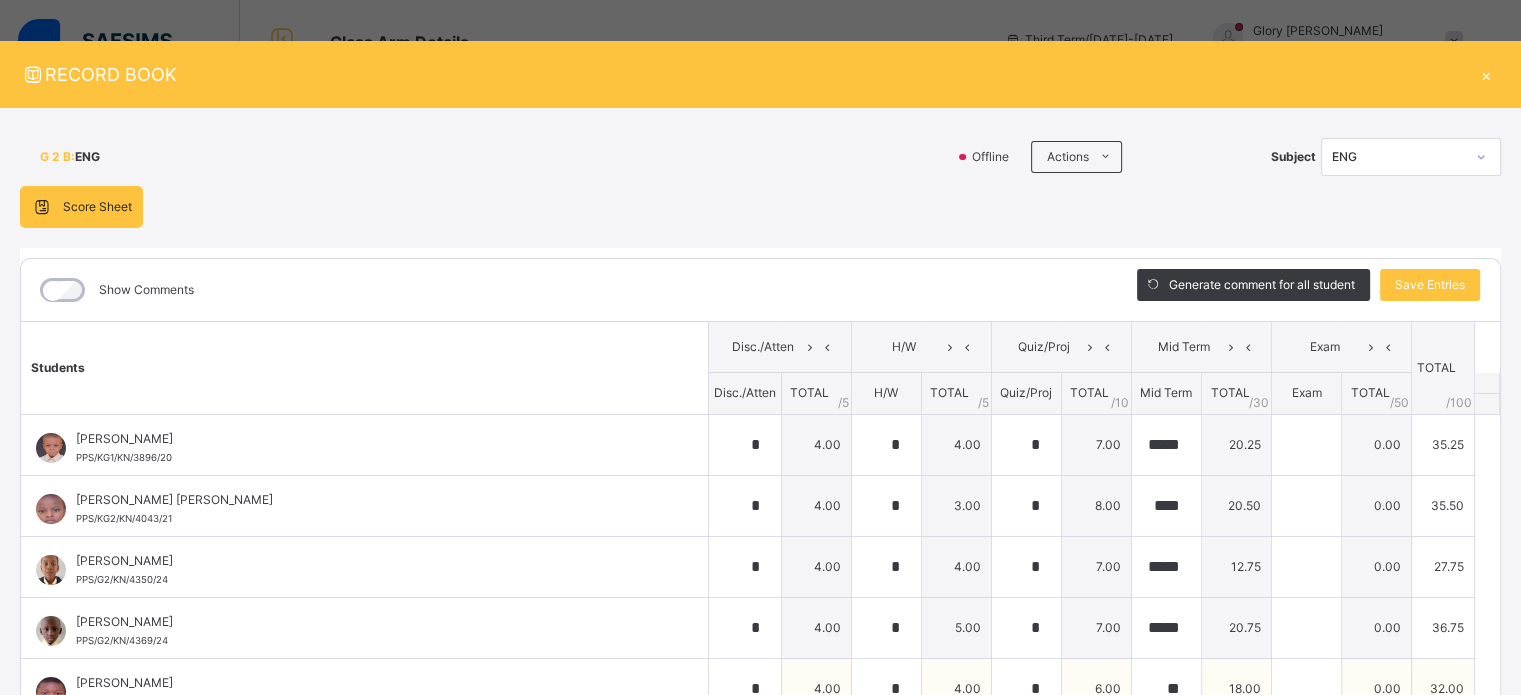 click on "[PERSON_NAME] PPS/KG2/KN/4078/21" at bounding box center [364, 689] 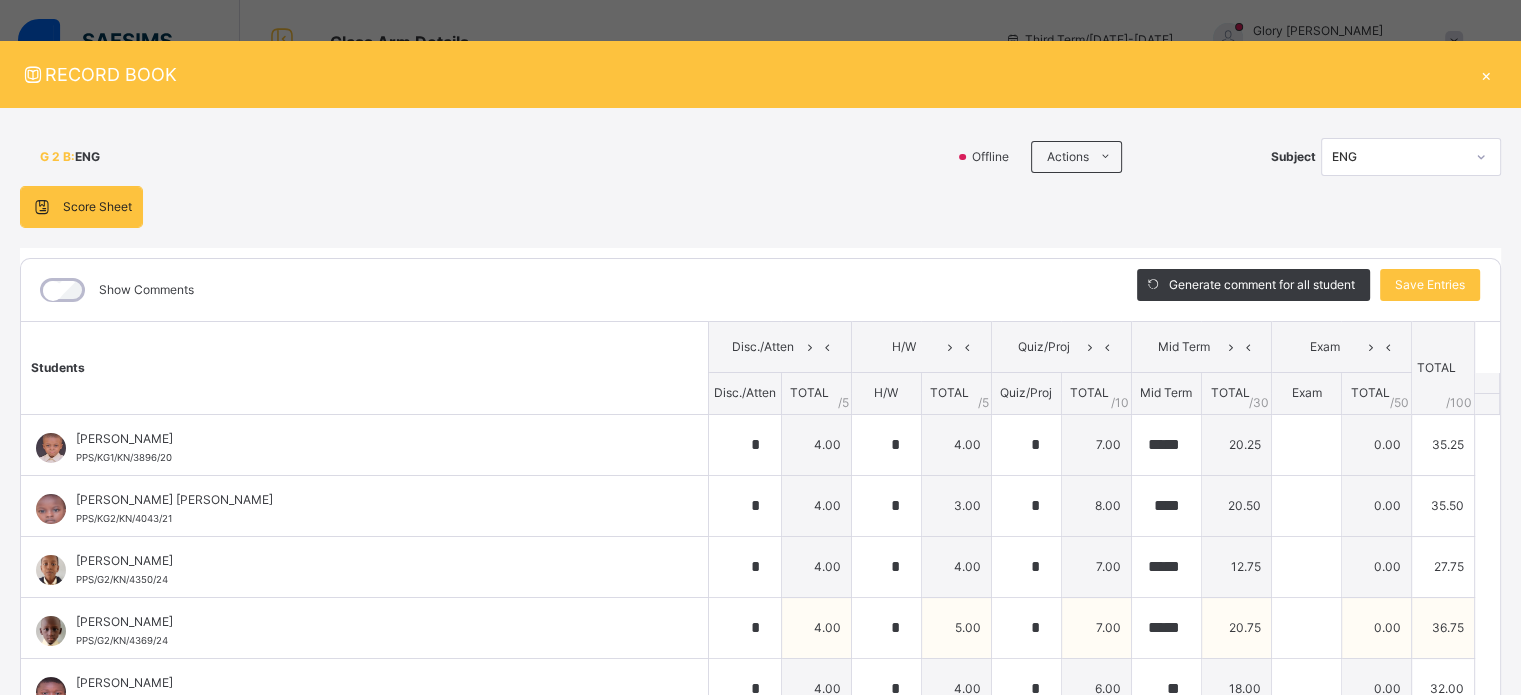 click on "[PERSON_NAME] PPS/G2/KN/4369/24" at bounding box center [364, 628] 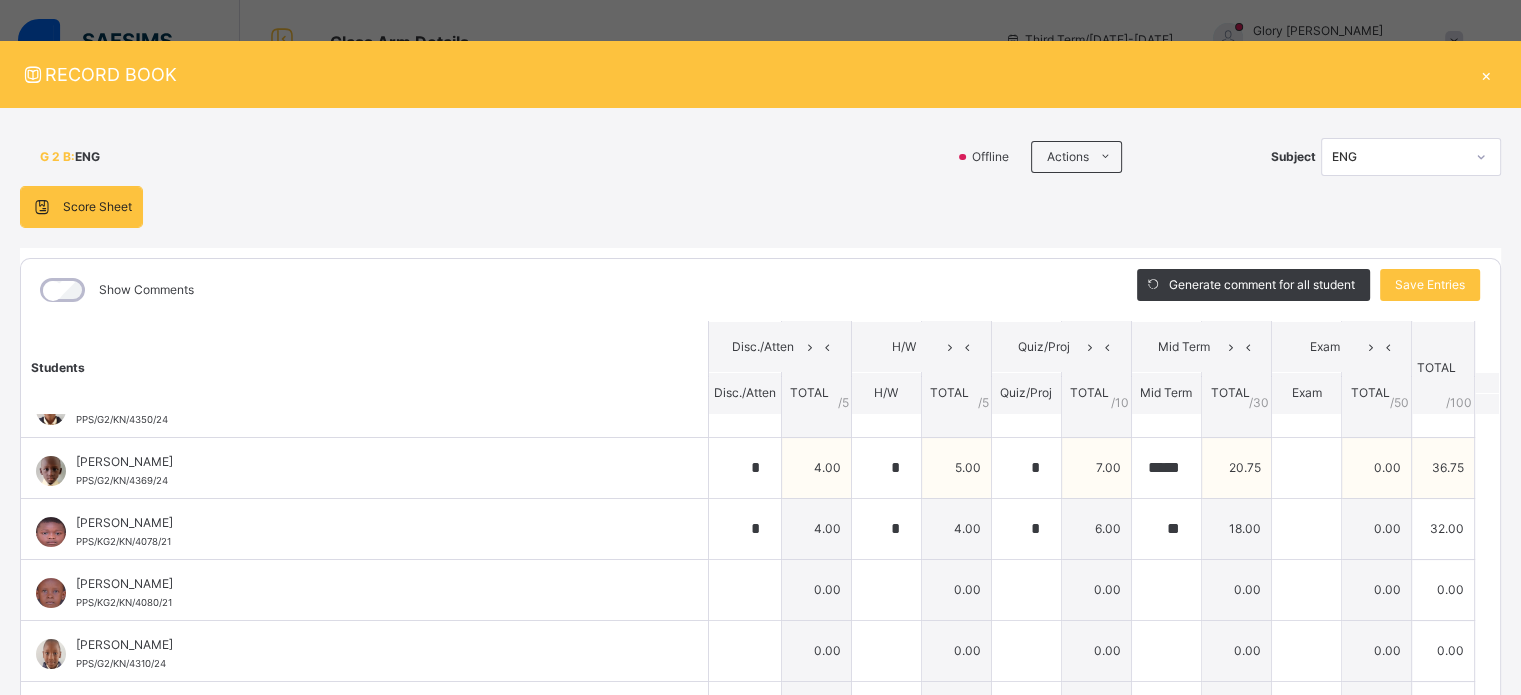 scroll, scrollTop: 200, scrollLeft: 0, axis: vertical 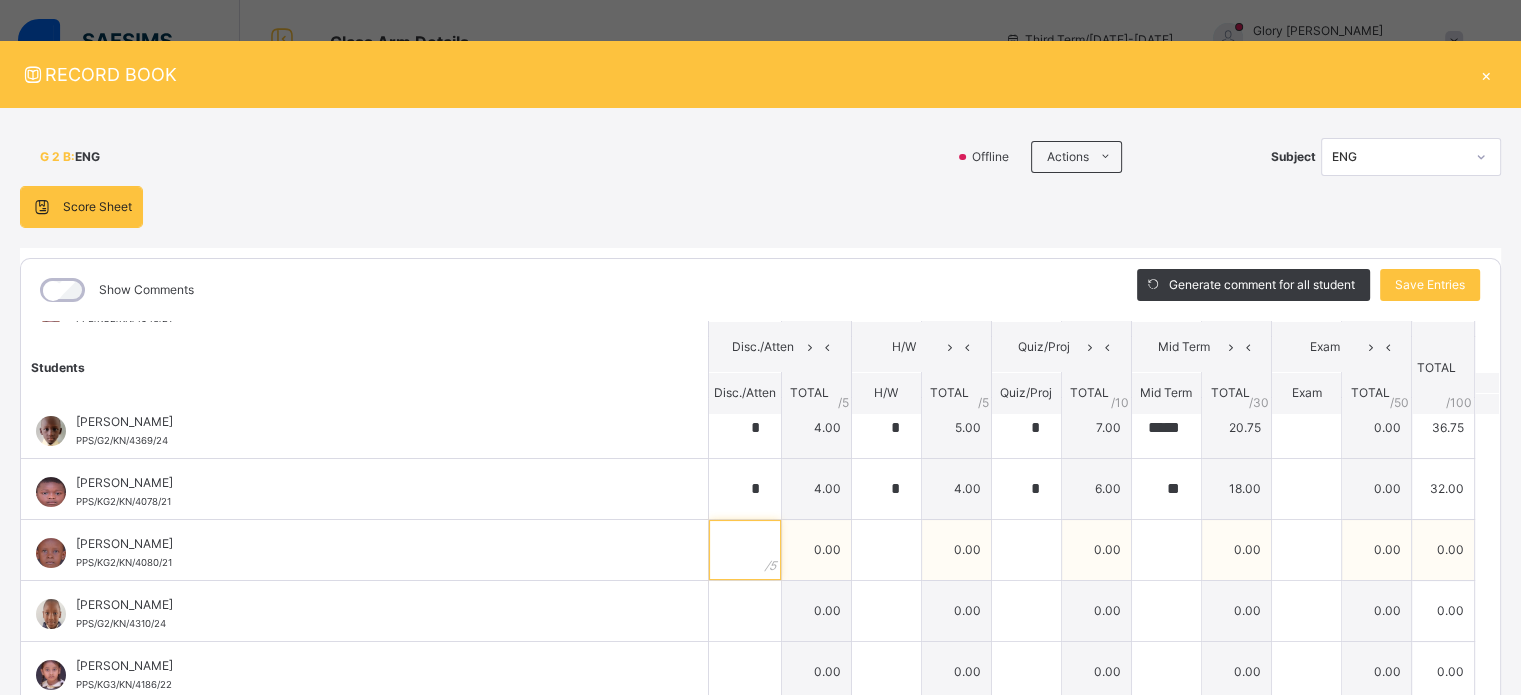 click at bounding box center [745, 550] 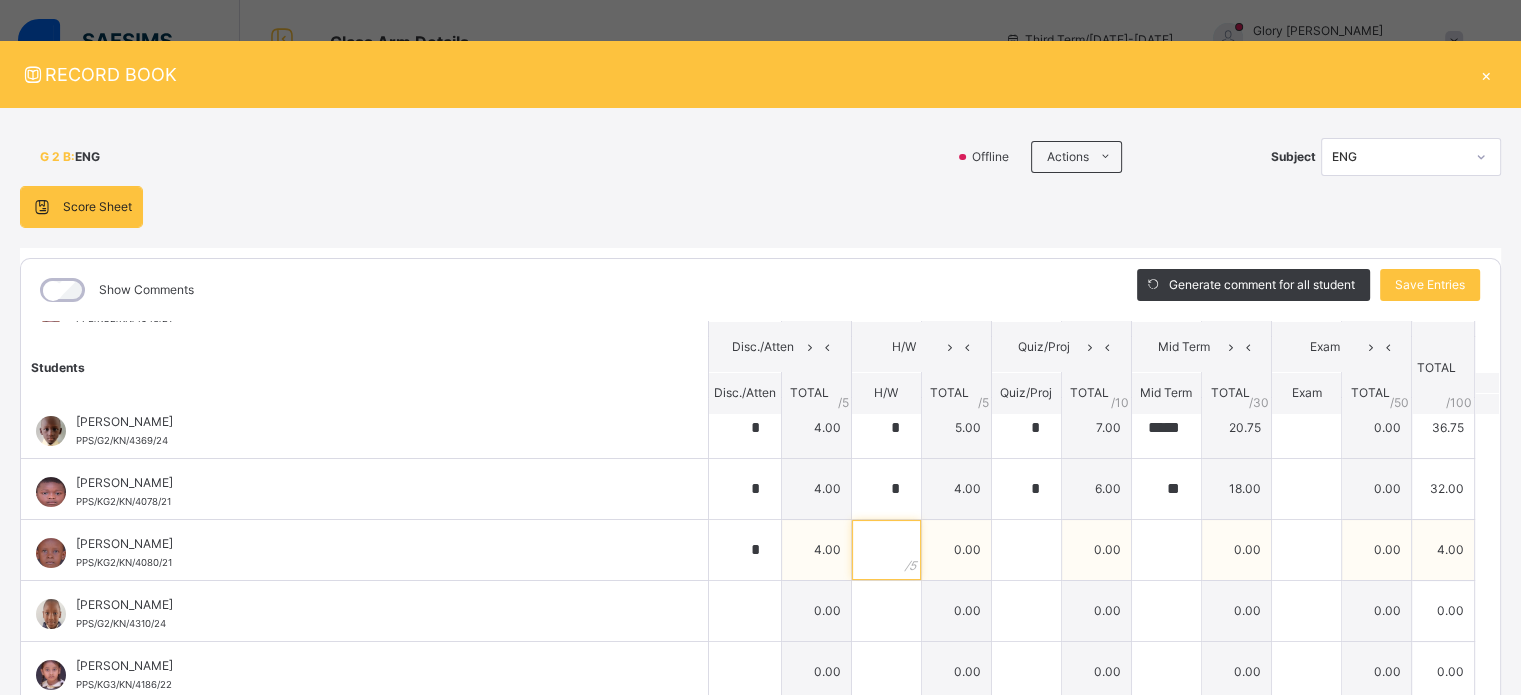 click at bounding box center [886, 550] 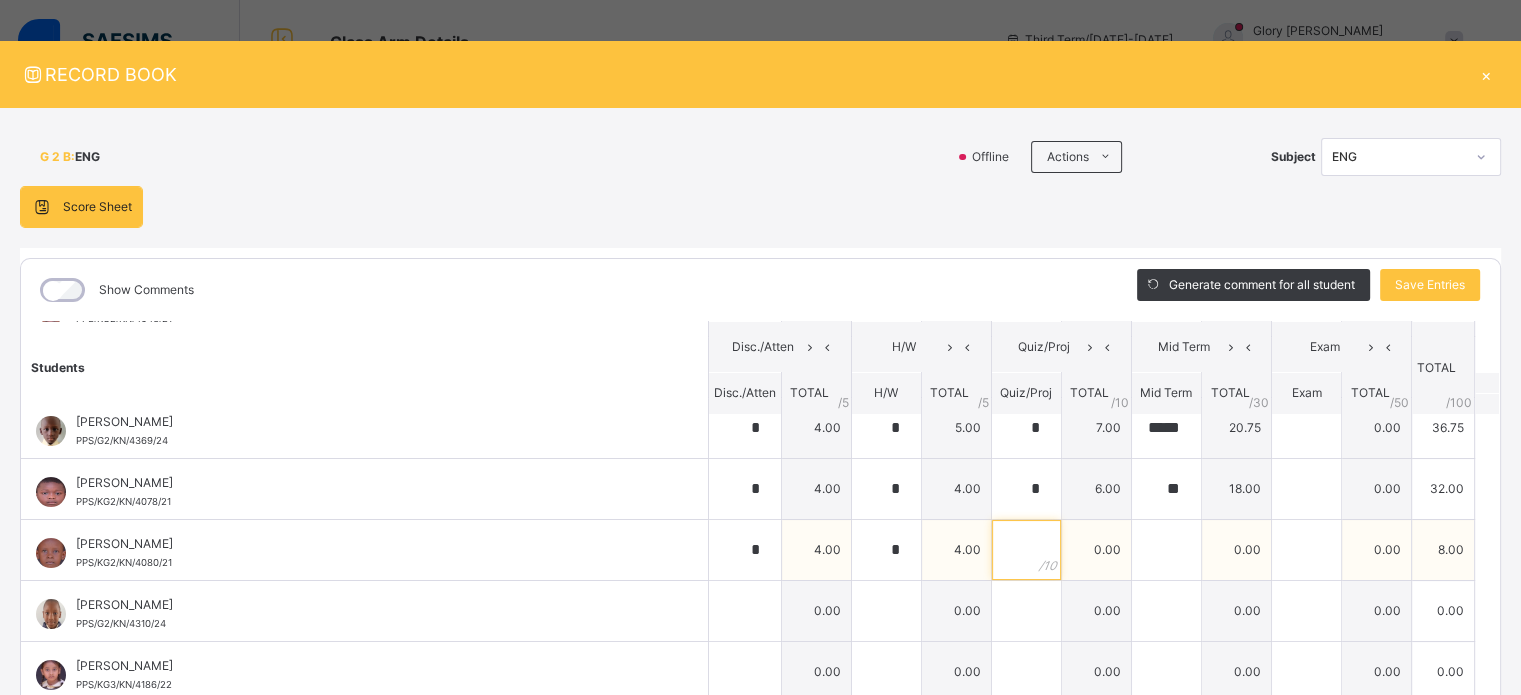 click at bounding box center (1026, 550) 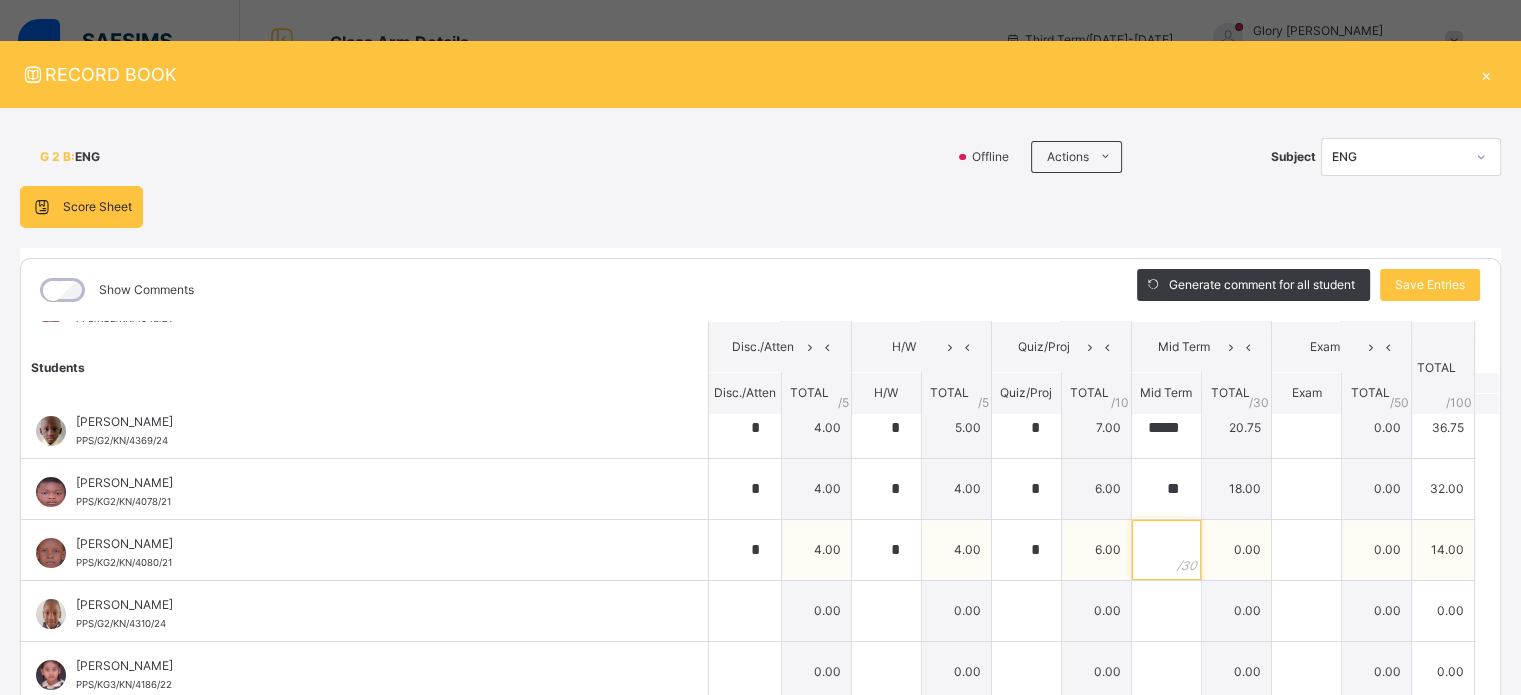 click at bounding box center [1166, 550] 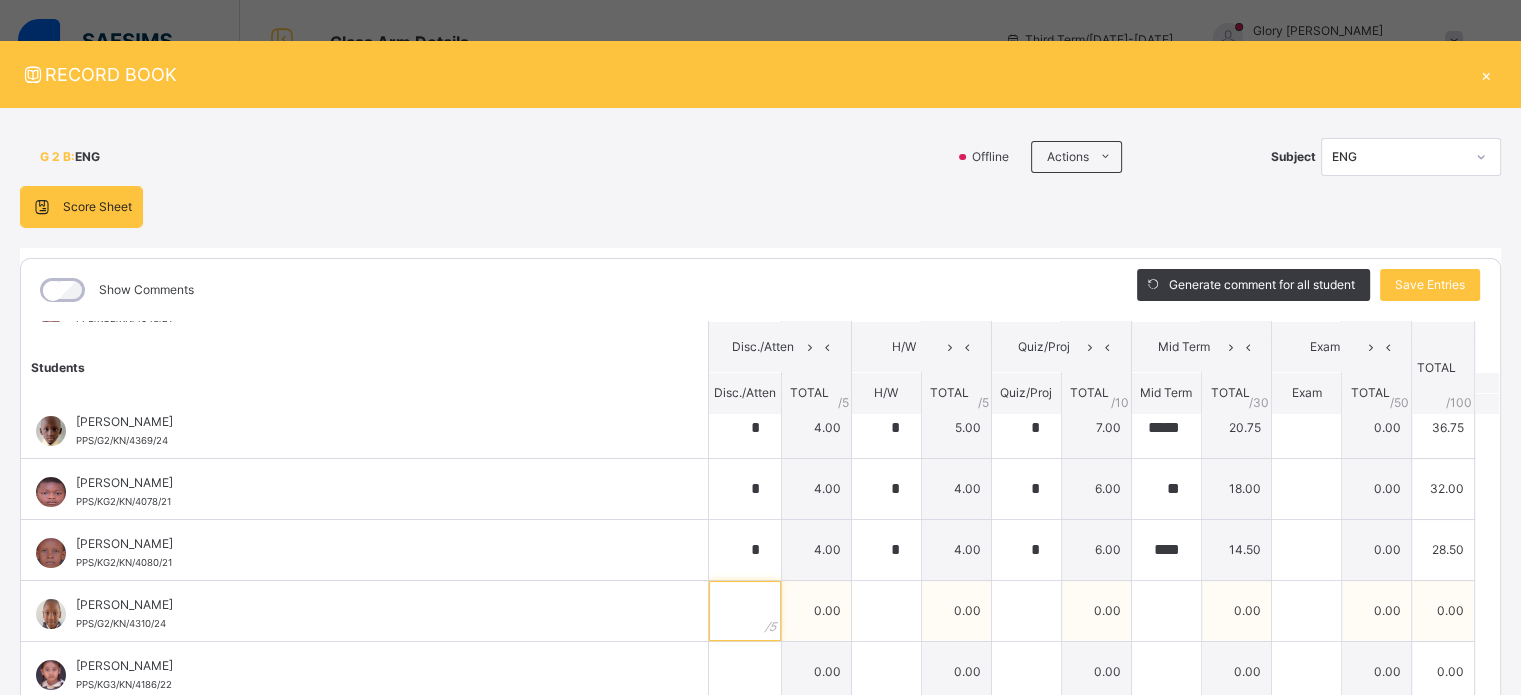 click at bounding box center [745, 611] 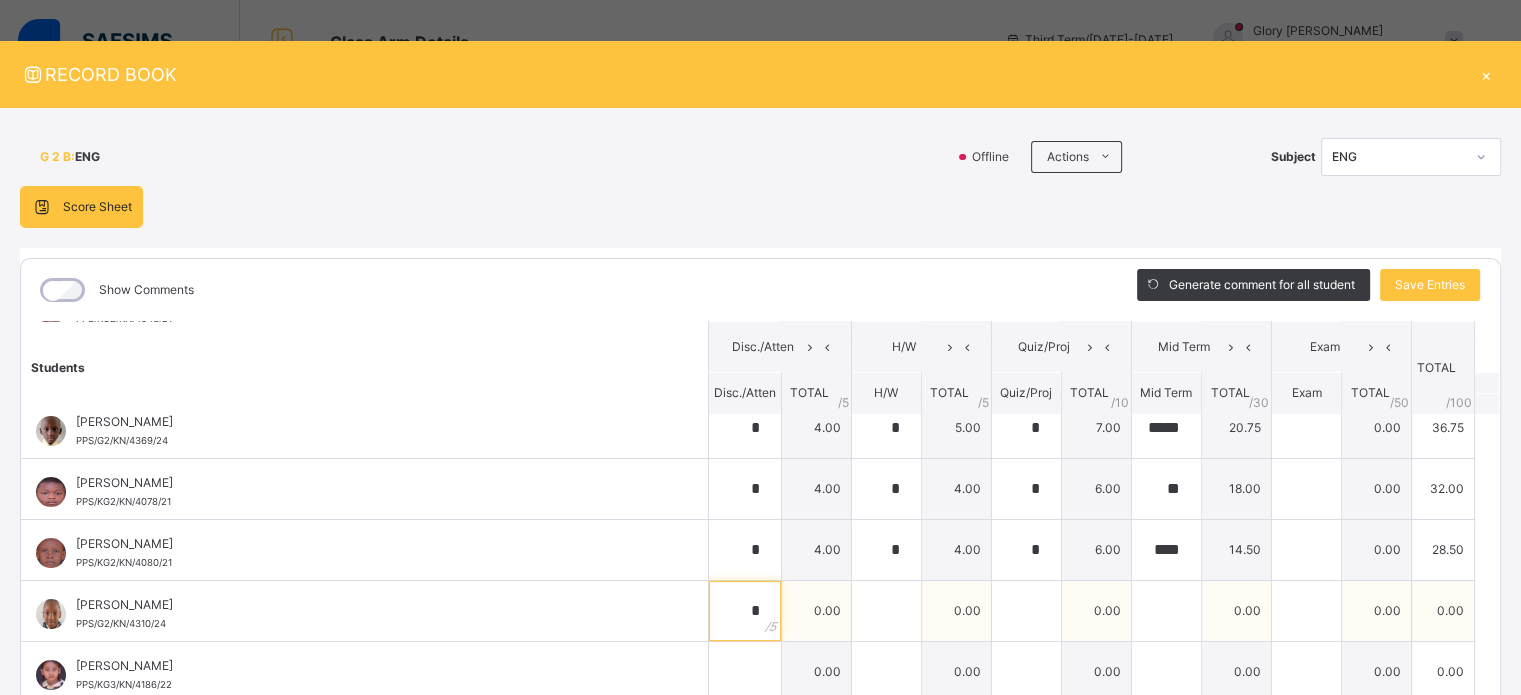 click on "*" at bounding box center (745, 611) 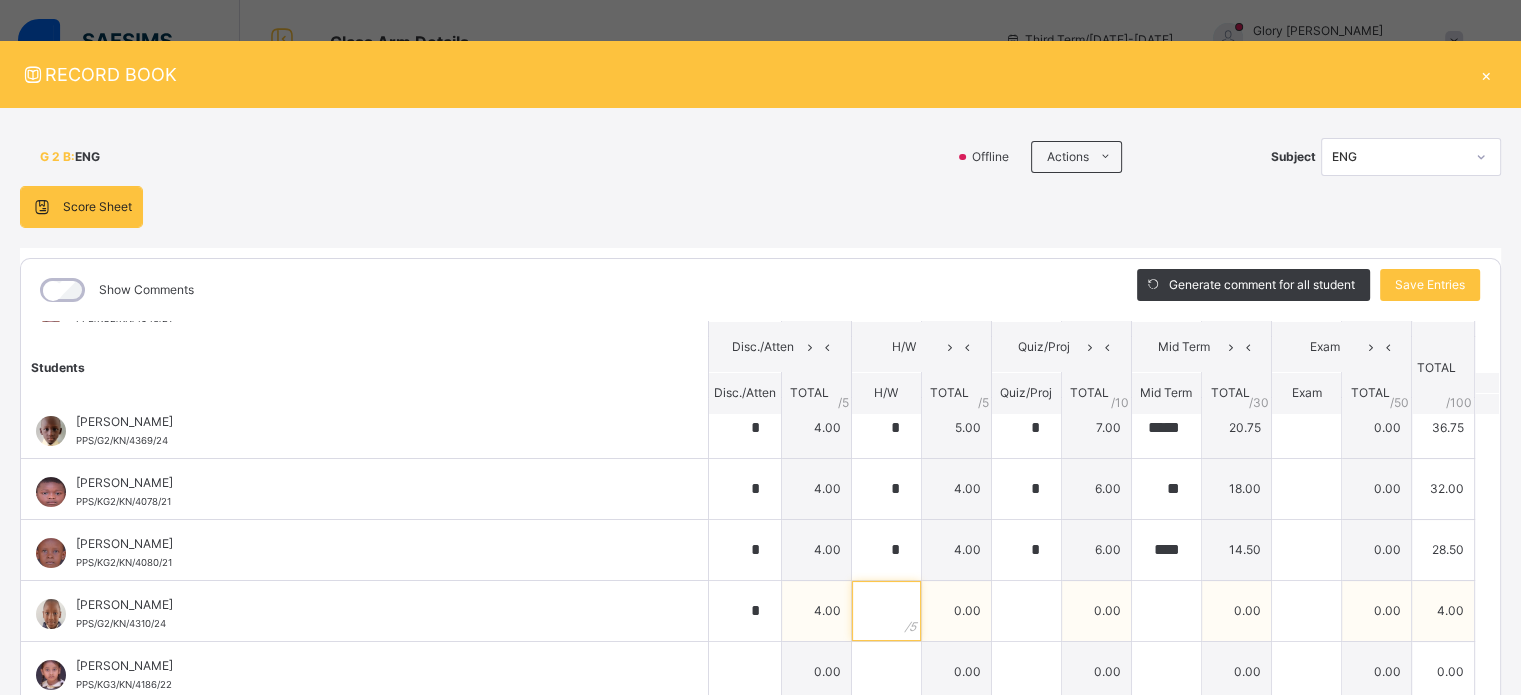 click at bounding box center (886, 611) 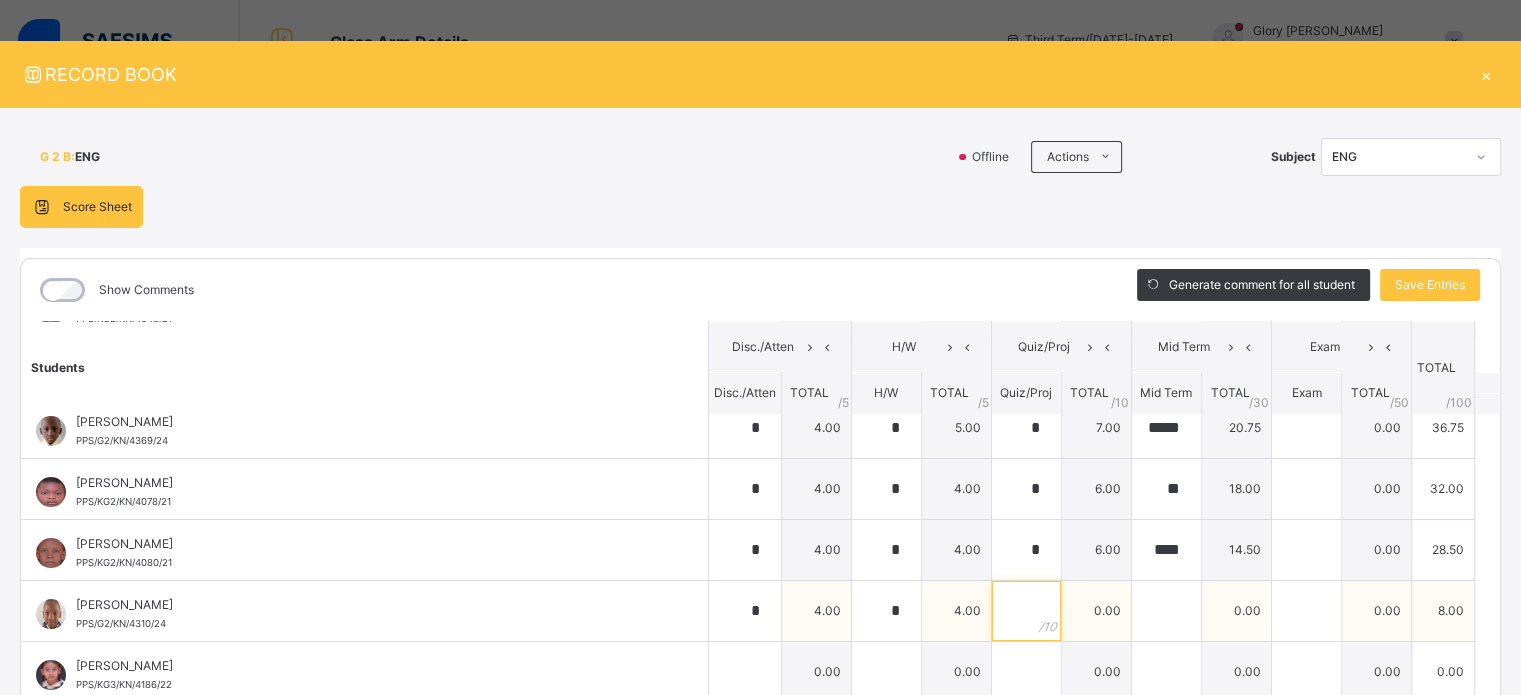 click at bounding box center [1026, 611] 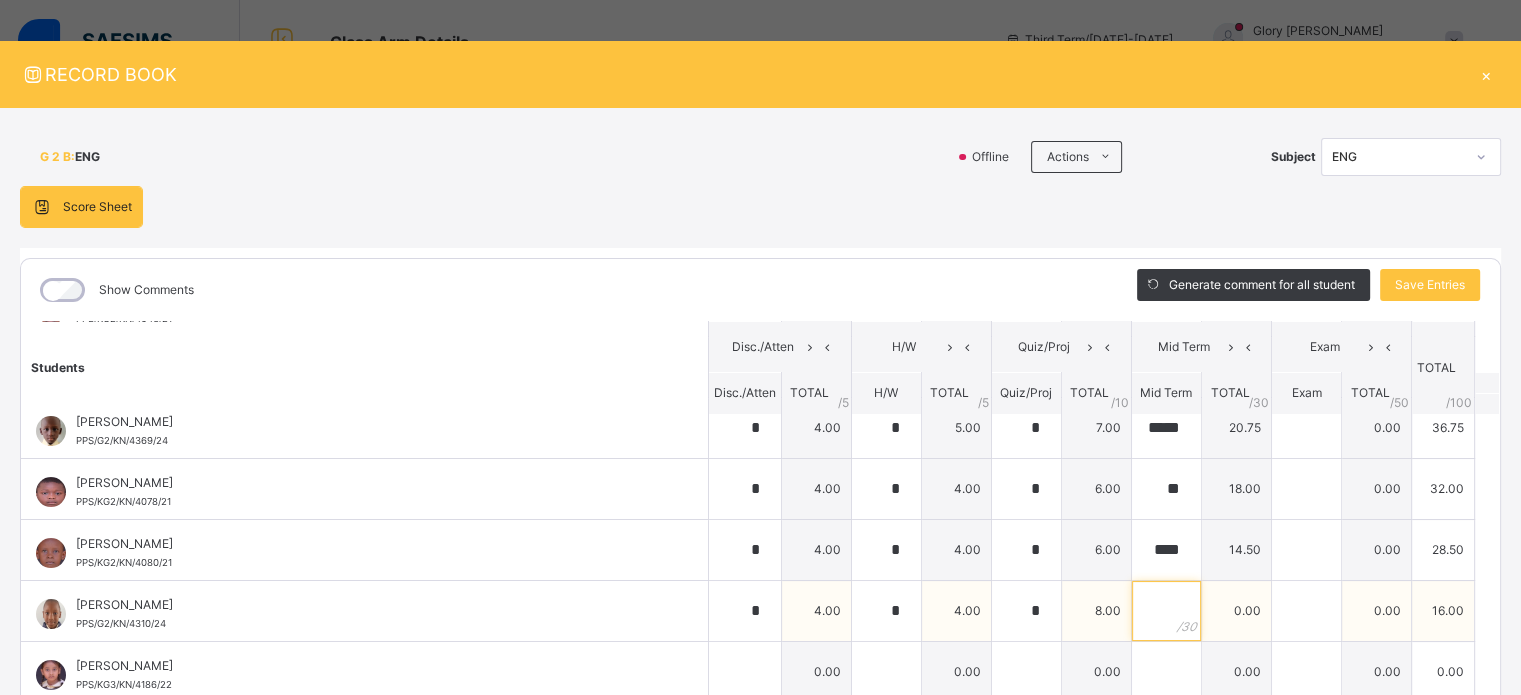 click at bounding box center [1166, 611] 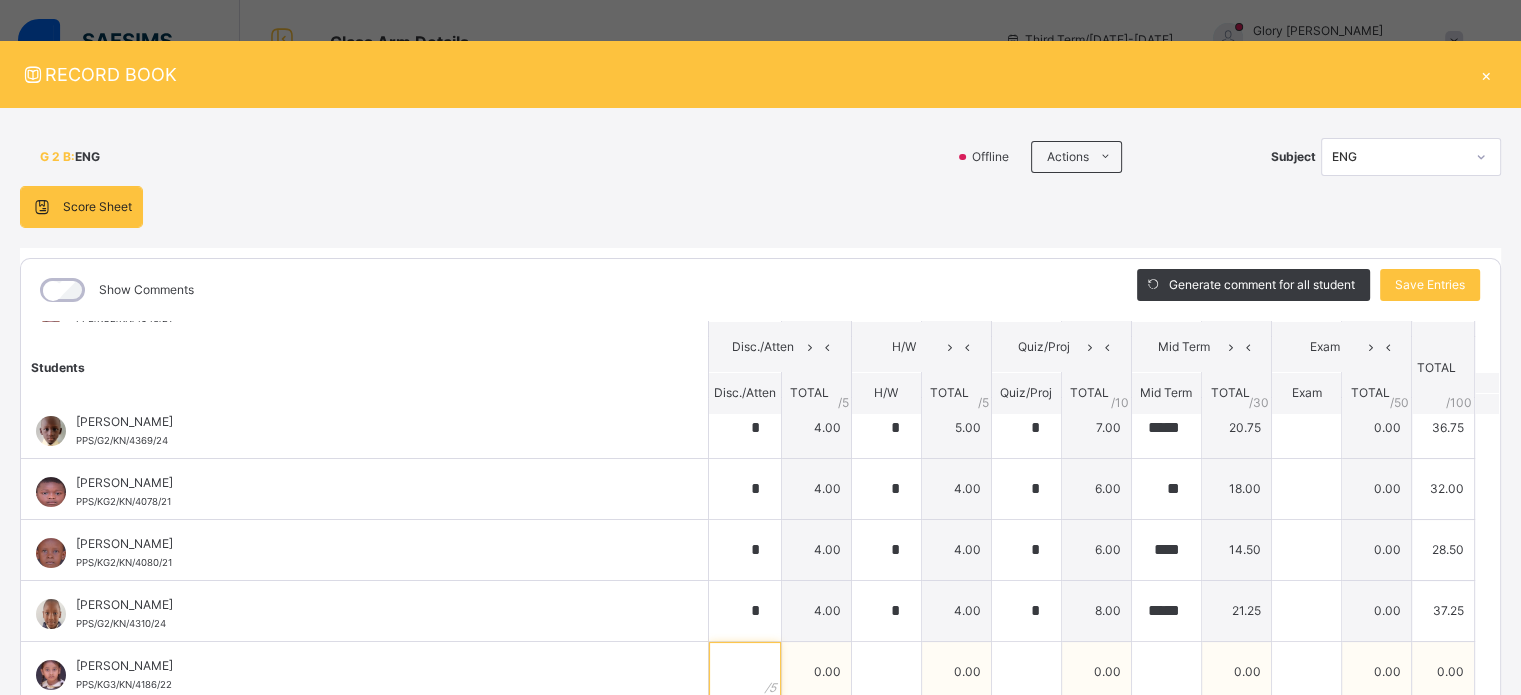click at bounding box center (745, 672) 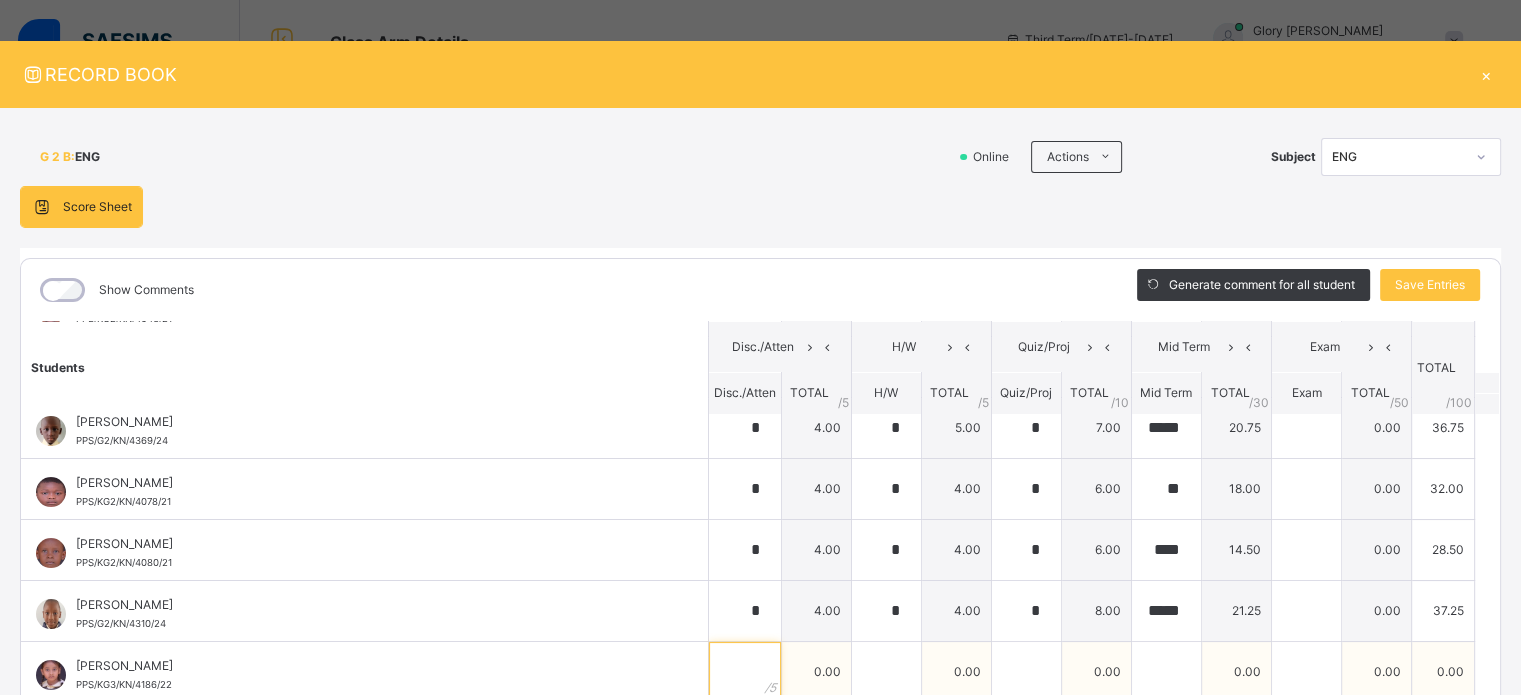 click at bounding box center (745, 672) 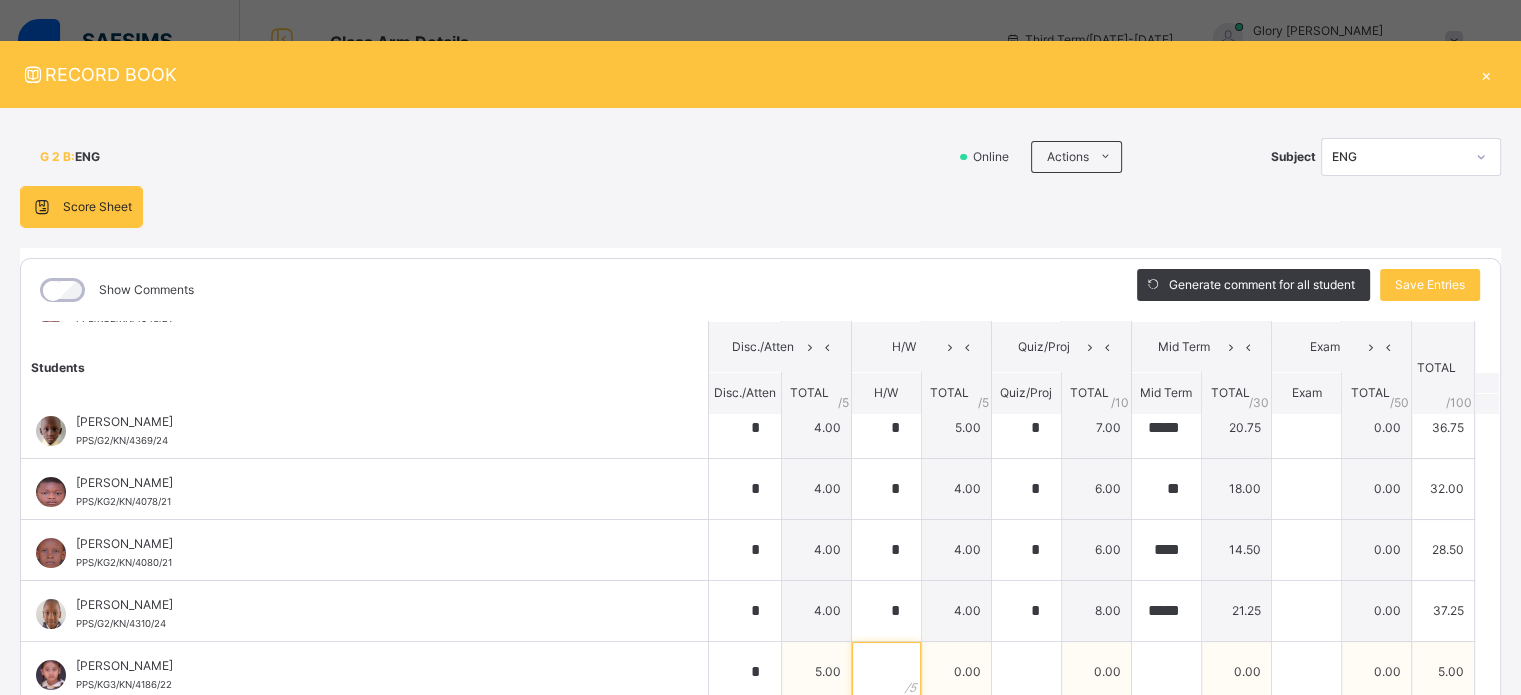 click at bounding box center [886, 672] 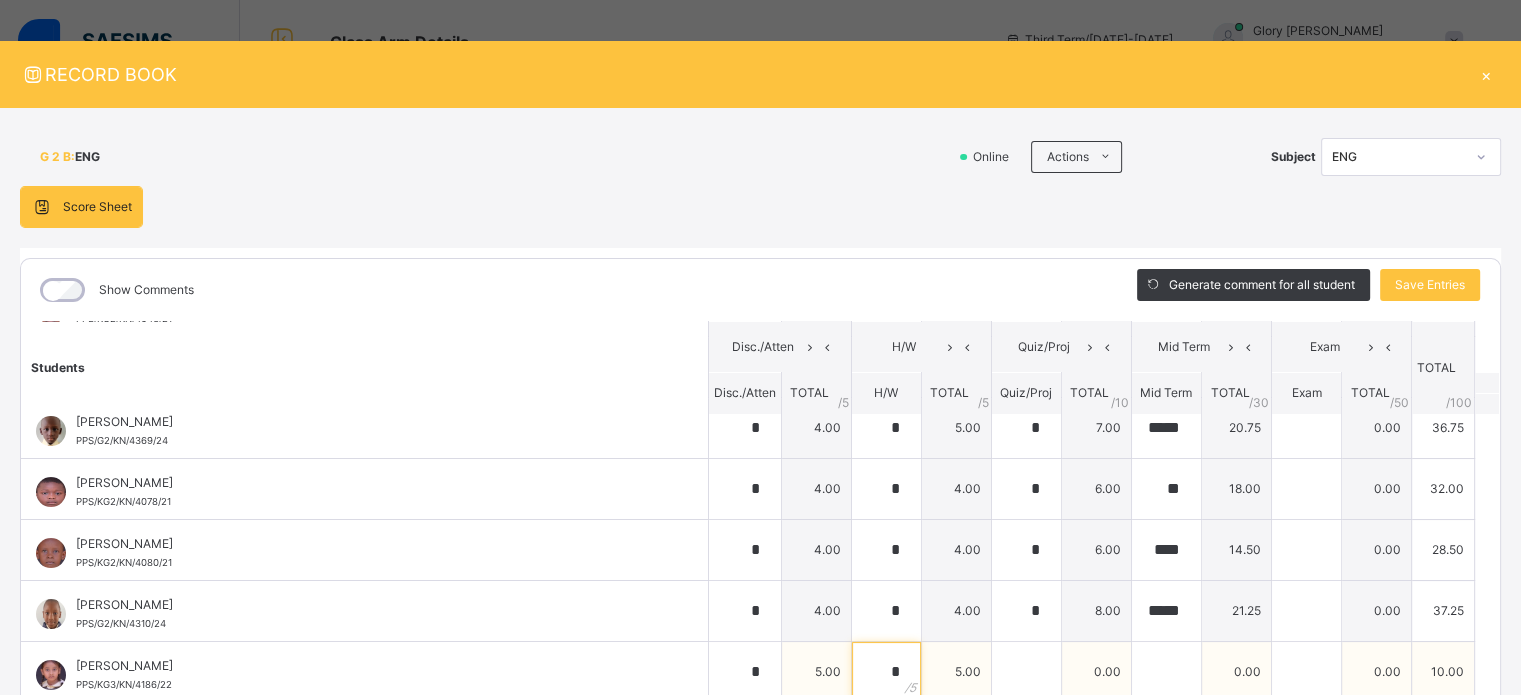 click on "*" at bounding box center (886, 672) 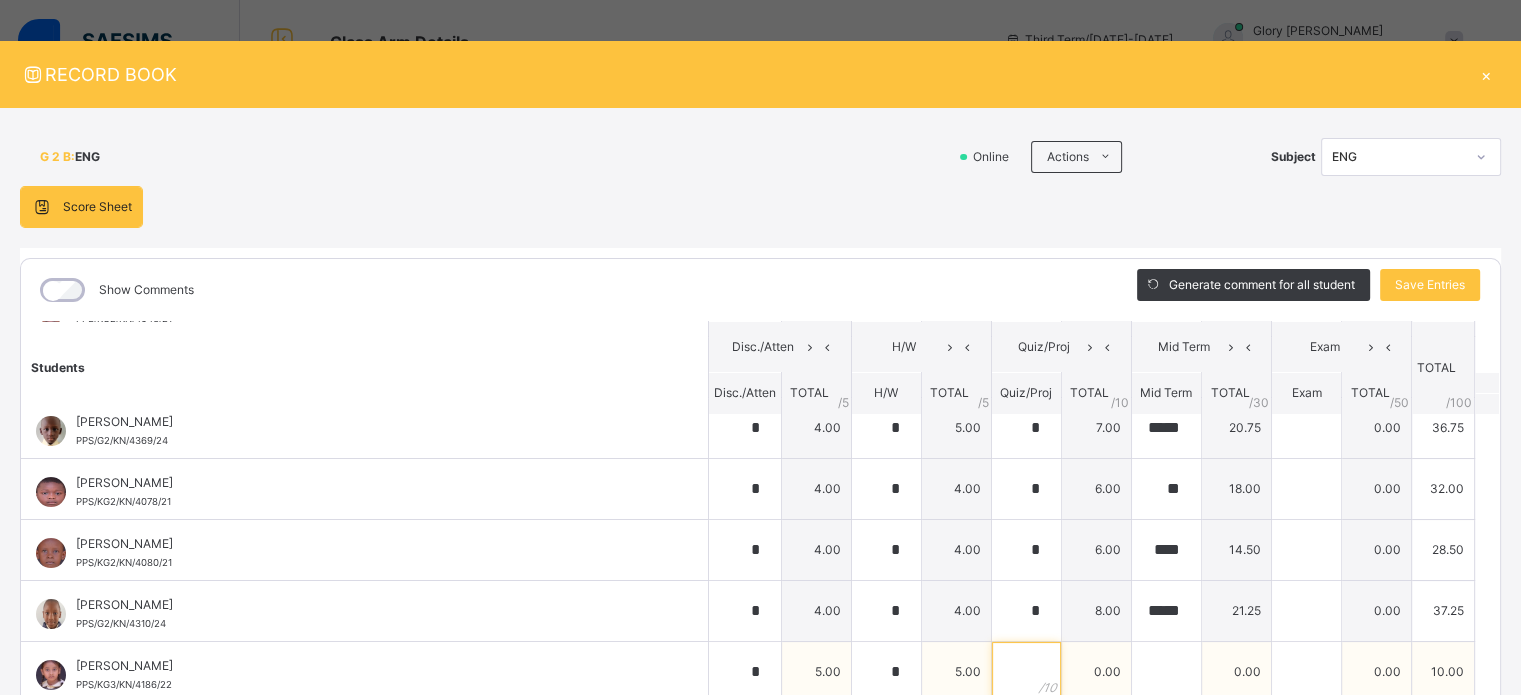 click at bounding box center [1026, 672] 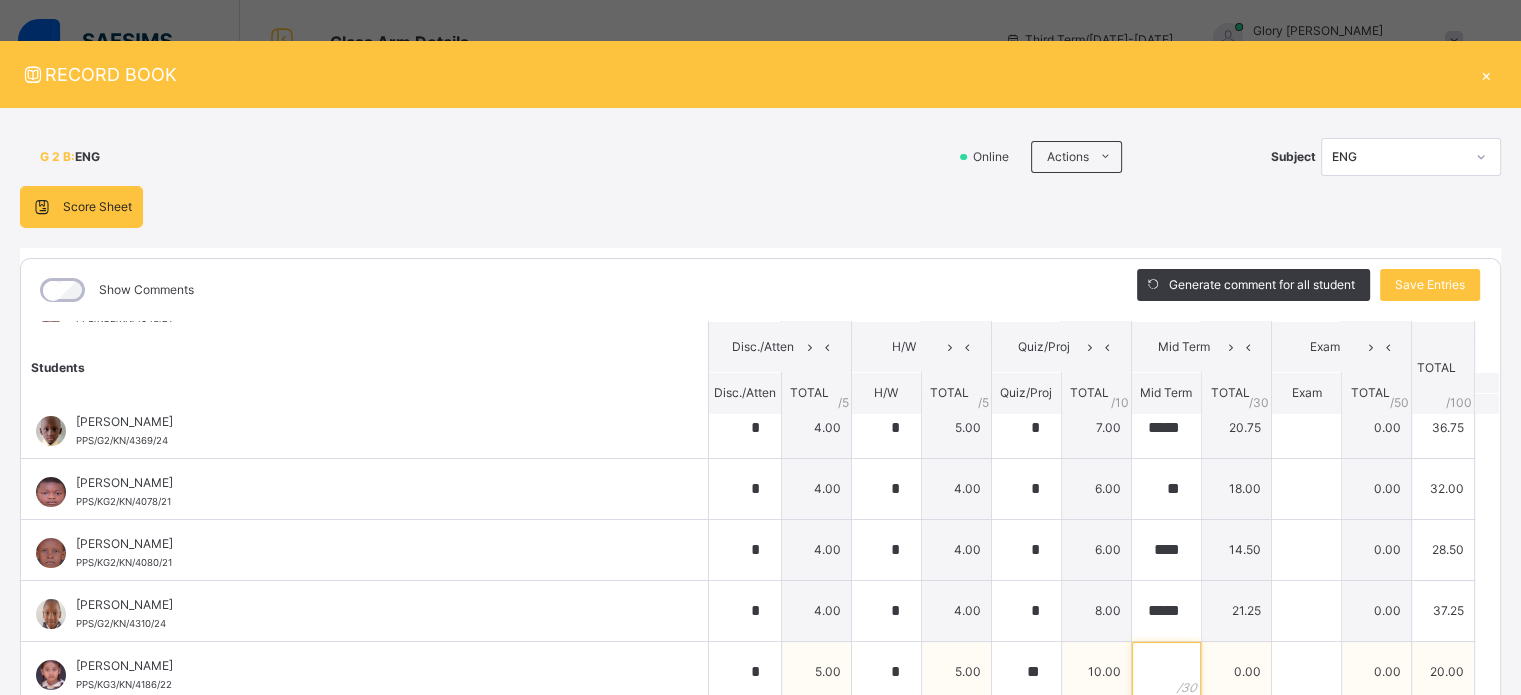 click at bounding box center [1166, 672] 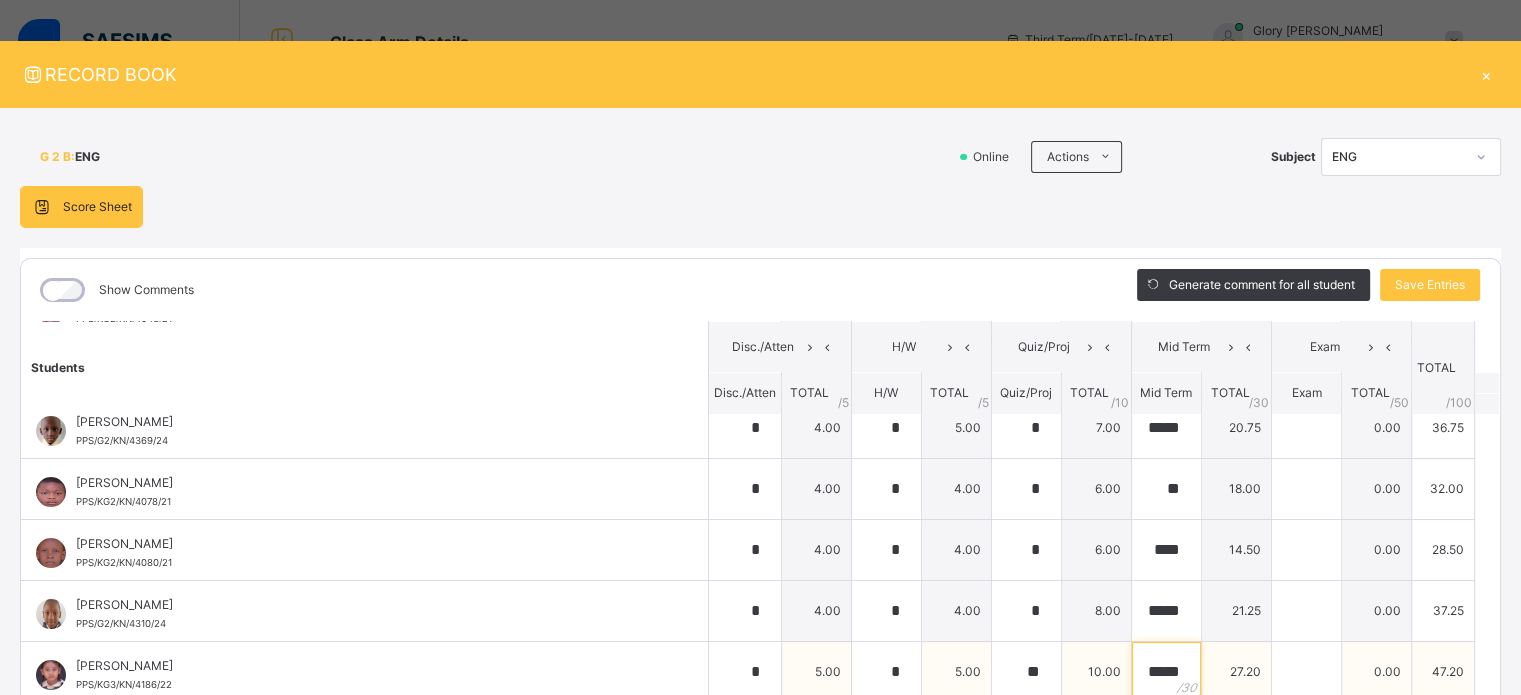 scroll, scrollTop: 0, scrollLeft: 0, axis: both 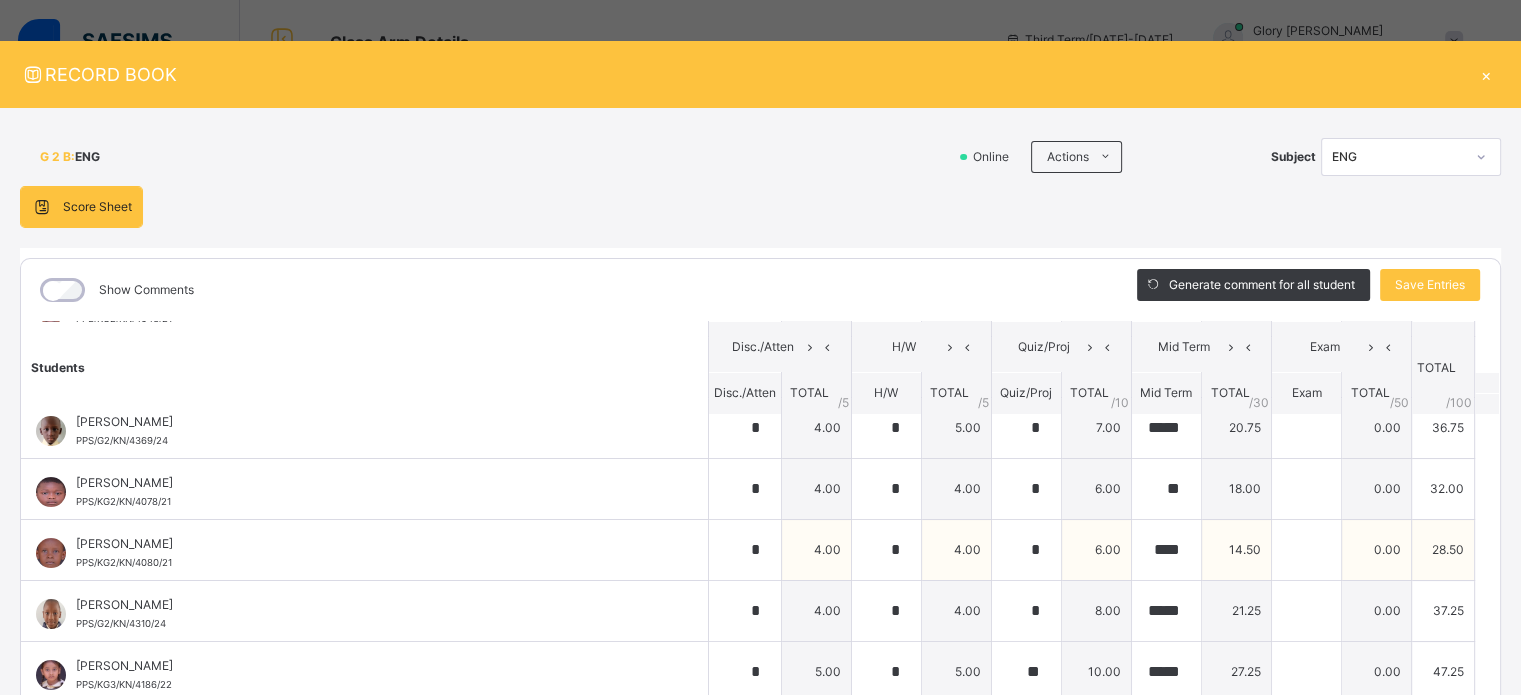 click on "[PERSON_NAME]" at bounding box center [369, 544] 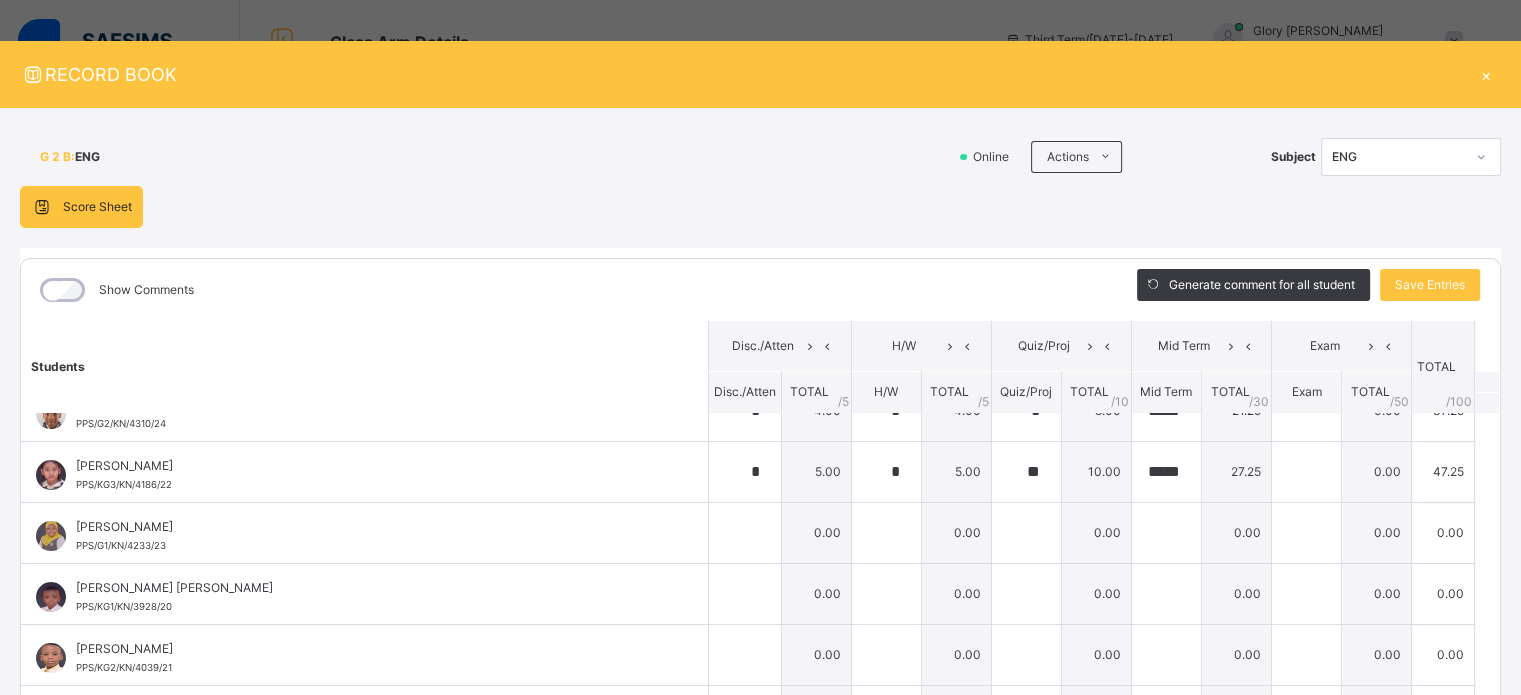 scroll, scrollTop: 440, scrollLeft: 0, axis: vertical 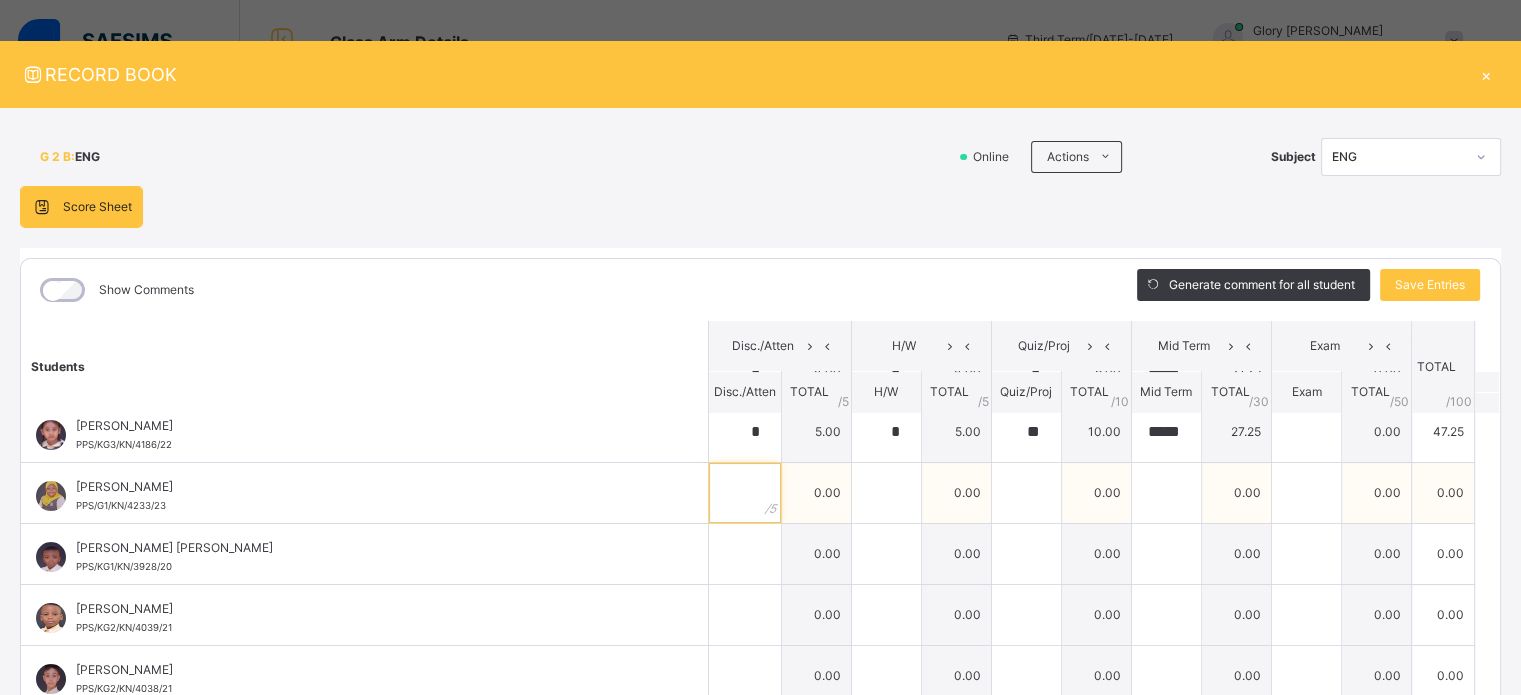 click at bounding box center (745, 493) 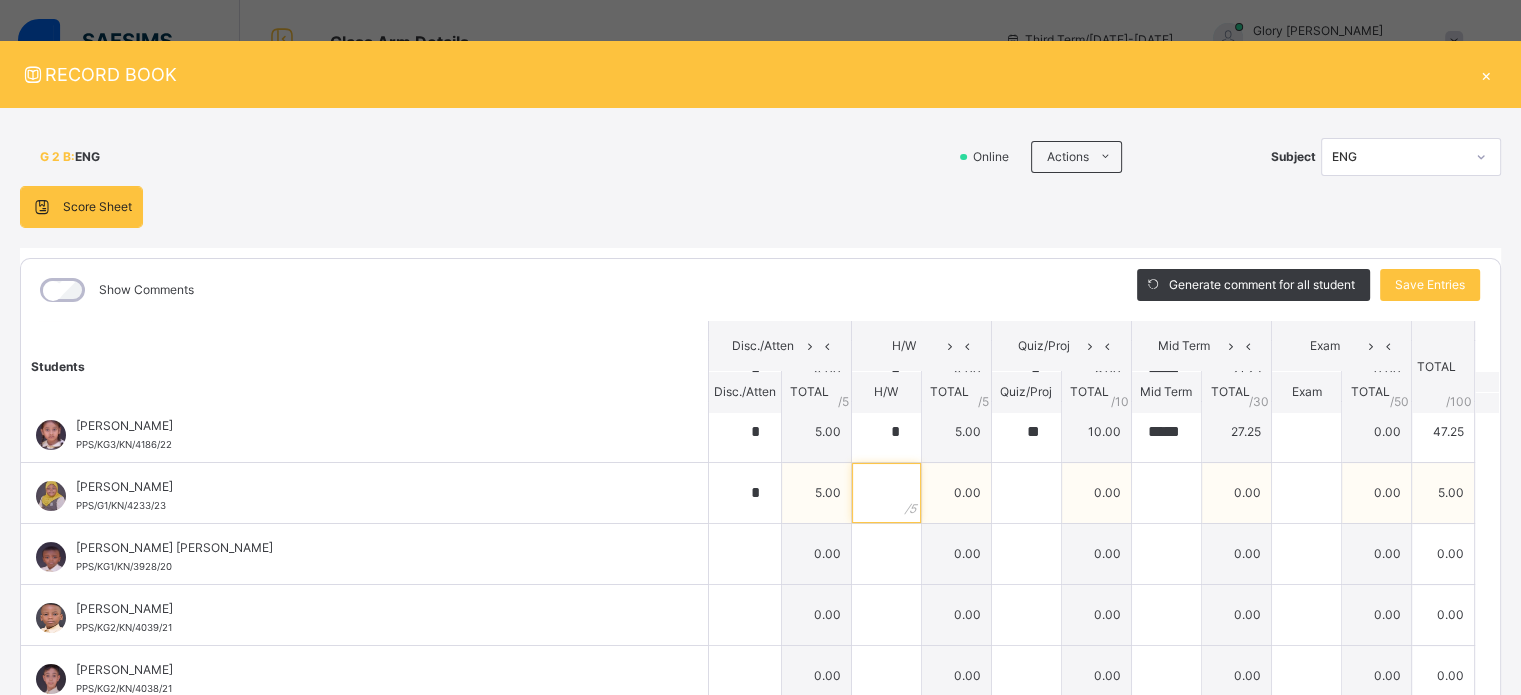 click at bounding box center [886, 493] 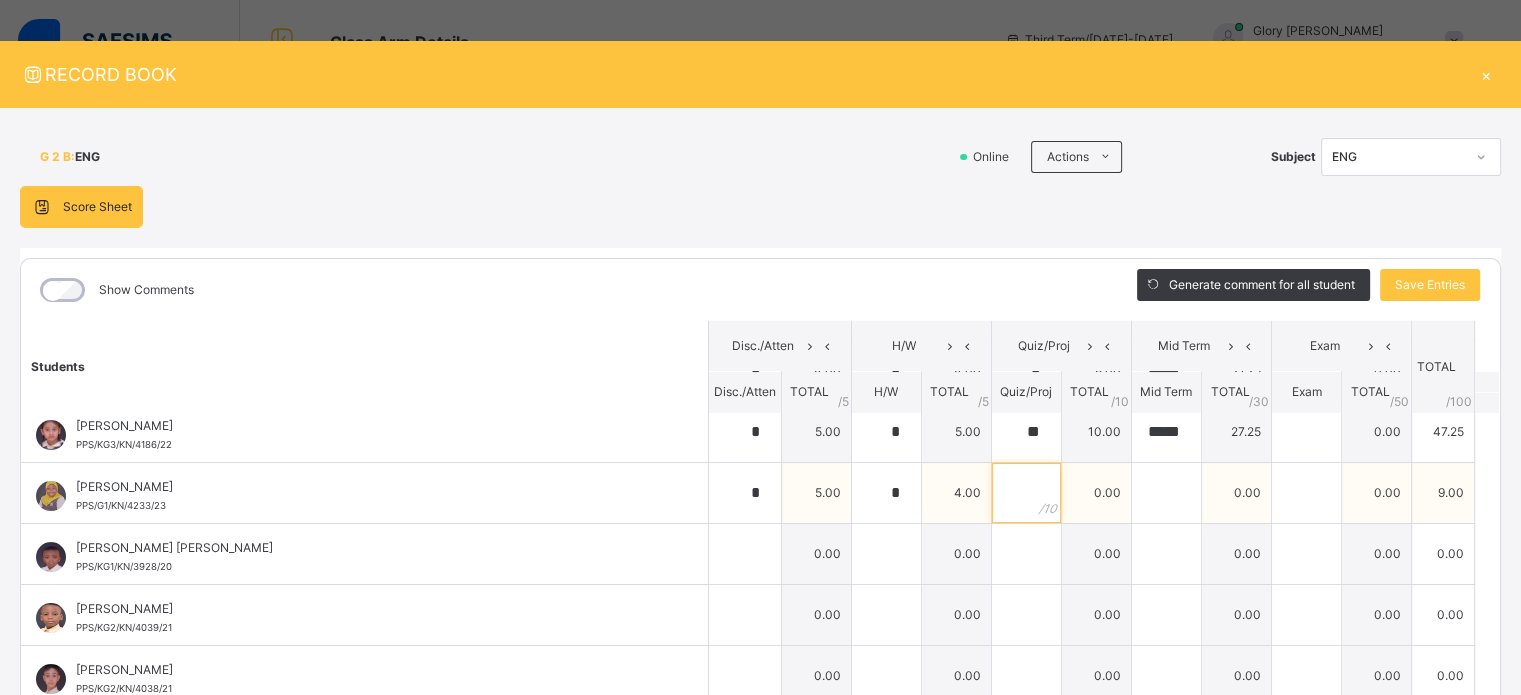 click at bounding box center [1026, 493] 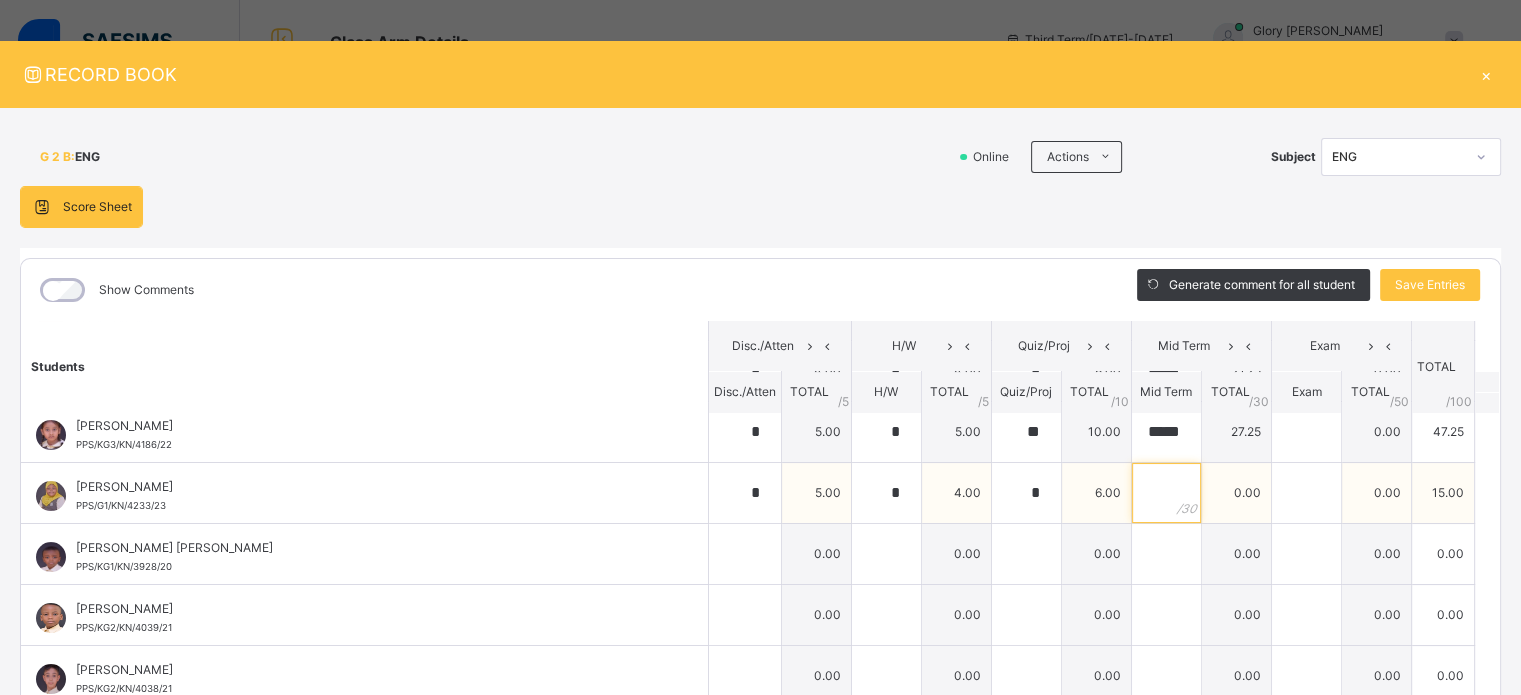 click at bounding box center [1166, 493] 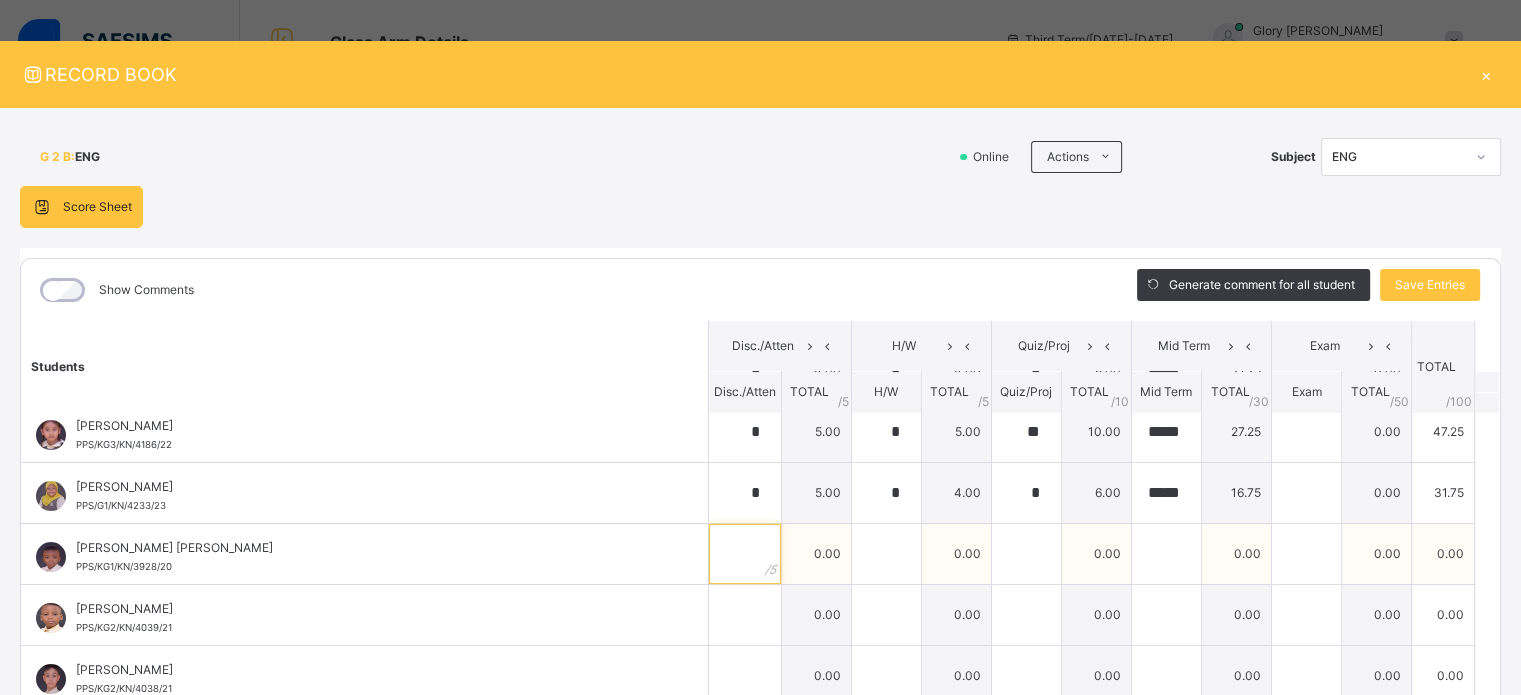 click at bounding box center [745, 554] 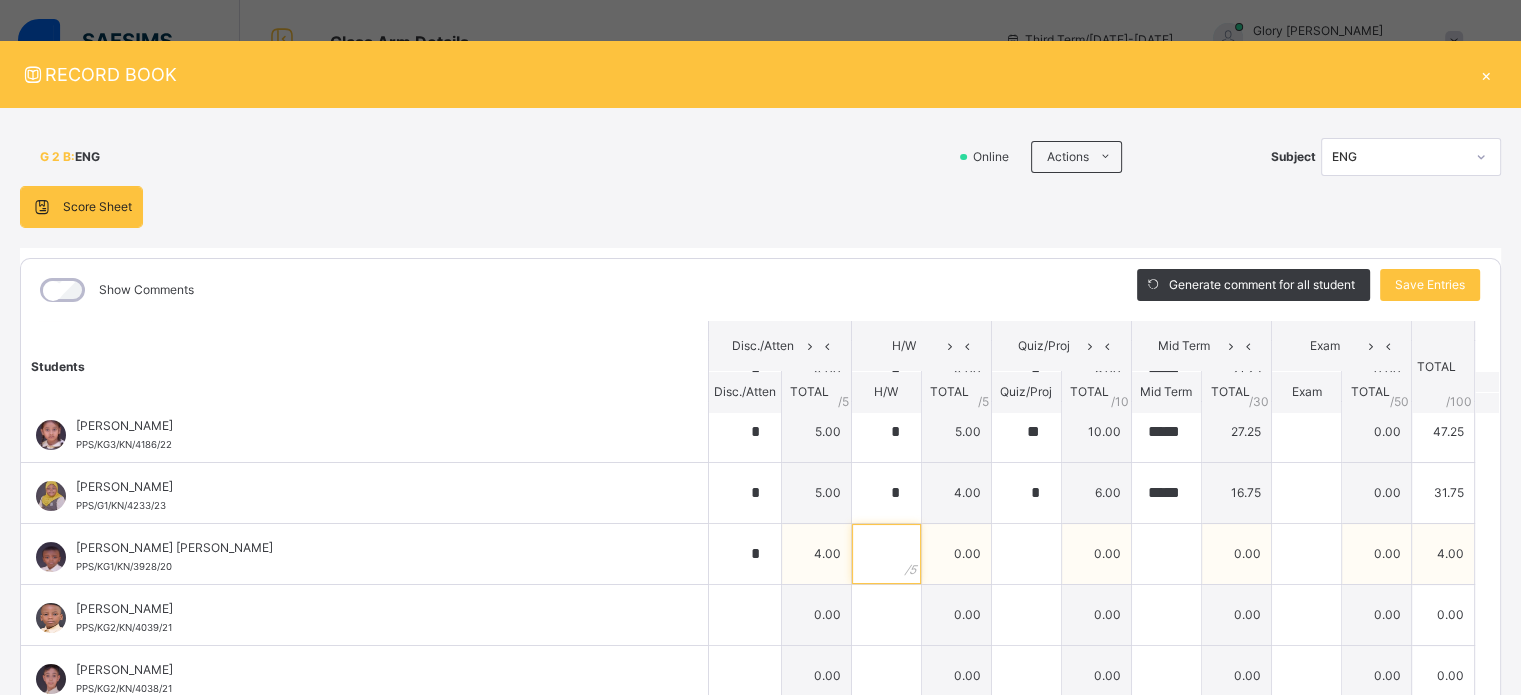 click at bounding box center (886, 554) 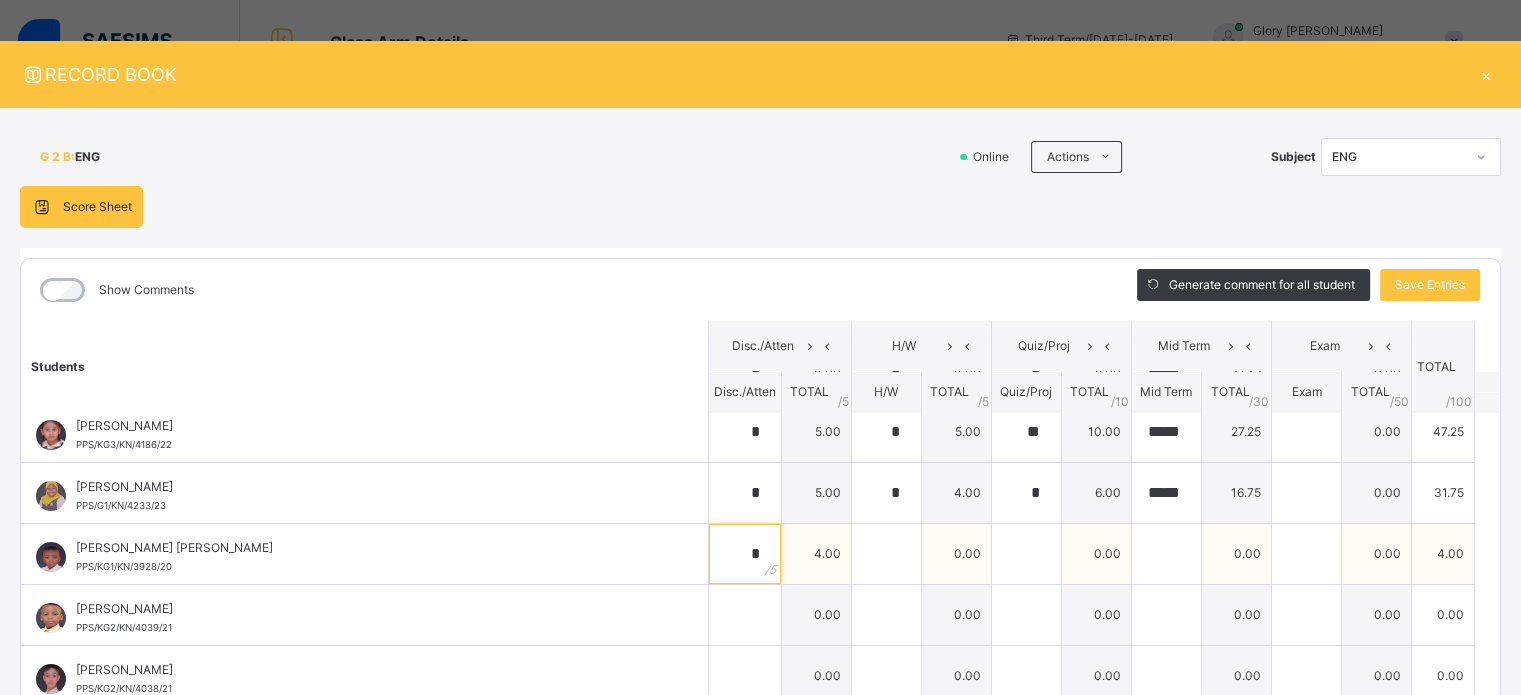 click on "*" at bounding box center [745, 554] 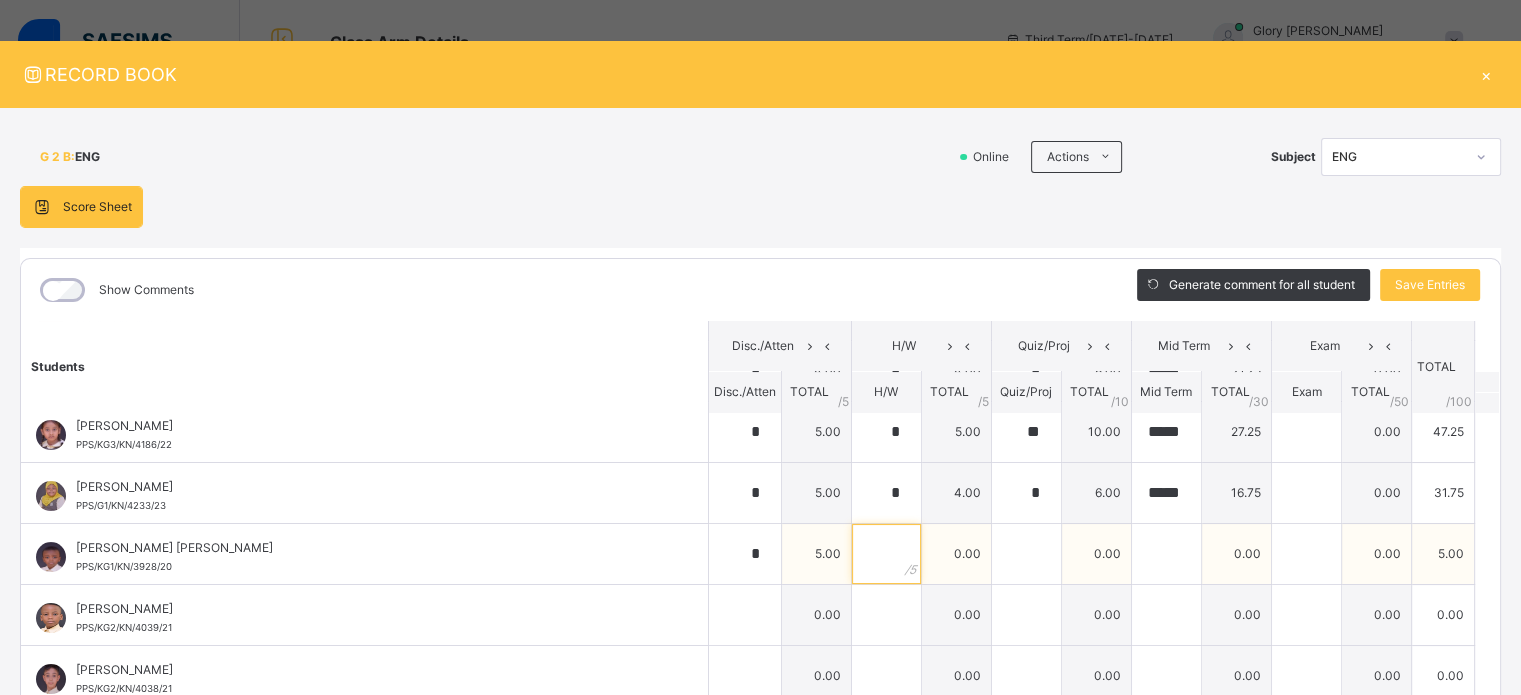 click at bounding box center [886, 554] 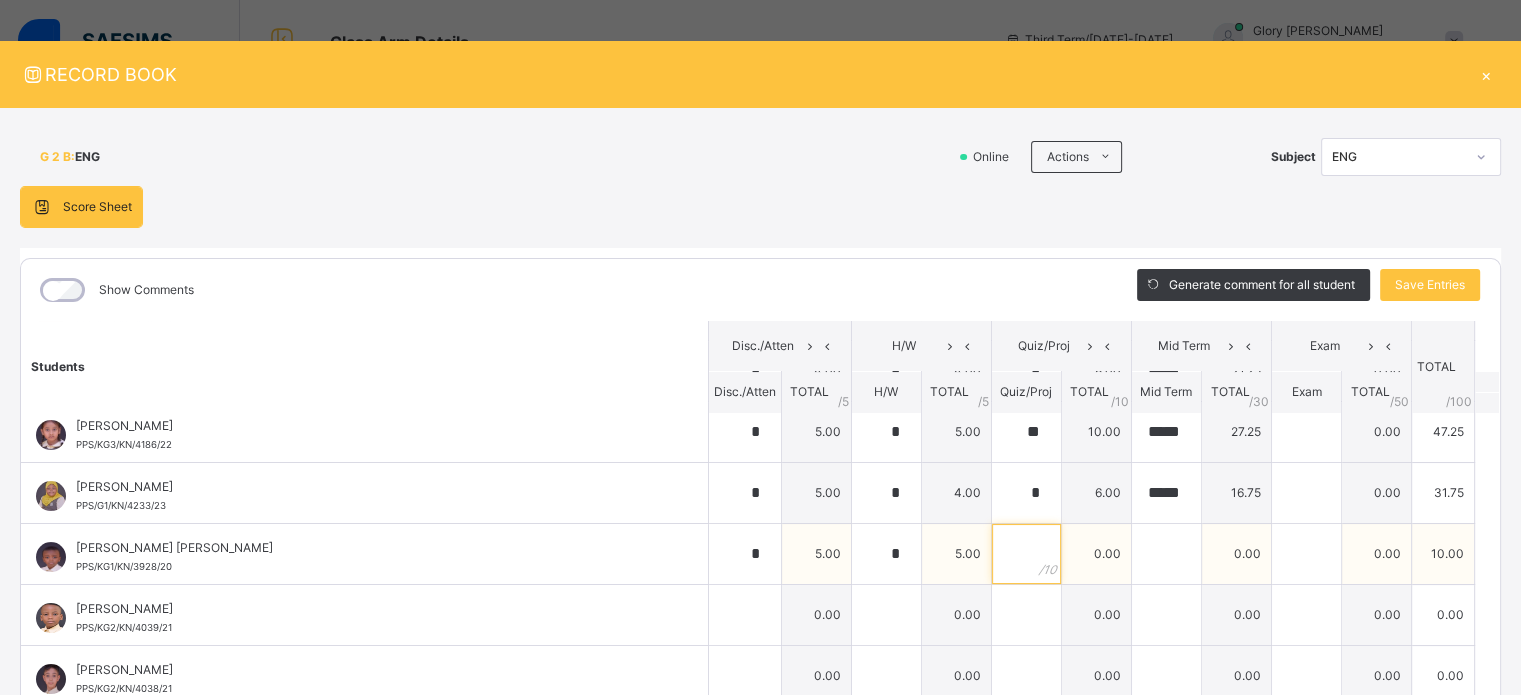click at bounding box center (1026, 554) 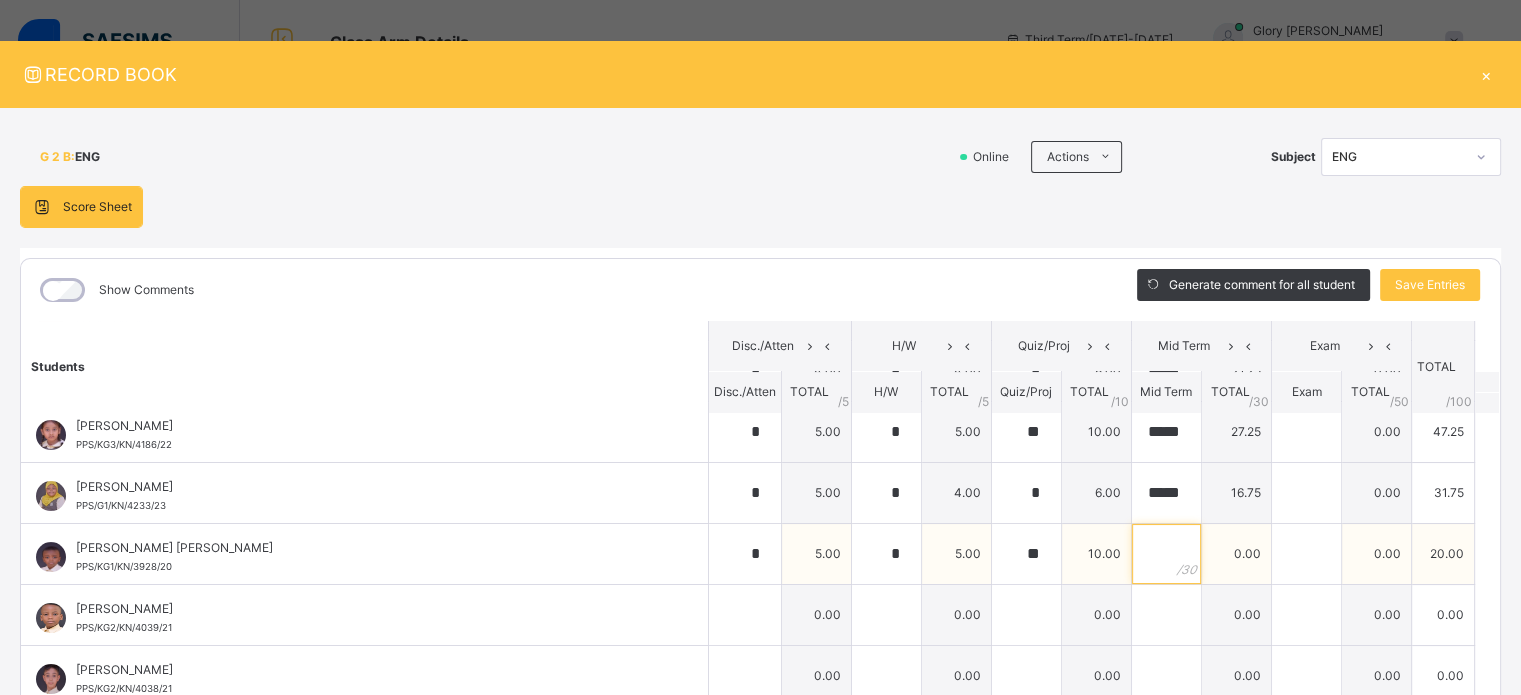 click at bounding box center [1166, 554] 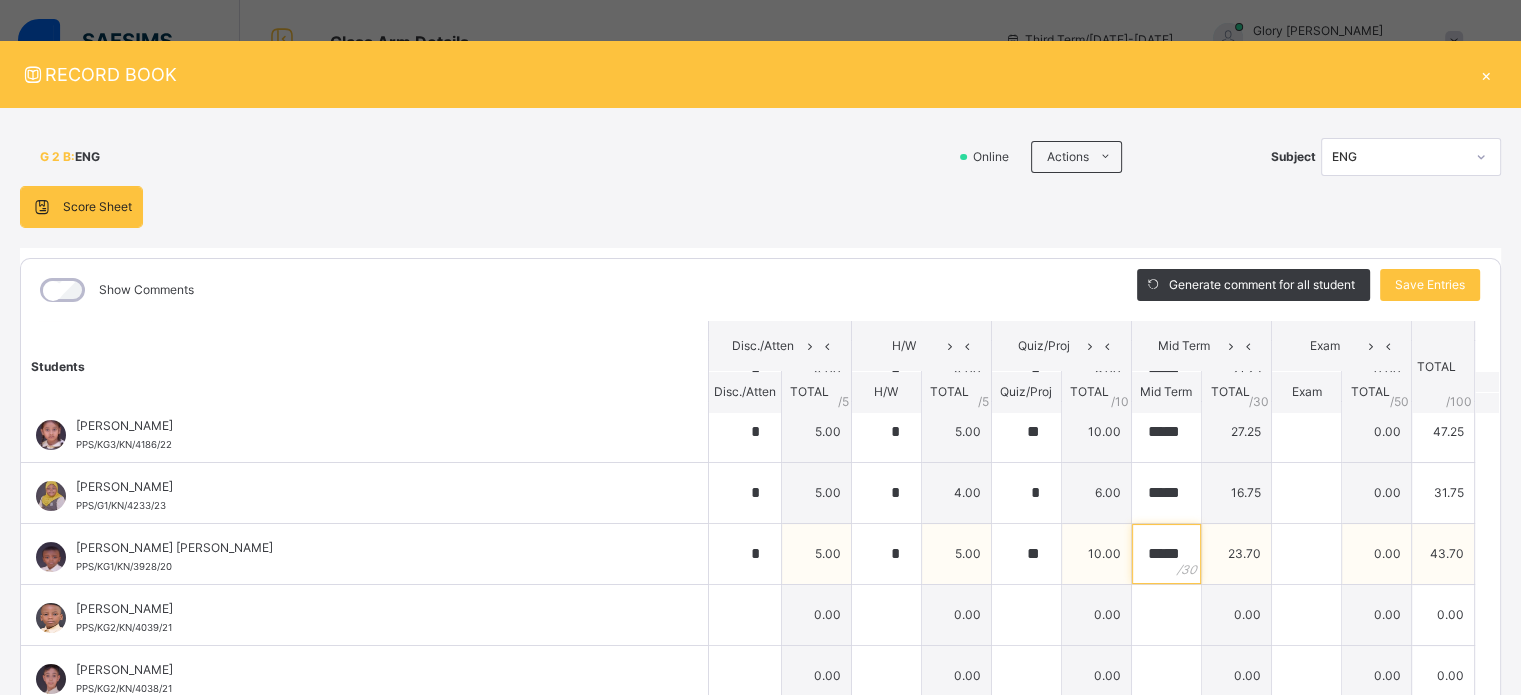 scroll, scrollTop: 0, scrollLeft: 2, axis: horizontal 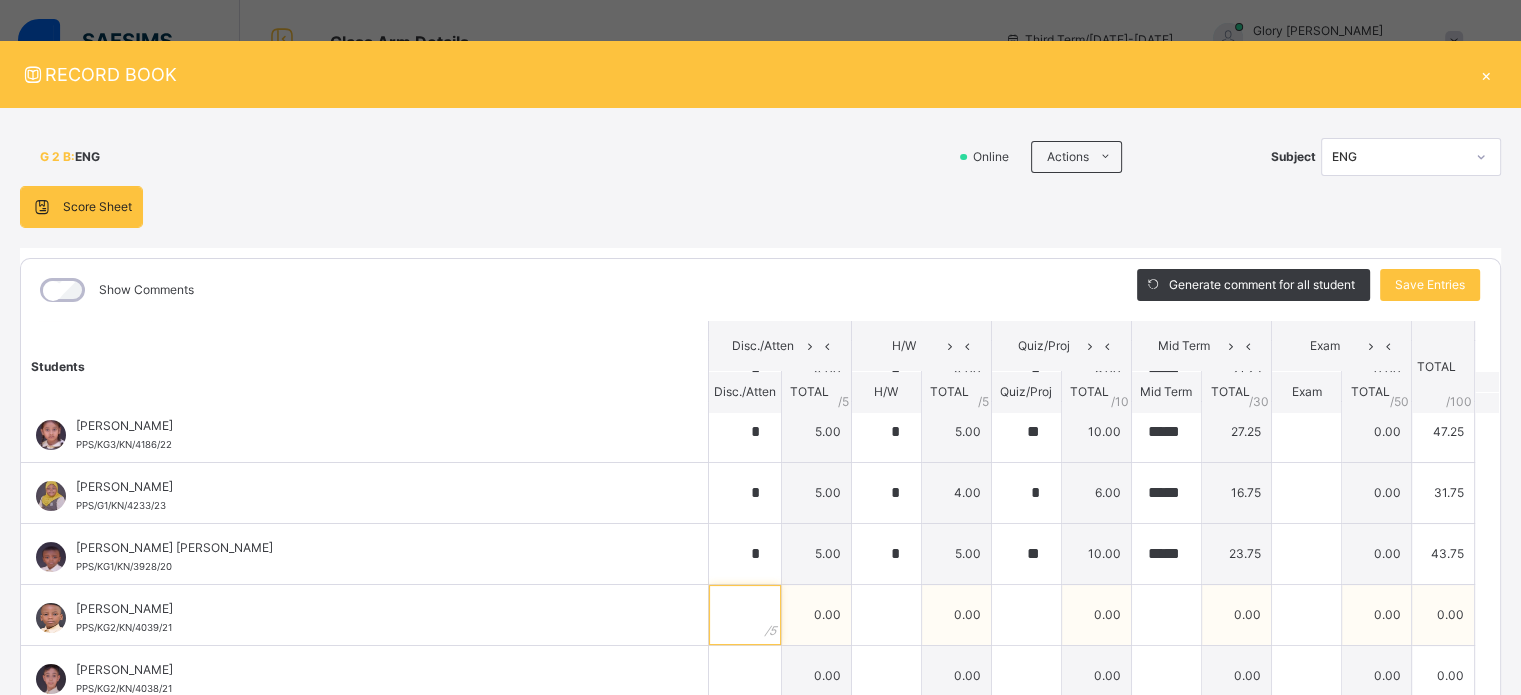 click at bounding box center [745, 615] 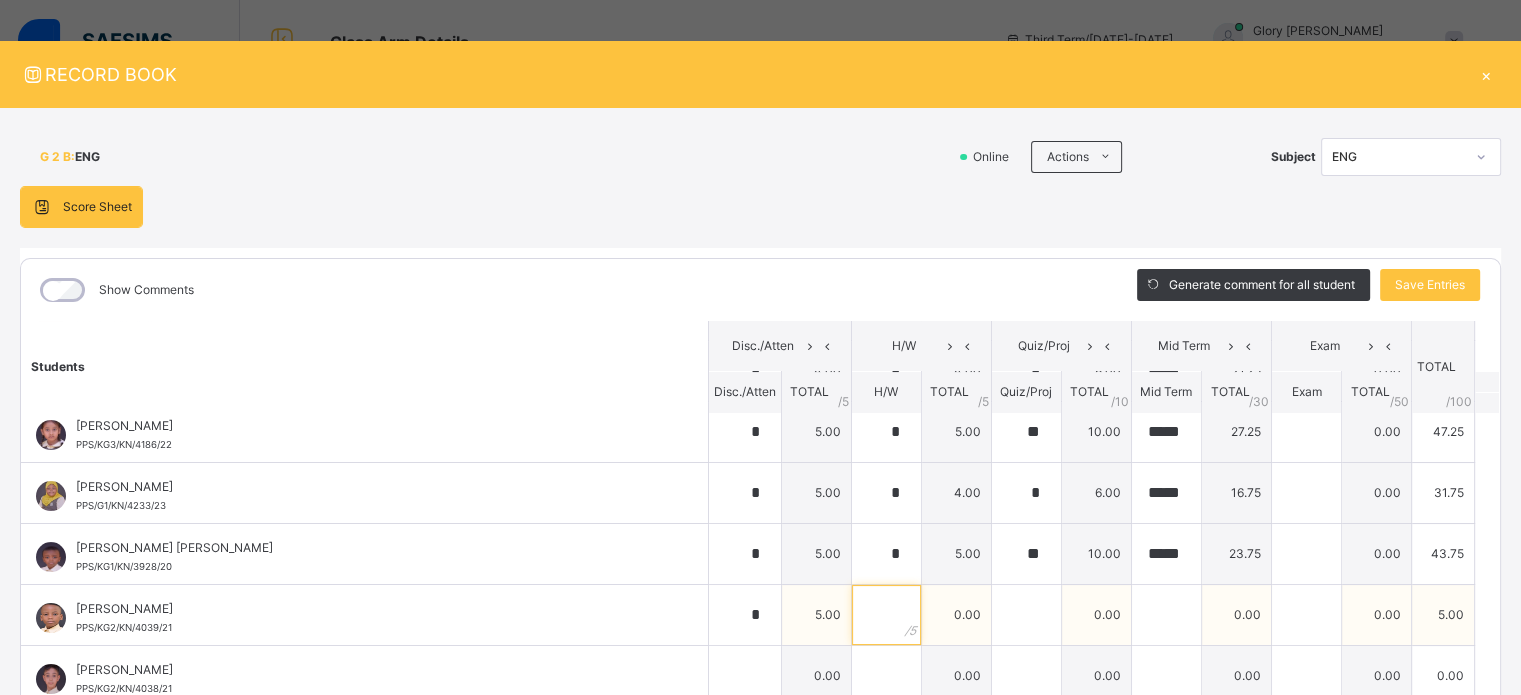 click at bounding box center [886, 615] 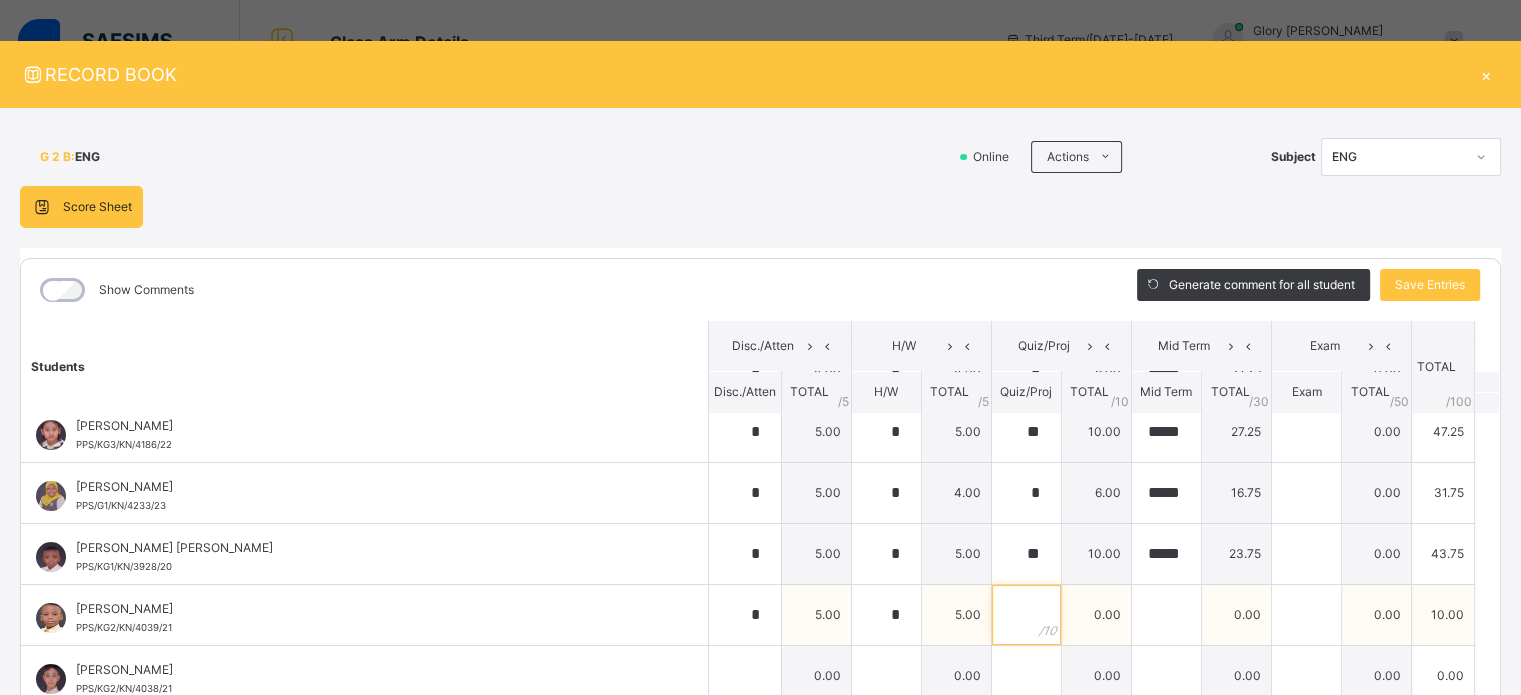 click at bounding box center (1026, 615) 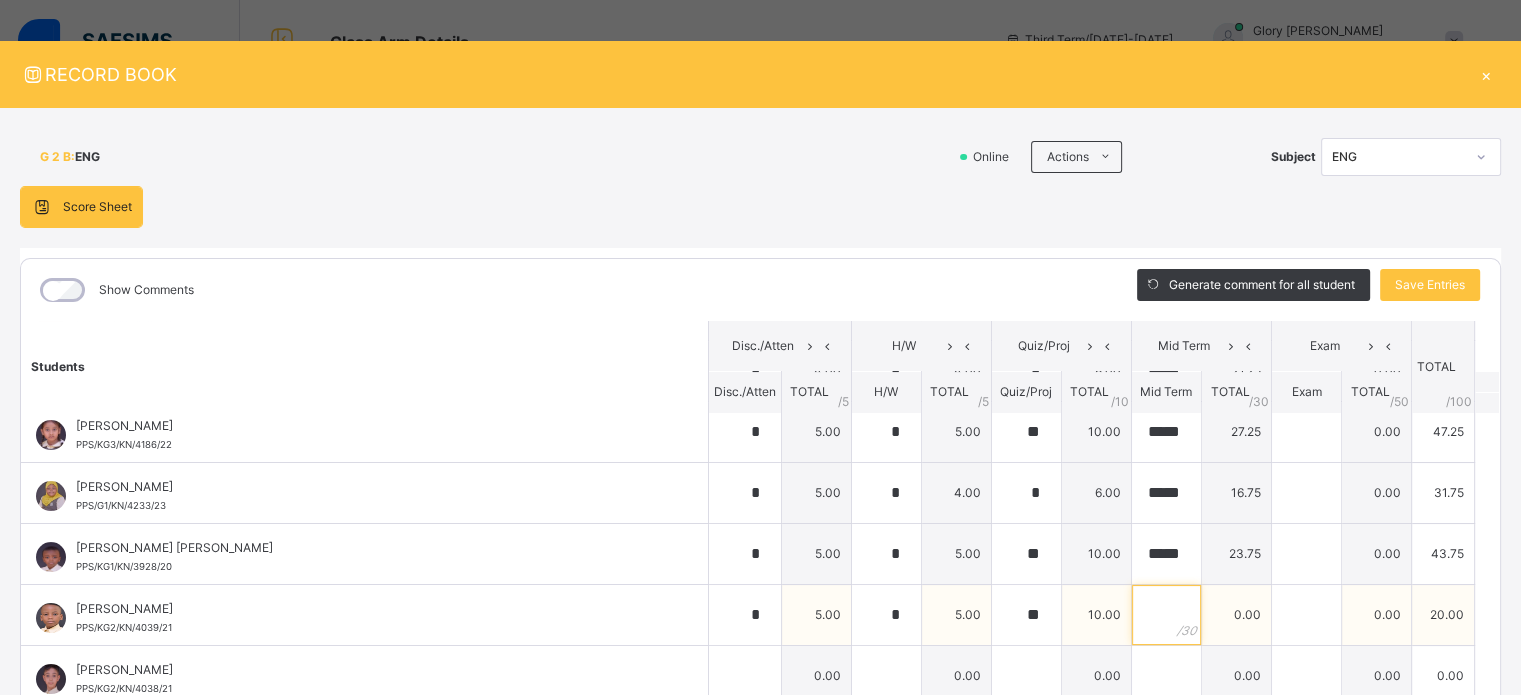 click at bounding box center (1166, 615) 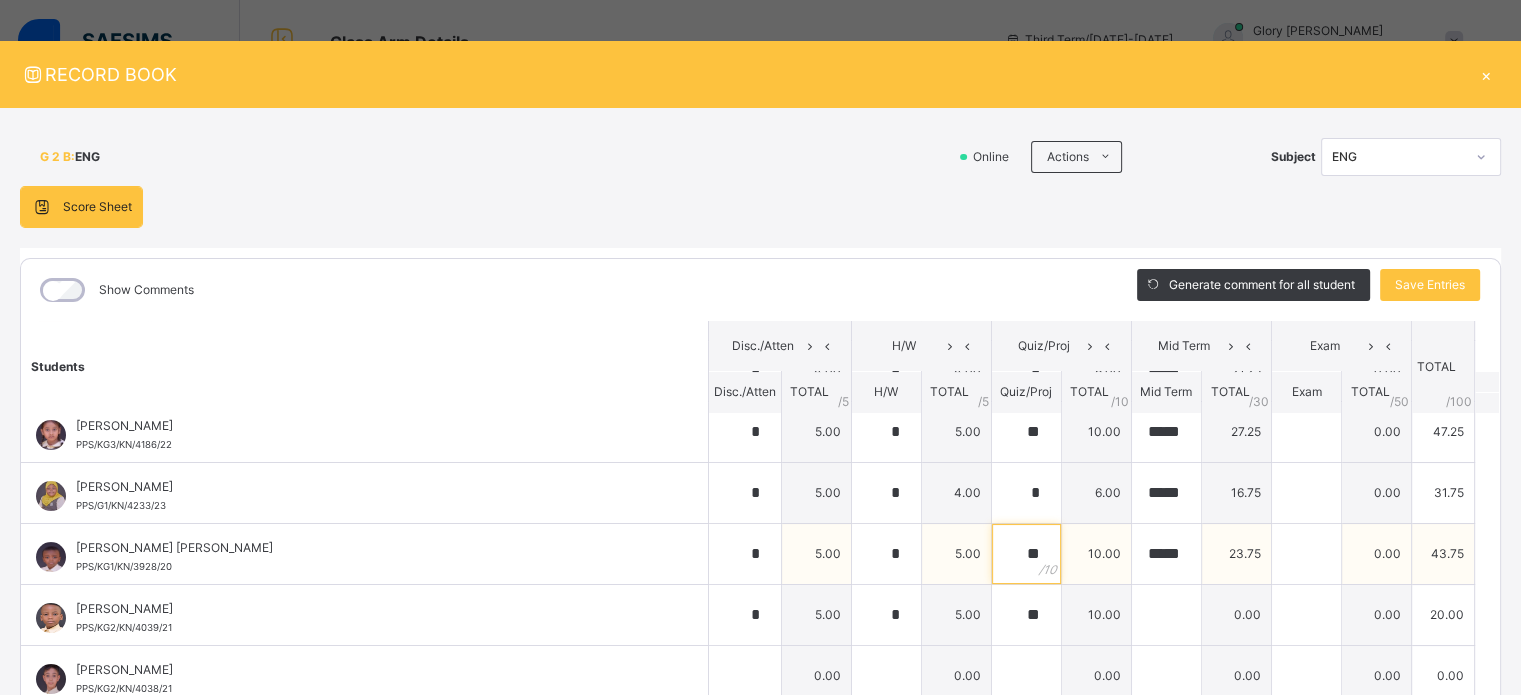click on "**" at bounding box center [1026, 554] 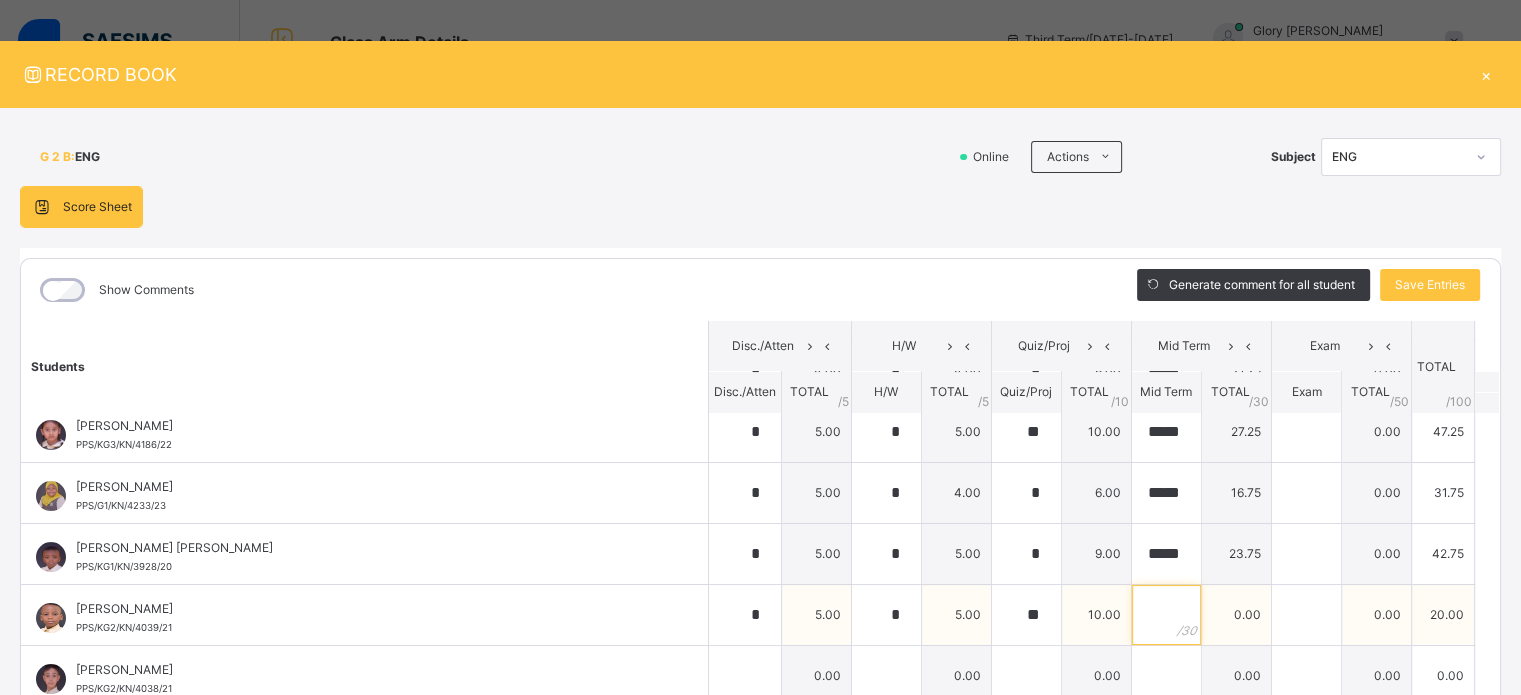click at bounding box center [1166, 615] 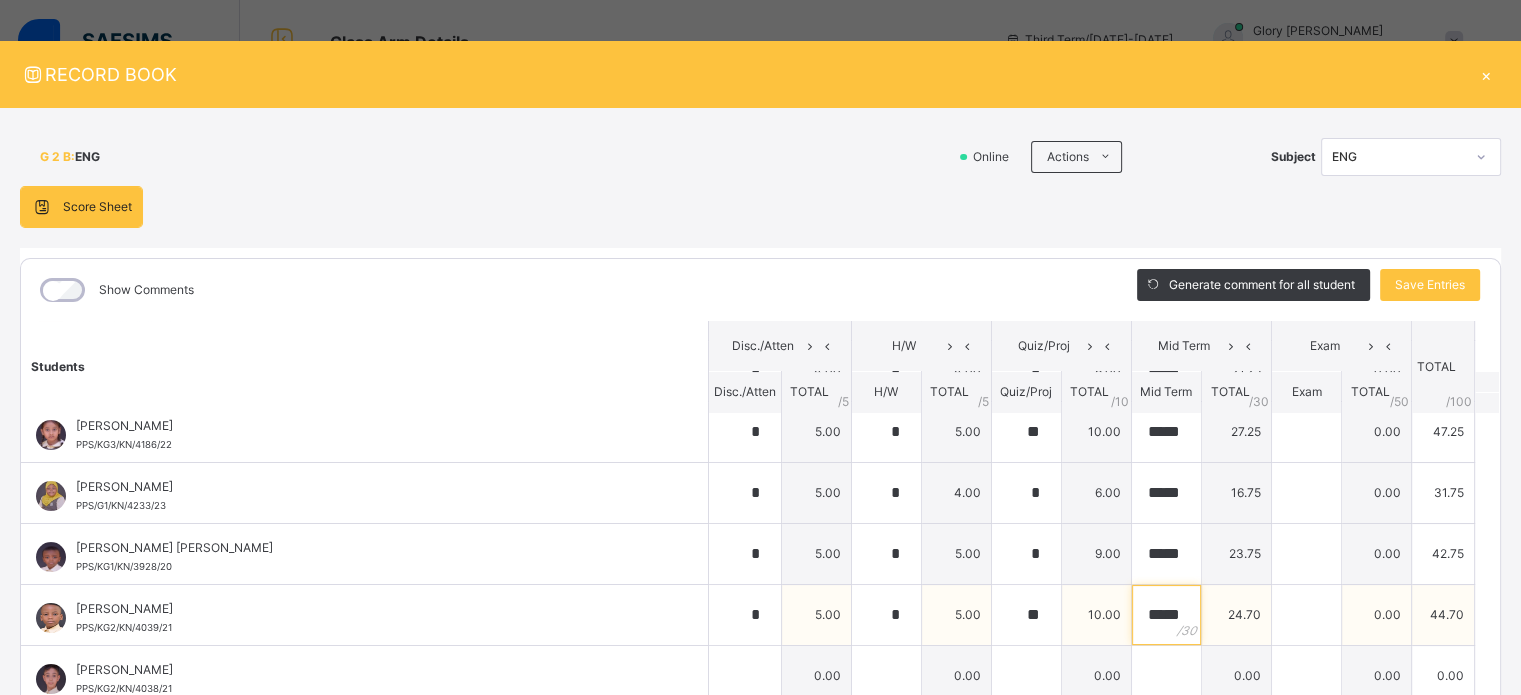 scroll, scrollTop: 0, scrollLeft: 2, axis: horizontal 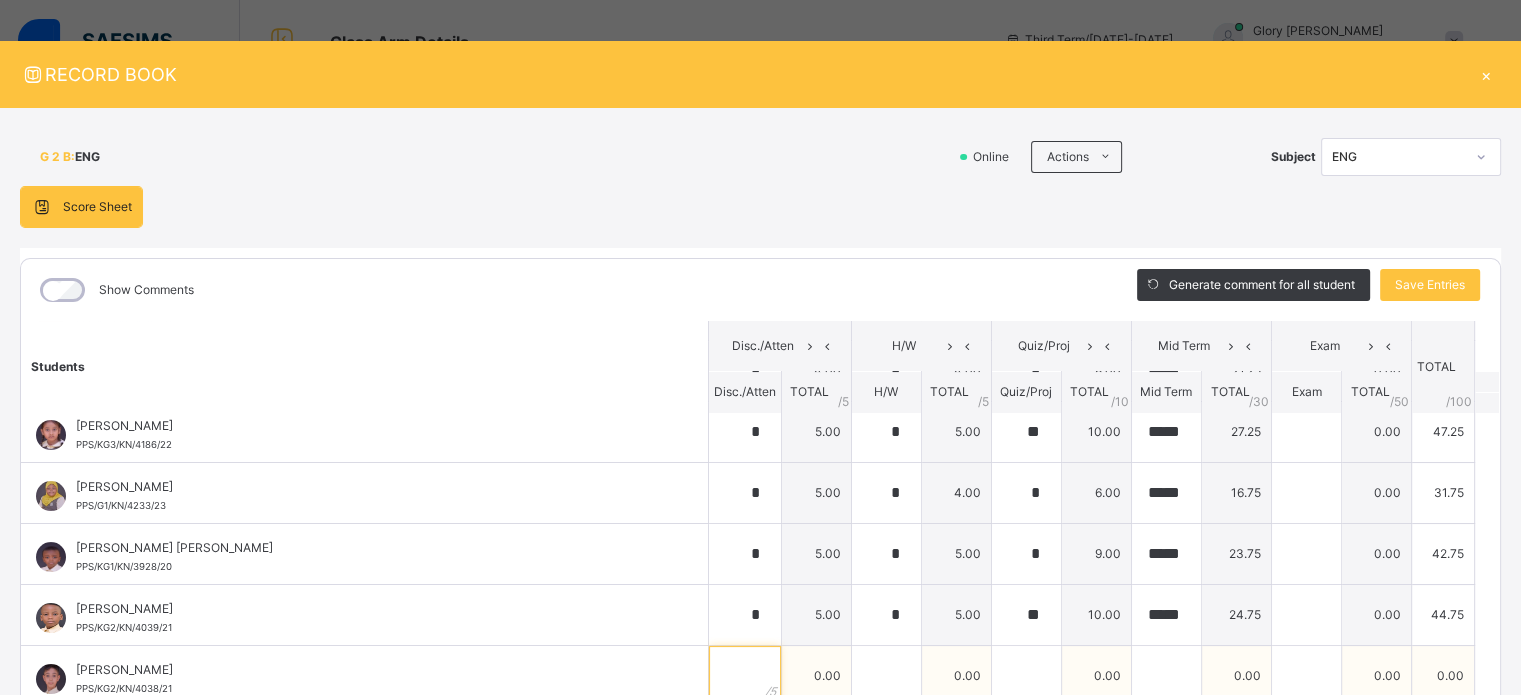 click at bounding box center [745, 676] 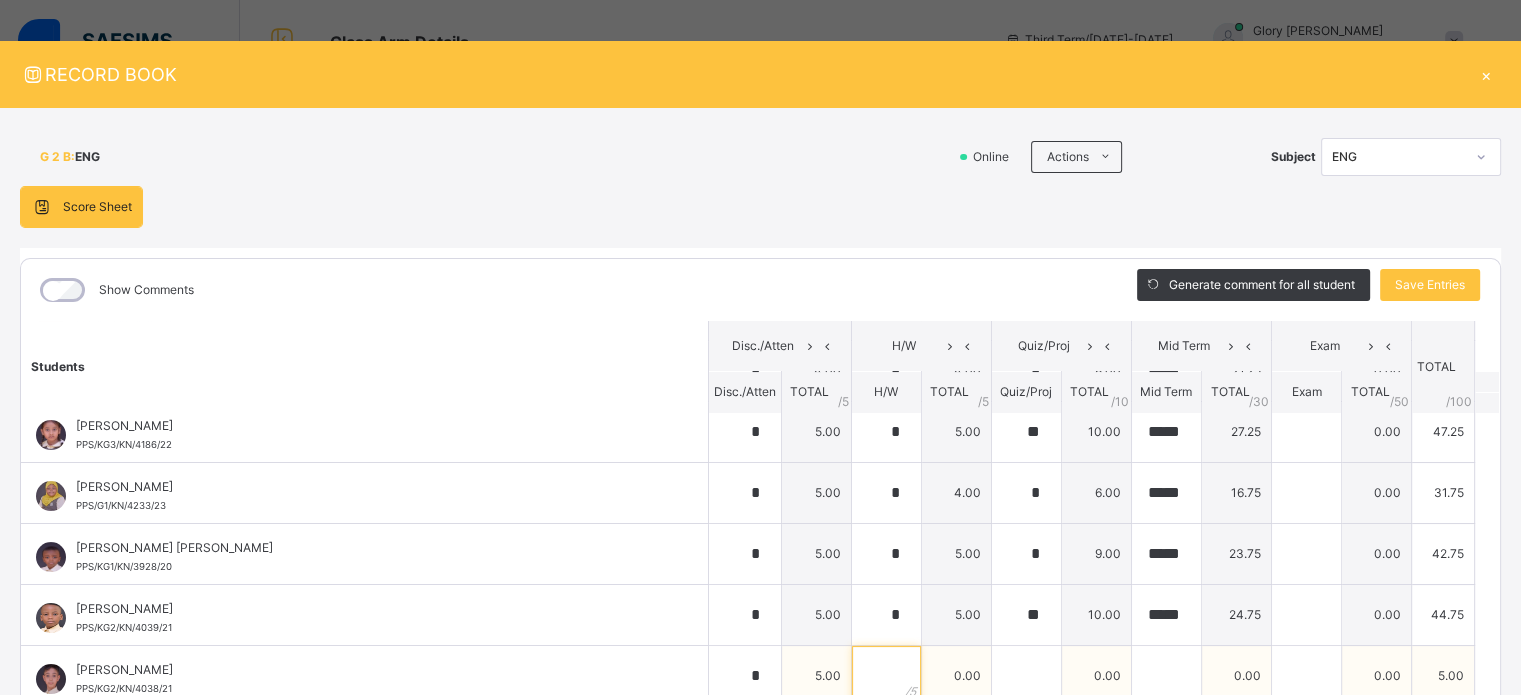 click at bounding box center [886, 676] 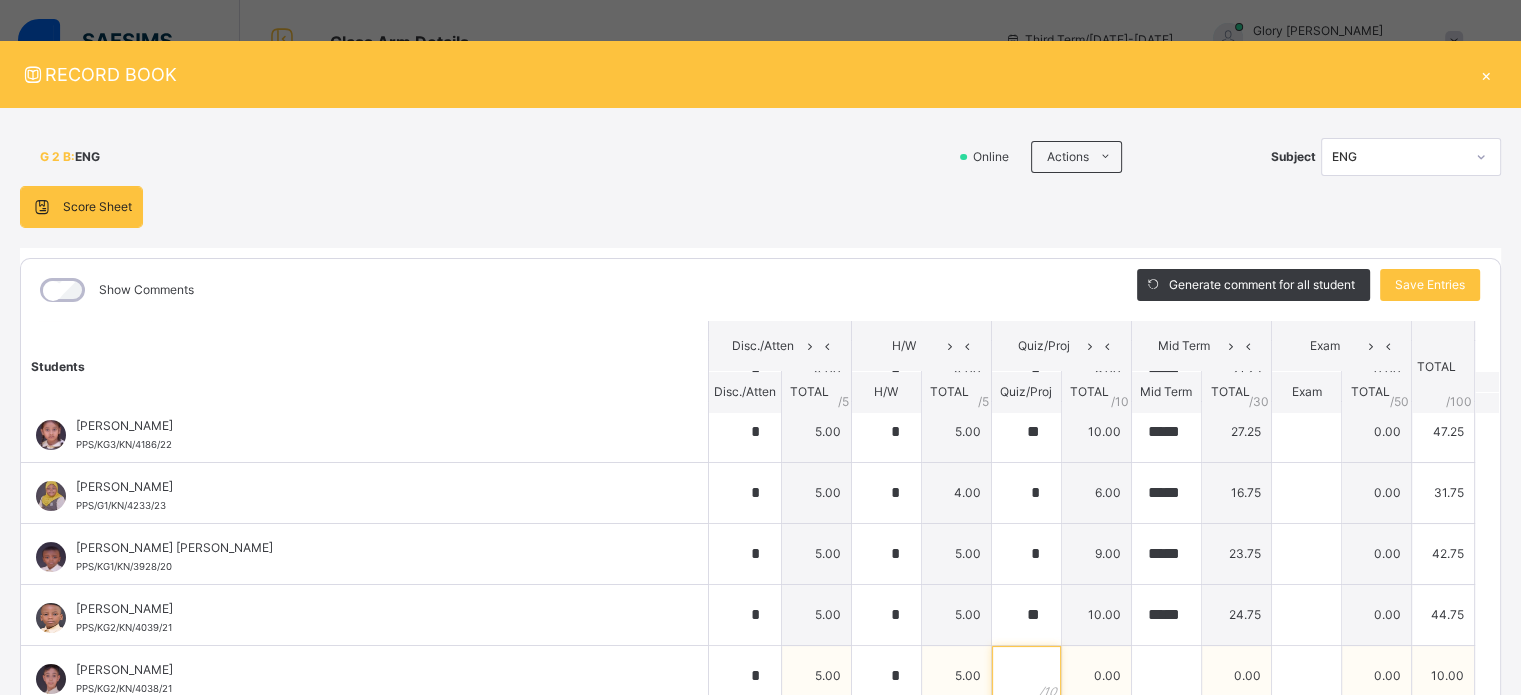 click at bounding box center (1026, 676) 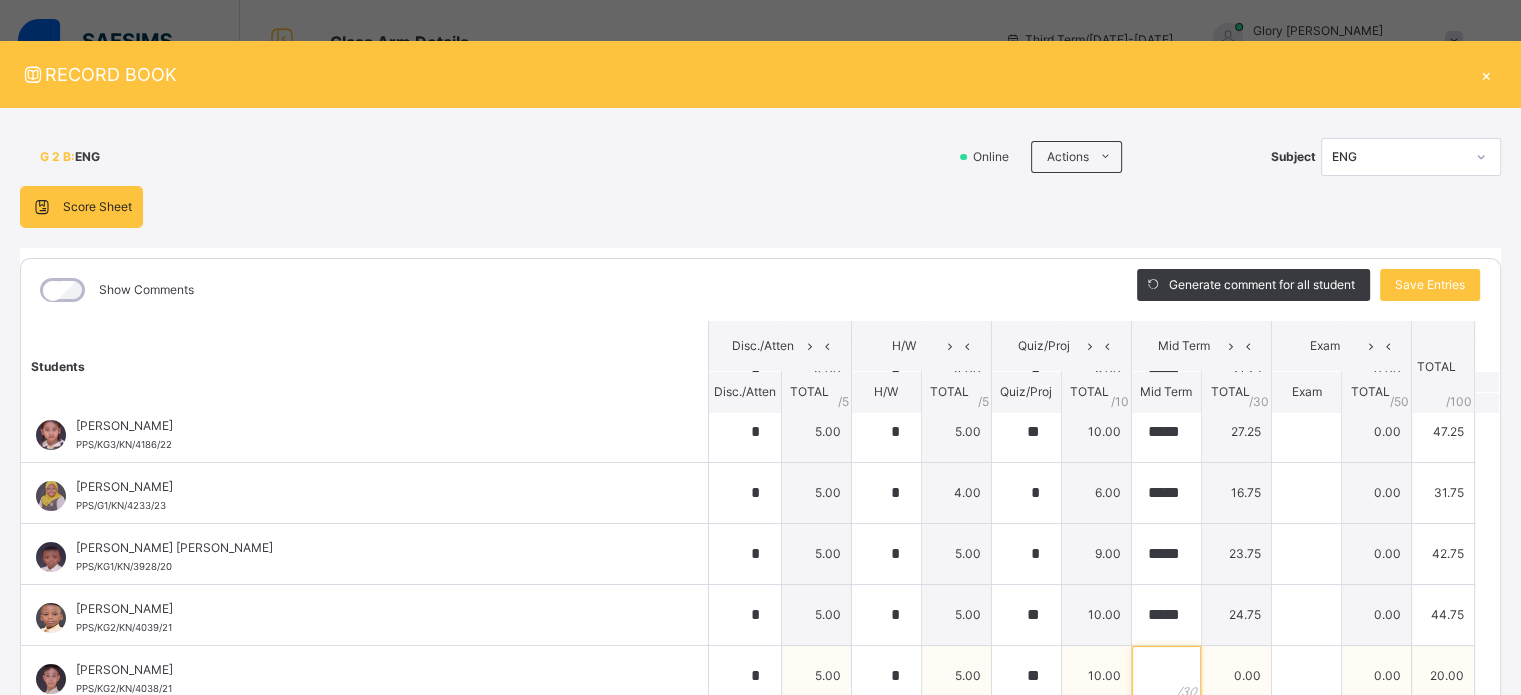 click at bounding box center [1166, 676] 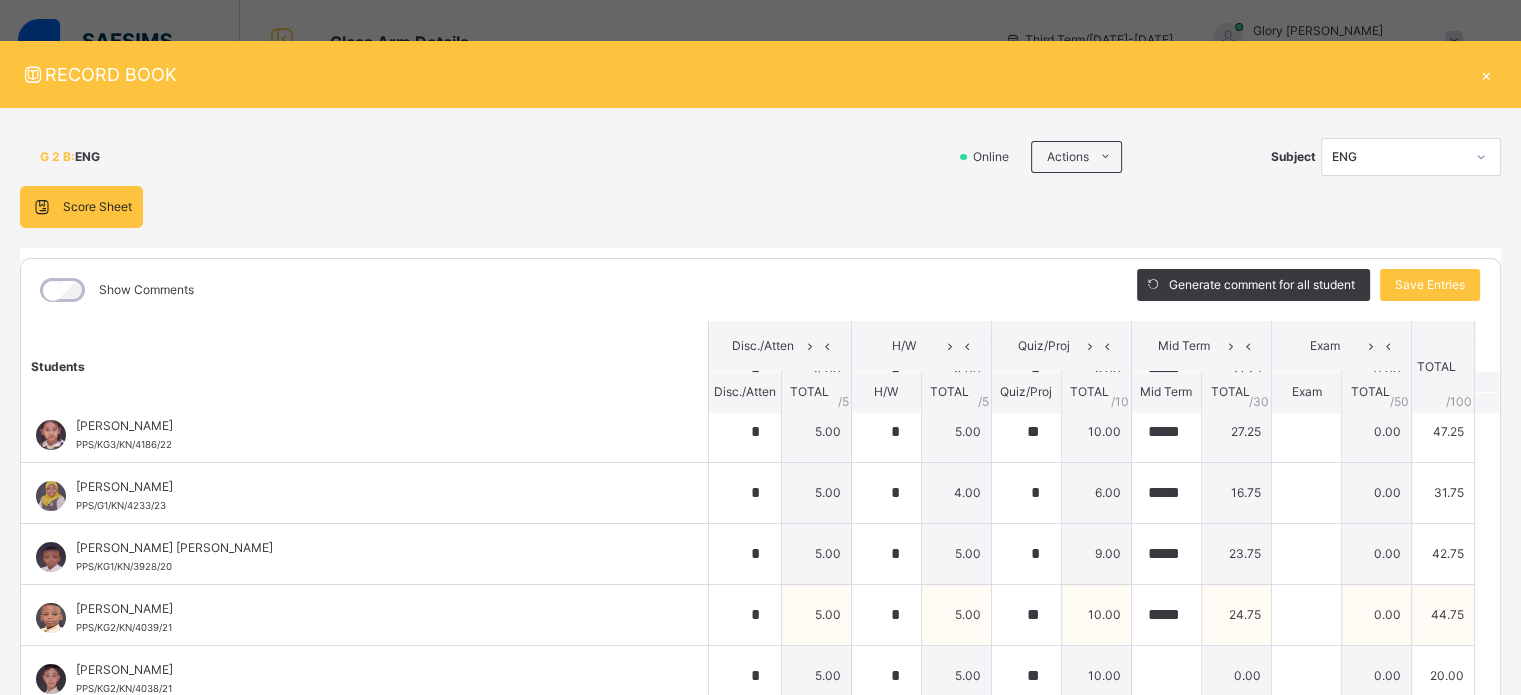 click on "[PERSON_NAME] PPS/KG2/KN/4039/21" at bounding box center (369, 618) 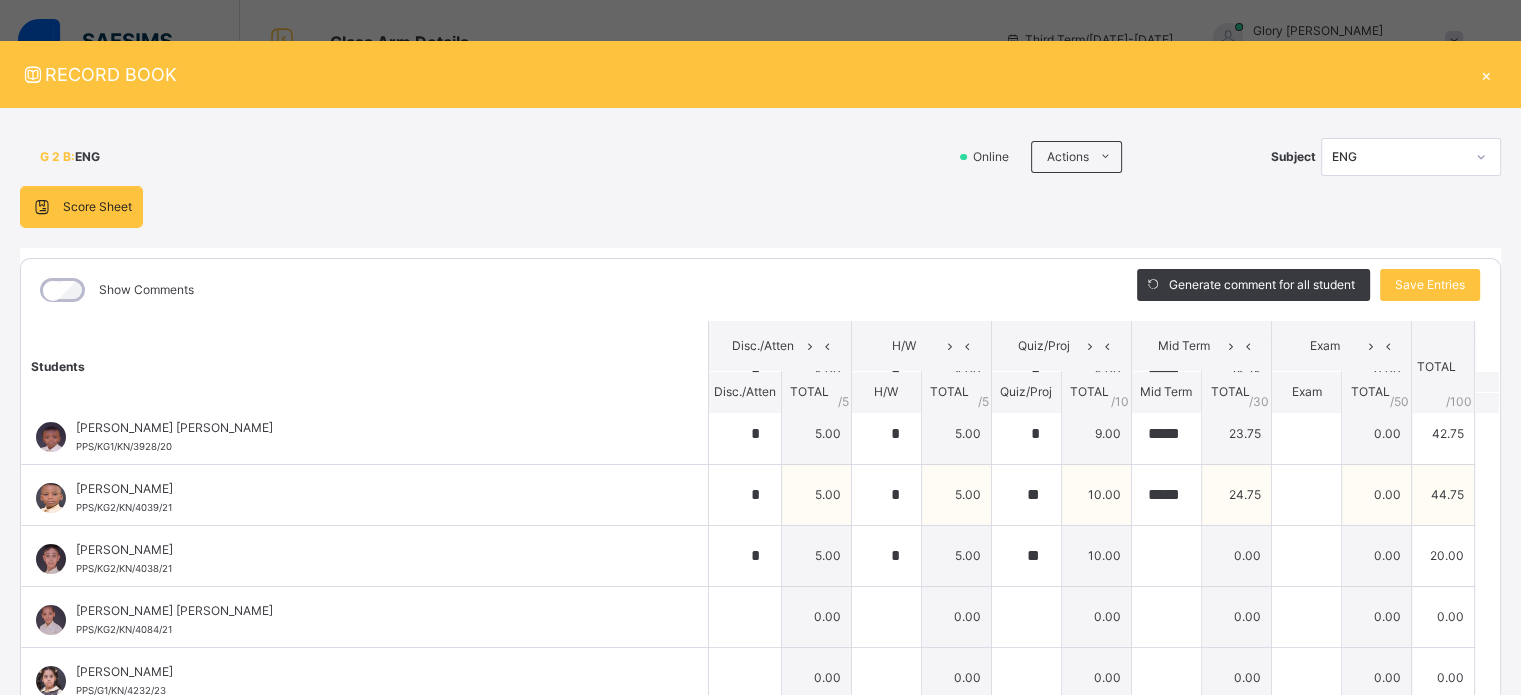 scroll, scrollTop: 600, scrollLeft: 0, axis: vertical 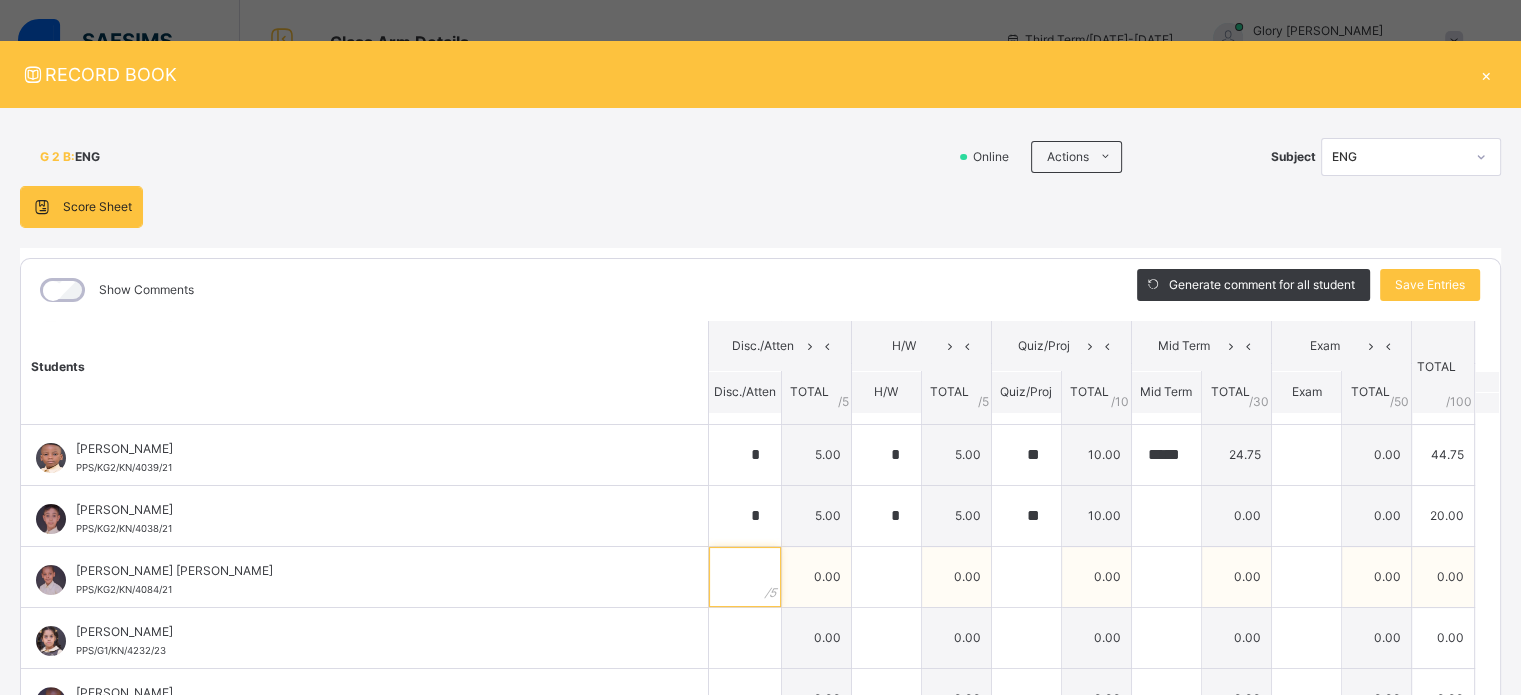 click at bounding box center (745, 577) 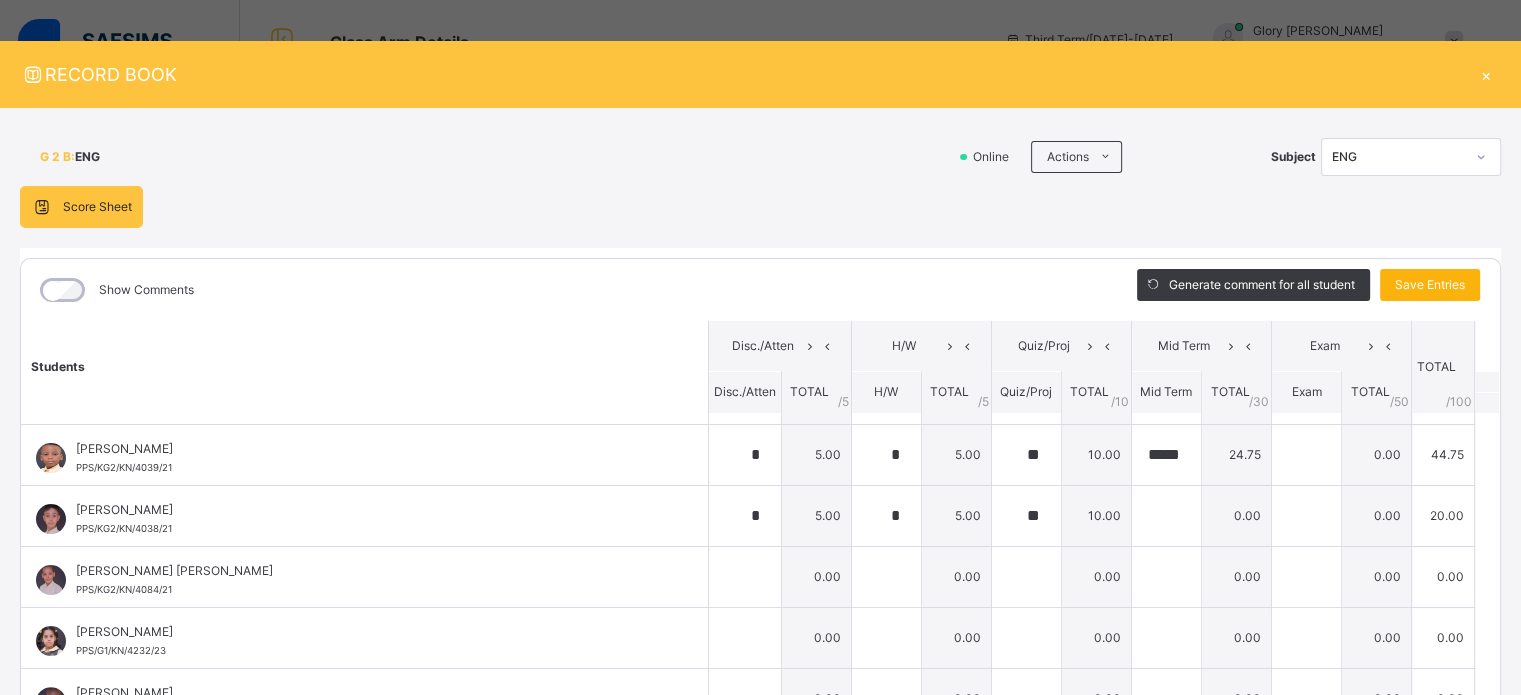 click on "Save Entries" at bounding box center [1430, 285] 